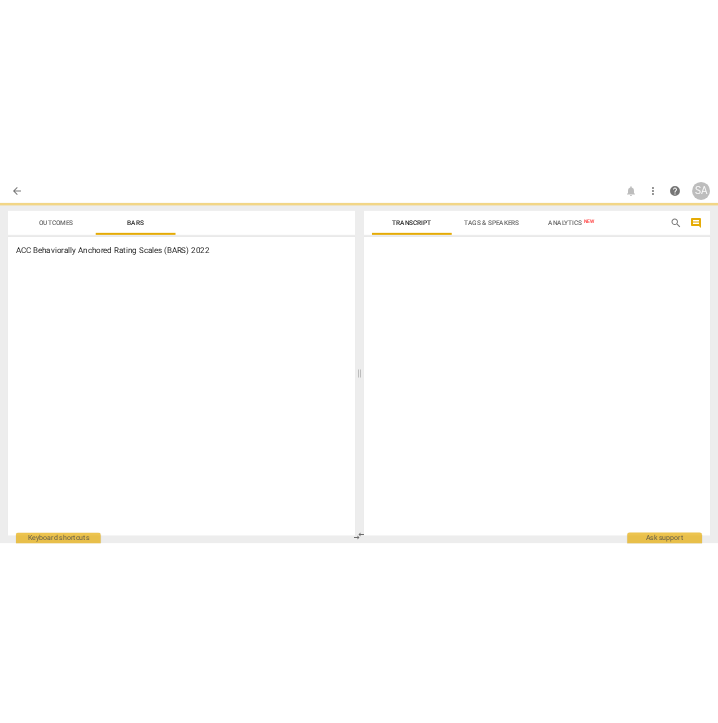 scroll, scrollTop: 0, scrollLeft: 0, axis: both 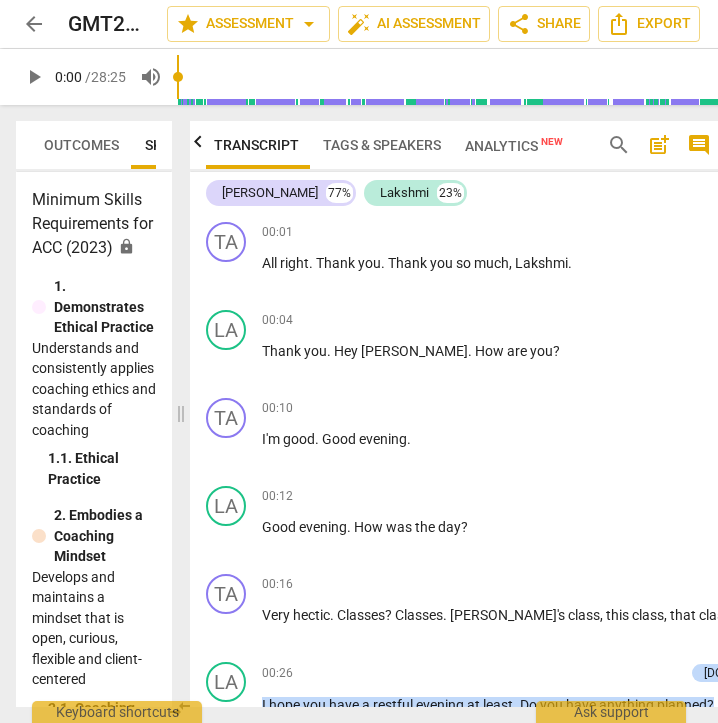 drag, startPoint x: 369, startPoint y: 416, endPoint x: 181, endPoint y: 404, distance: 188.38258 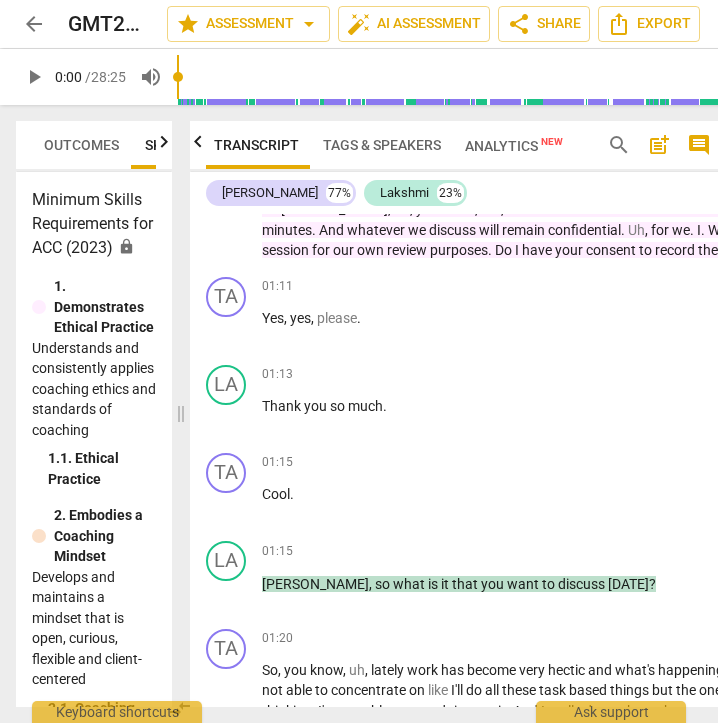 scroll, scrollTop: 1300, scrollLeft: 0, axis: vertical 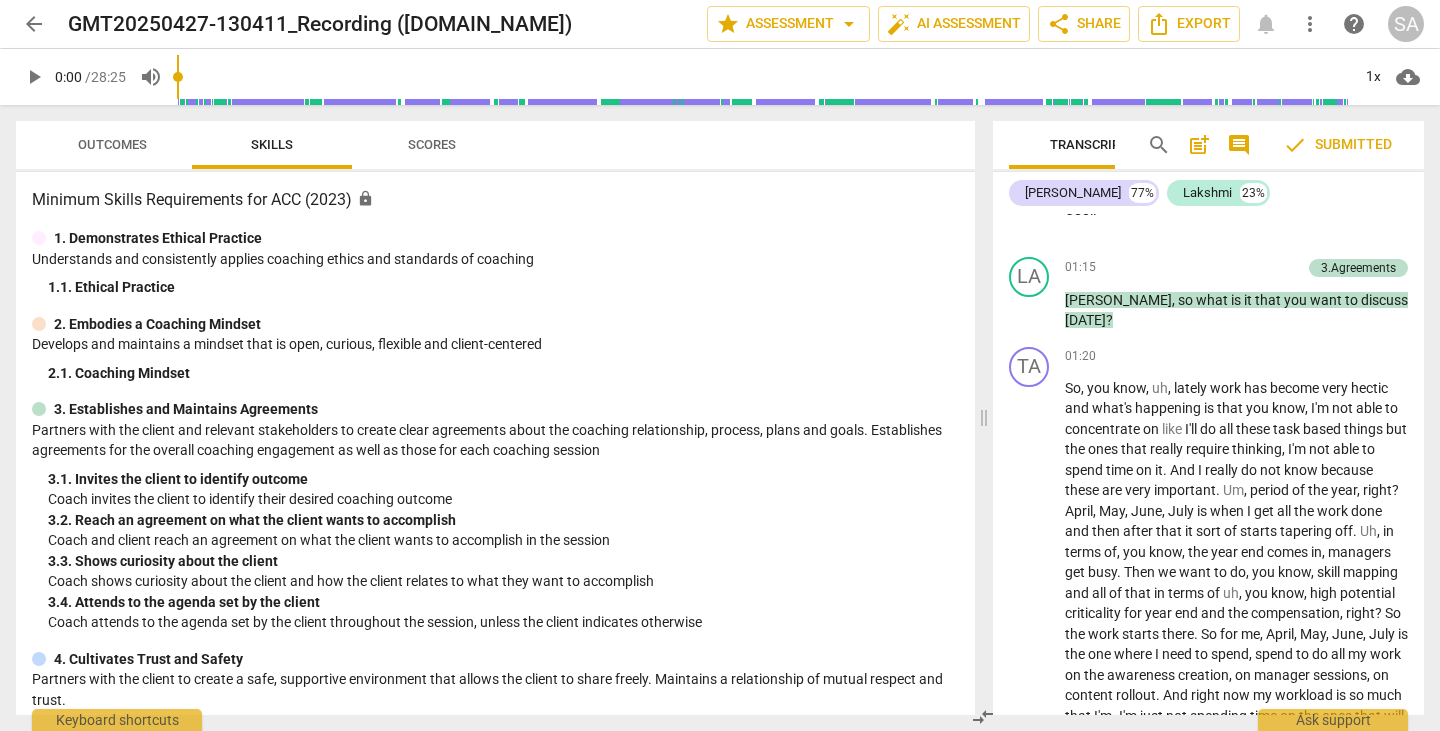 drag, startPoint x: 178, startPoint y: 415, endPoint x: 981, endPoint y: 470, distance: 804.88135 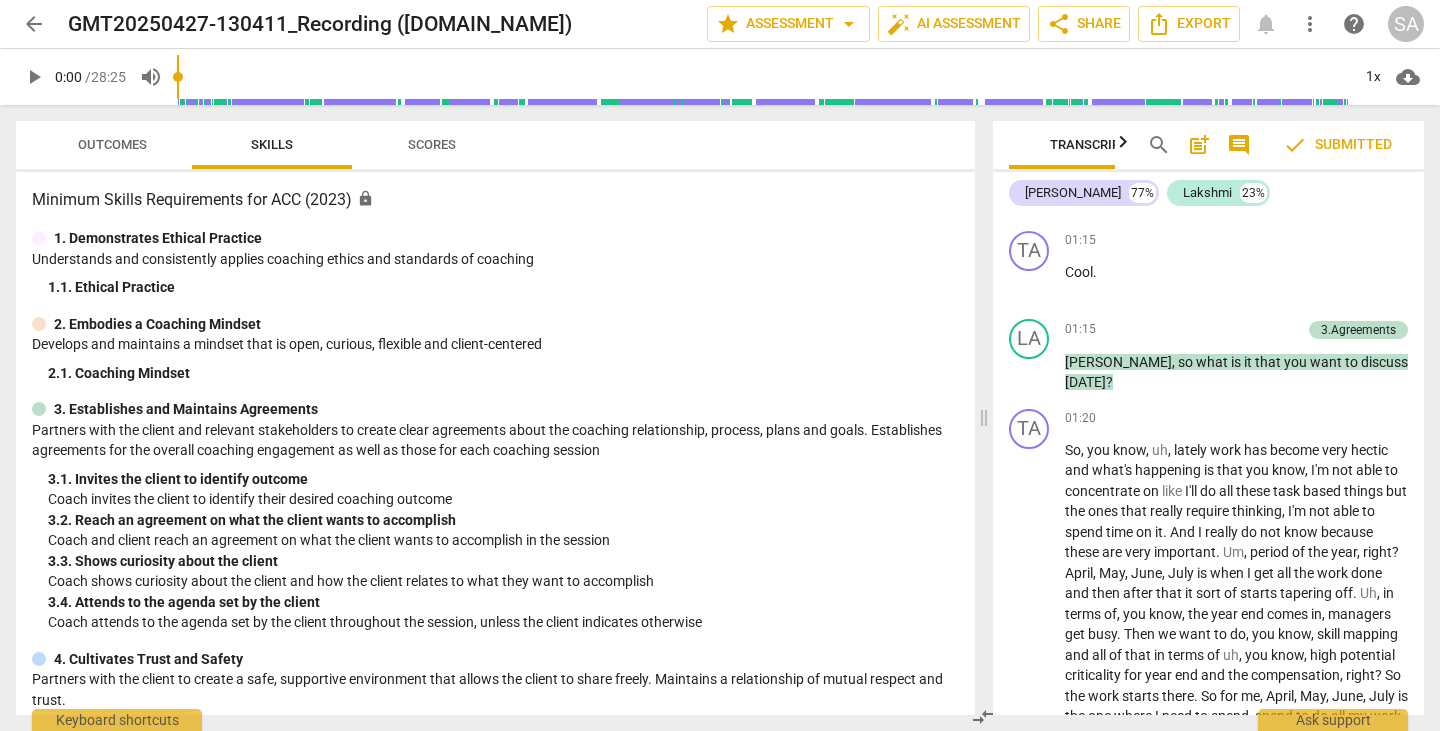 click on "arrow_back" at bounding box center [34, 24] 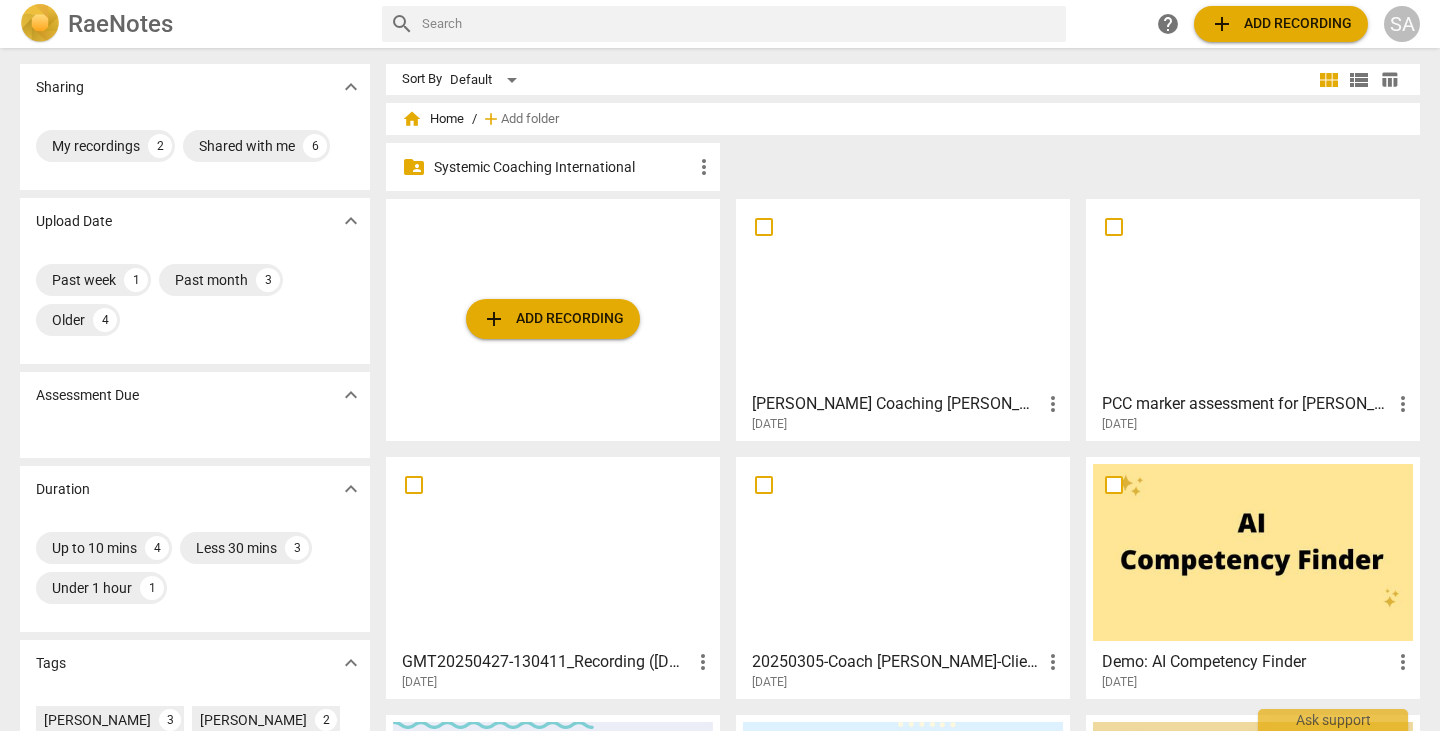 scroll, scrollTop: 245, scrollLeft: 0, axis: vertical 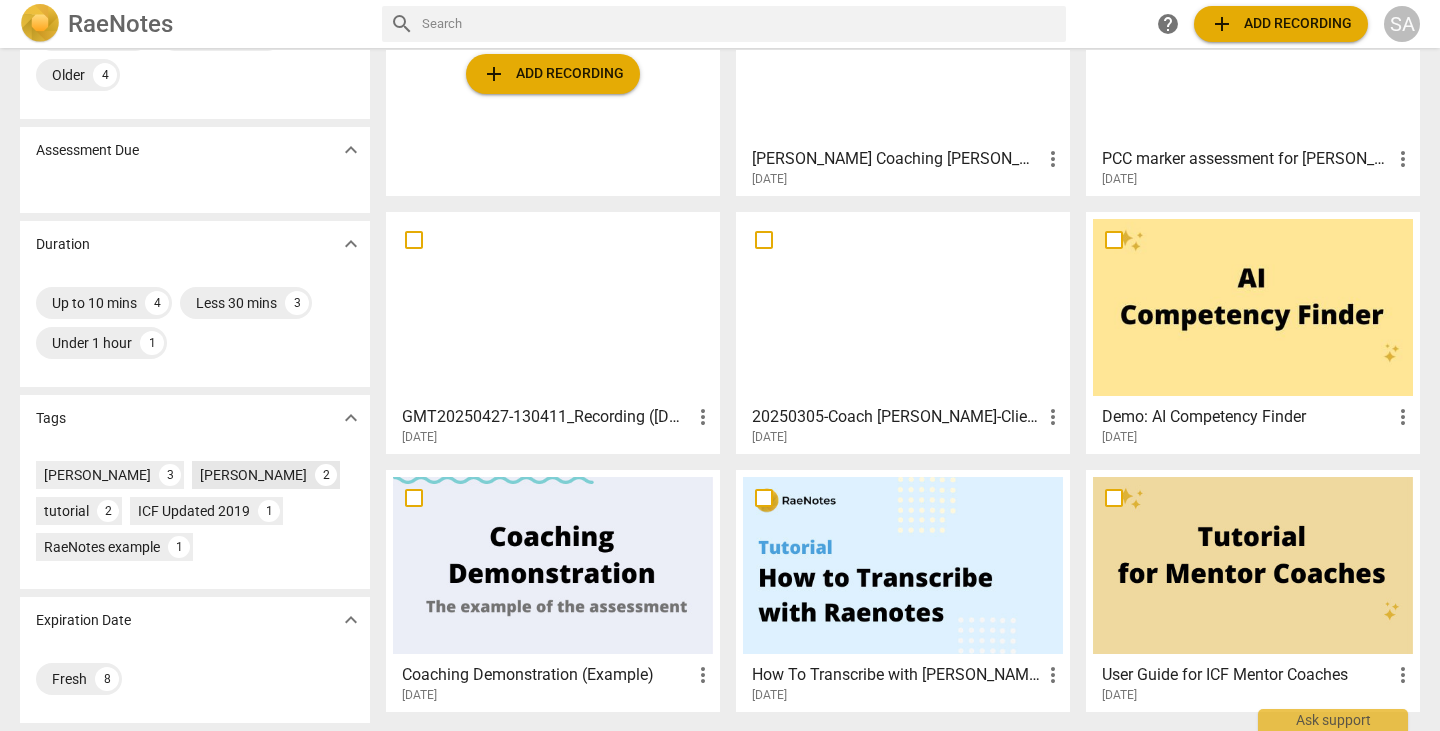 click on "[PERSON_NAME]" at bounding box center (253, 475) 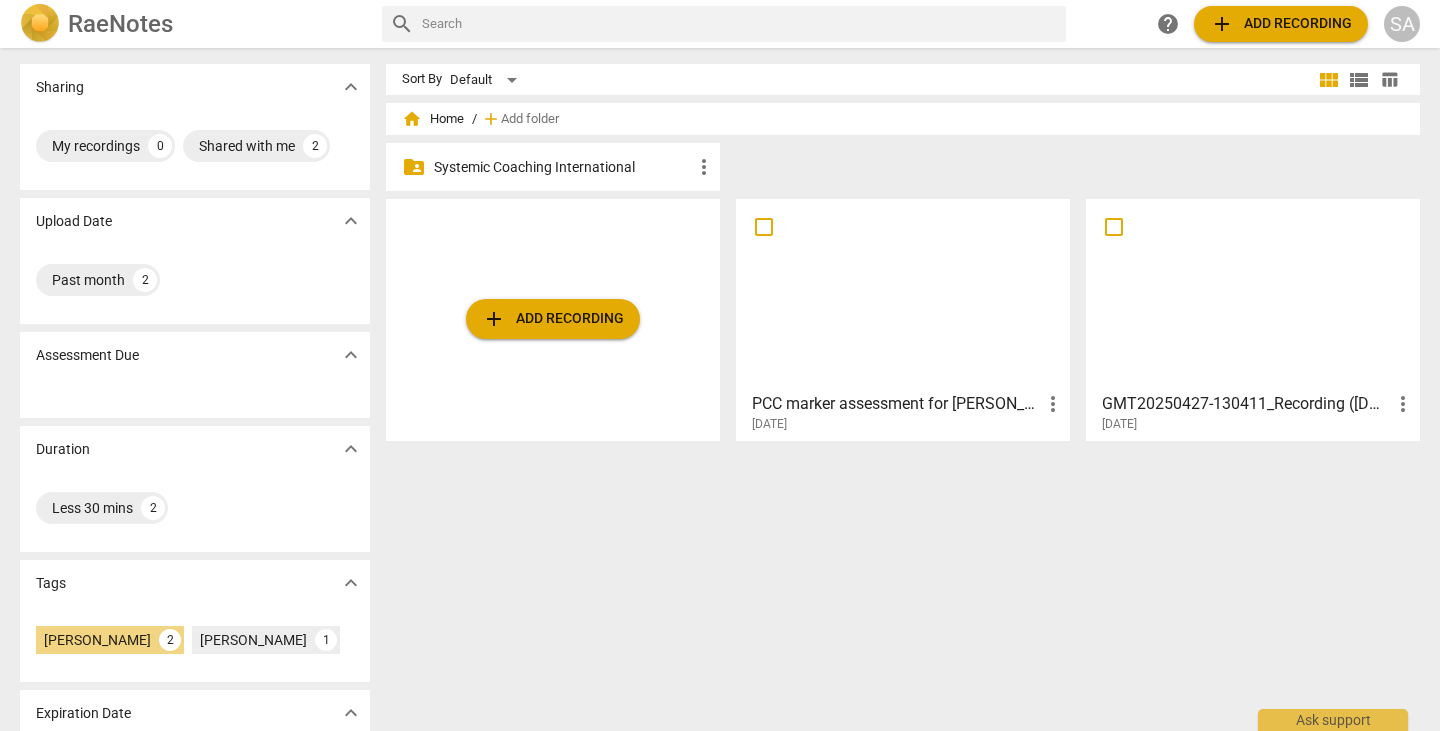 click at bounding box center [1253, 294] 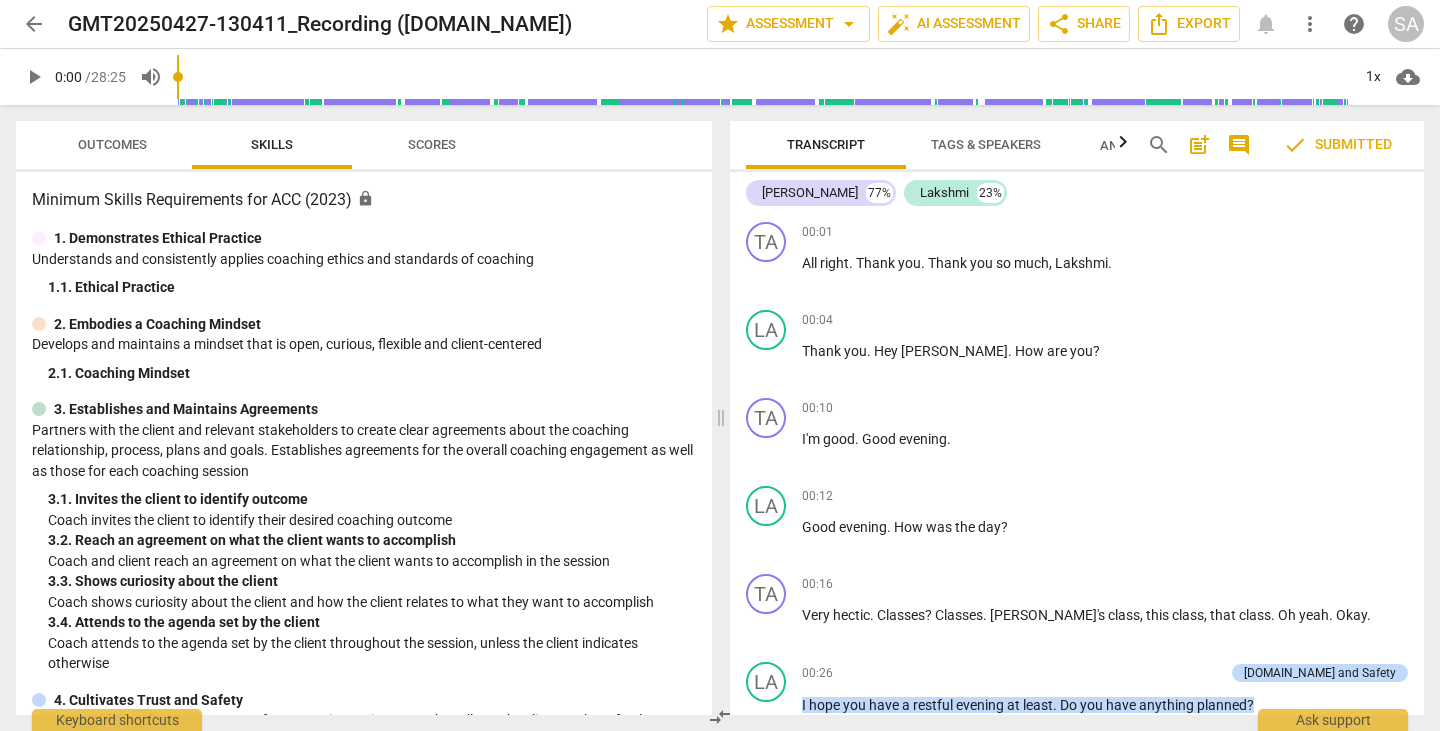click on "arrow_back" at bounding box center (34, 24) 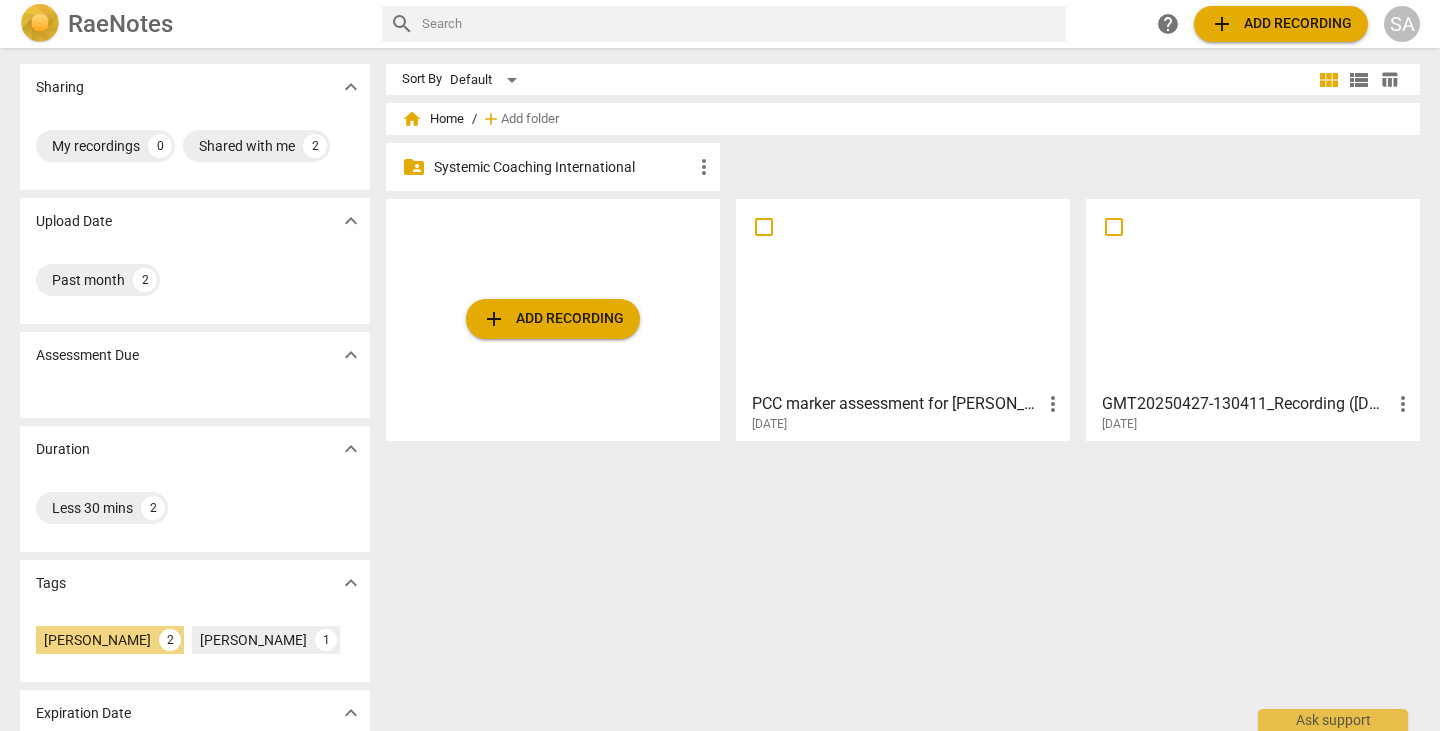 click at bounding box center (903, 294) 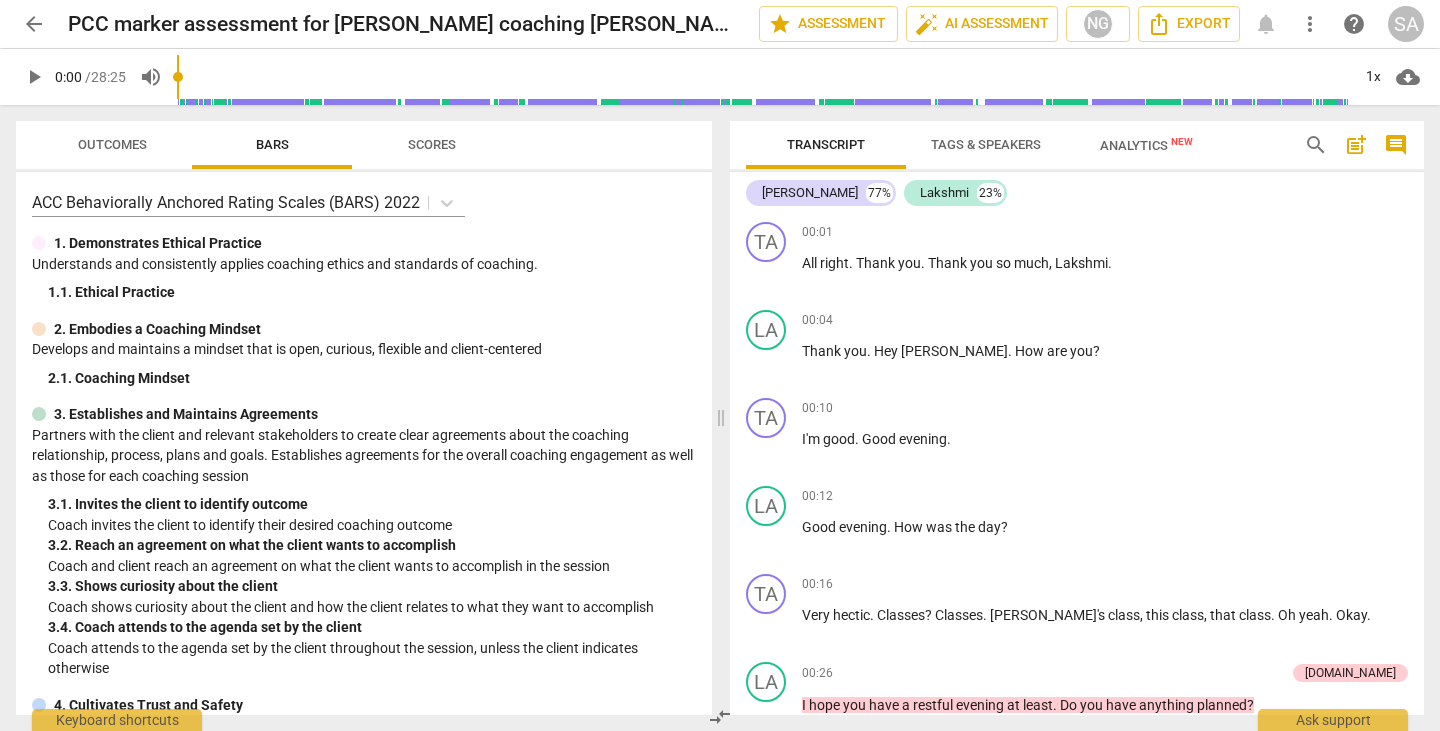 click on "arrow_back" at bounding box center [34, 24] 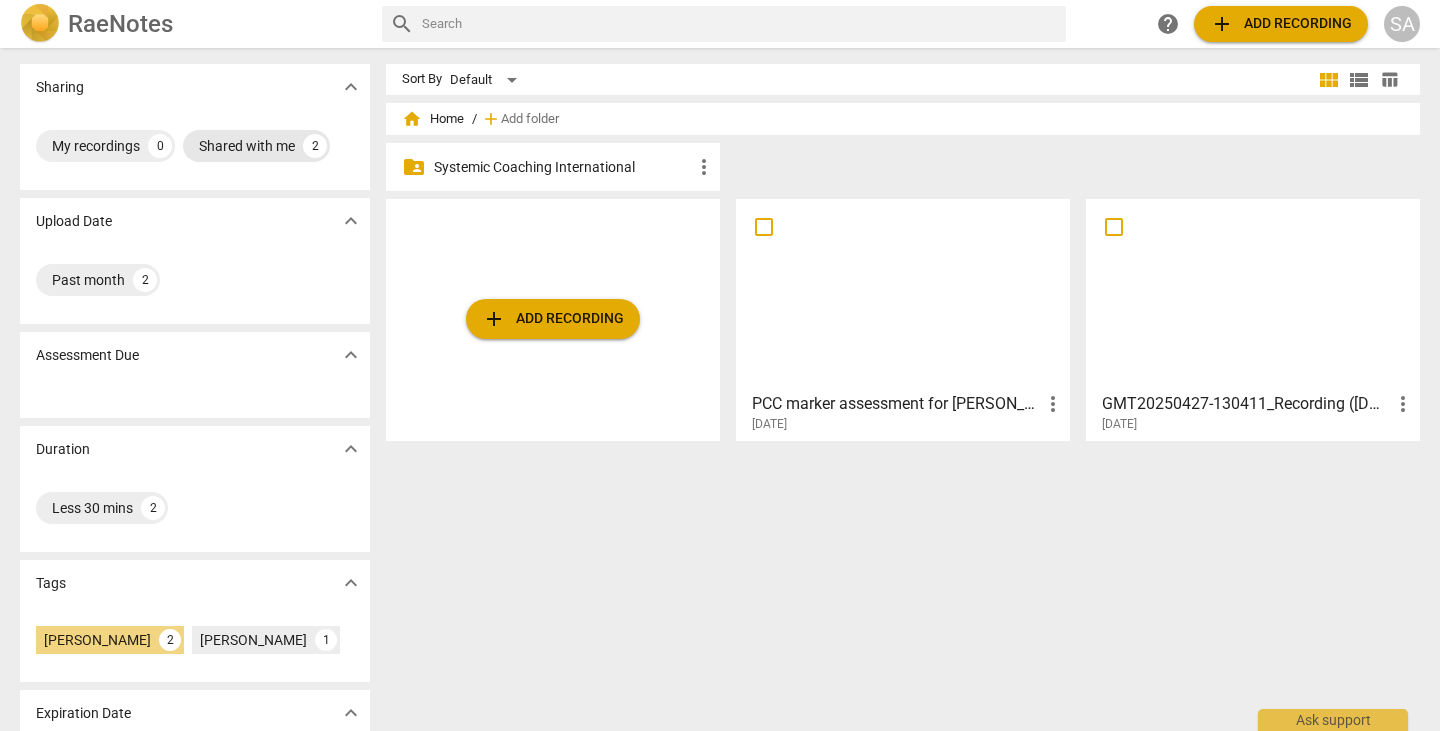 click on "Shared with me" at bounding box center (247, 146) 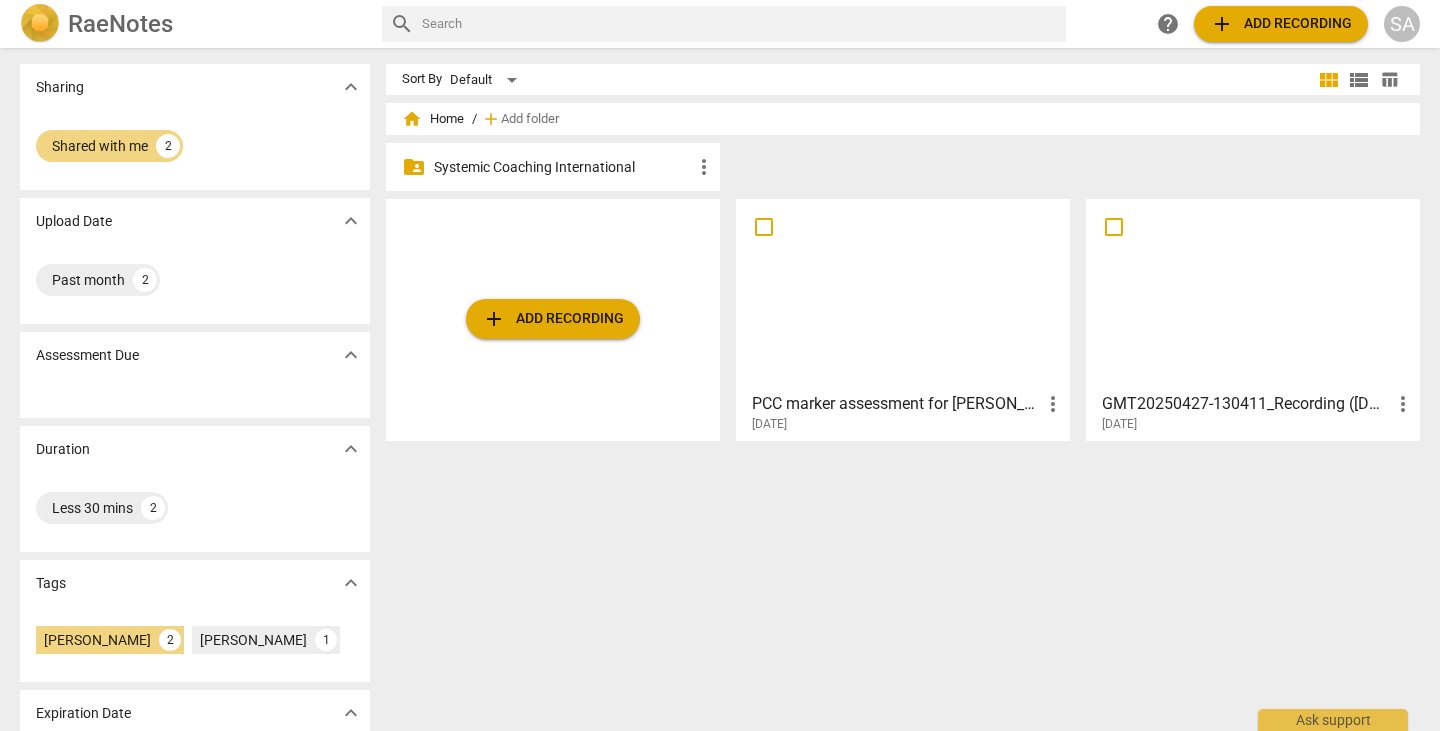 click at bounding box center (1253, 294) 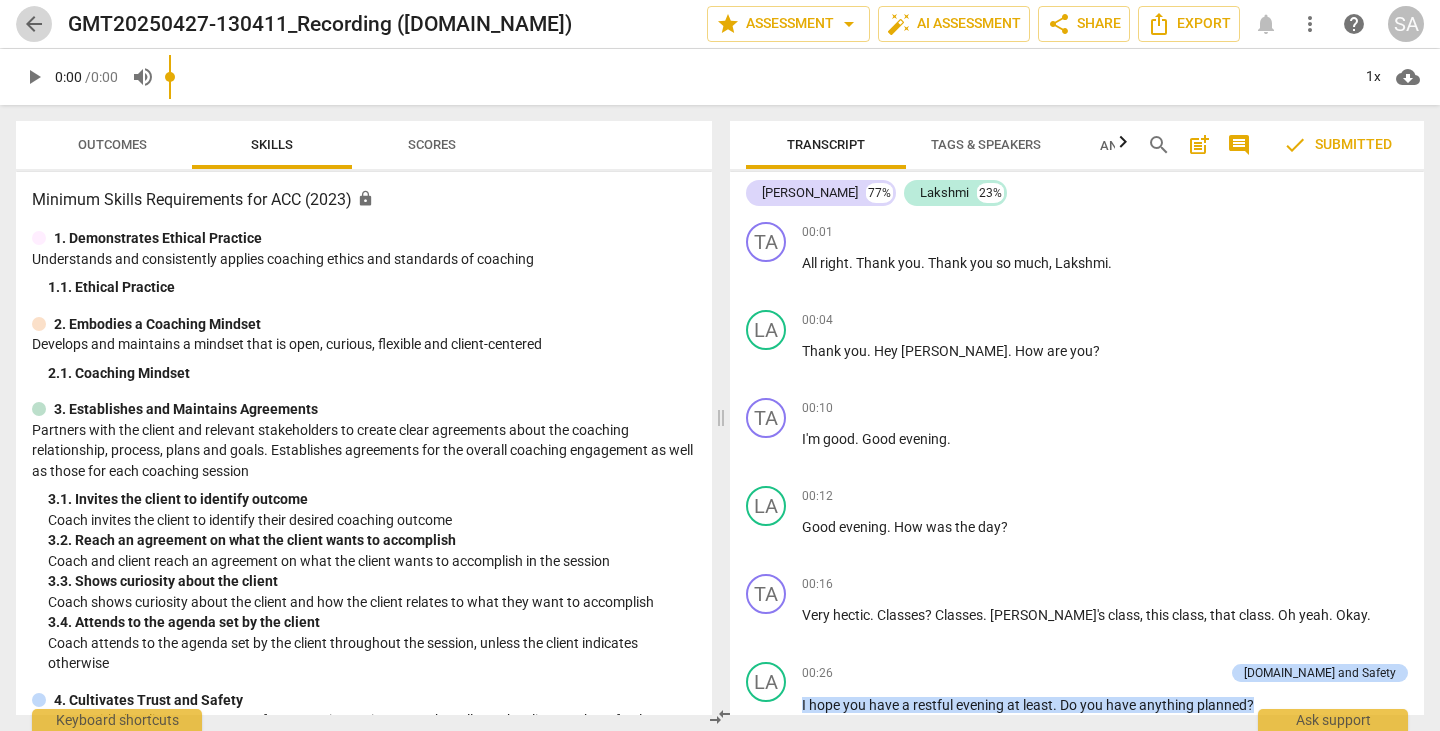 click on "arrow_back" at bounding box center [34, 24] 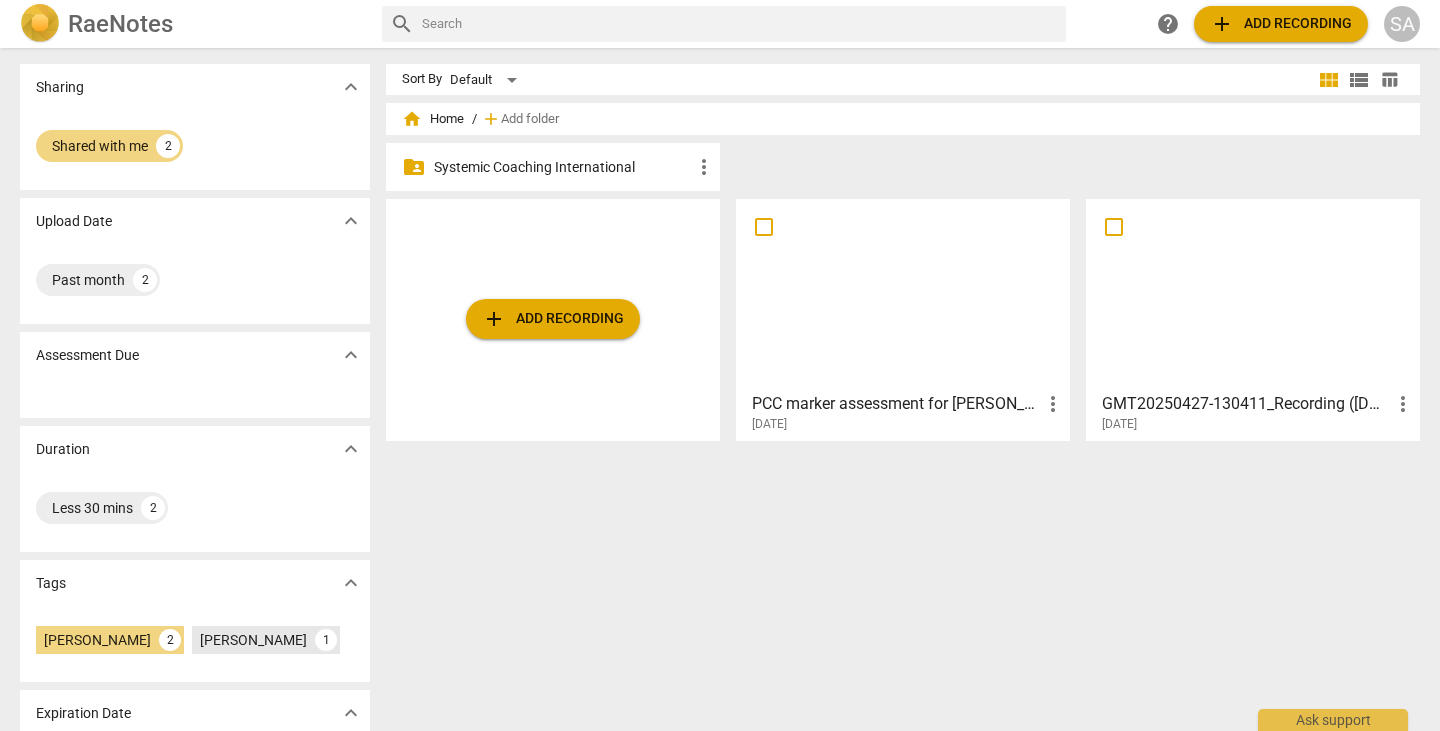 click on "[PERSON_NAME]" at bounding box center (253, 640) 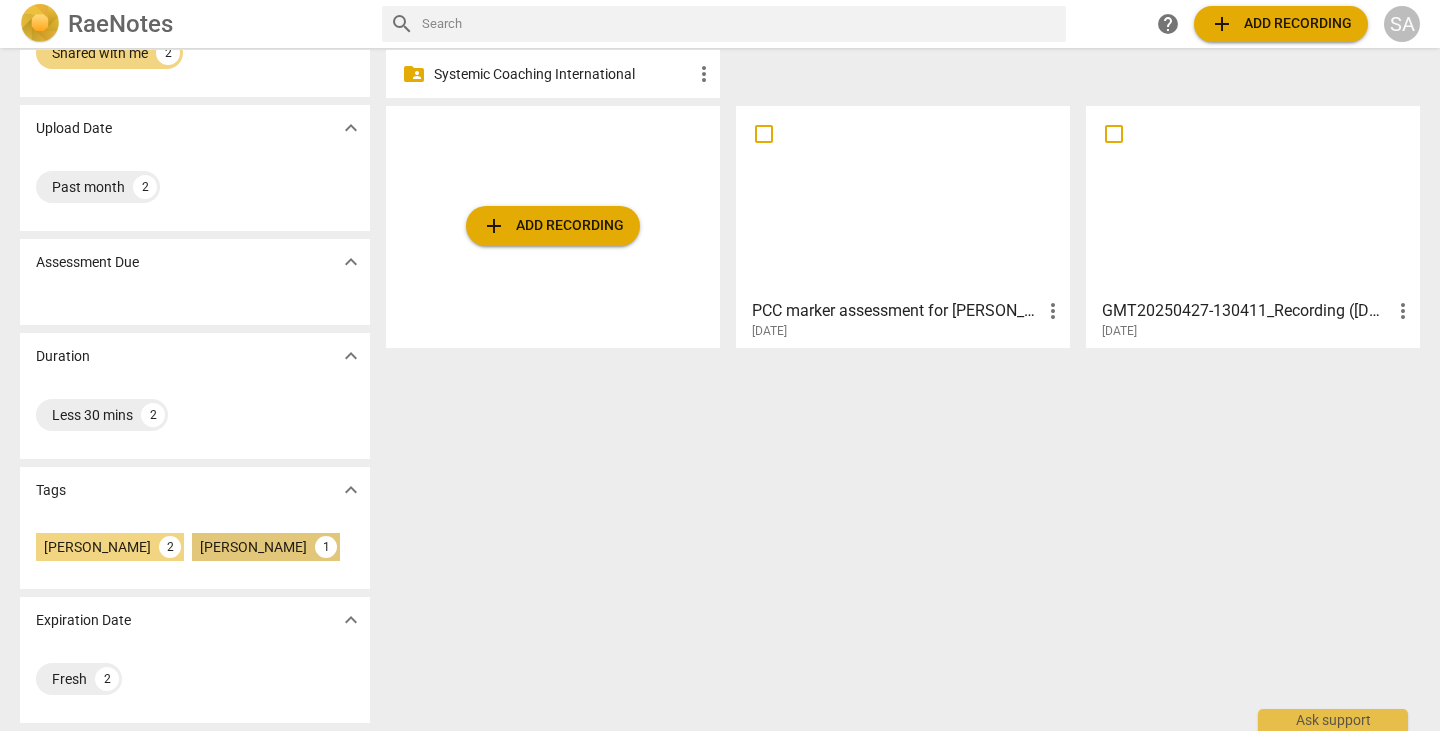 scroll, scrollTop: 0, scrollLeft: 0, axis: both 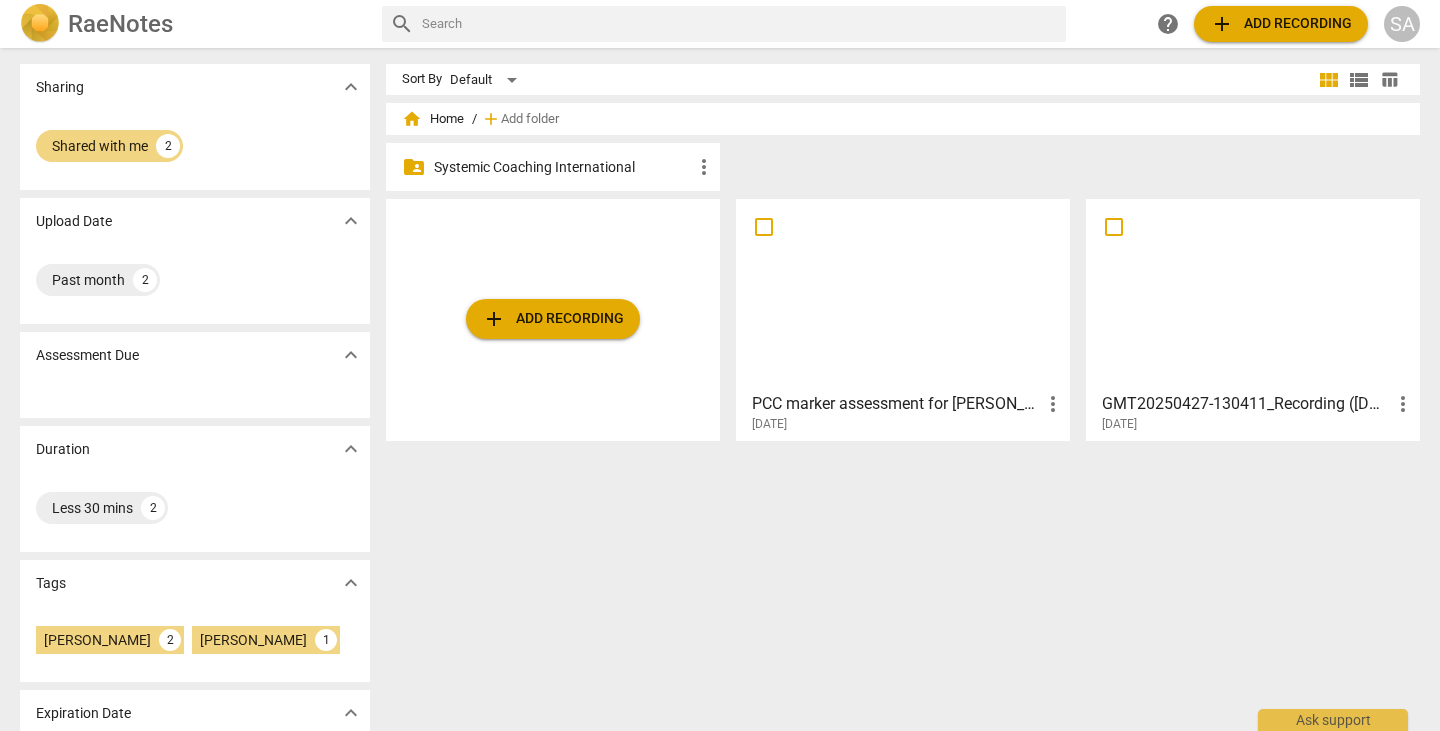 click on "home Home" at bounding box center [433, 119] 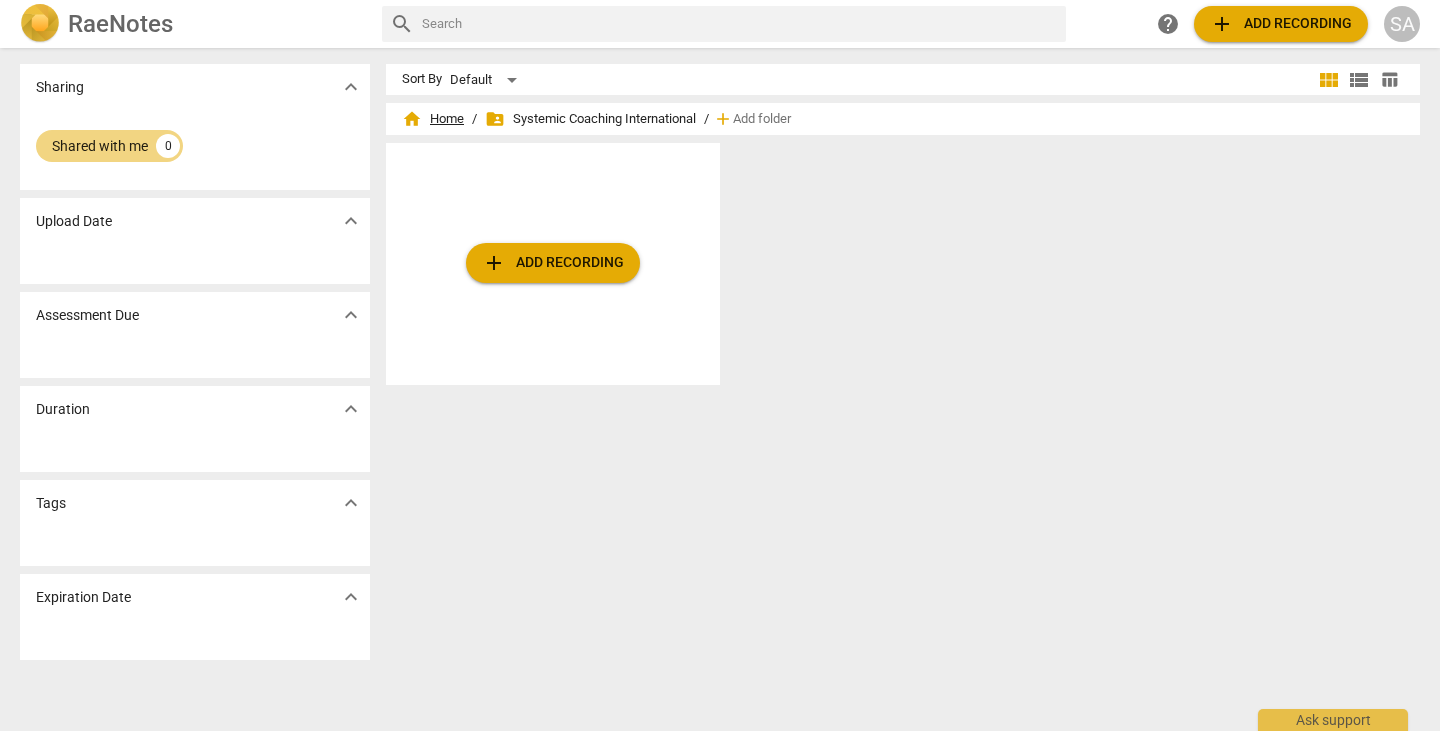 click on "home Home" at bounding box center (433, 119) 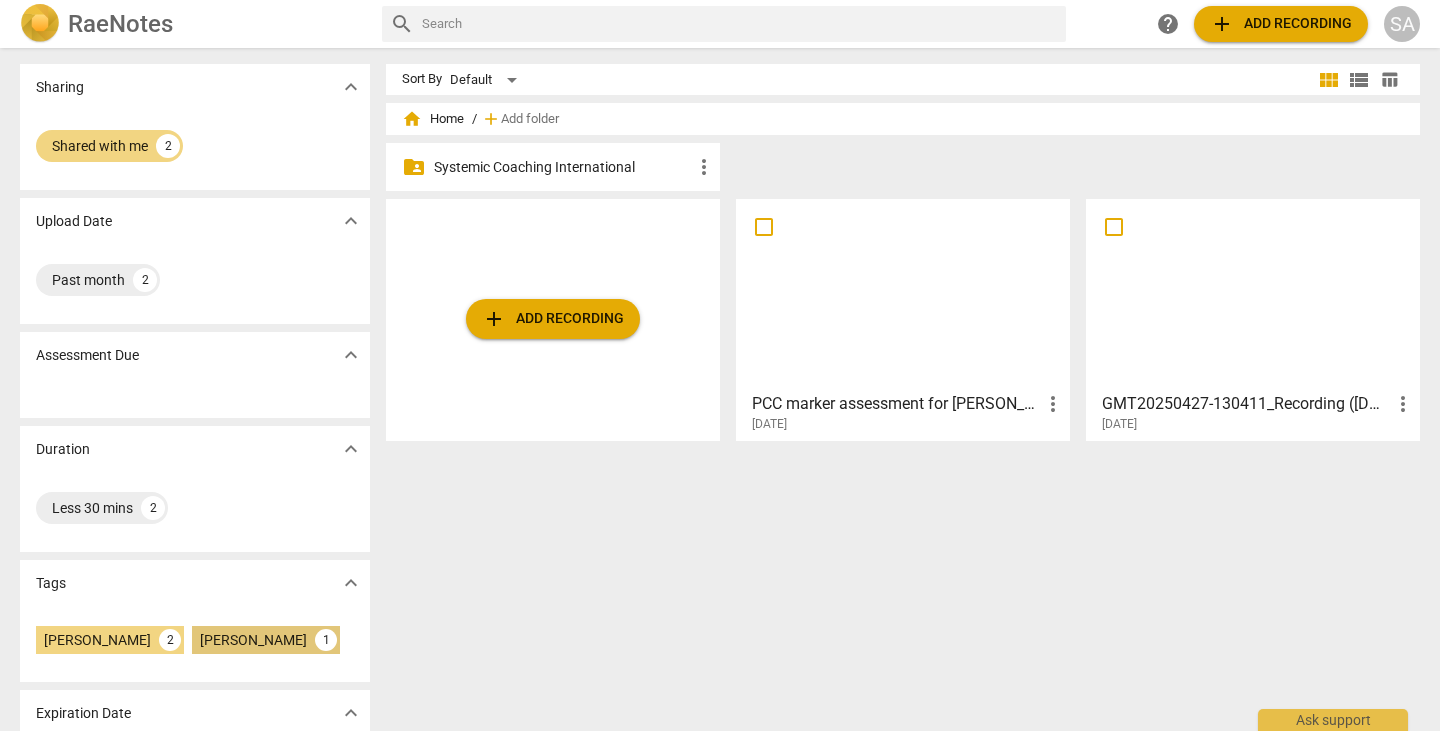 click on "[PERSON_NAME]" at bounding box center (253, 640) 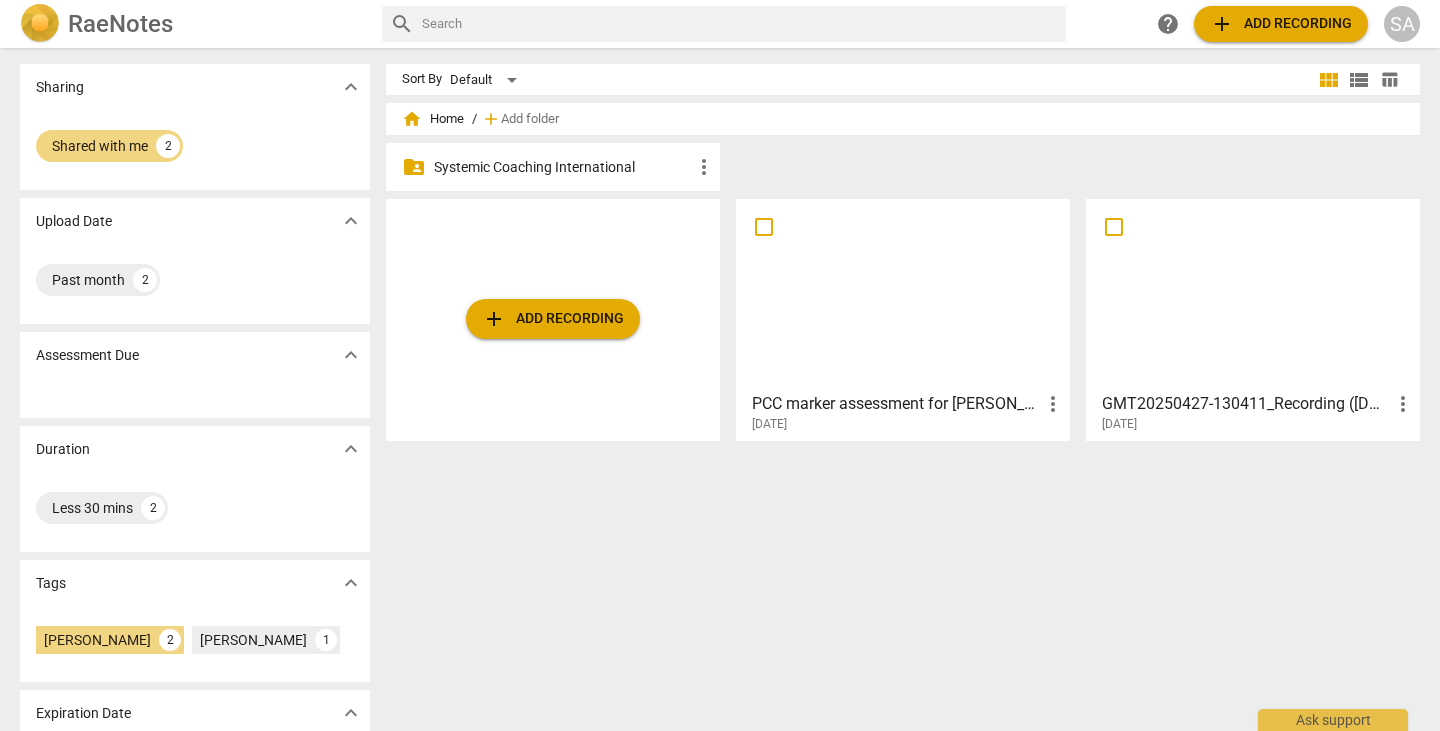 click on "Systemic Coaching International" at bounding box center (563, 167) 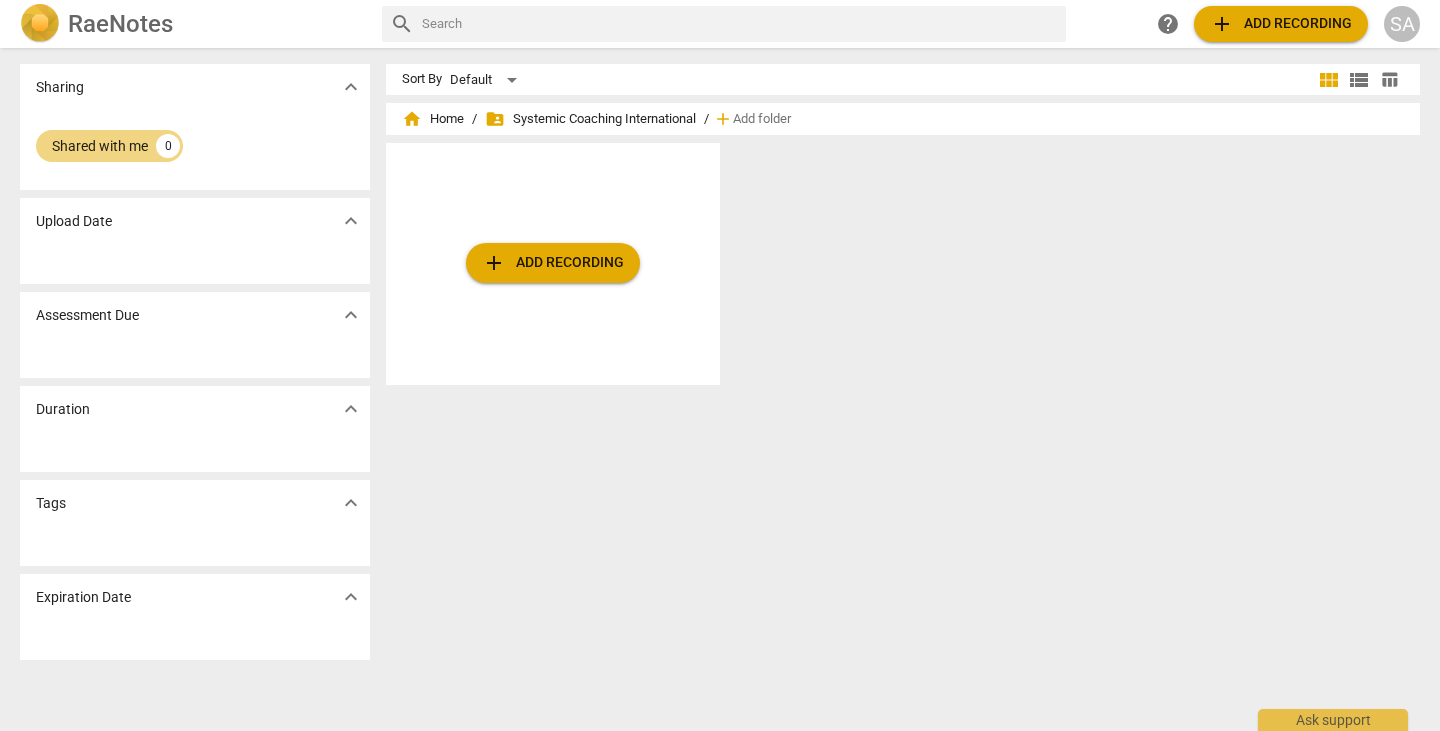 click on "folder_shared Systemic Coaching International" at bounding box center [590, 119] 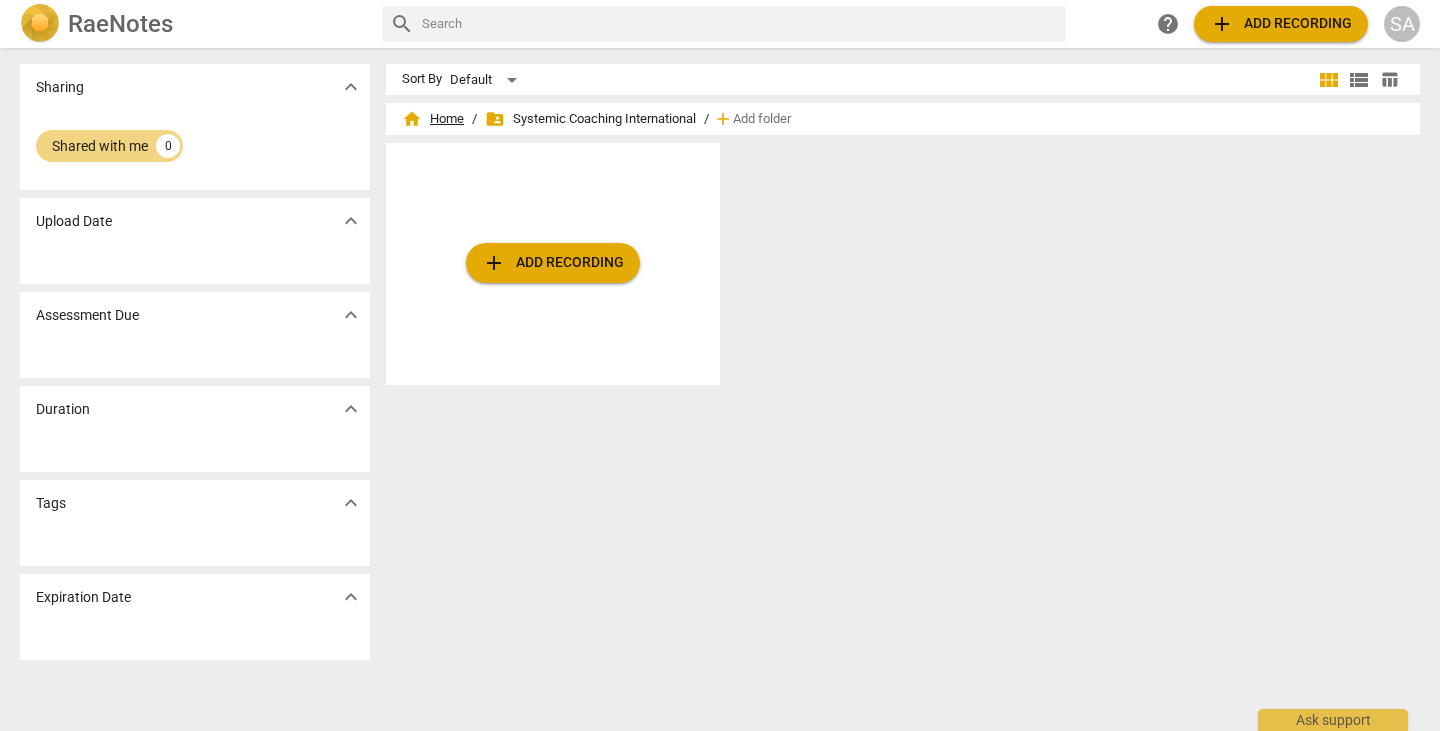 click on "home Home" at bounding box center [433, 119] 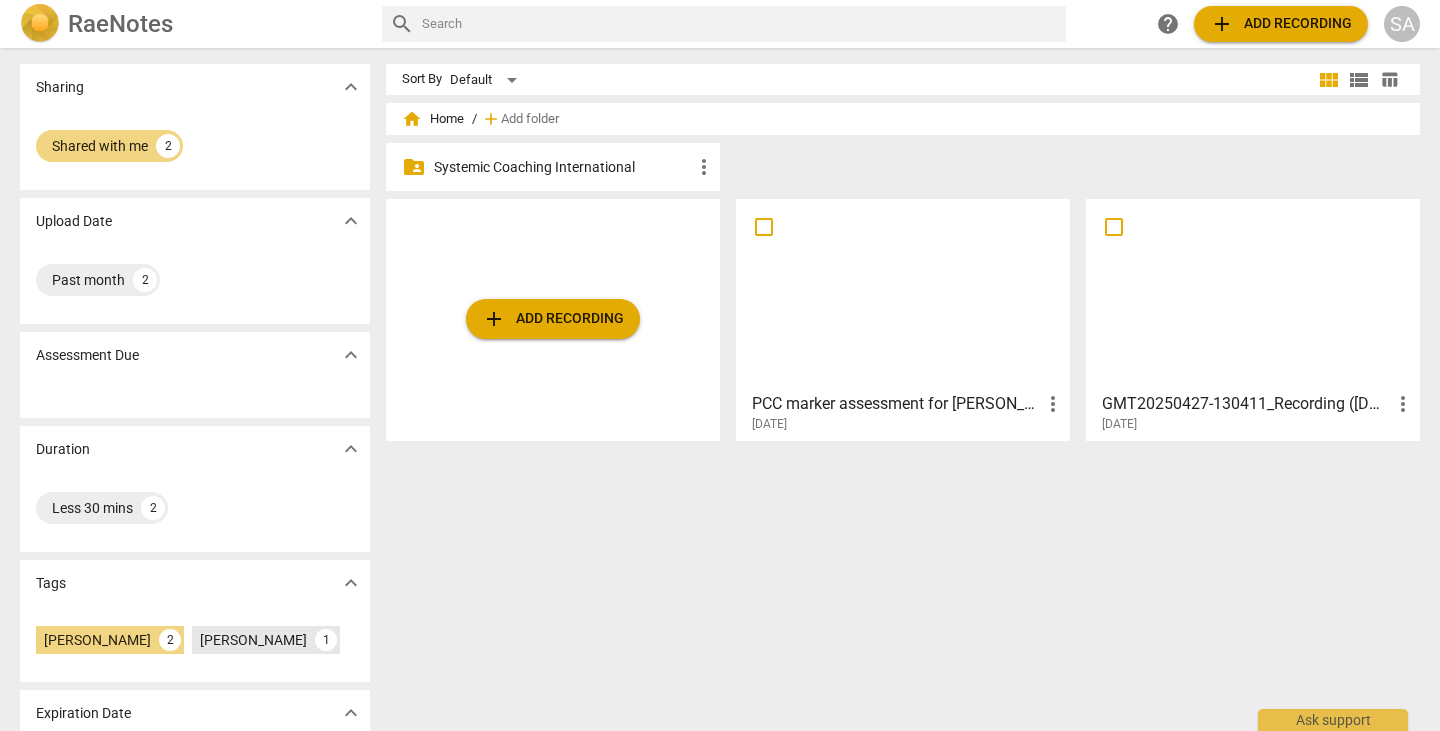 click on "[PERSON_NAME]" at bounding box center [253, 640] 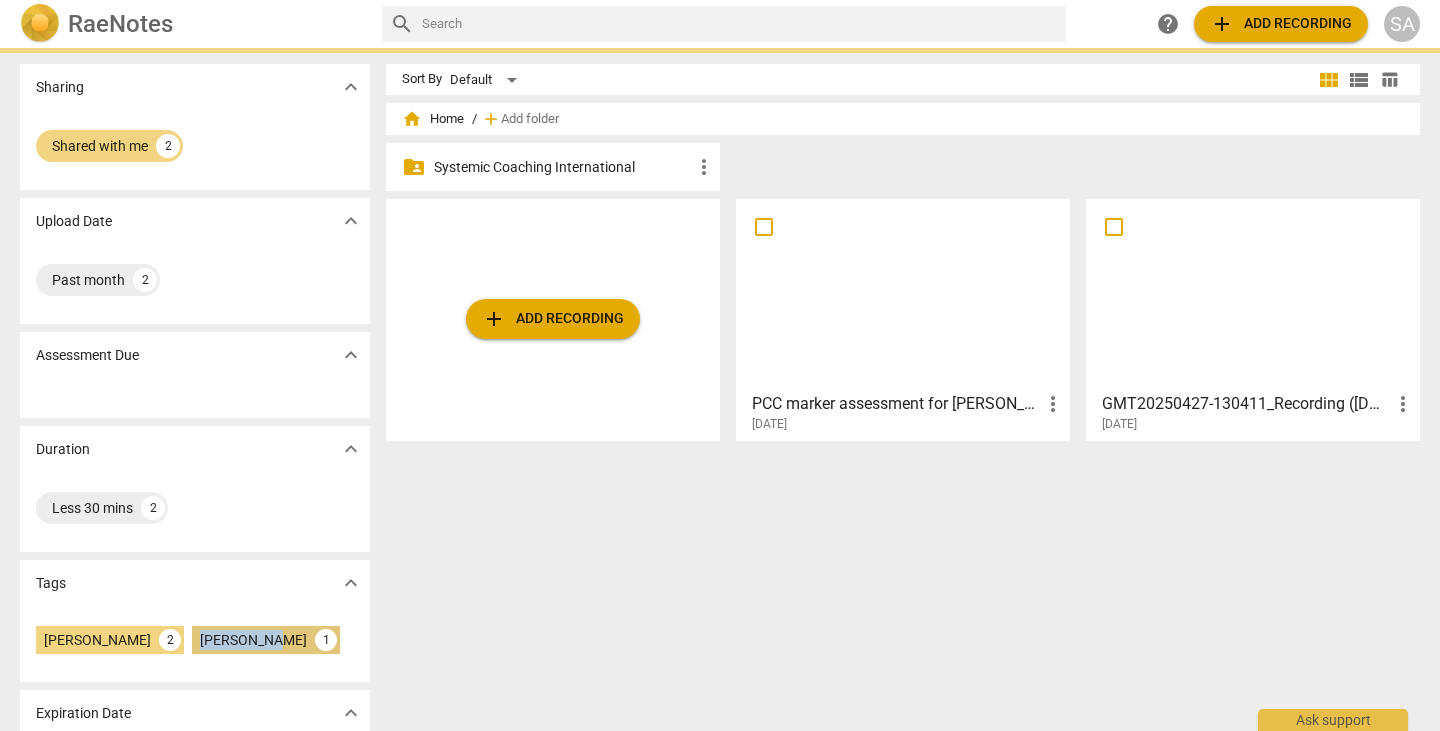 click on "[PERSON_NAME]" at bounding box center [253, 640] 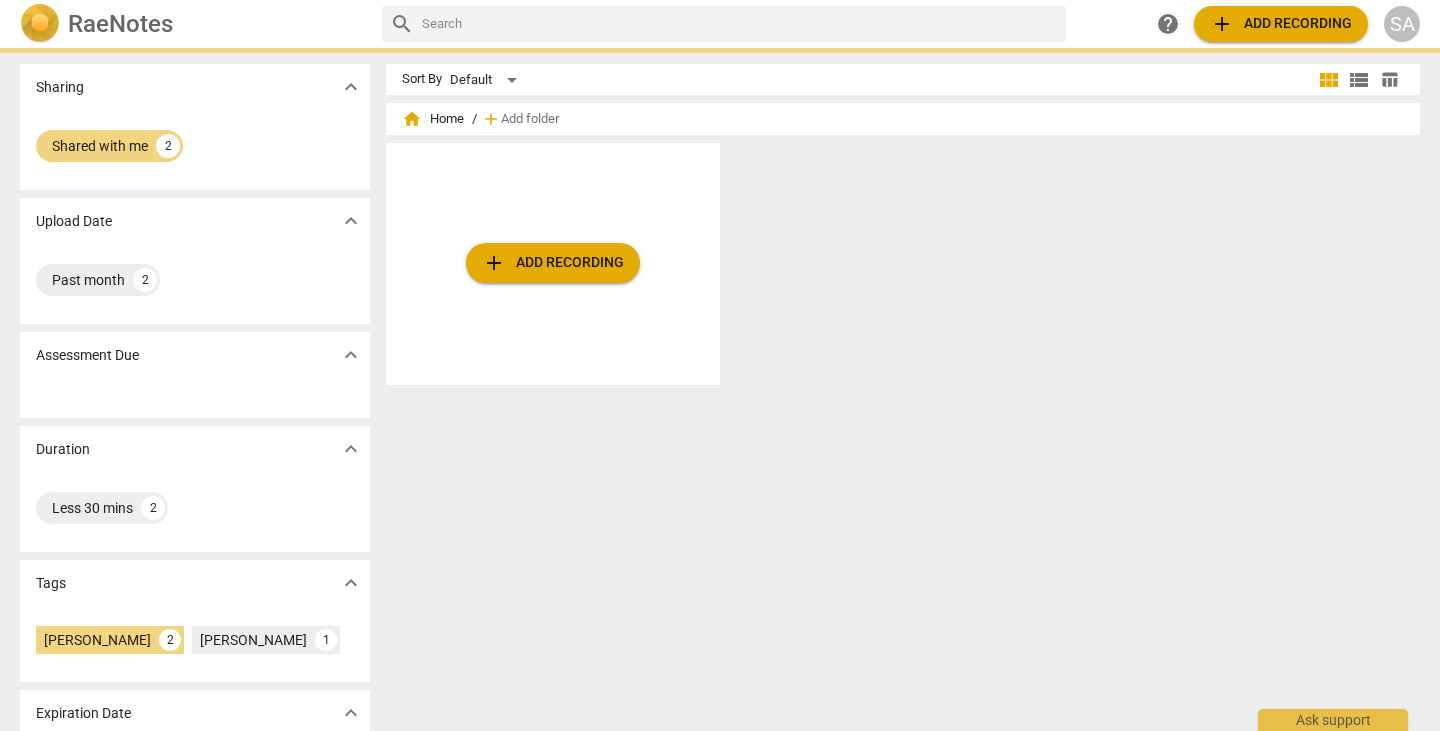 scroll, scrollTop: 0, scrollLeft: 0, axis: both 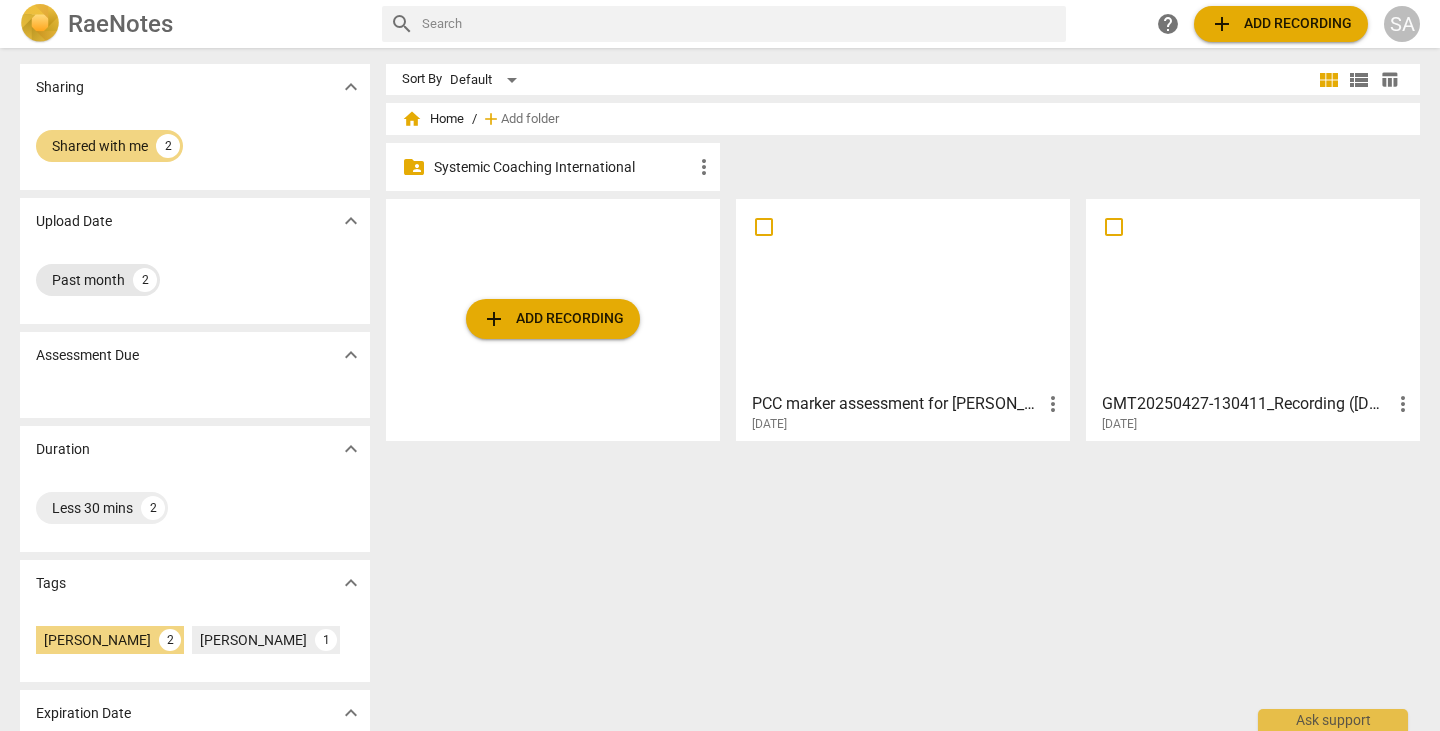 click on "Past month" at bounding box center (88, 280) 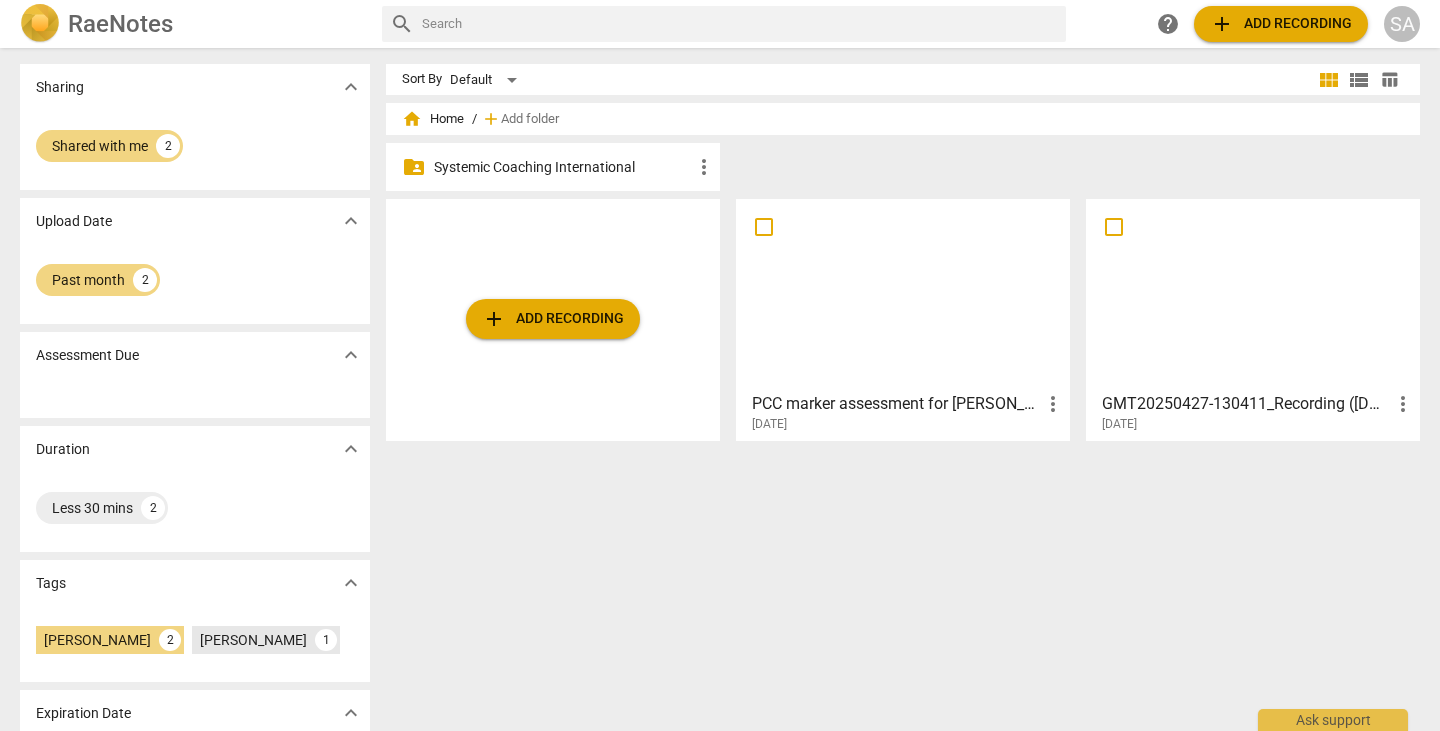 click on "[PERSON_NAME]" at bounding box center (253, 640) 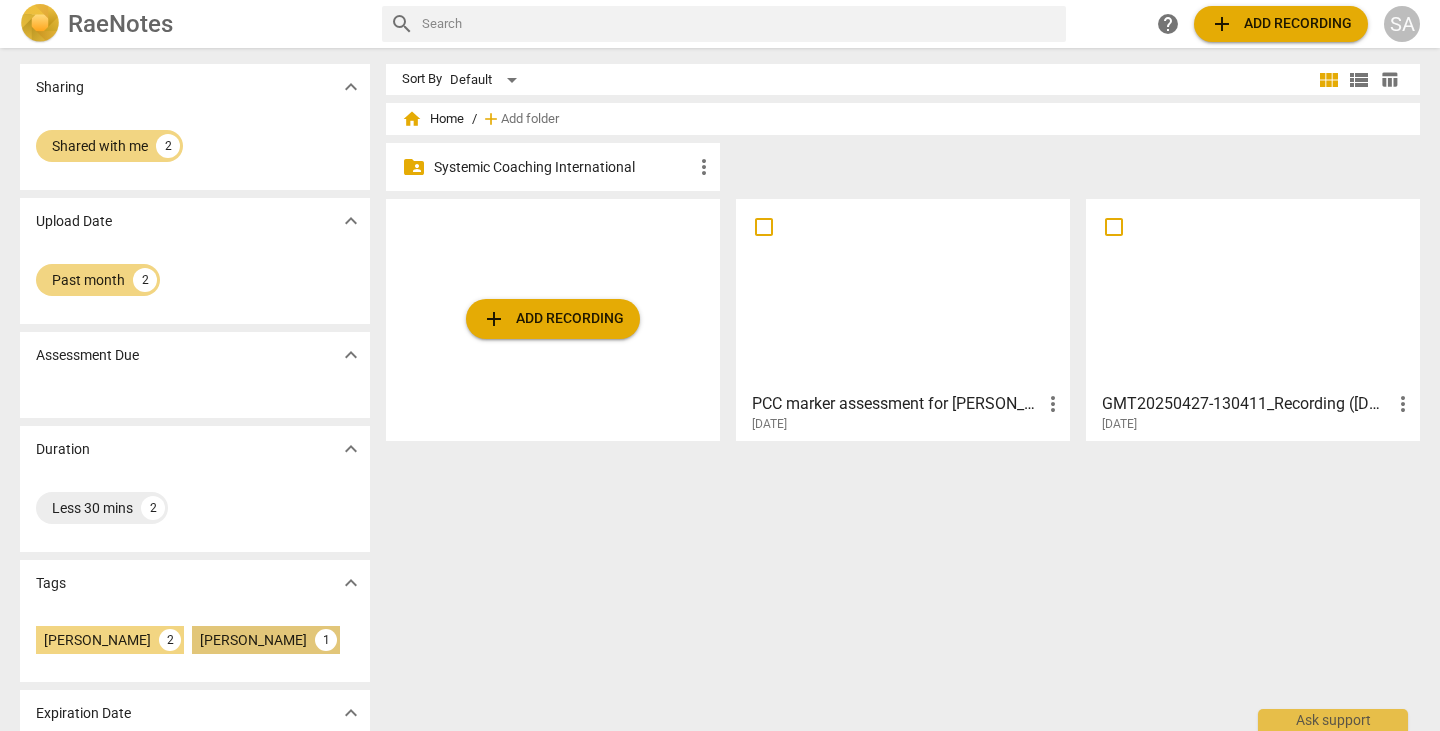 click on "[PERSON_NAME]" at bounding box center [253, 640] 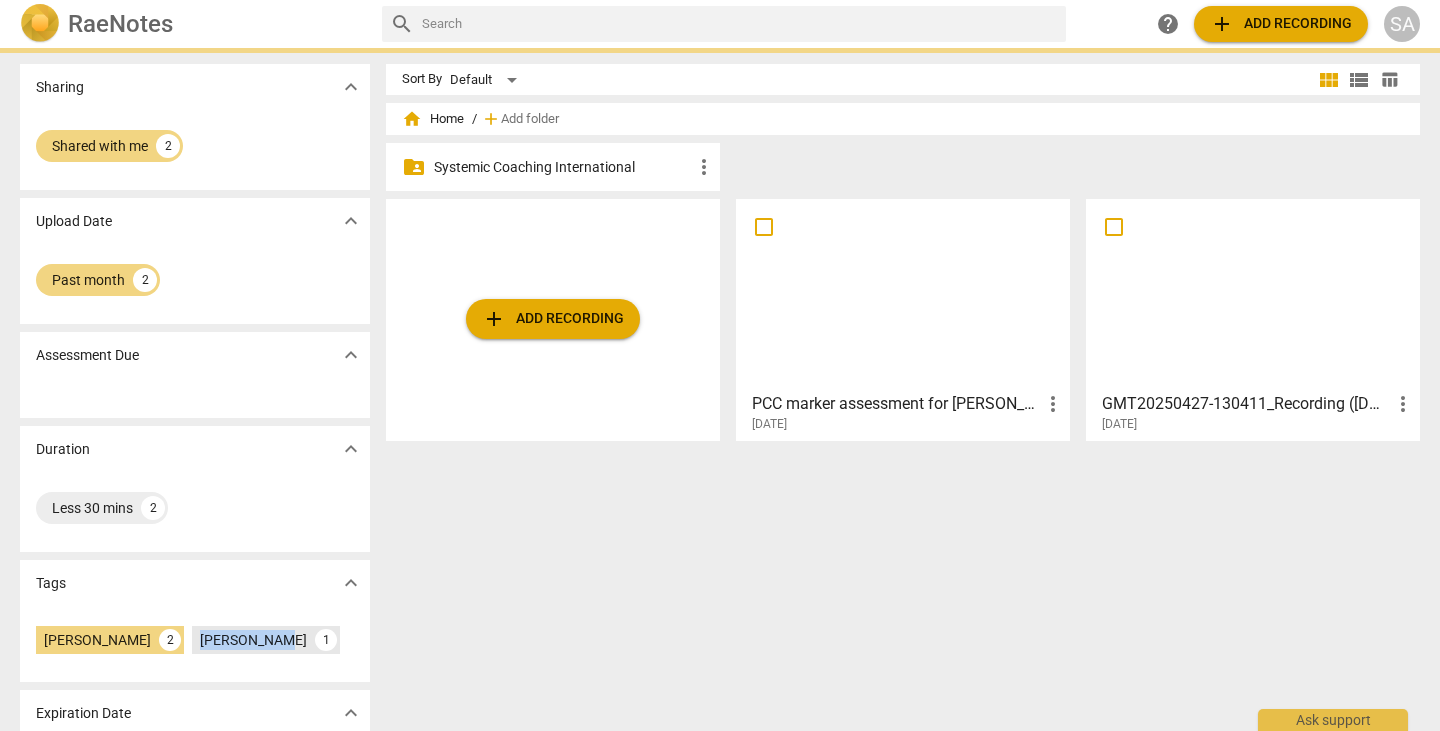 click on "[PERSON_NAME]" at bounding box center [253, 640] 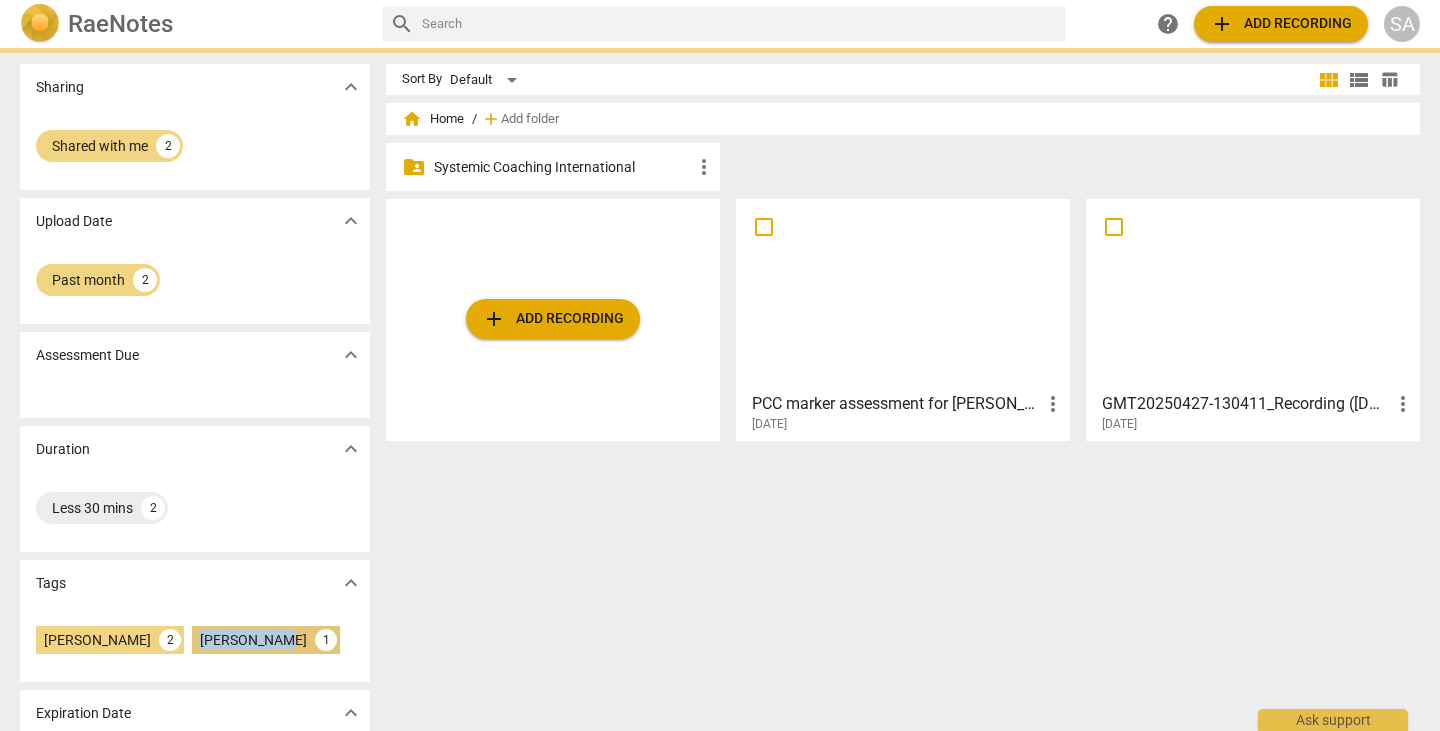 click on "[PERSON_NAME]" at bounding box center (253, 640) 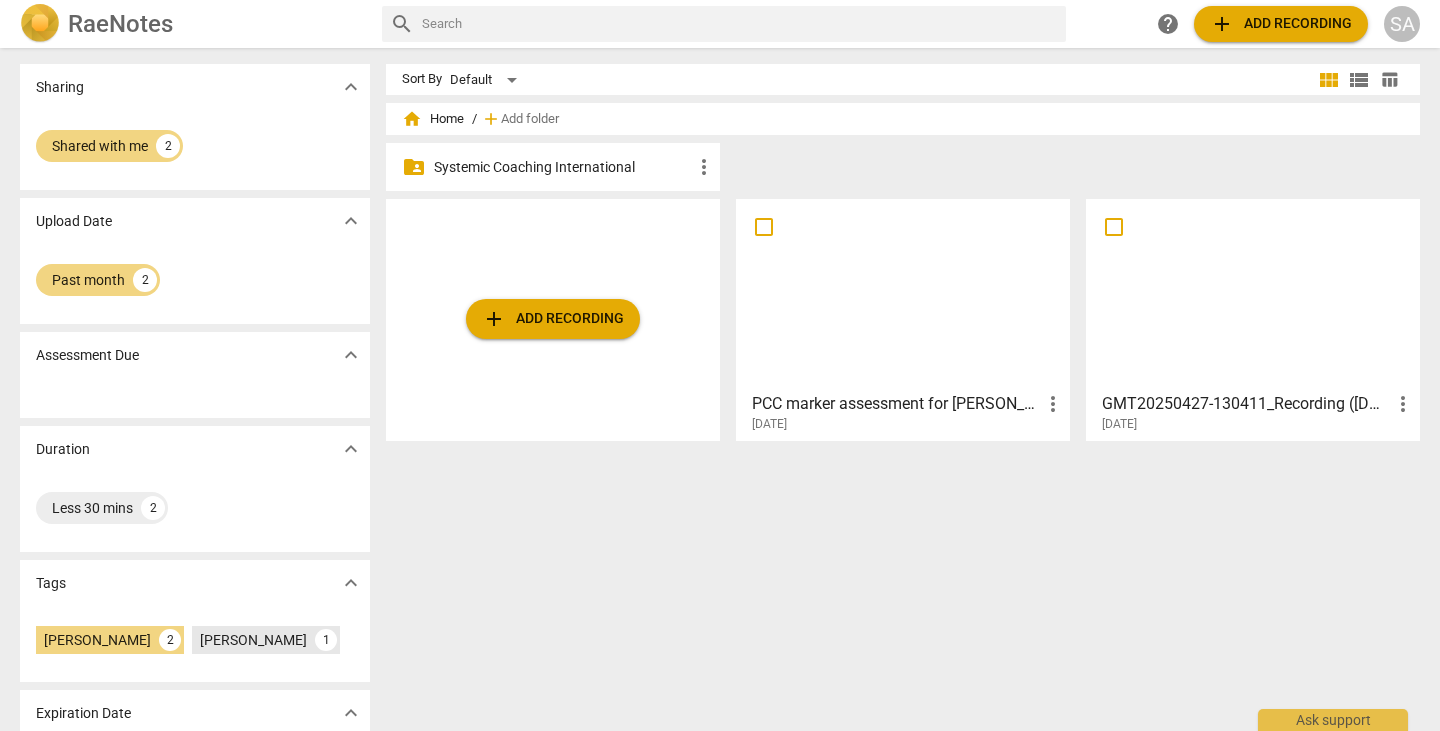 click on "[PERSON_NAME]" at bounding box center [253, 640] 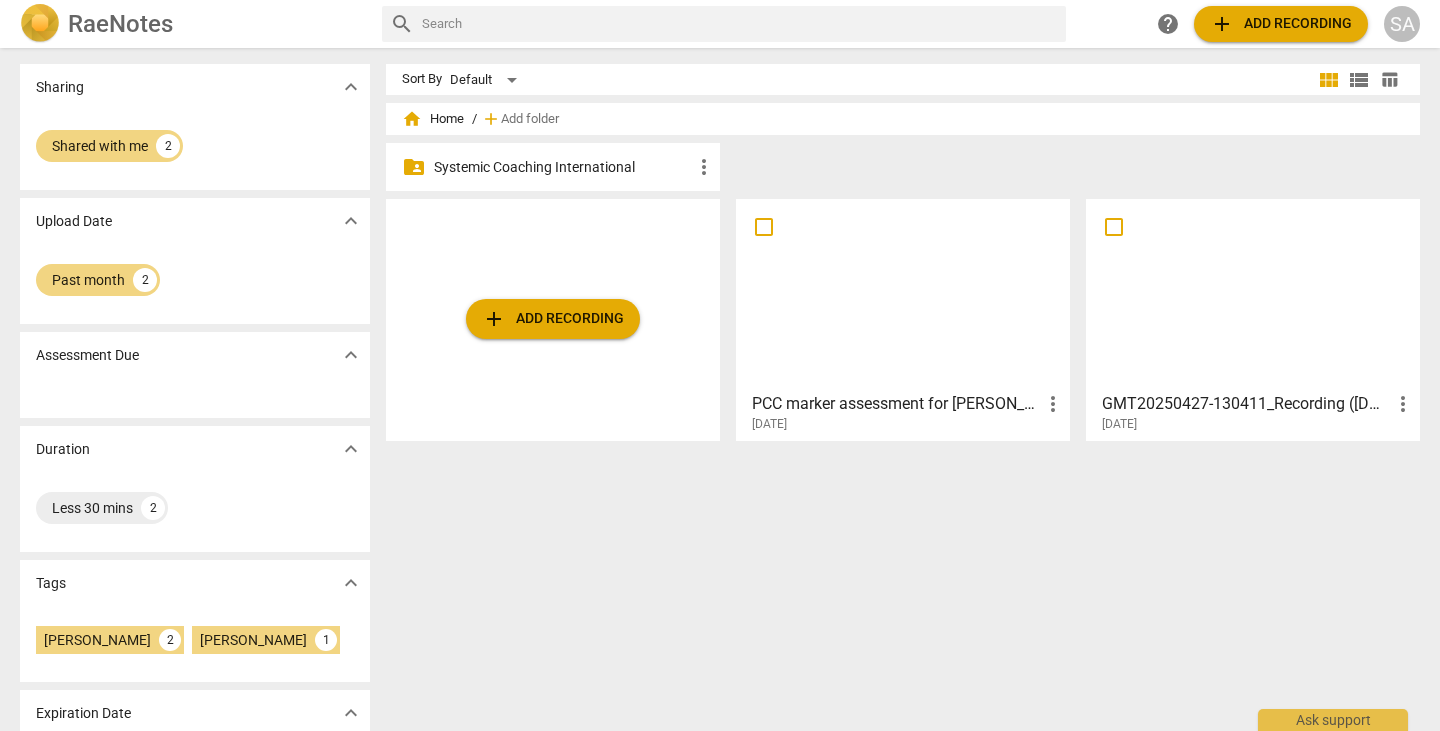 click on "home Home" at bounding box center [433, 119] 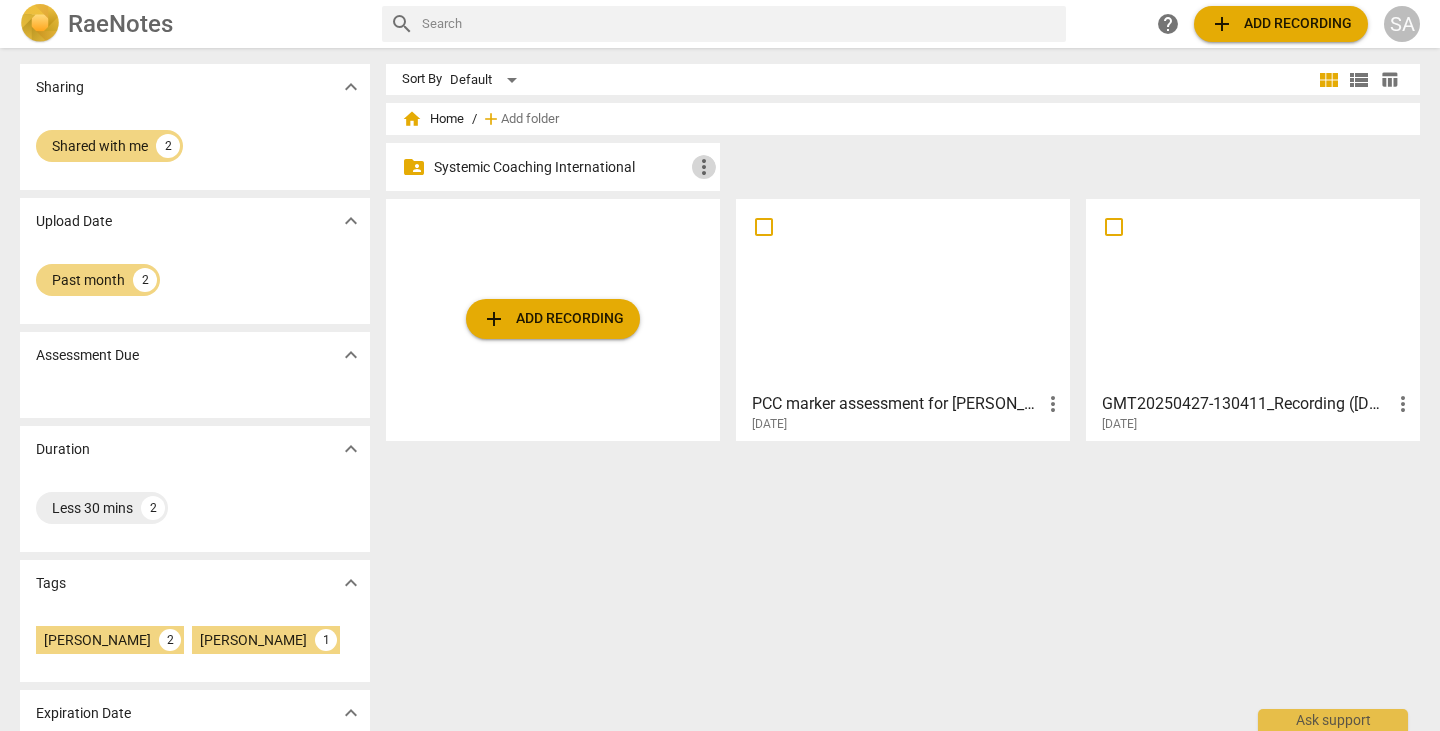 click on "more_vert" at bounding box center (704, 167) 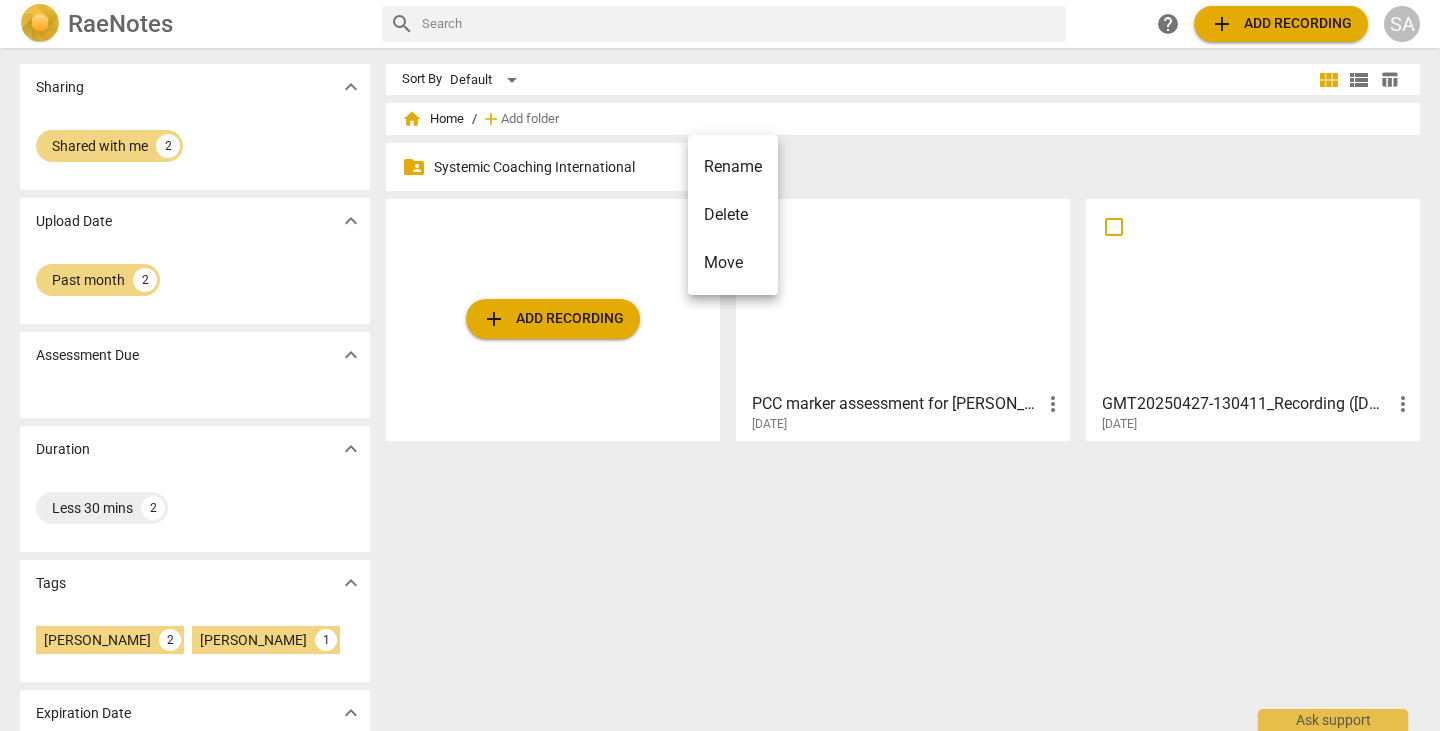 click at bounding box center (720, 365) 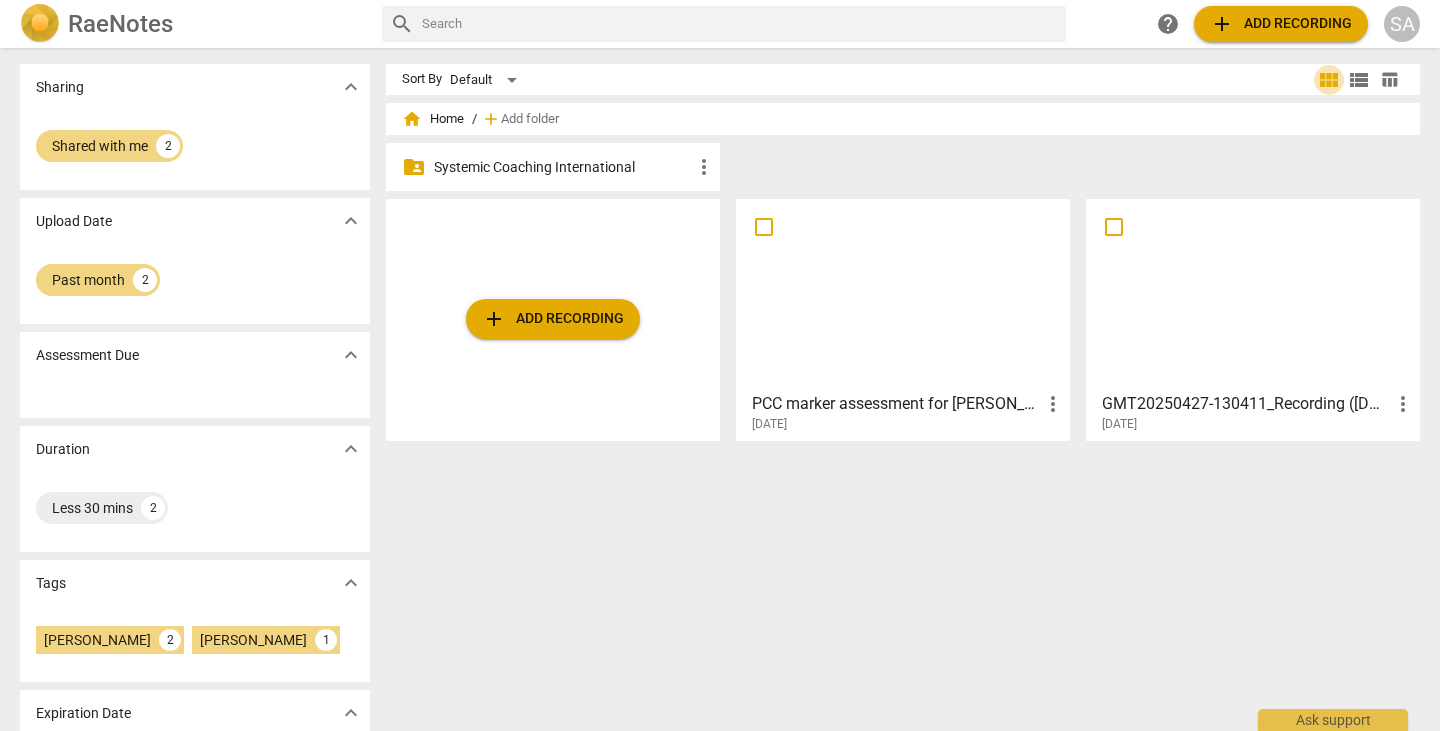 click on "view_module" at bounding box center [1329, 80] 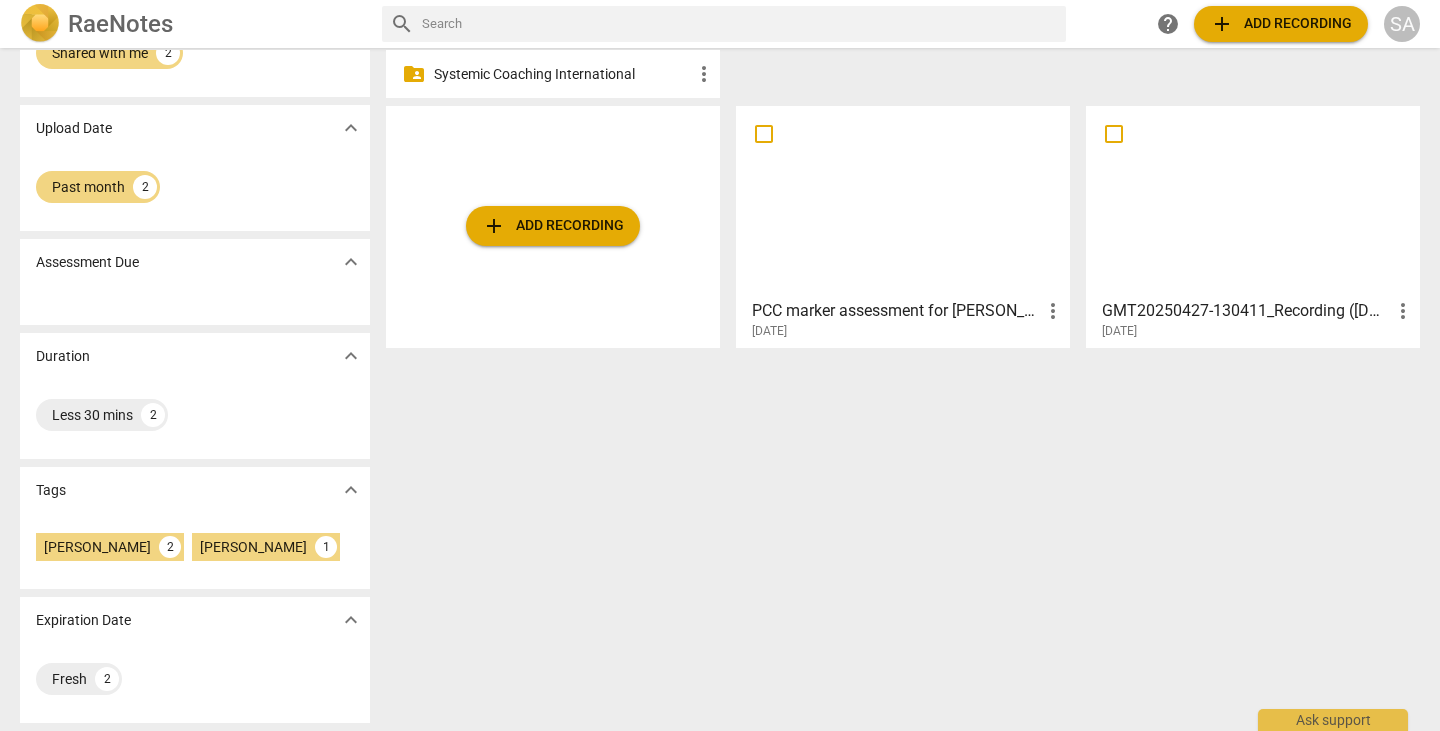 scroll, scrollTop: 0, scrollLeft: 0, axis: both 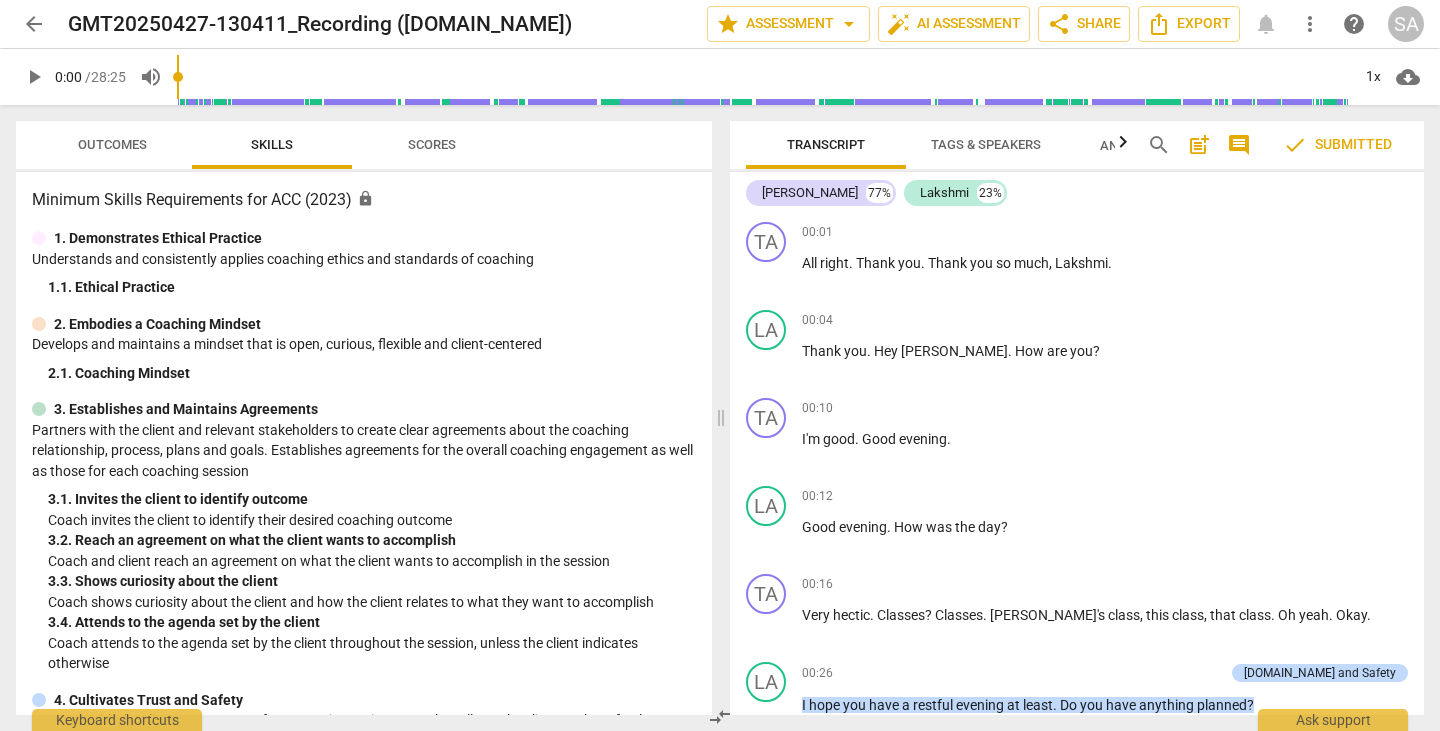 click on "arrow_back" at bounding box center [34, 24] 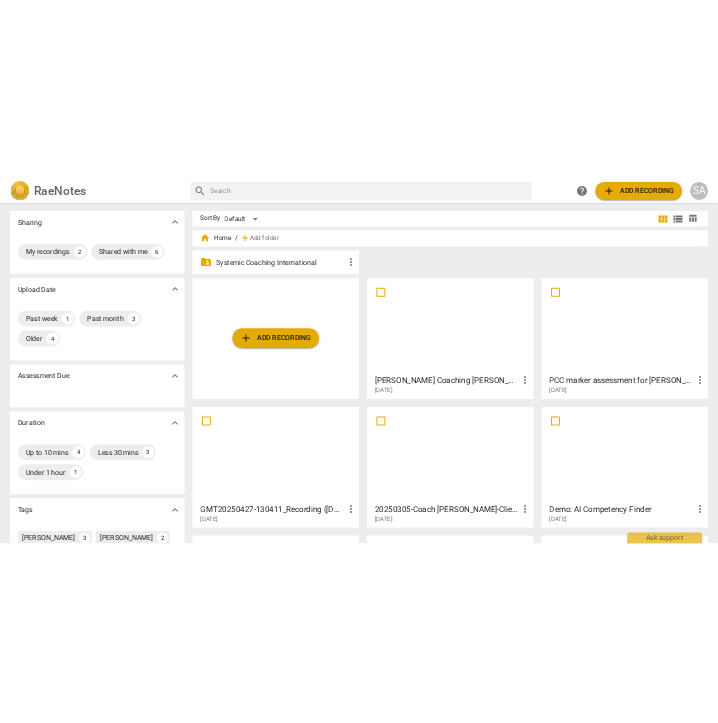 scroll, scrollTop: 245, scrollLeft: 0, axis: vertical 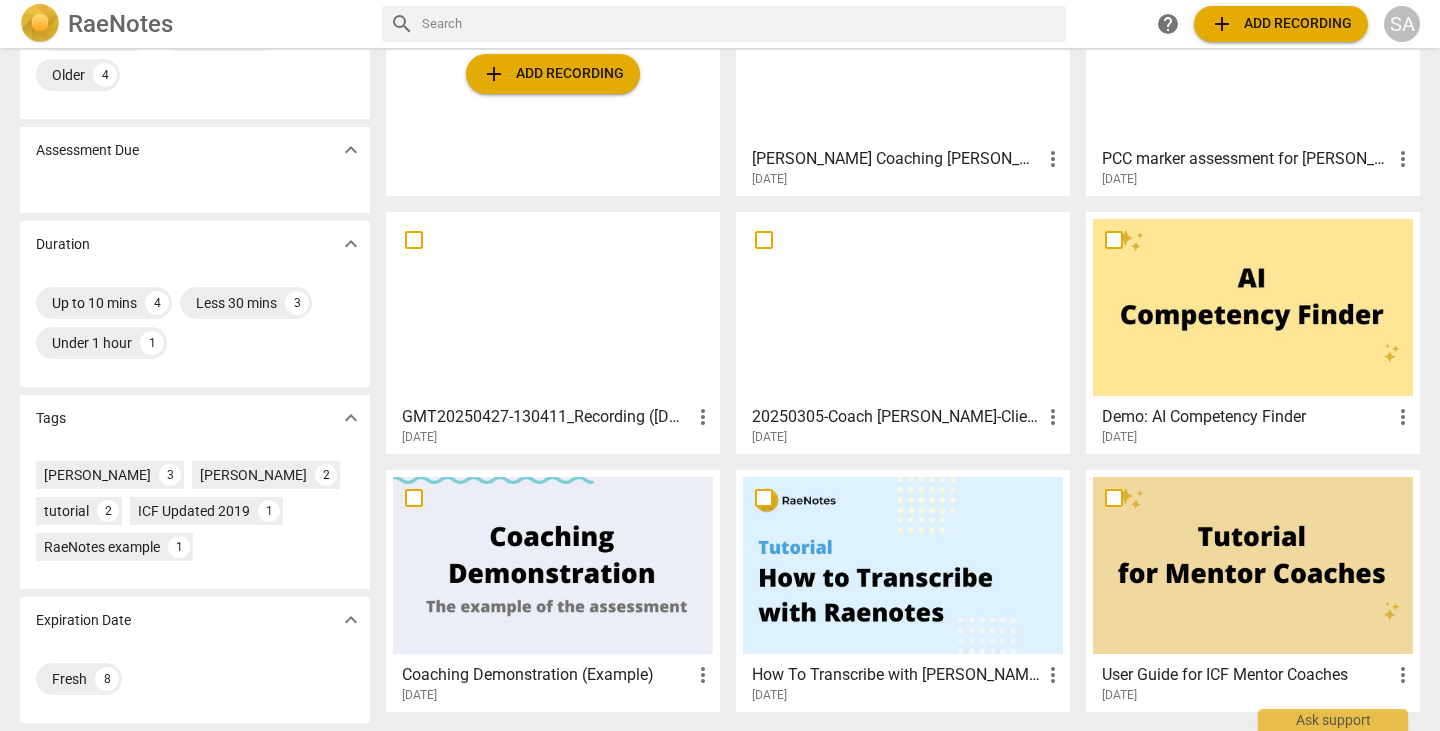 click at bounding box center (903, 49) 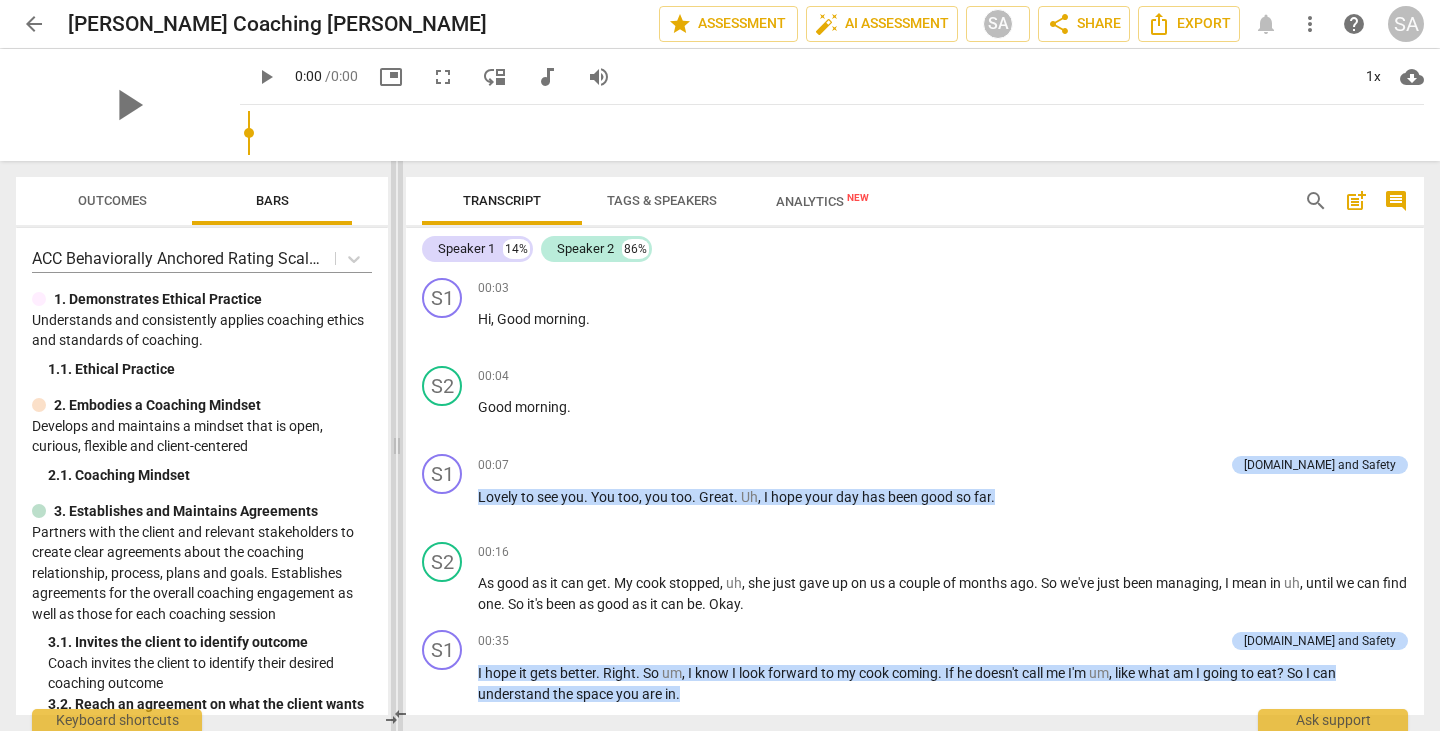 drag, startPoint x: 719, startPoint y: 447, endPoint x: 392, endPoint y: 449, distance: 327.0061 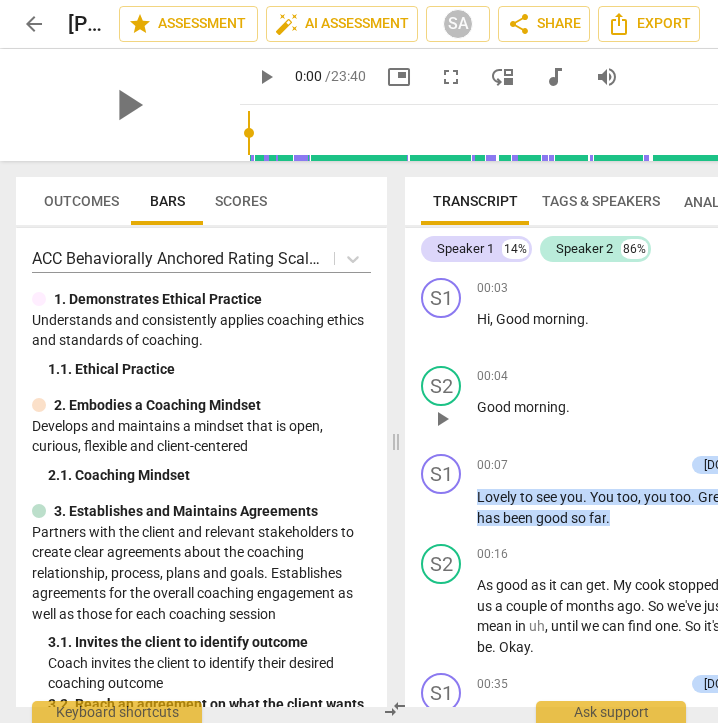click on "00:04 + Add competency keyboard_arrow_right" at bounding box center (672, 376) 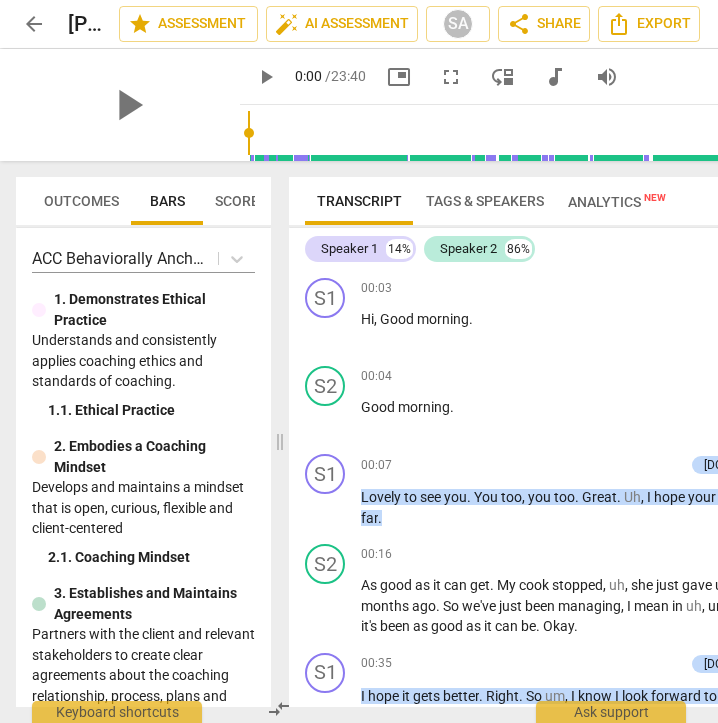 click at bounding box center [280, 442] 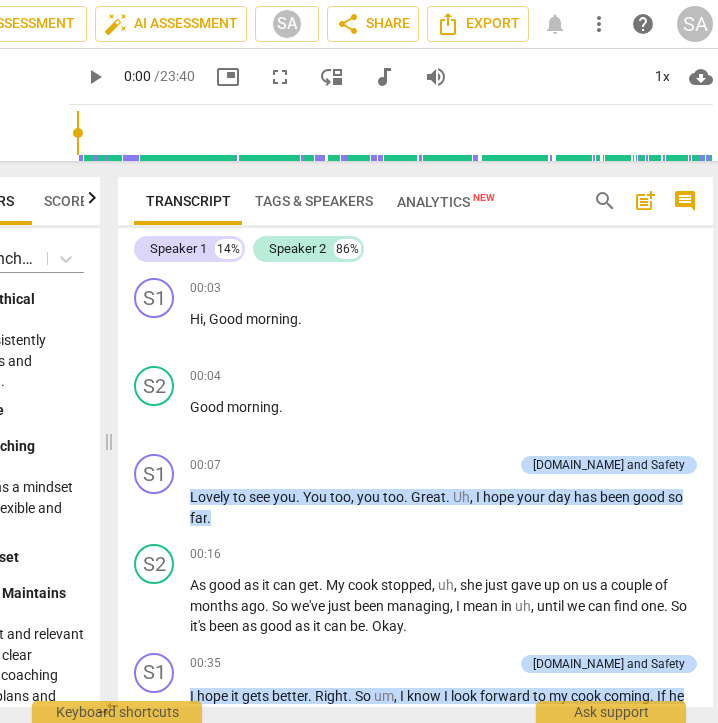 scroll, scrollTop: 0, scrollLeft: 182, axis: horizontal 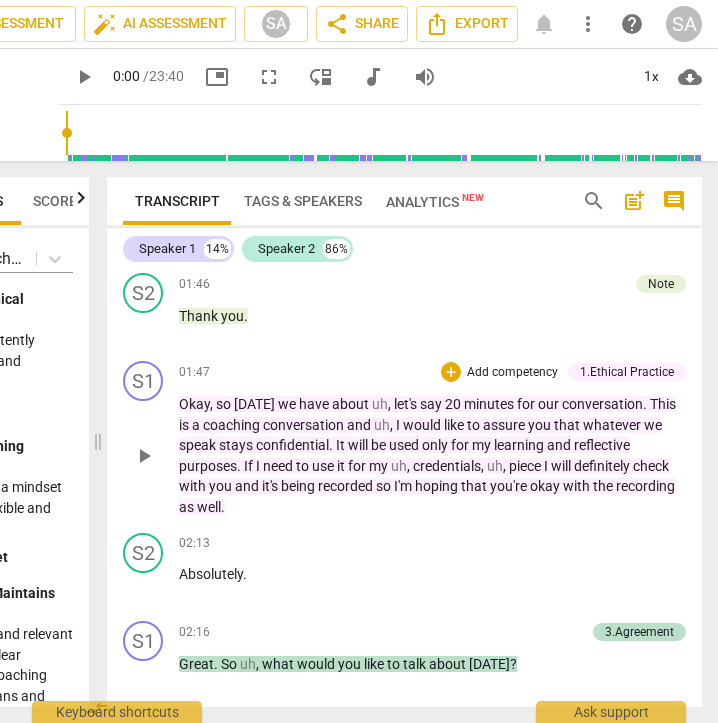 drag, startPoint x: 176, startPoint y: 420, endPoint x: 393, endPoint y: 420, distance: 217 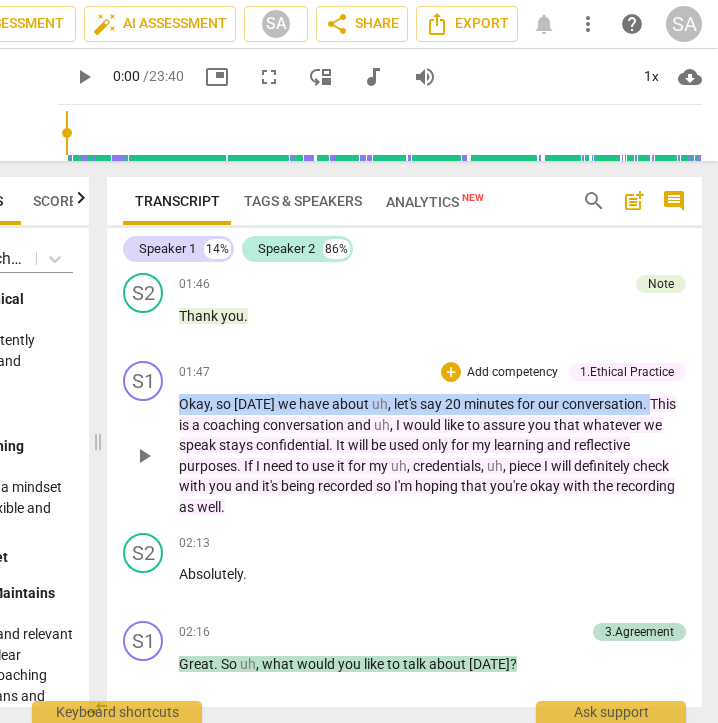 drag, startPoint x: 179, startPoint y: 418, endPoint x: 644, endPoint y: 423, distance: 465.0269 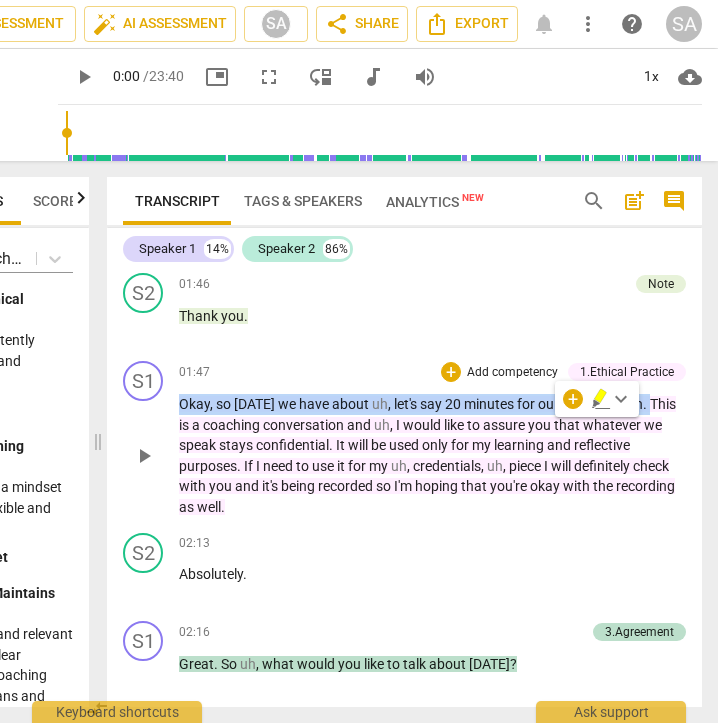 copy on "Okay ,   so   [DATE]   we   have   about   uh ,   let's   say   20   minutes   for   our   conversation ." 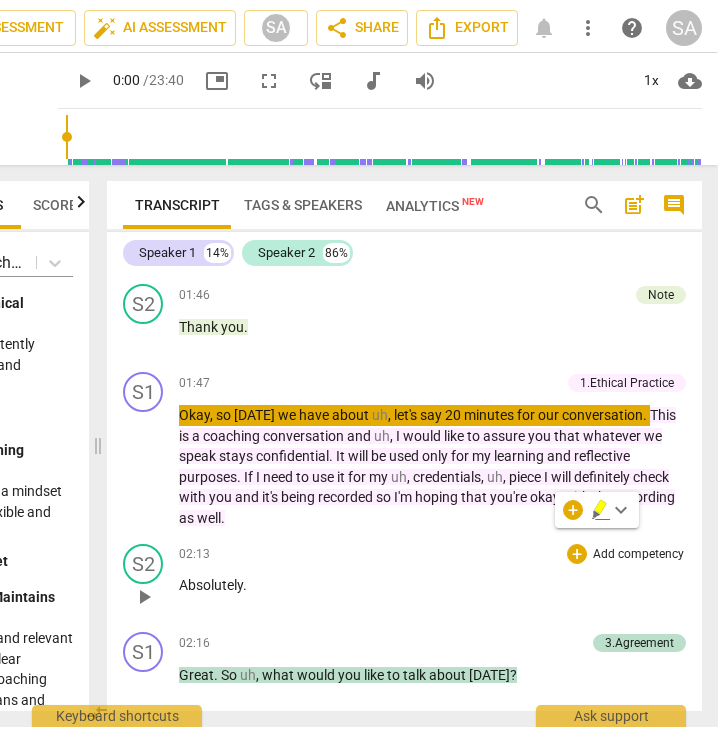 scroll, scrollTop: 993, scrollLeft: 0, axis: vertical 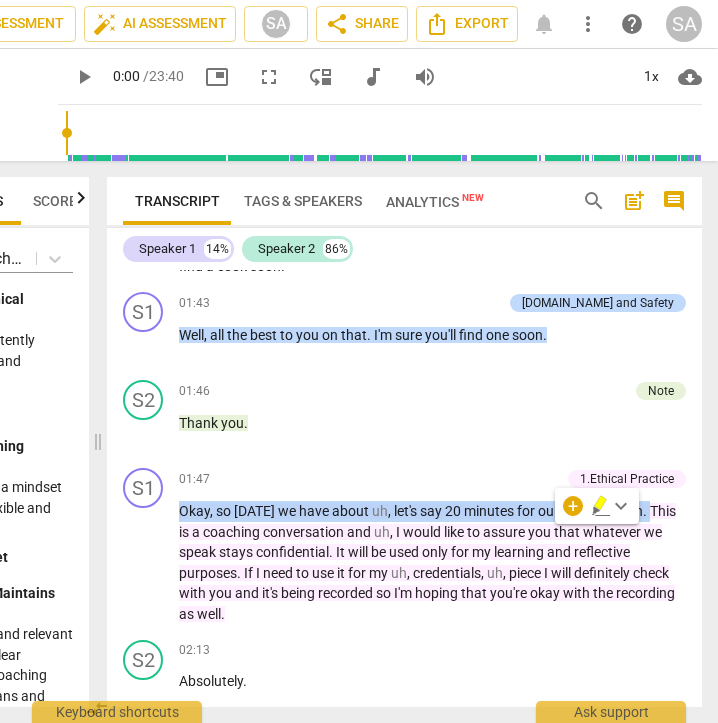 click on "You   know   he'll   start   off   on   one   vegetable   and   then   I'll   come   and   make   the   roti   something   so .   So   we   kind   of   holding   it   together   as   of   now   but   I'm   really   hoping   I   find   a   cook   soon ." at bounding box center (432, 246) 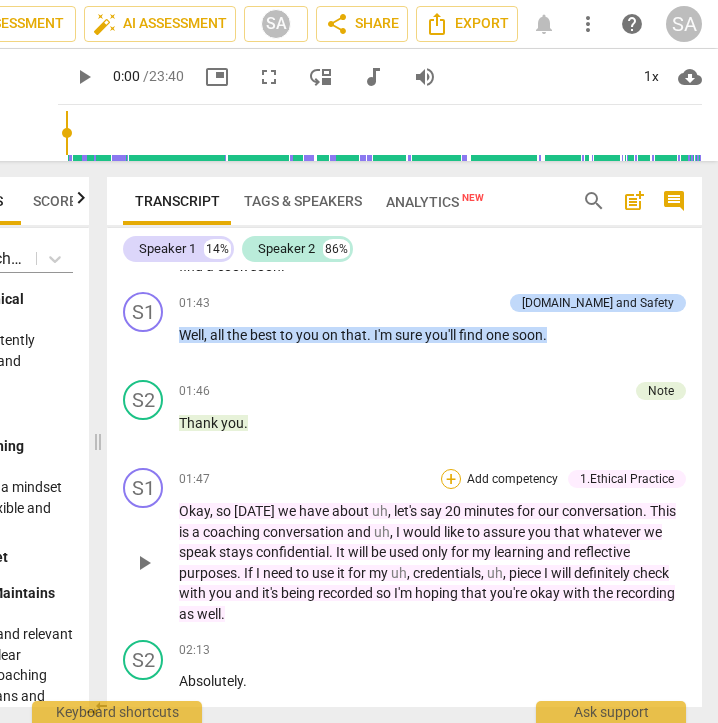 click on "+" at bounding box center (451, 479) 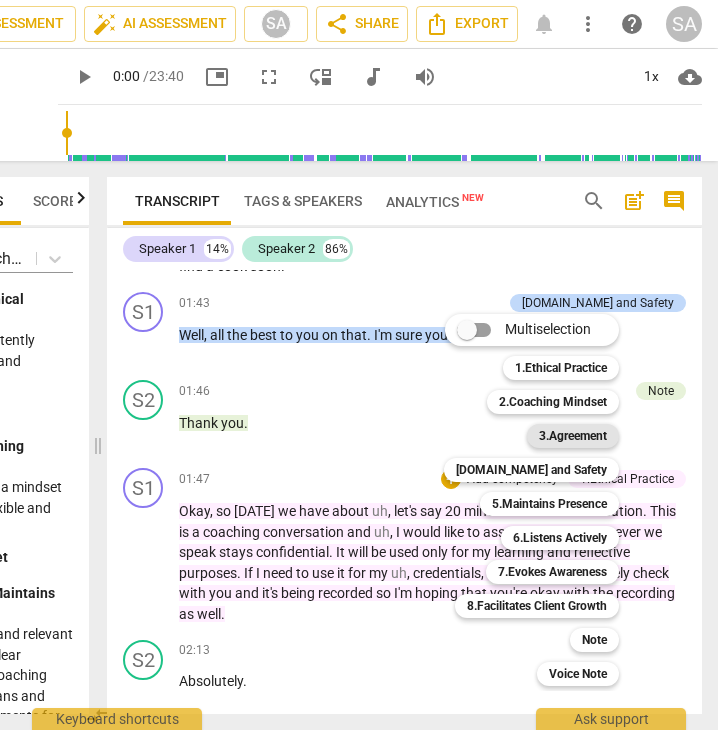 click on "3.Agreement" at bounding box center [573, 436] 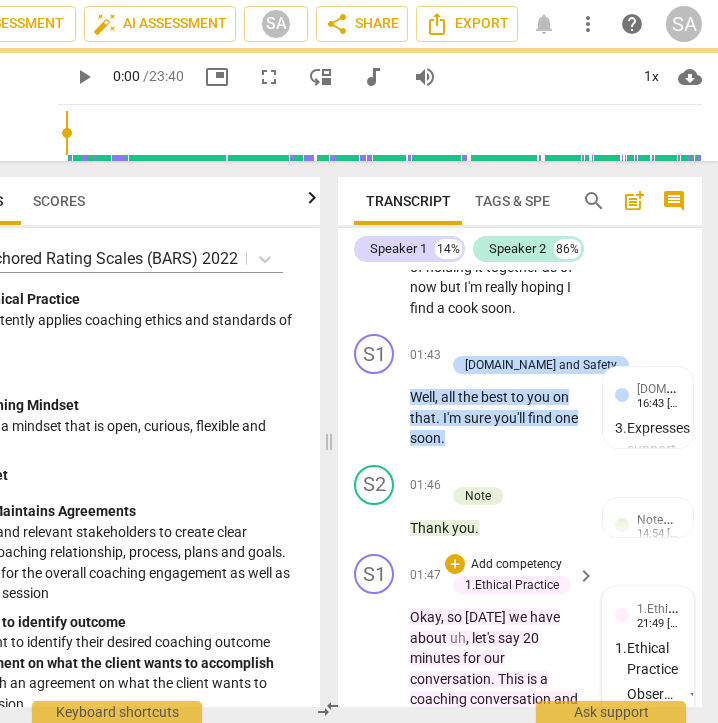 scroll, scrollTop: 1925, scrollLeft: 0, axis: vertical 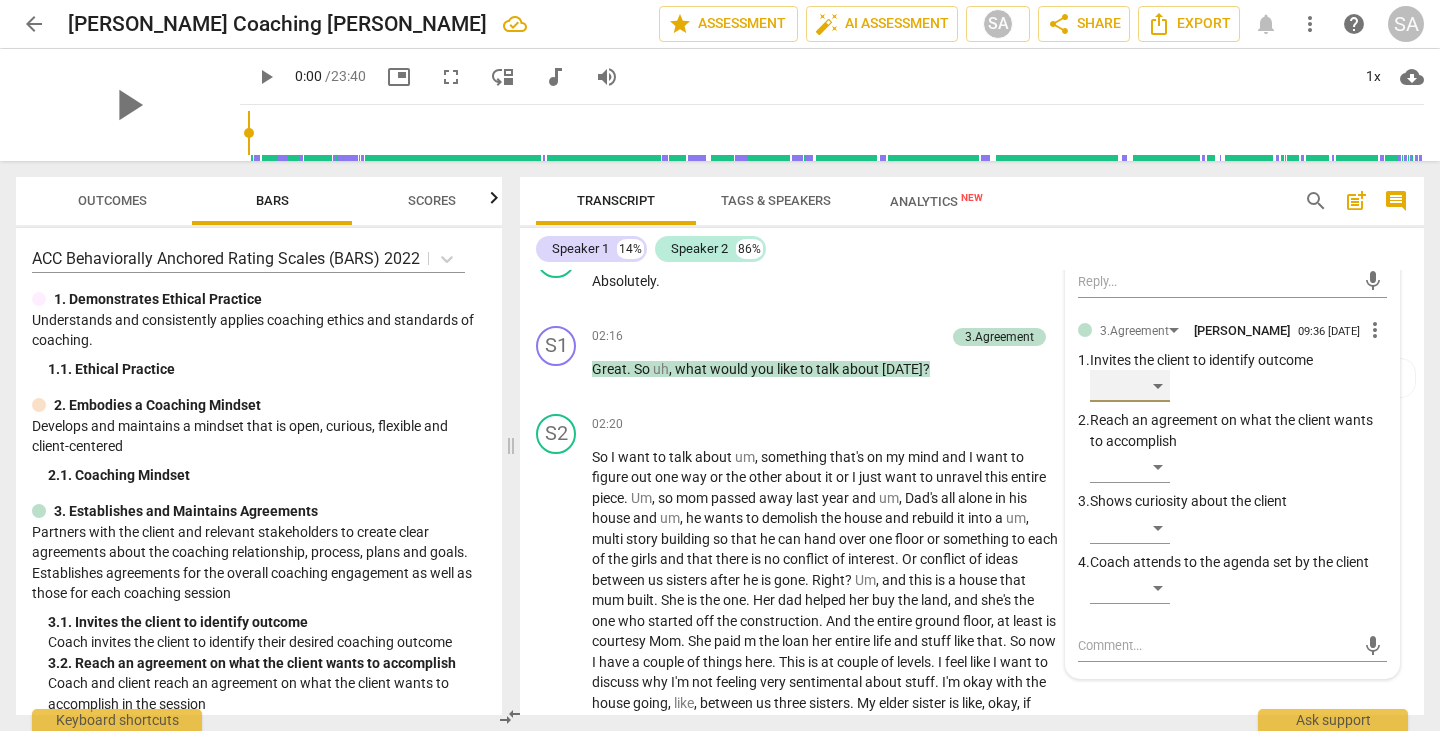 click on "​" at bounding box center (1130, 386) 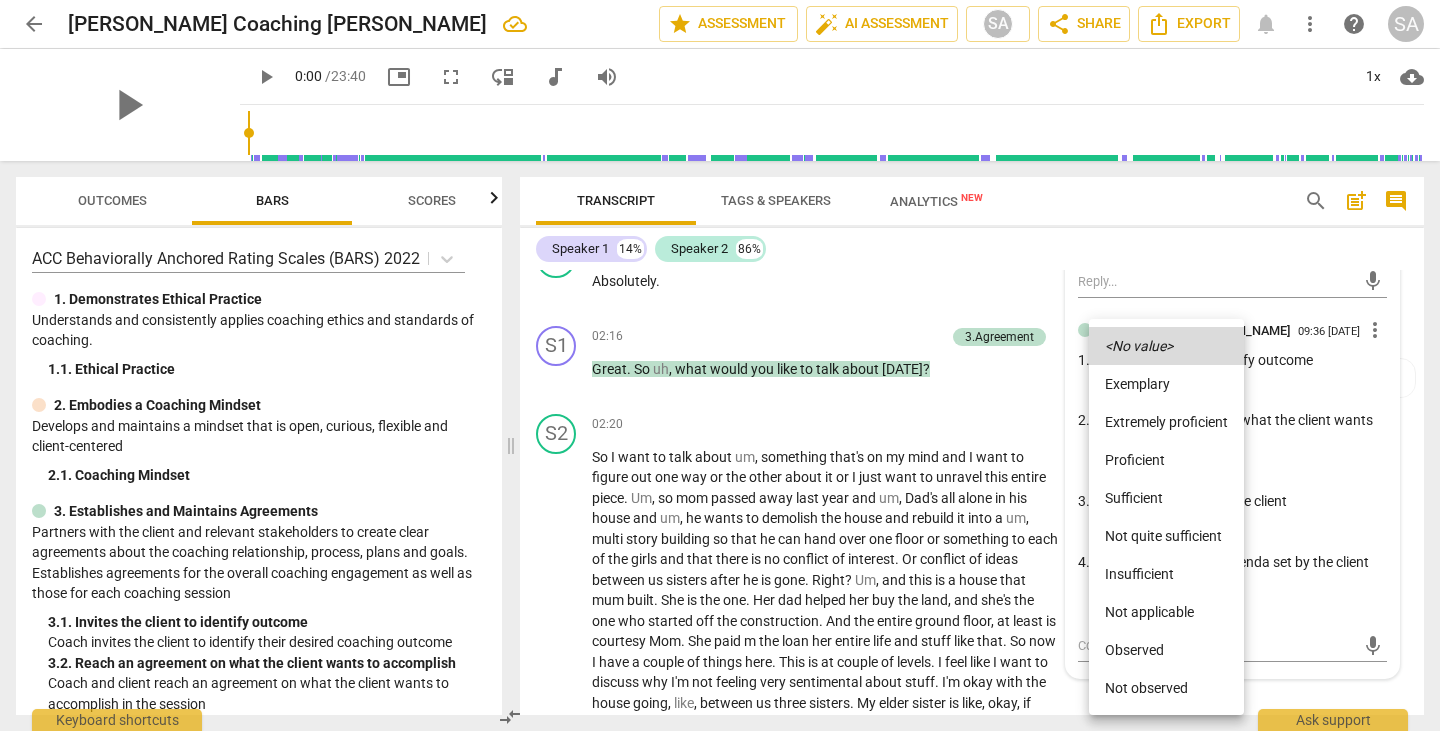 click on "Observed" at bounding box center (1166, 650) 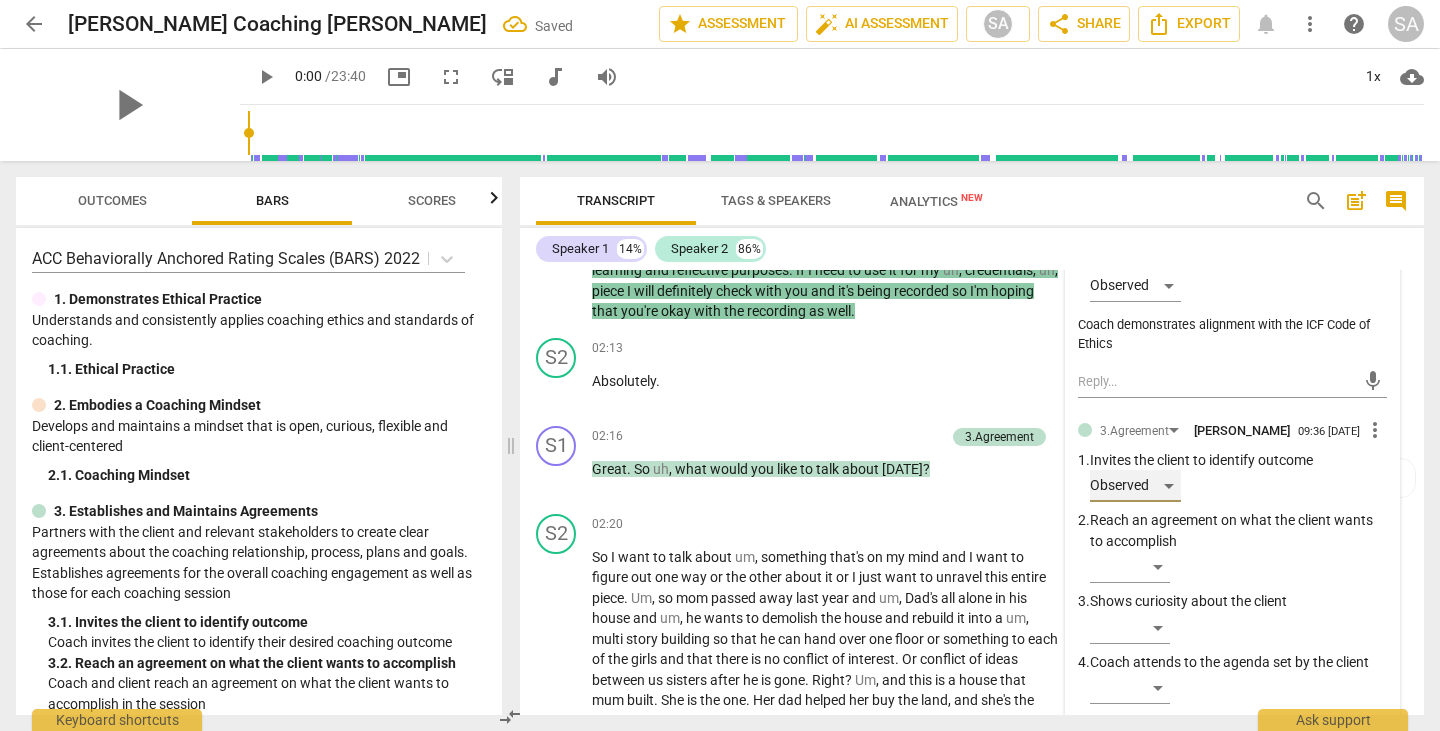 scroll, scrollTop: 1124, scrollLeft: 0, axis: vertical 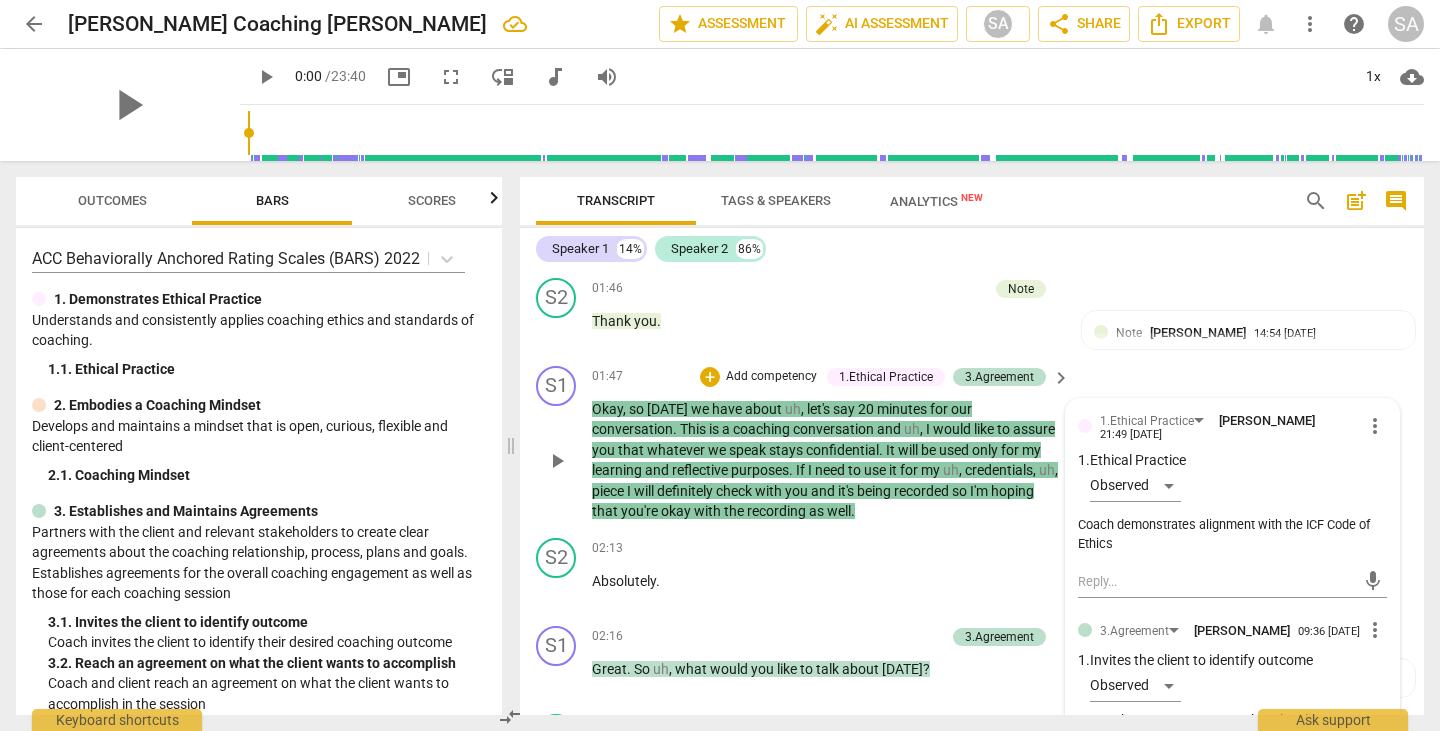 drag, startPoint x: 587, startPoint y: 428, endPoint x: 1027, endPoint y: 427, distance: 440.00113 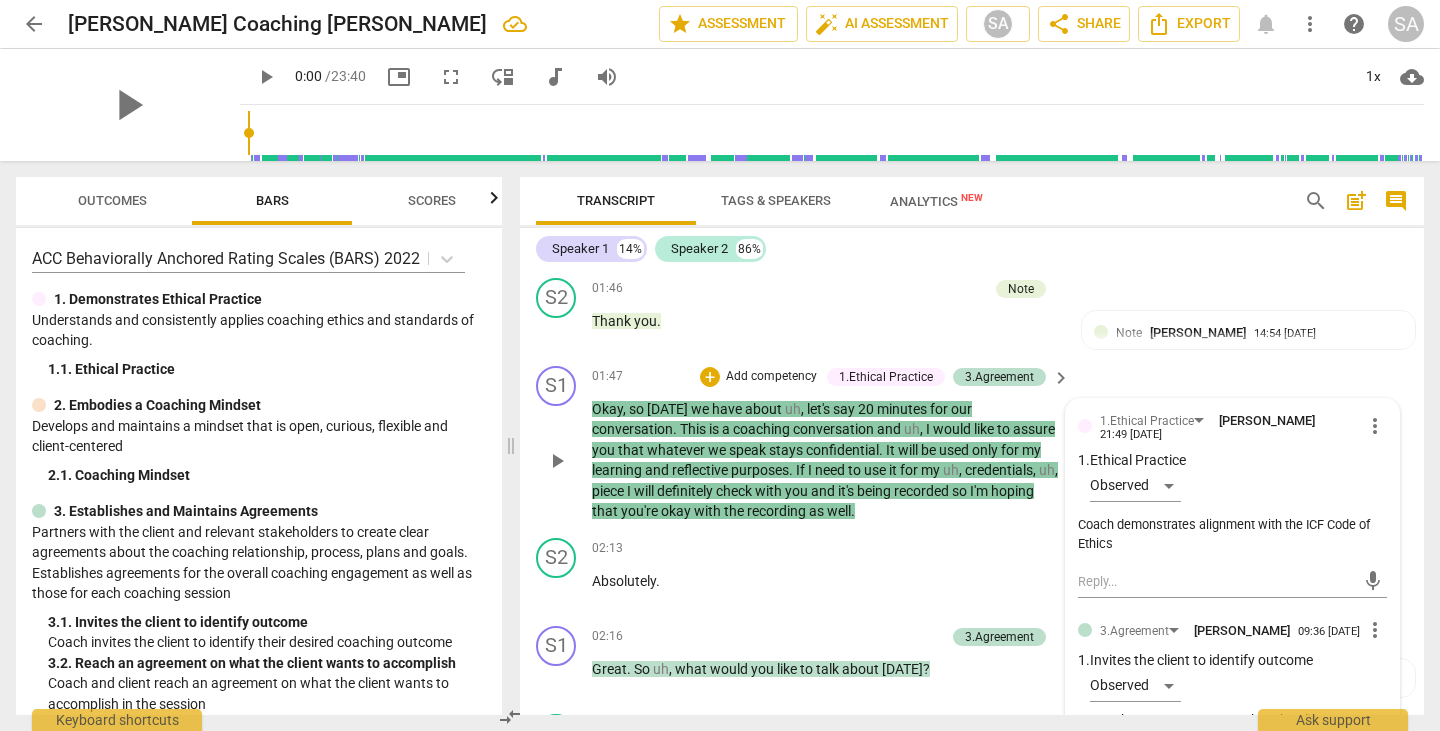 click on "S1 play_arrow pause 01:47 + Add competency 1.Ethical Practice 3.Agreement keyboard_arrow_right Okay ,   so   [DATE]   we   have   about   uh ,   let's   say   20   minutes   for   our   conversation .   This   is   a   coaching   conversation   and   uh ,   I   would   like   to   assure   you   that   whatever   we   speak   stays   confidential .   It   will   be   used   only   for   my   learning   and   reflective   purposes .   If   I   need   to   use   it   for   my   uh ,   credentials ,   uh ,   piece   I   will   definitely   check   with   you   and   it's   being   recorded   so   I'm   hoping   that   you're   okay   with   the   recording   as   well . 1.Ethical Practice [PERSON_NAME] 21:49 [DATE] more_vert 1.  Ethical Practice Observed Coach demonstrates alignment with the ICF Code of Ethics mic 3.Agreement [PERSON_NAME] 09:36 [DATE] more_vert 1.  Invites the client to identify outcome Observed 2.  Reach an agreement on what the client wants to accomplish ​ 3.  ​ 4.  ​" at bounding box center (972, 444) 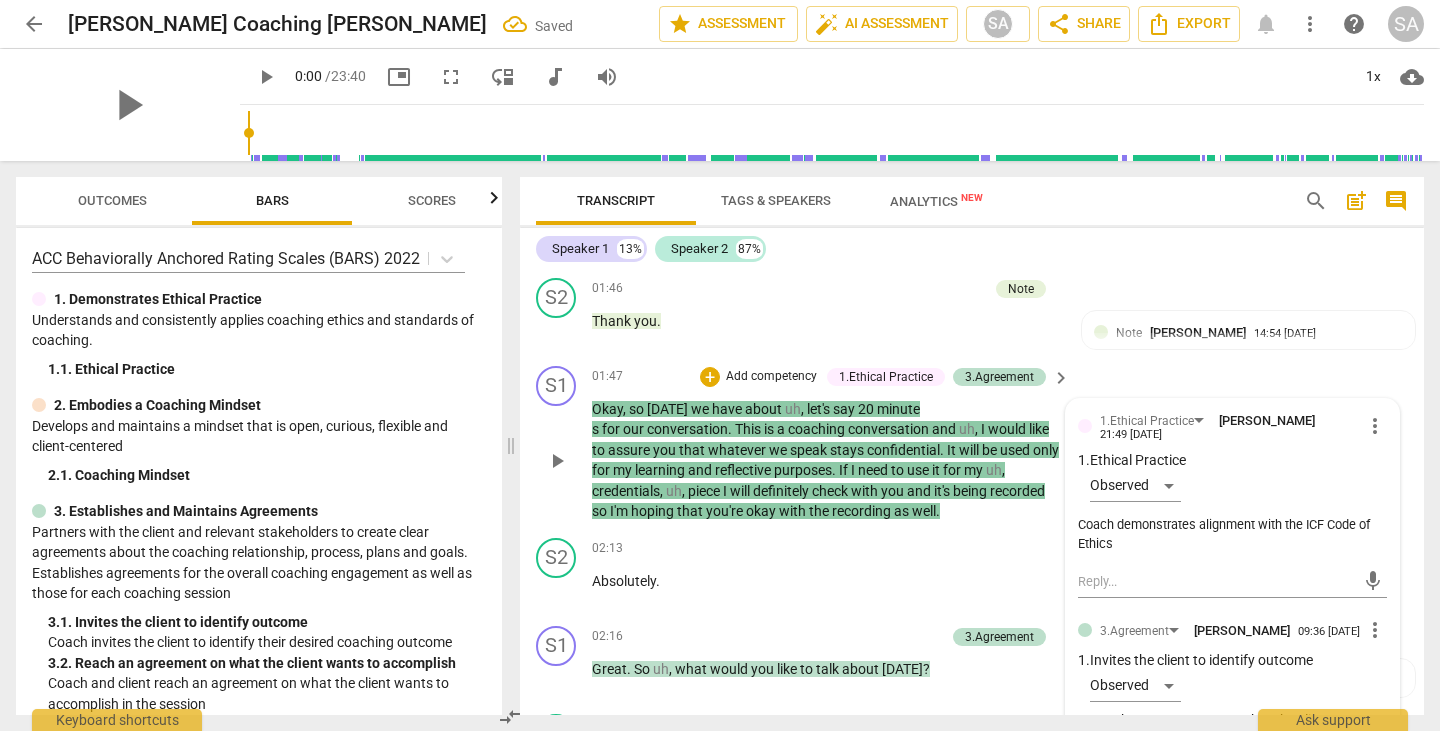 click on "Okay ,   so   [DATE]   we   have   about   uh ,   let's   say   20   minute s   for   our   conversation .   This   is   a   coaching   conversation   and   uh ,   I   would   like   to   assure   you   that   whatever   we   speak   stays   confidential .   It   will   be   used   only   for   my   learning   and   reflective   purposes .   If   I   need   to   use   it   for   my   uh ,   credentials ,   uh ,   piece   I   will   definitely   check   with   you   and   it's   being   recorded   so   I'm   hoping   that   you're   okay   with   the   recording   as   well ." at bounding box center [826, 460] 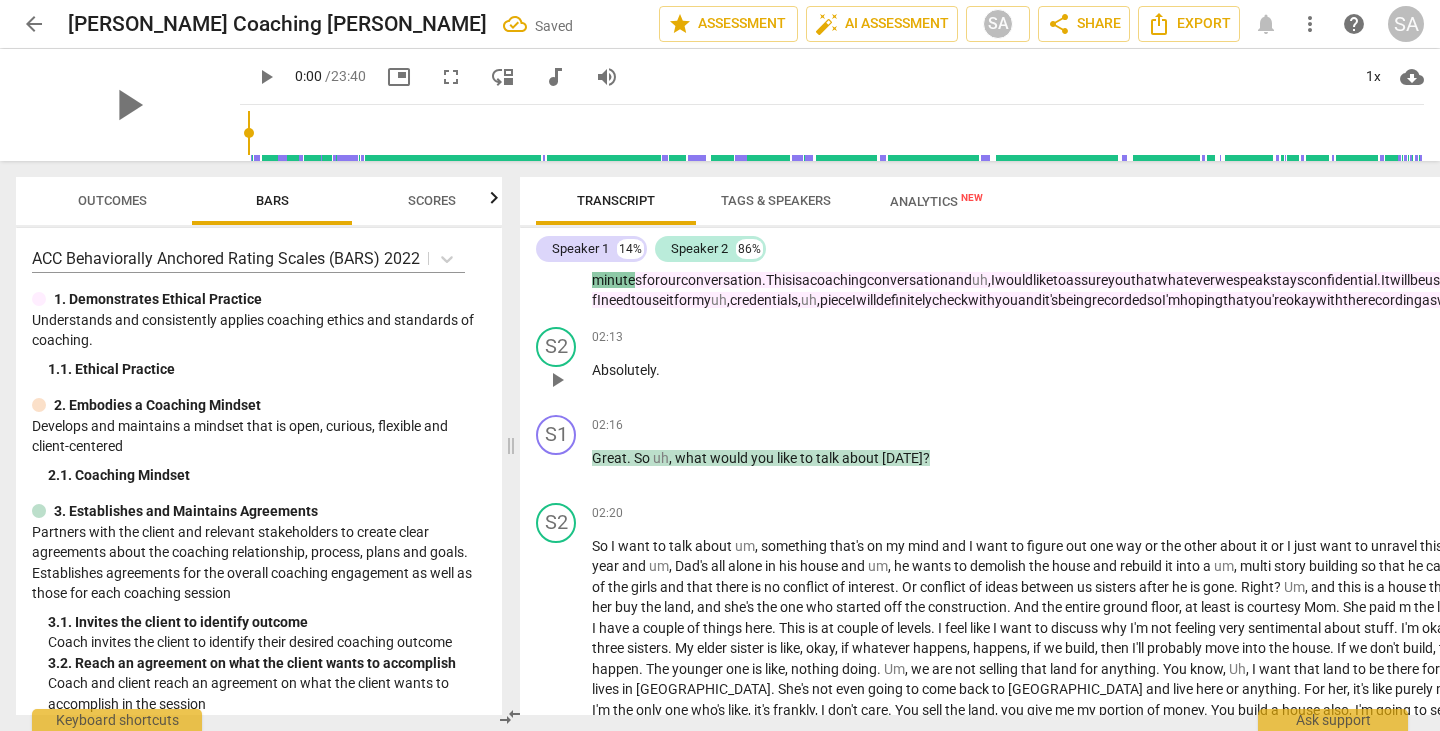 click on "02:13 + Add competency keyboard_arrow_right Absolutely ." at bounding box center (1159, 363) 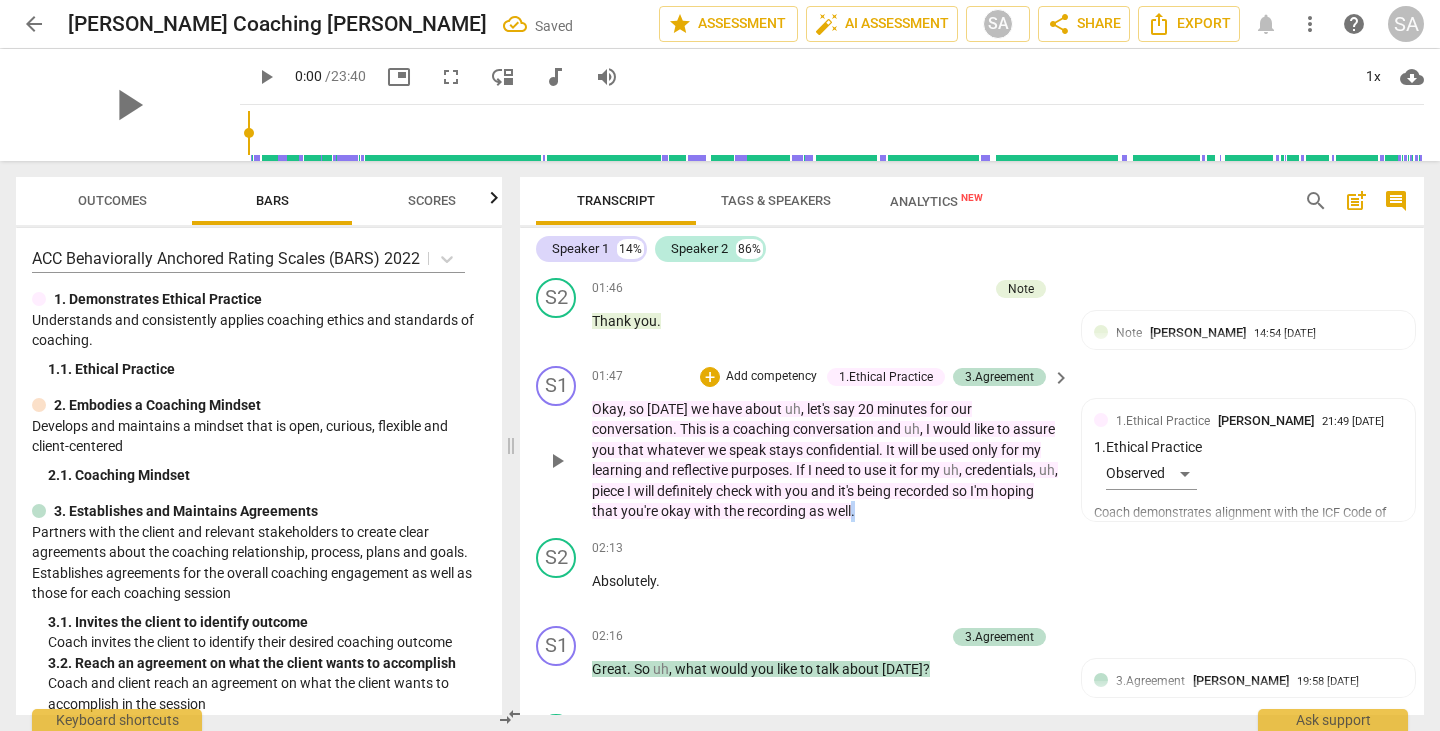 drag, startPoint x: 1059, startPoint y: 427, endPoint x: 851, endPoint y: 426, distance: 208.00241 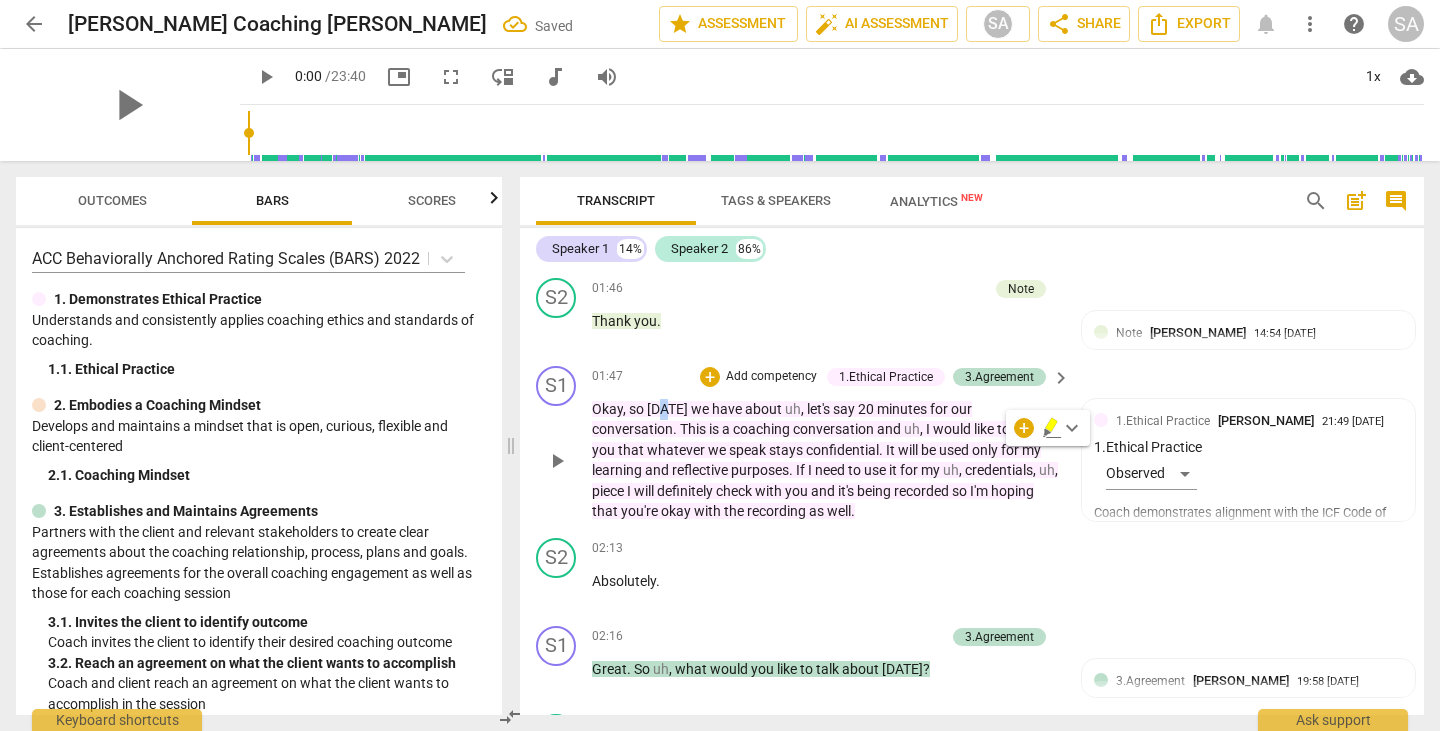 click on "[DATE]" at bounding box center [669, 409] 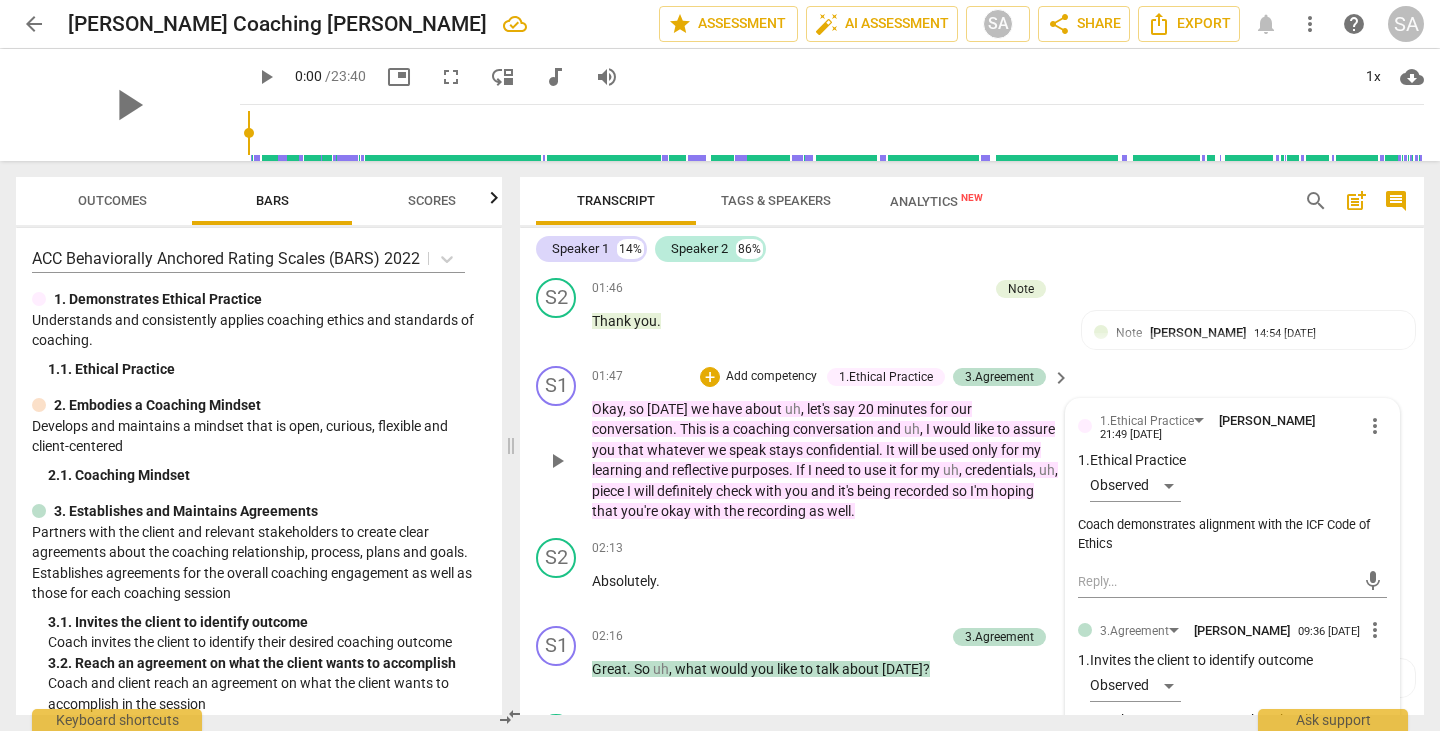 click on "Okay" at bounding box center [607, 409] 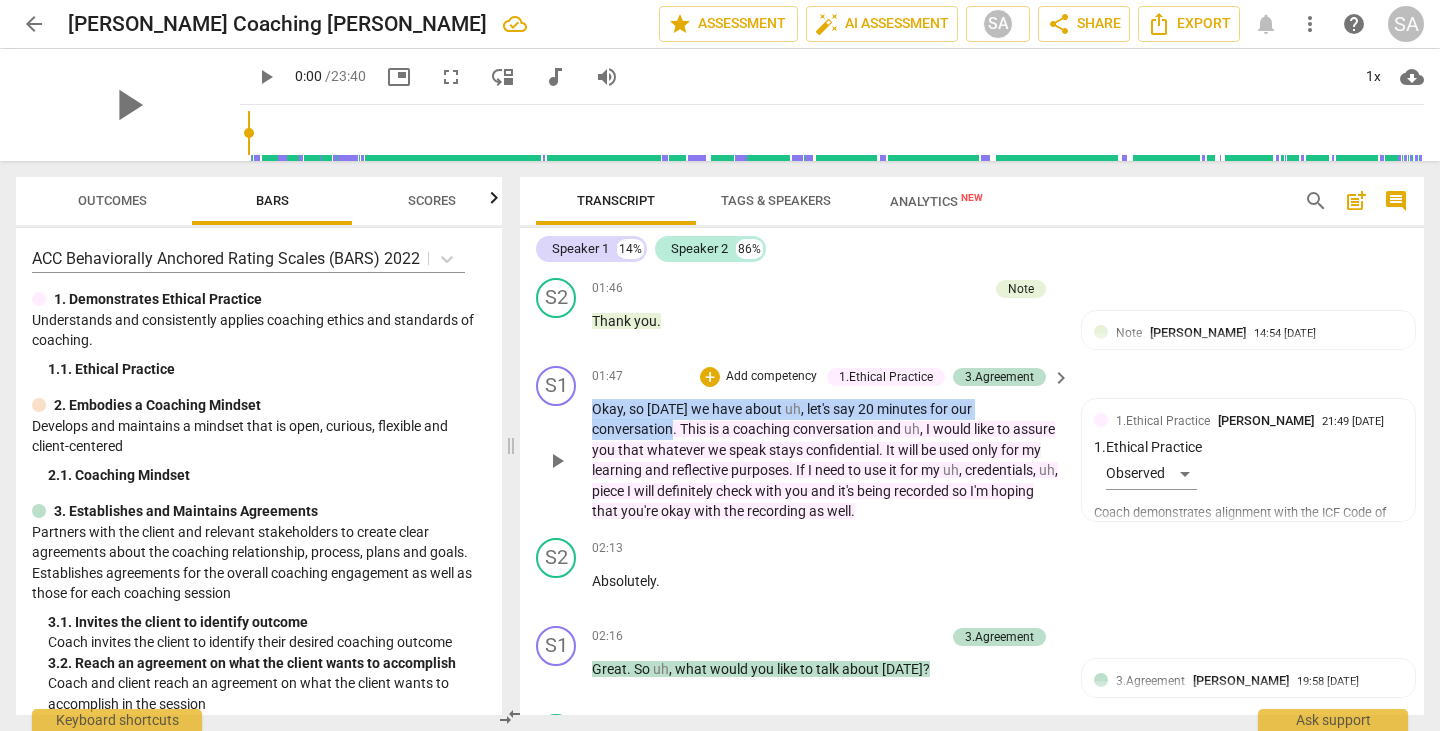 drag, startPoint x: 592, startPoint y: 426, endPoint x: 1051, endPoint y: 435, distance: 459.08823 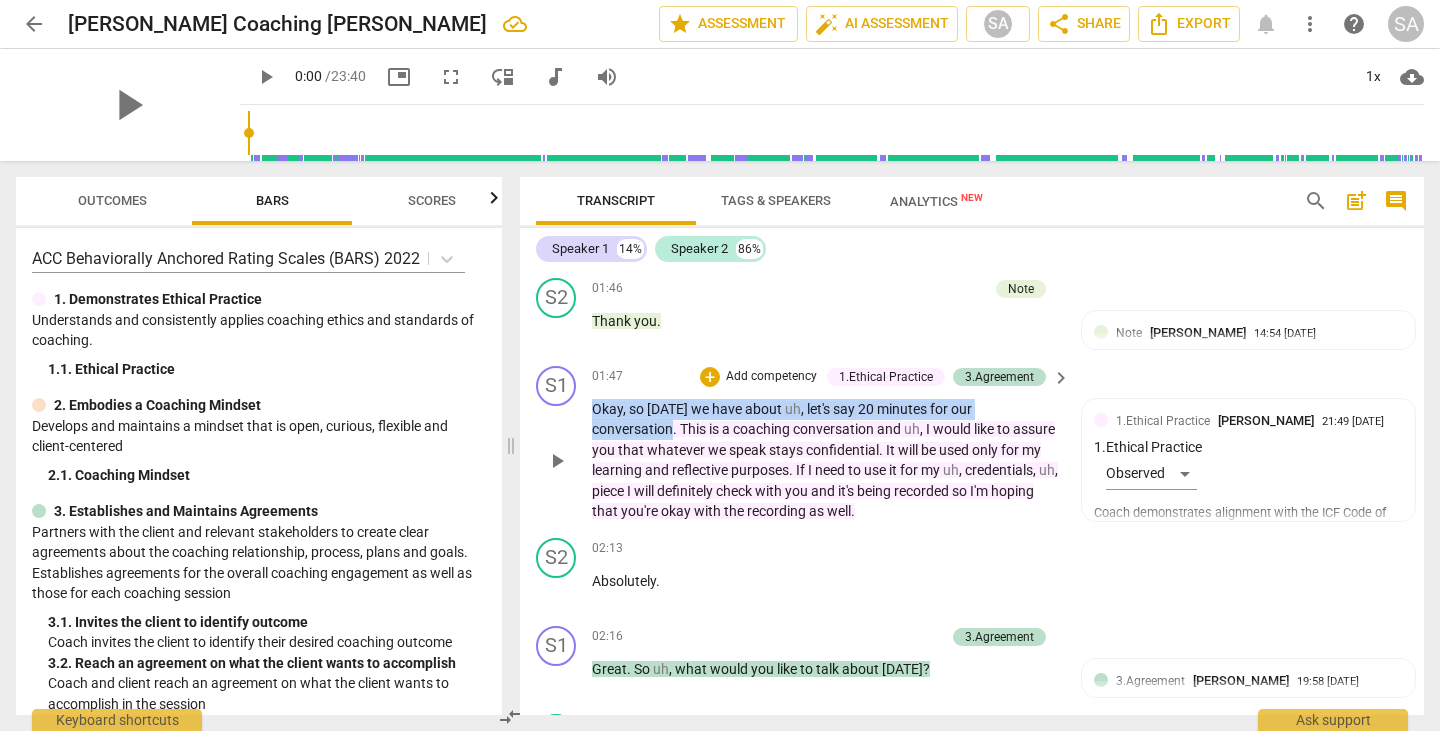 click on "Okay ,   so   [DATE]   we   have   about   uh ,   let's   say   20   minutes   for   our   conversation .   This   is   a   coaching   conversation   and   uh ,   I   would   like   to   assure   you   that   whatever   we   speak   stays   confidential .   It   will   be   used   only   for   my   learning   and   reflective   purposes .   If   I   need   to   use   it   for   my   uh ,   credentials ,   uh ,   piece   I   will   definitely   check   with   you   and   it's   being   recorded   so   I'm   hoping   that   you're   okay   with   the   recording   as   well ." at bounding box center [826, 460] 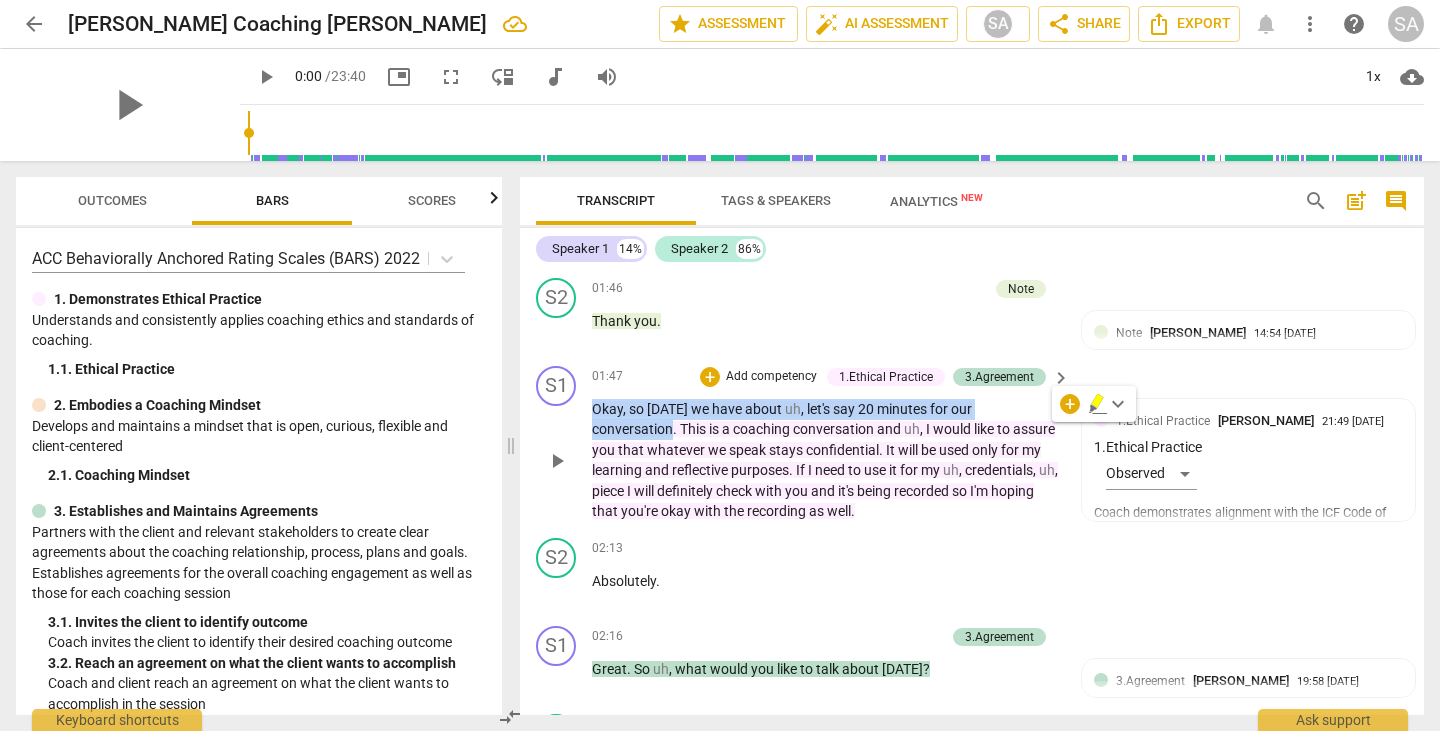 copy on "Okay ,   so   [DATE]   we   have   about   uh ,   let's   say   20   minutes   for   our   conversation" 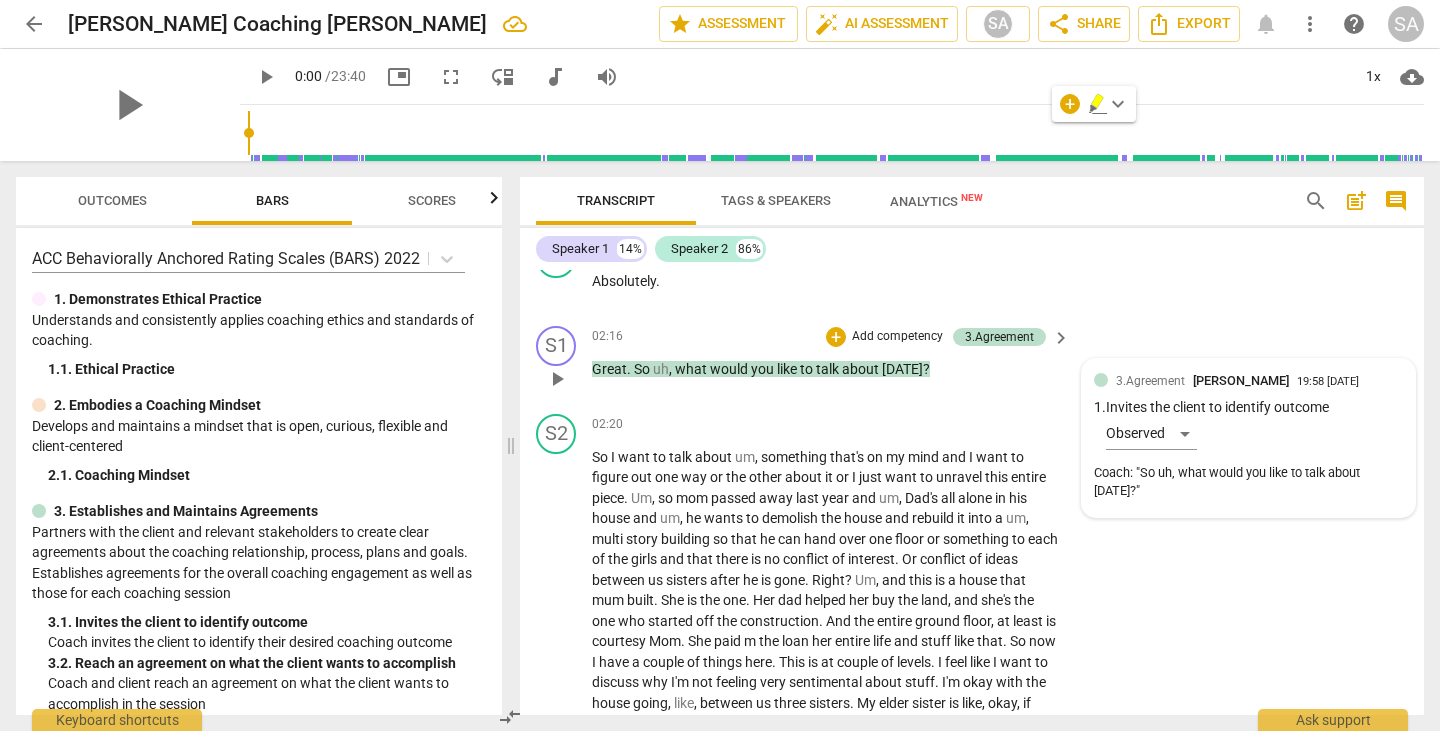 scroll, scrollTop: 1324, scrollLeft: 0, axis: vertical 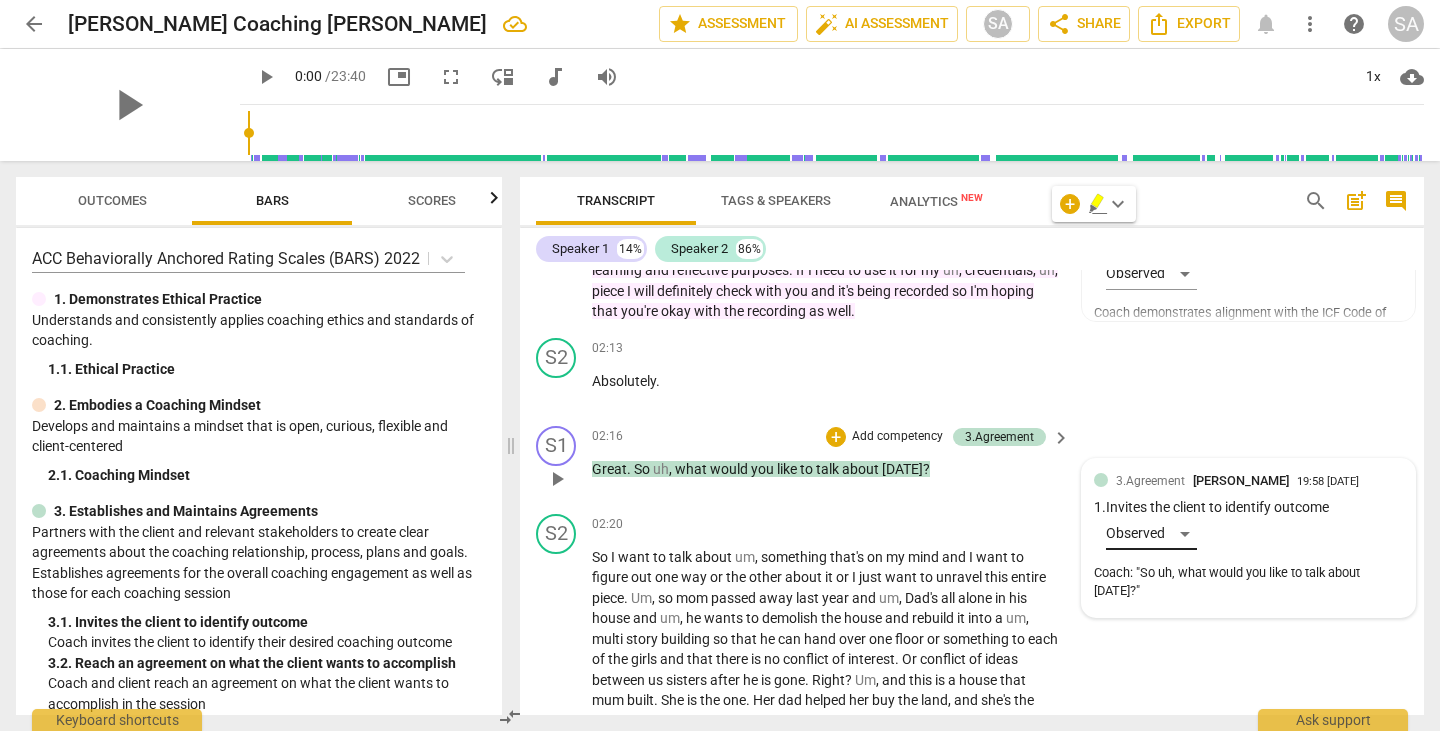 drag, startPoint x: 1155, startPoint y: 619, endPoint x: 1144, endPoint y: 576, distance: 44.38468 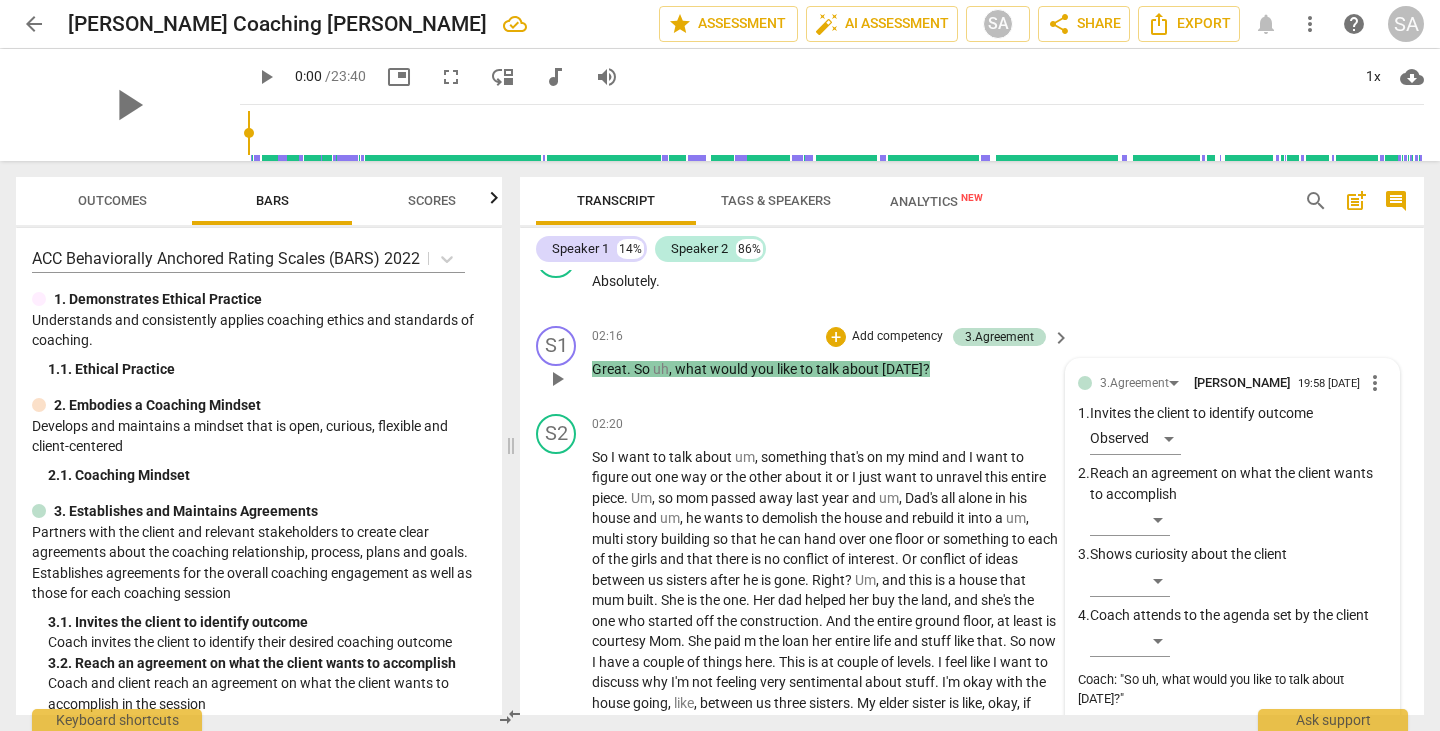scroll, scrollTop: 1524, scrollLeft: 0, axis: vertical 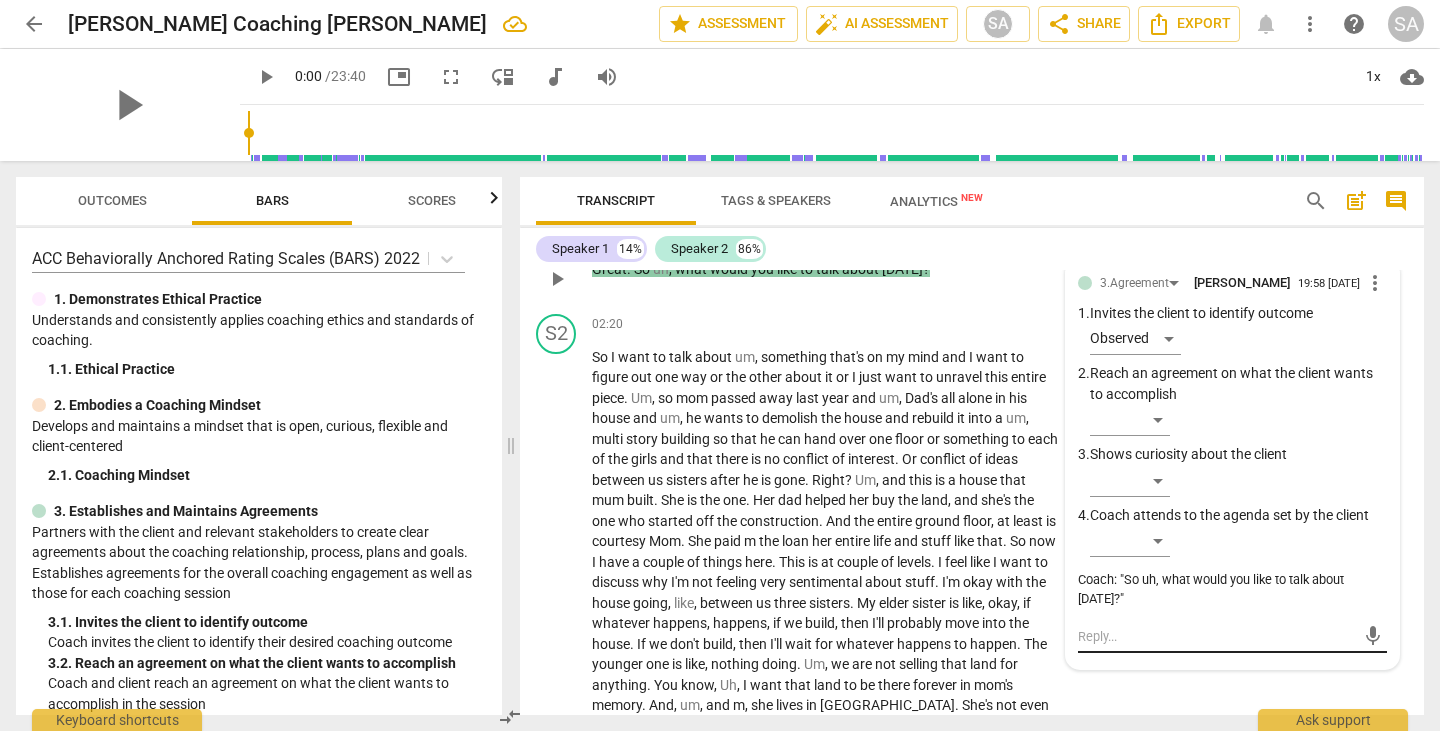 click at bounding box center [1216, 636] 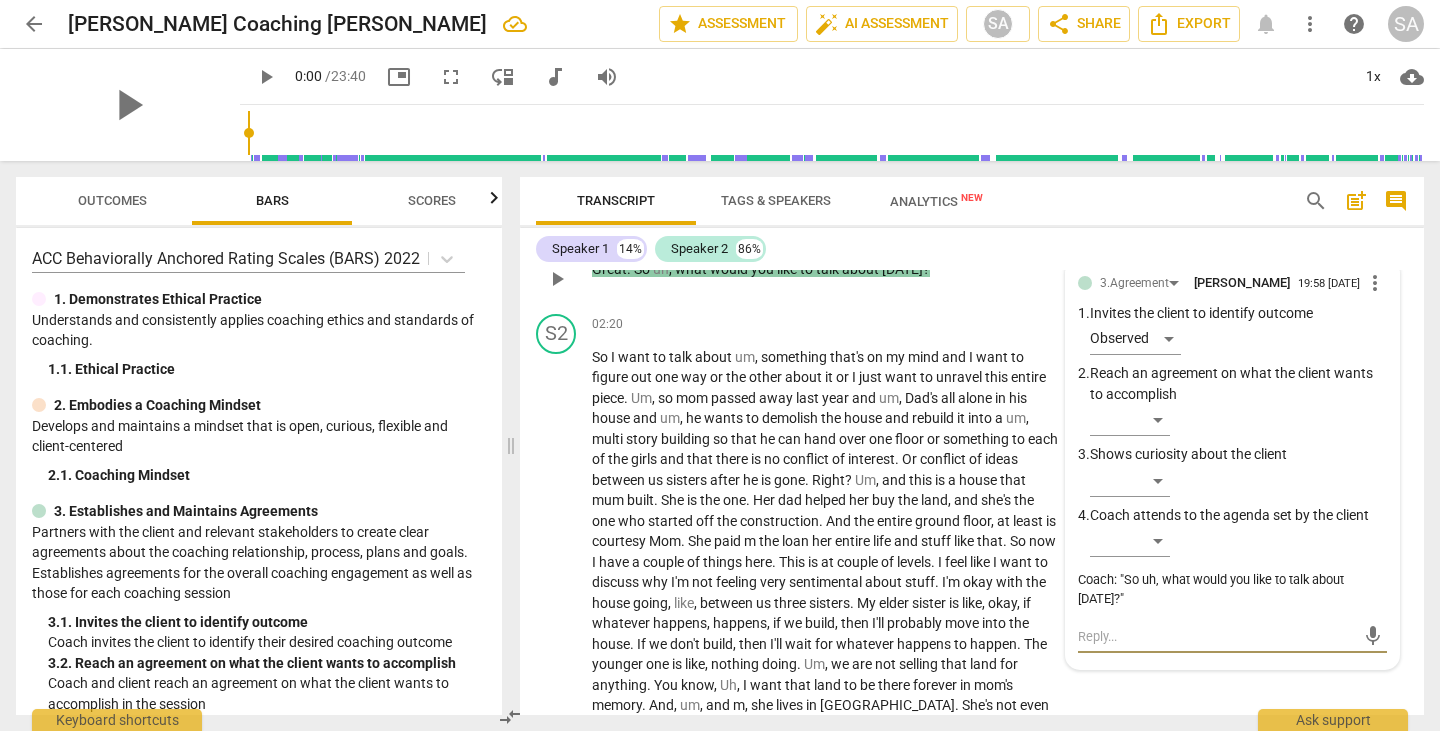 paste on "Okay, so [DATE] we have about uh, let's say 20 minutes for our conversation" 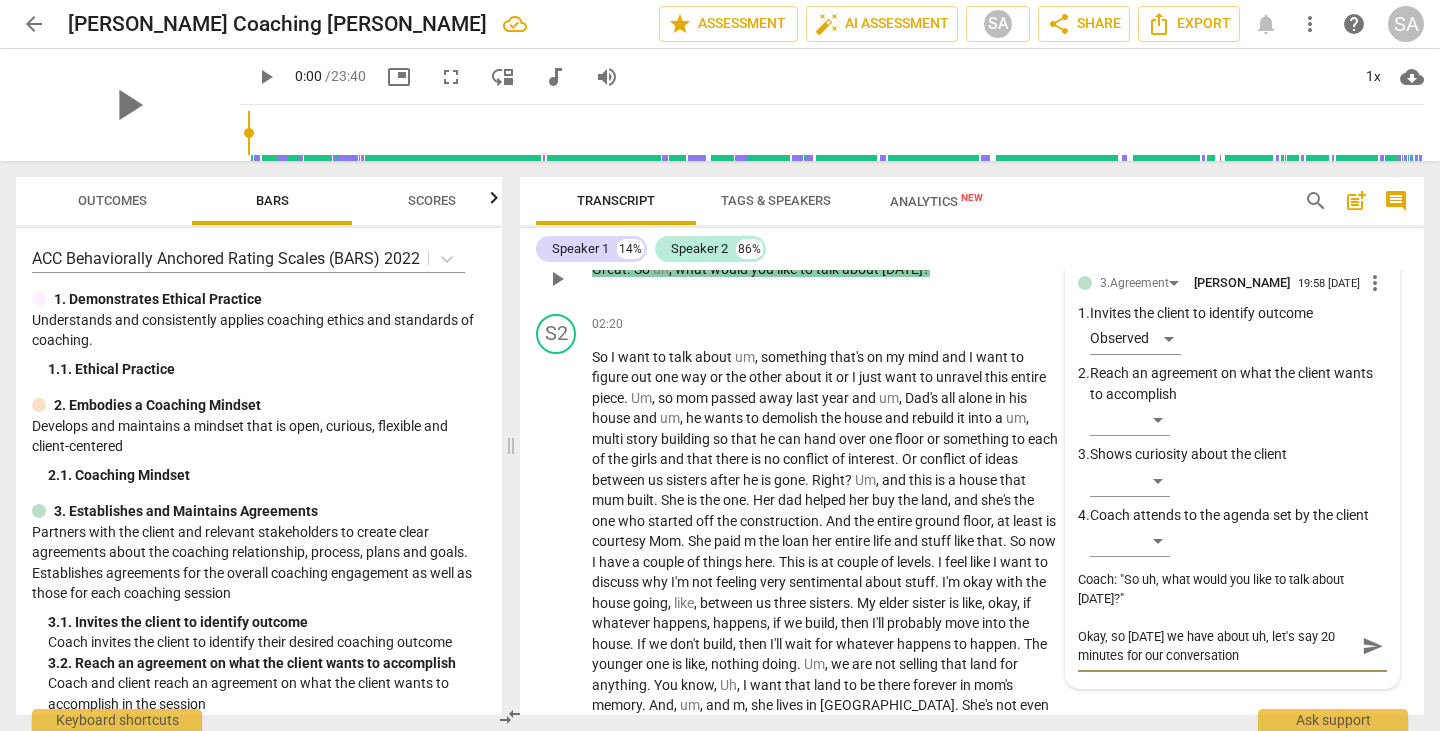 type on "COkay, so [DATE] we have about uh, let's say 20 minutes for our conversation" 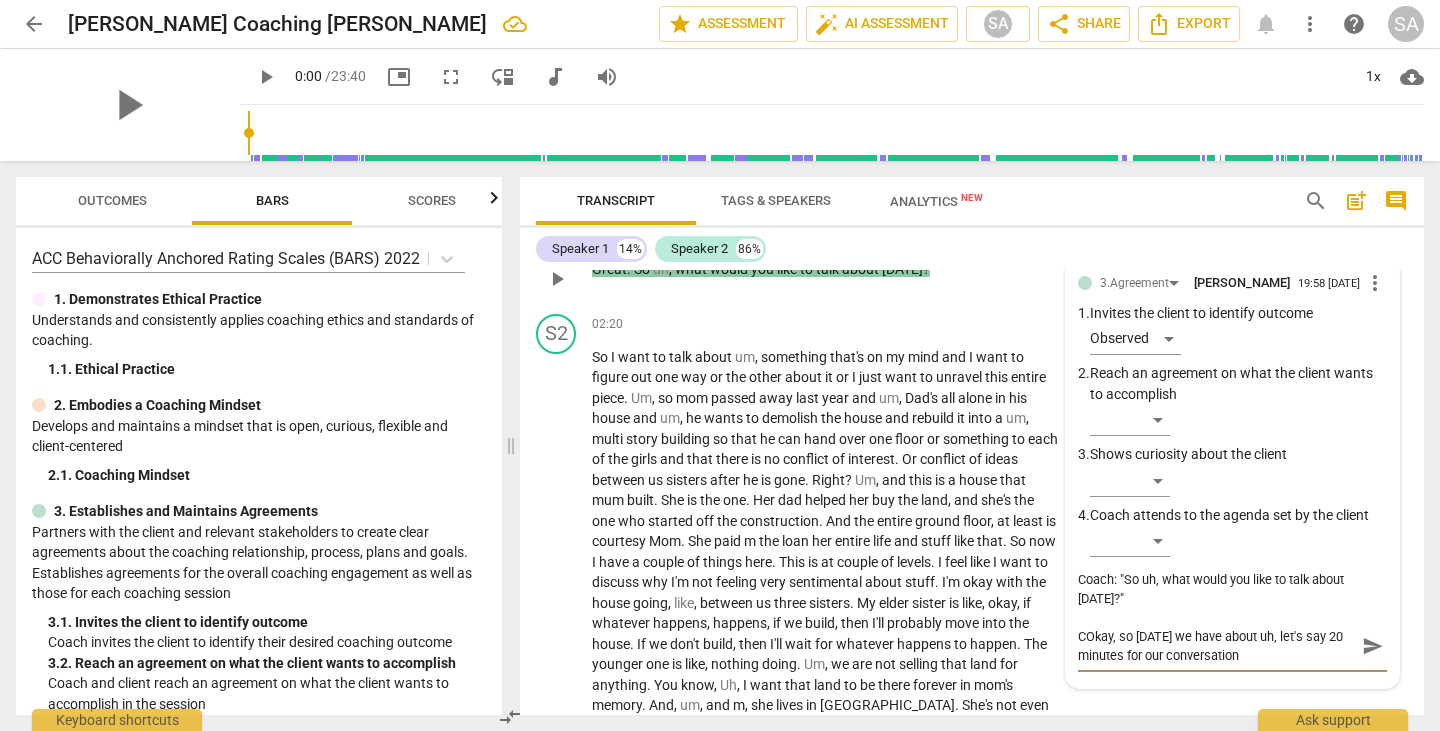 type on "[PERSON_NAME], so [DATE] we have about uh, let's say 20 minutes for our conversation" 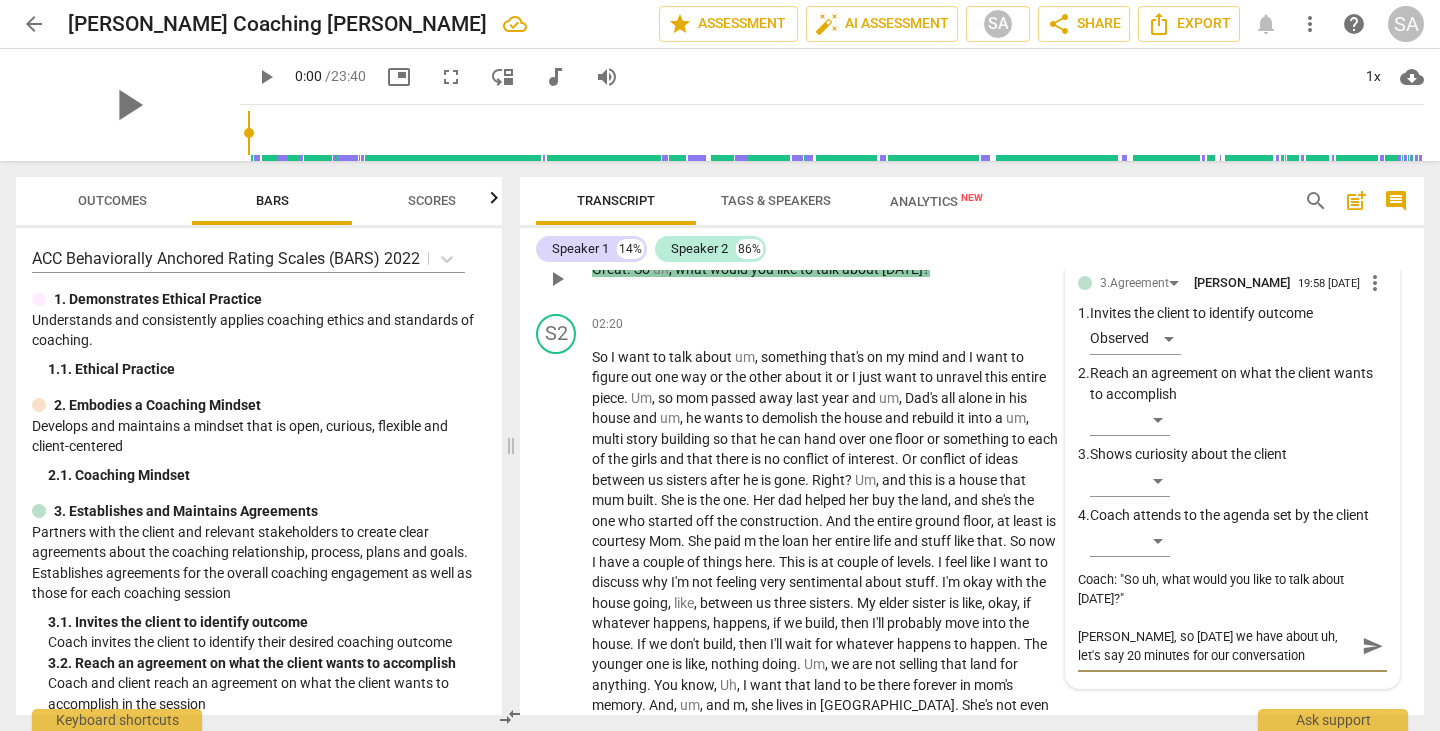 type on "CoaOkay, so [DATE] we have about uh, let's say 20 minutes for our conversation" 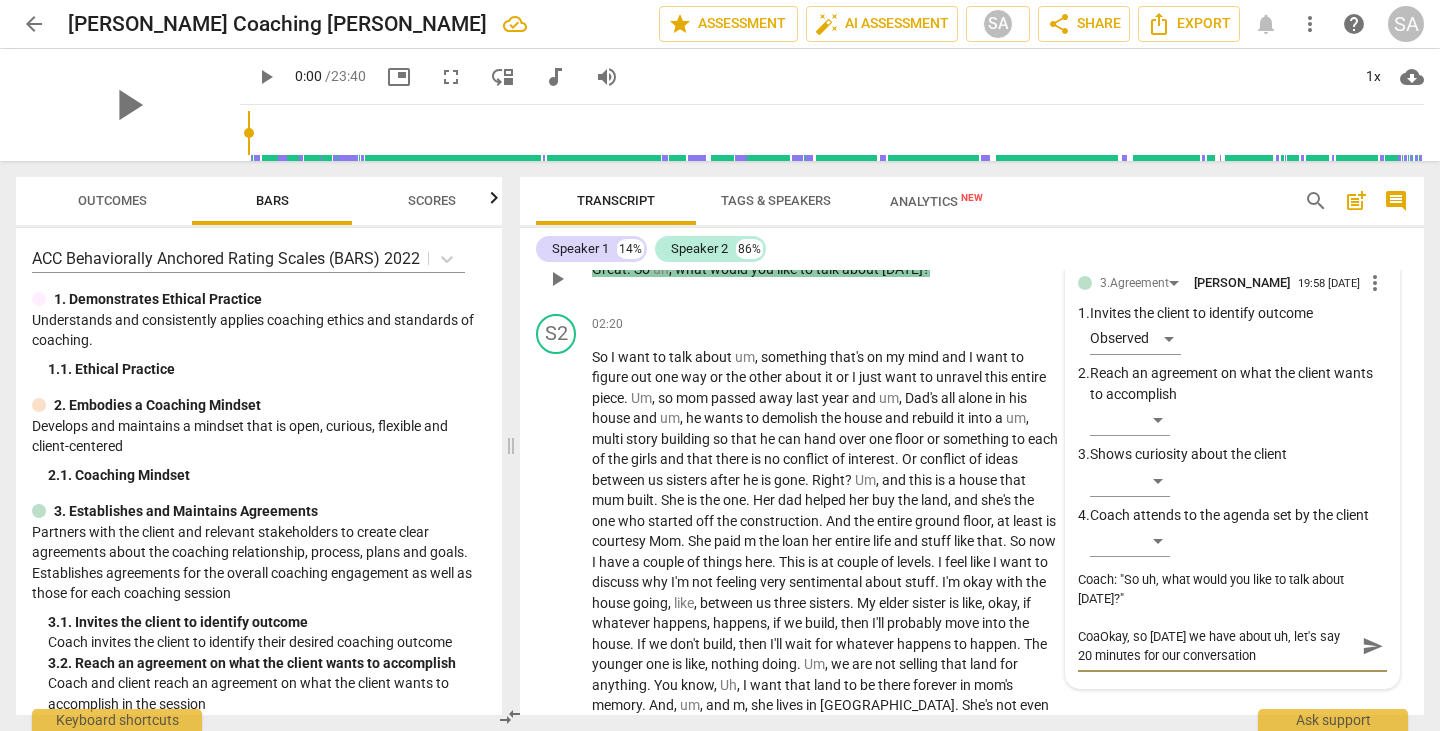 type on "[PERSON_NAME], so [DATE] we have about uh, let's say 20 minutes for our conversation" 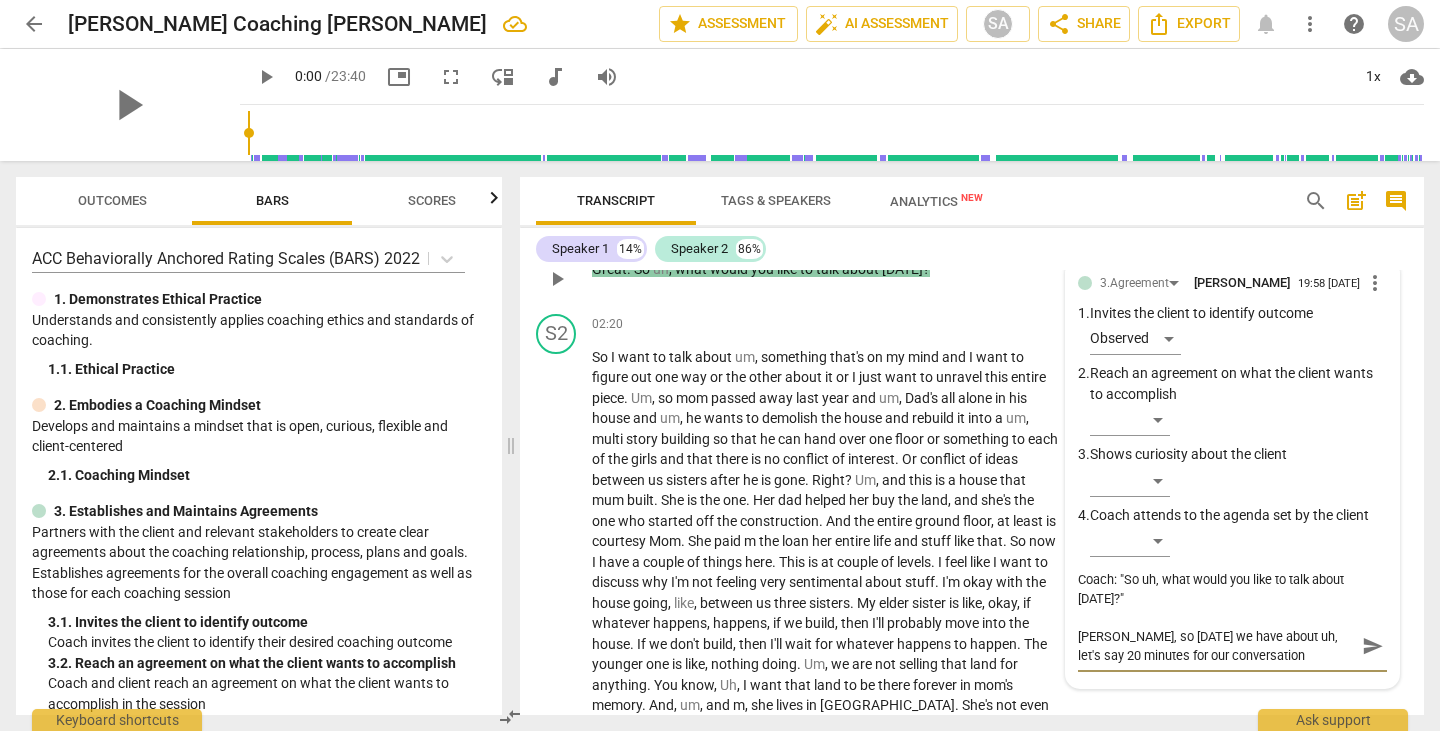 type on "CoachOkay, so [DATE] we have about uh, let's say 20 minutes for our conversation" 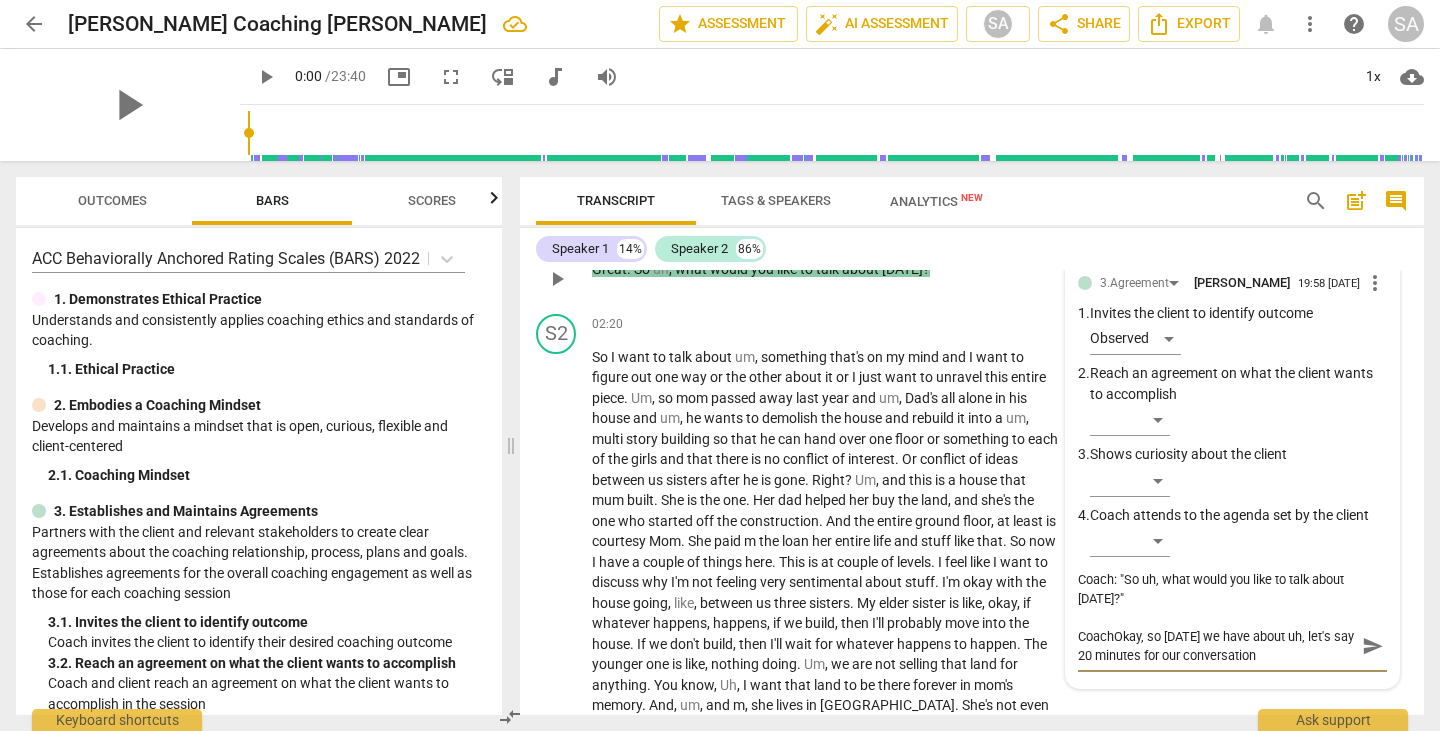type on "Coach"Okay, so [DATE] we have about uh, let's say 20 minutes for our conversation" 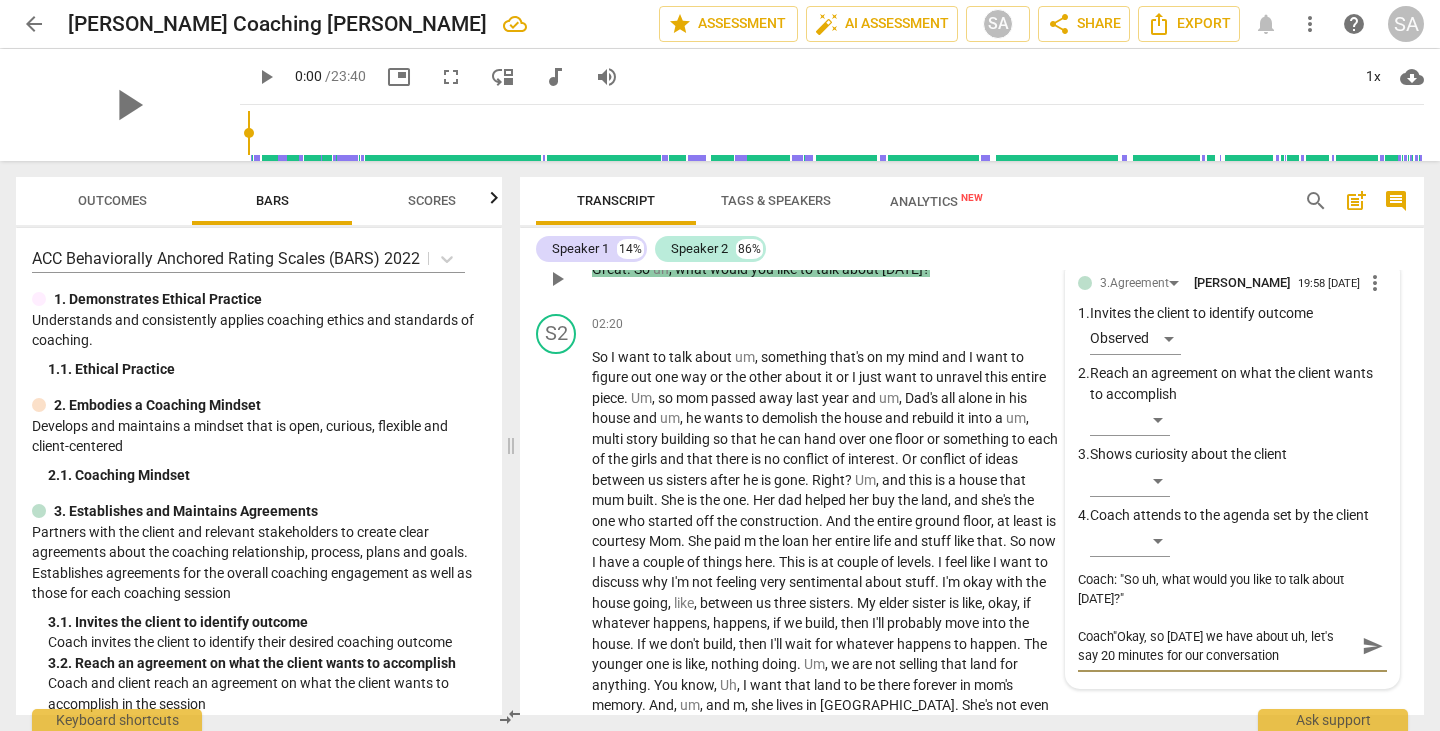 type on "CoachOkay, so [DATE] we have about uh, let's say 20 minutes for our conversation" 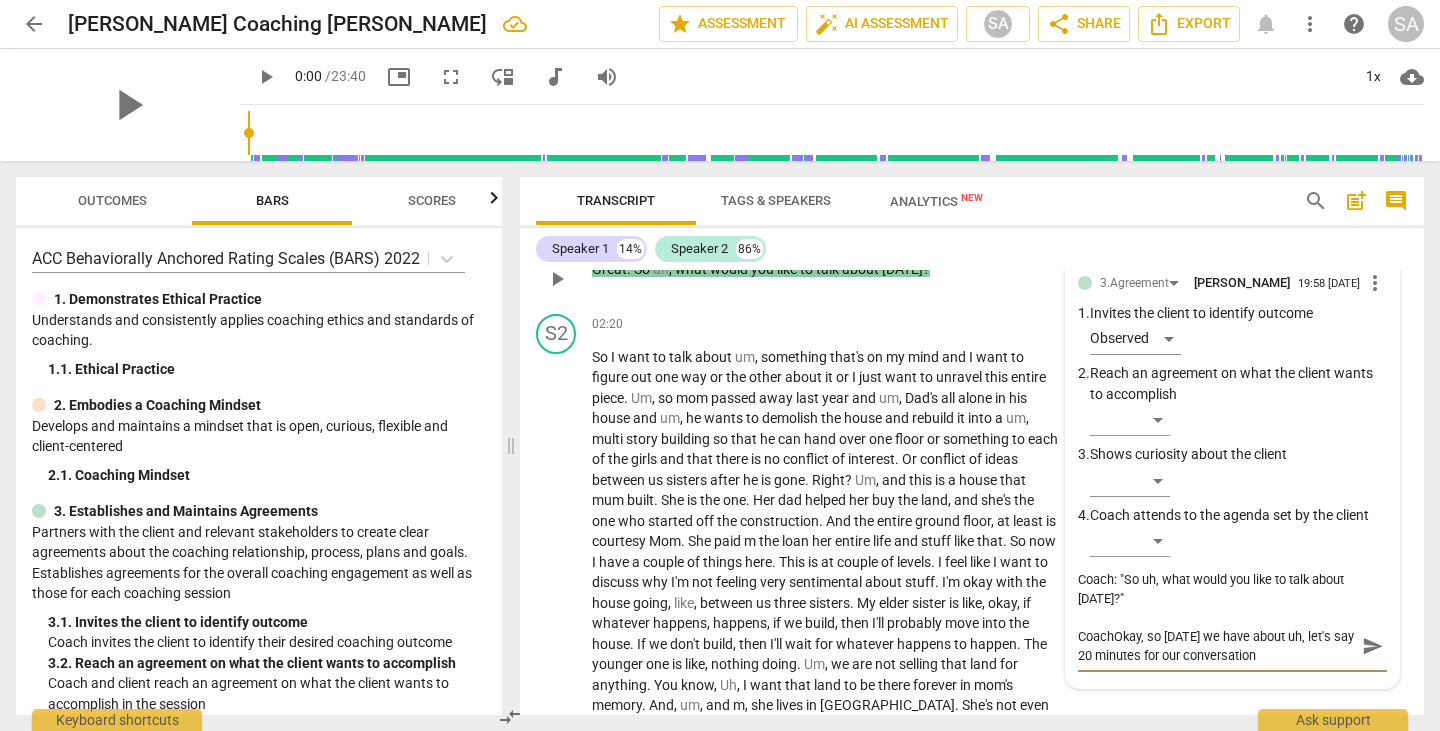 type on "Coach:Okay, so [DATE] we have about uh, let's say 20 minutes for our conversation" 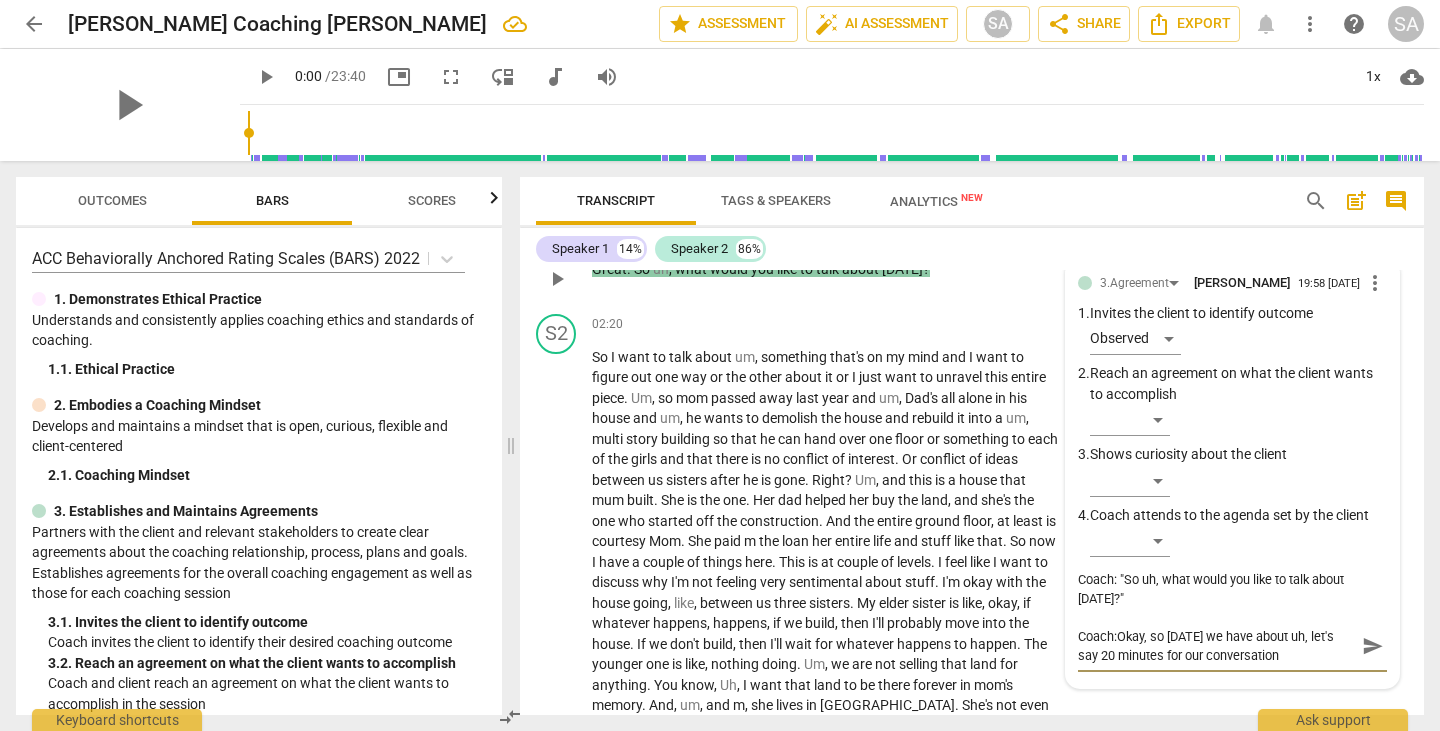 type on "Coach: Okay, so [DATE] we have about uh, let's say 20 minutes for our conversation" 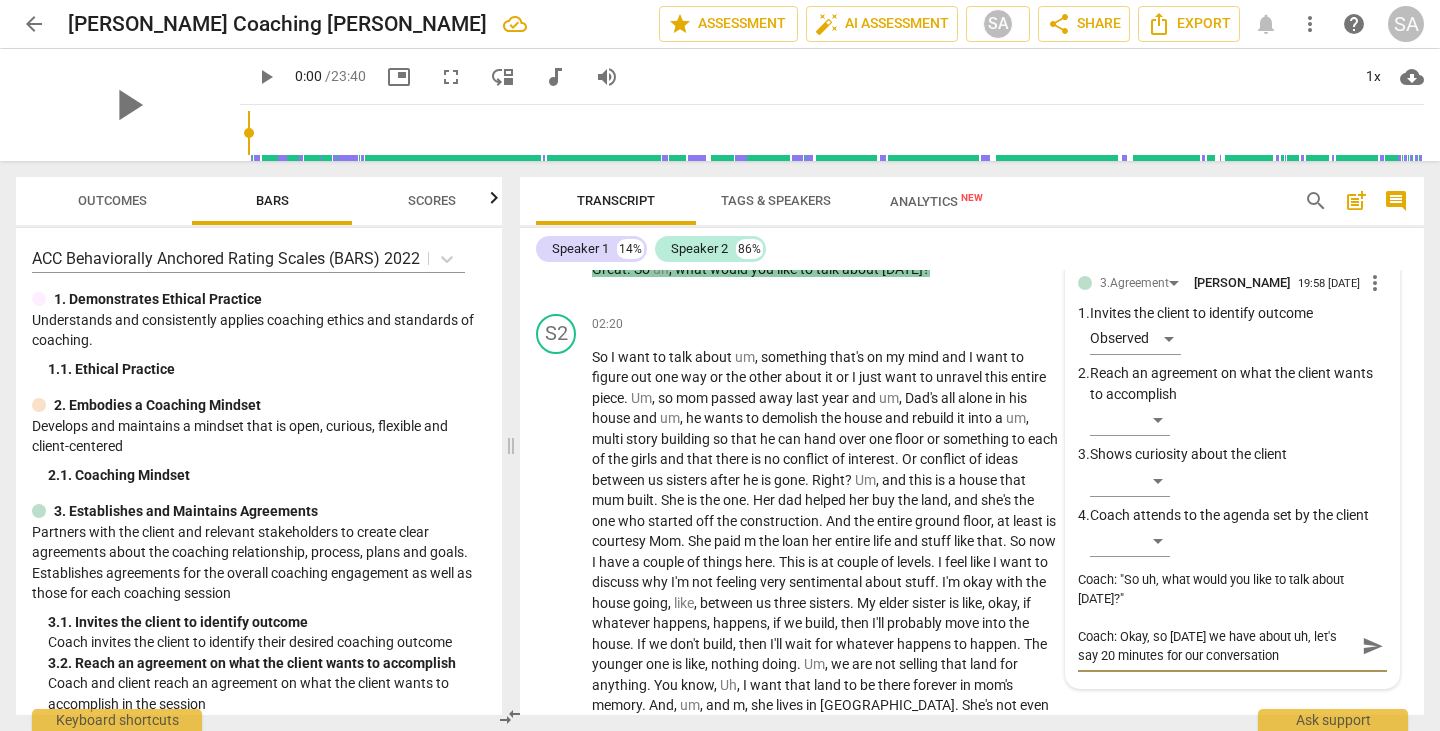 type on "Coach: Okay, so [DATE] we have about uh, let's say 20 minutes for our conversation" 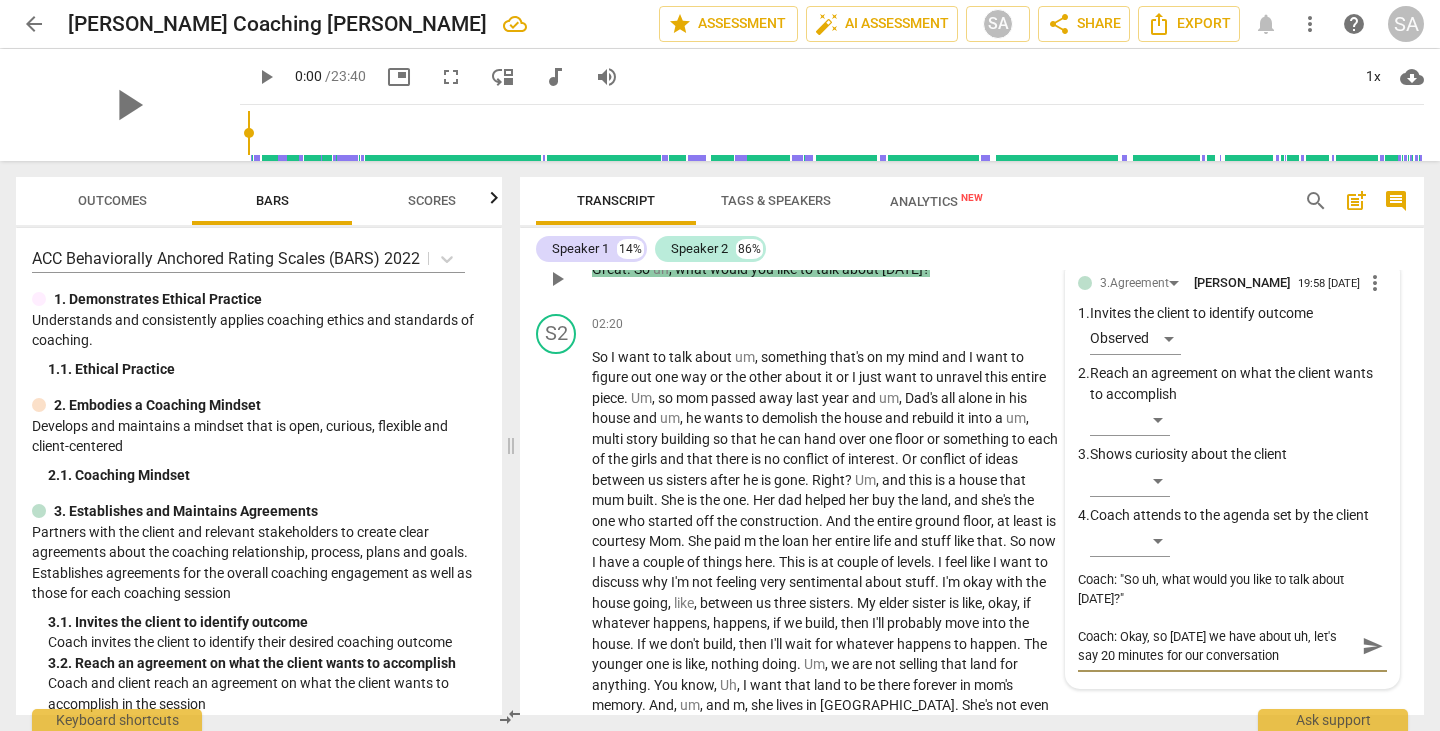 scroll, scrollTop: 1624, scrollLeft: 0, axis: vertical 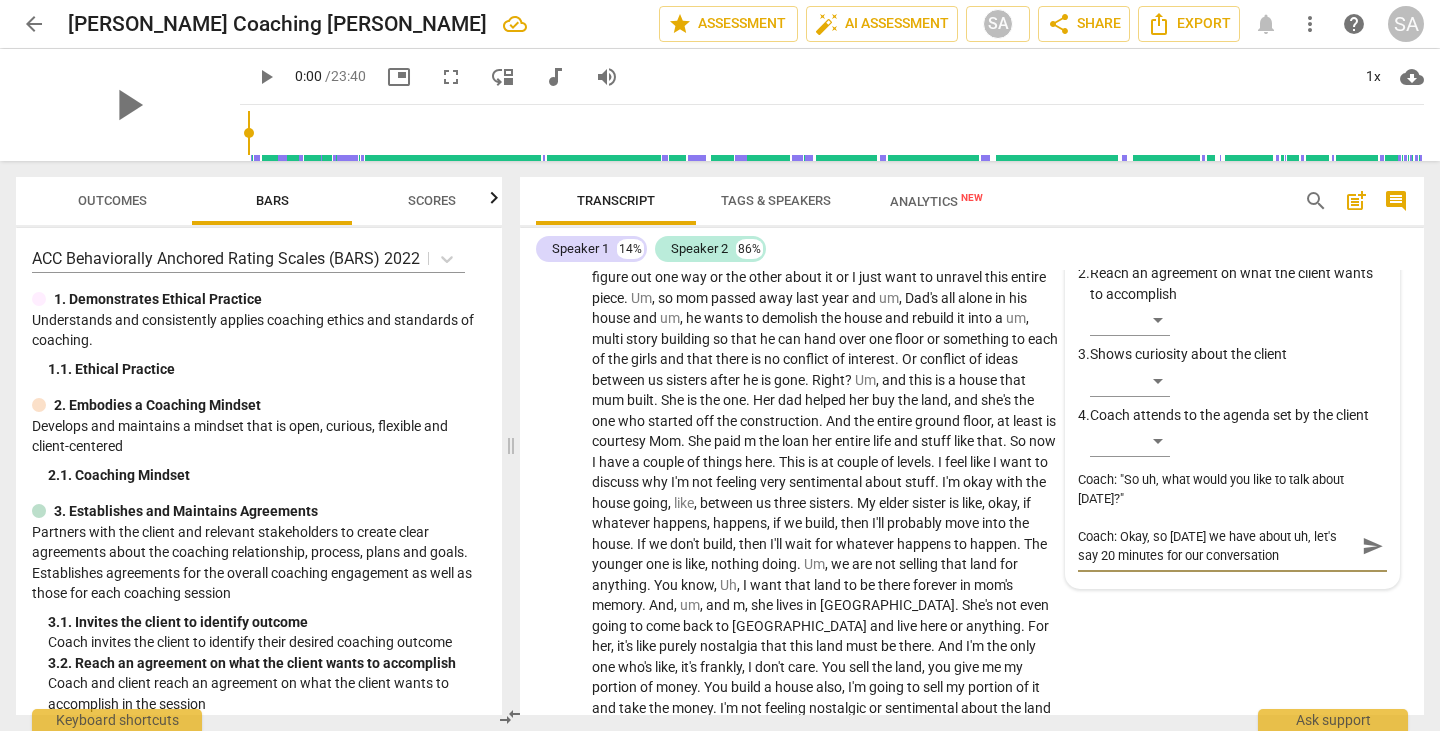 click on "send" at bounding box center (1373, 546) 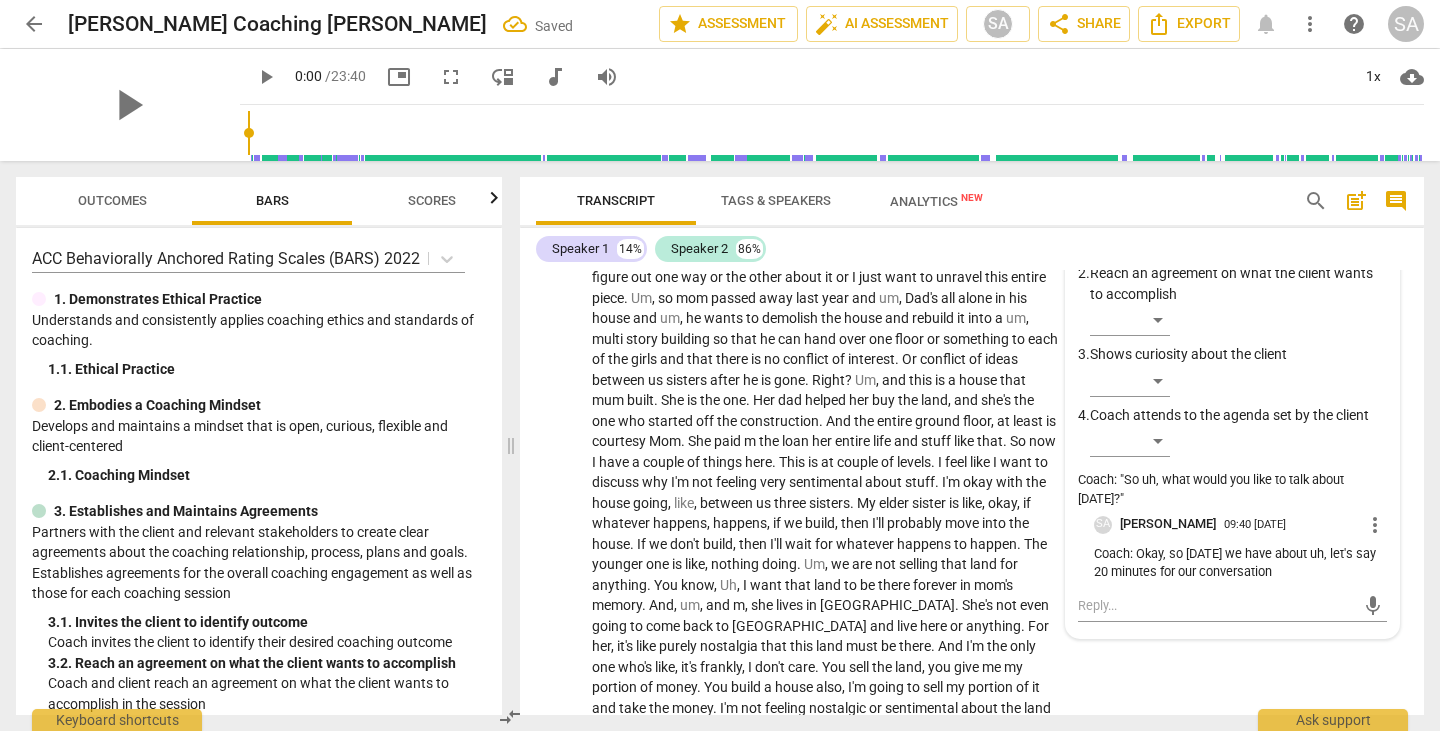 click on "Outcomes" at bounding box center (112, 200) 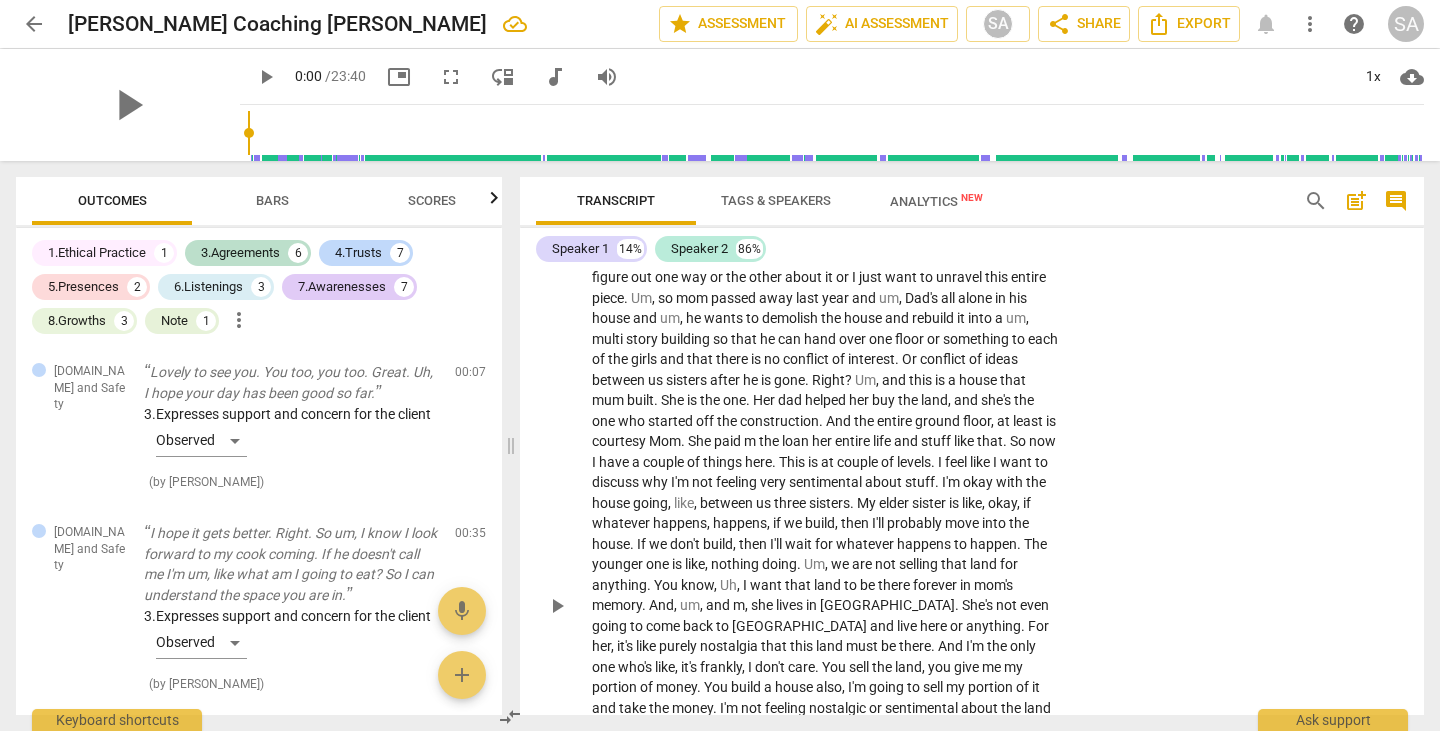 scroll, scrollTop: 1524, scrollLeft: 0, axis: vertical 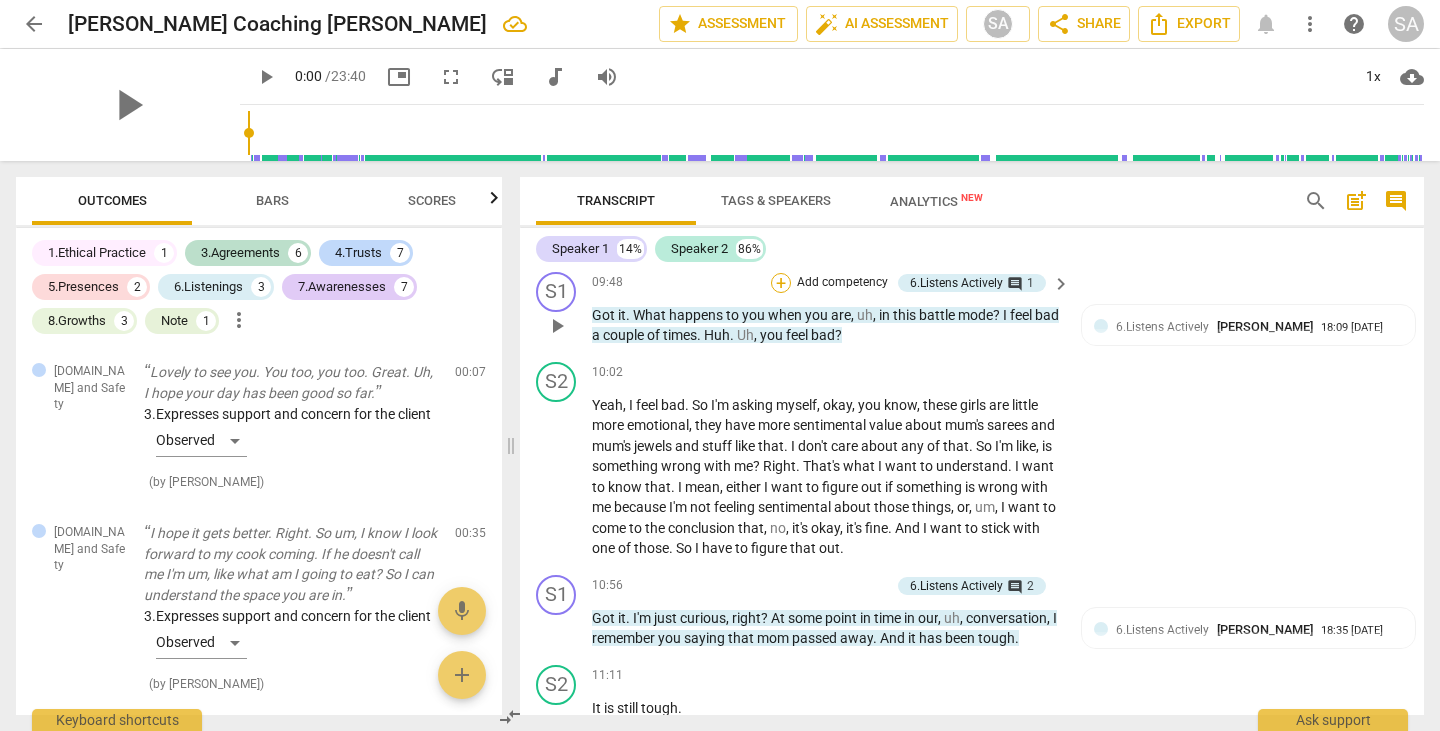 click on "+" at bounding box center [781, 283] 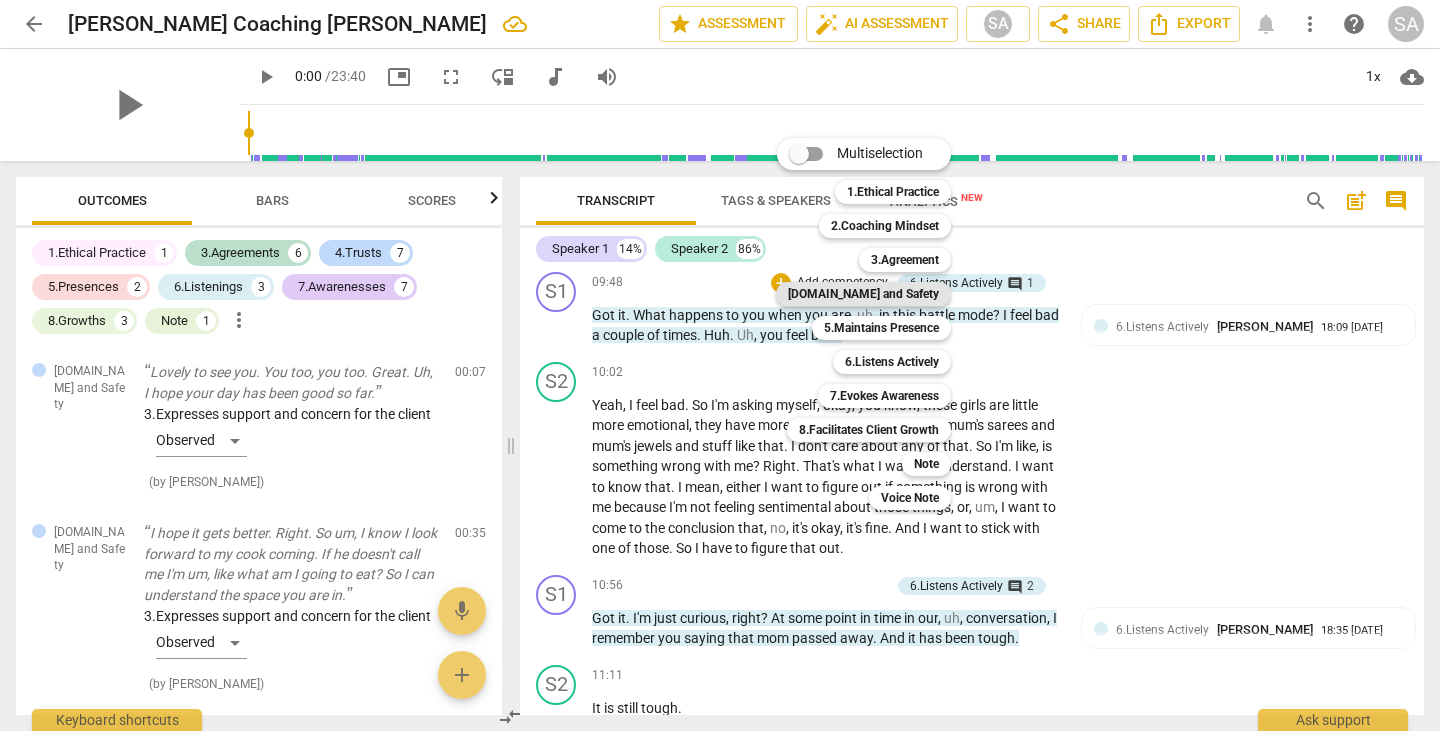 click on "[DOMAIN_NAME] and Safety" at bounding box center (863, 294) 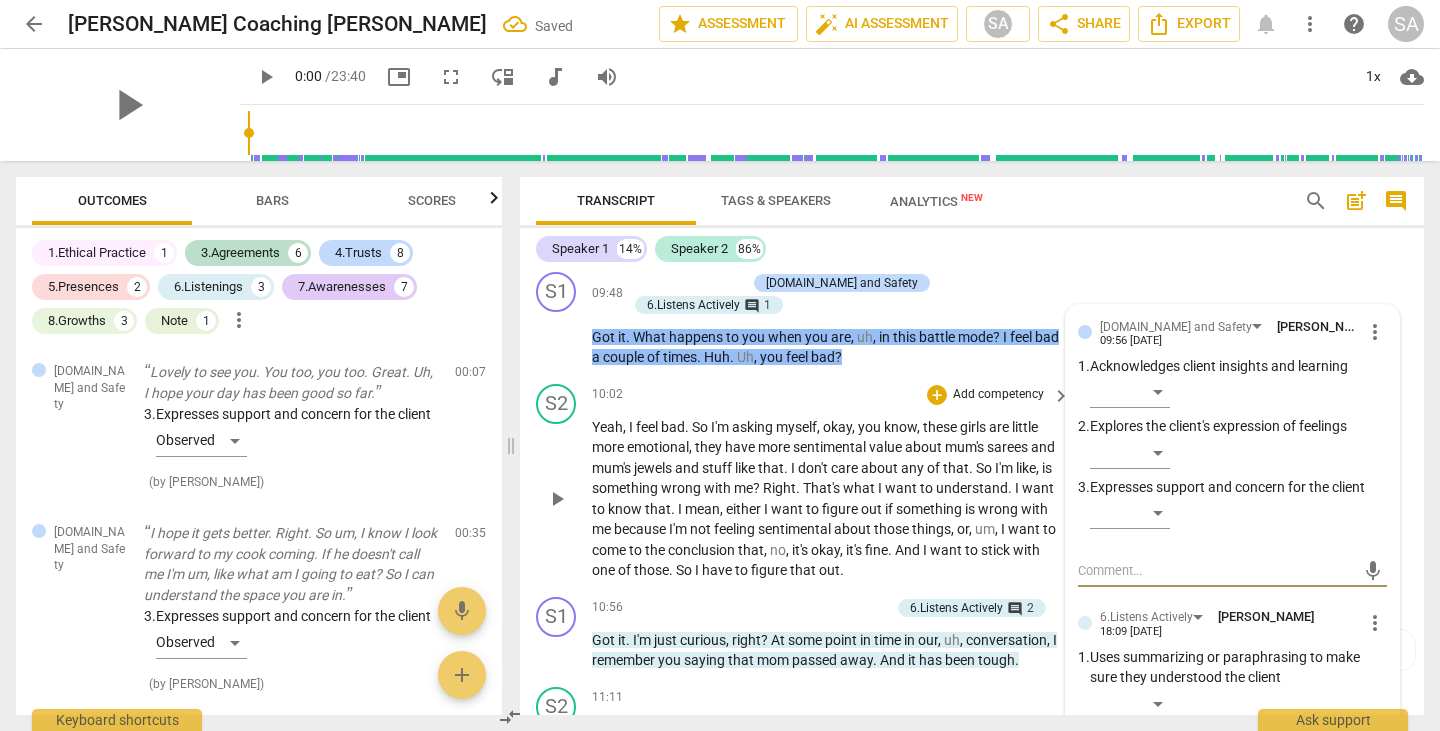 scroll, scrollTop: 2965, scrollLeft: 0, axis: vertical 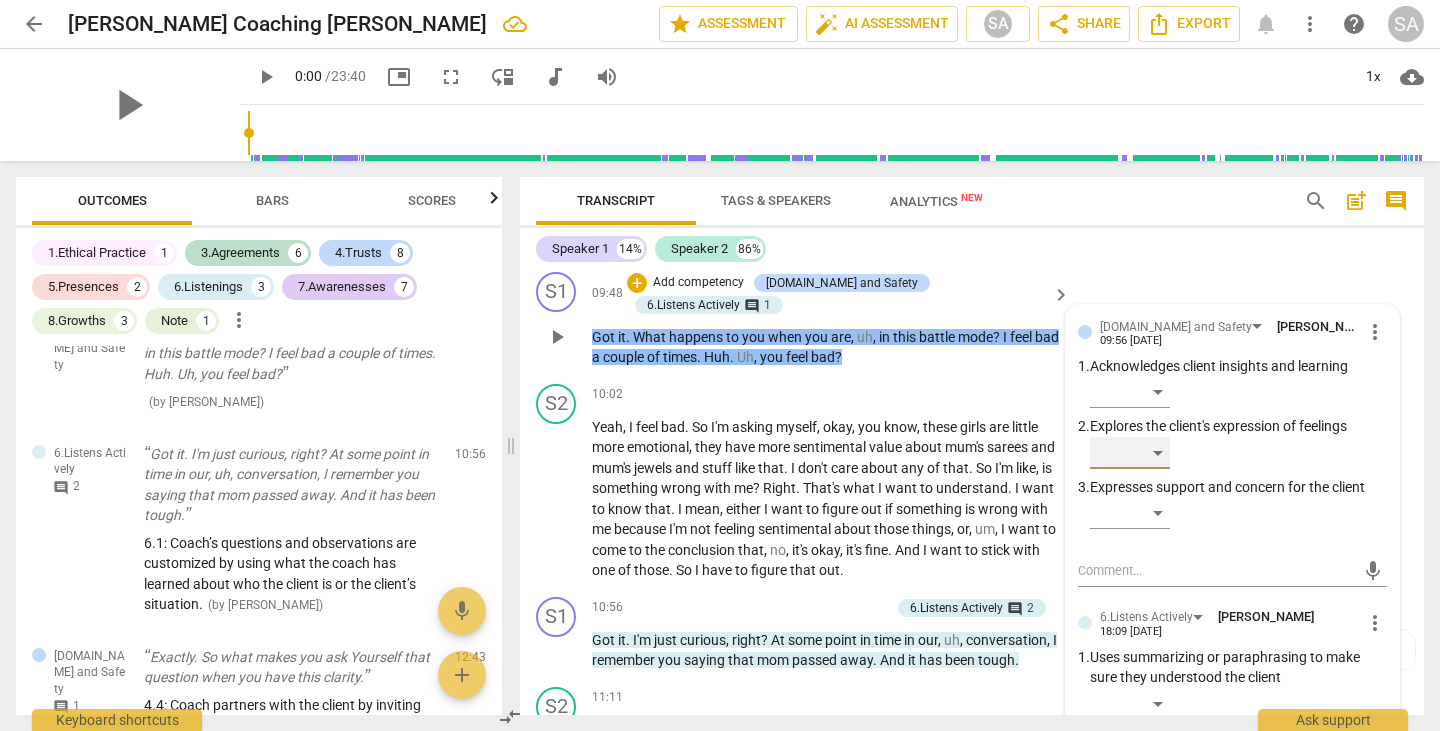 click on "​" at bounding box center [1130, 453] 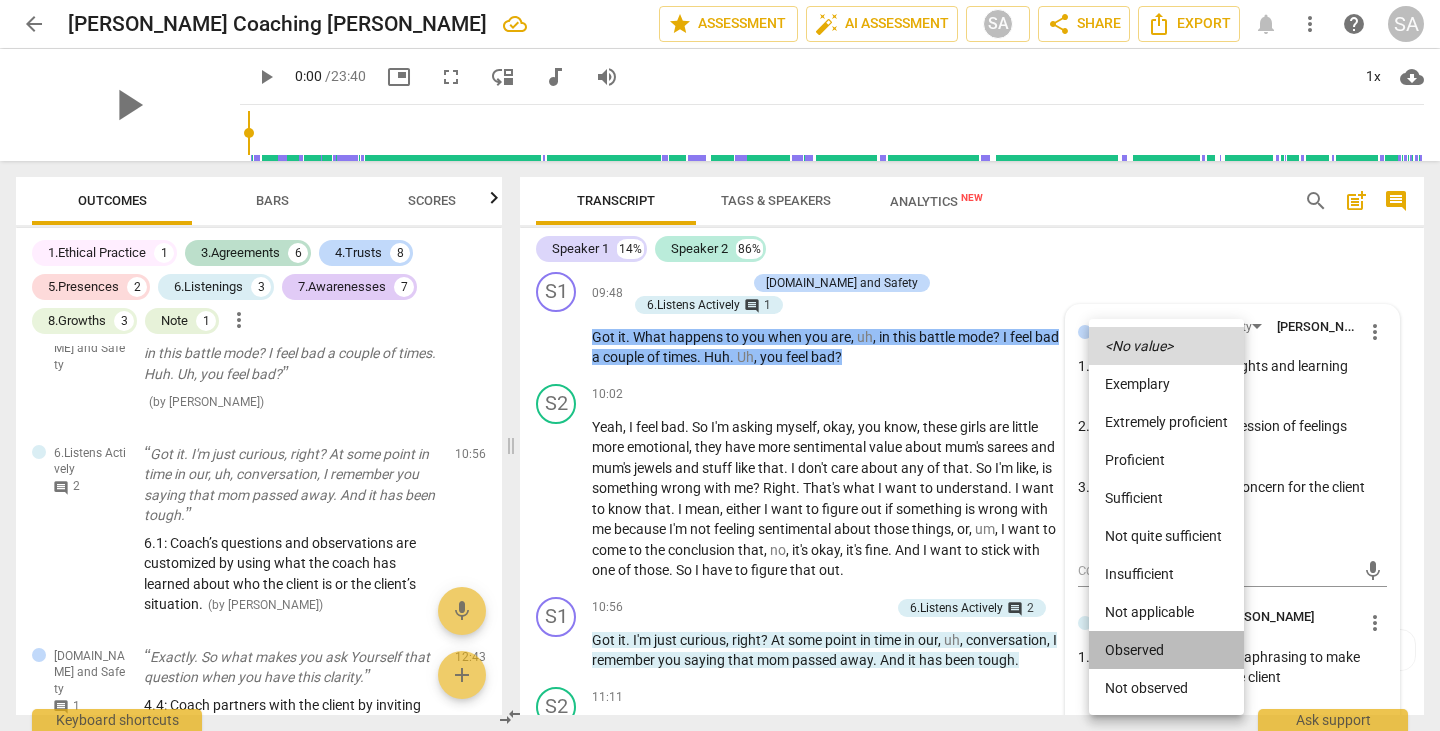 click on "Observed" at bounding box center [1166, 650] 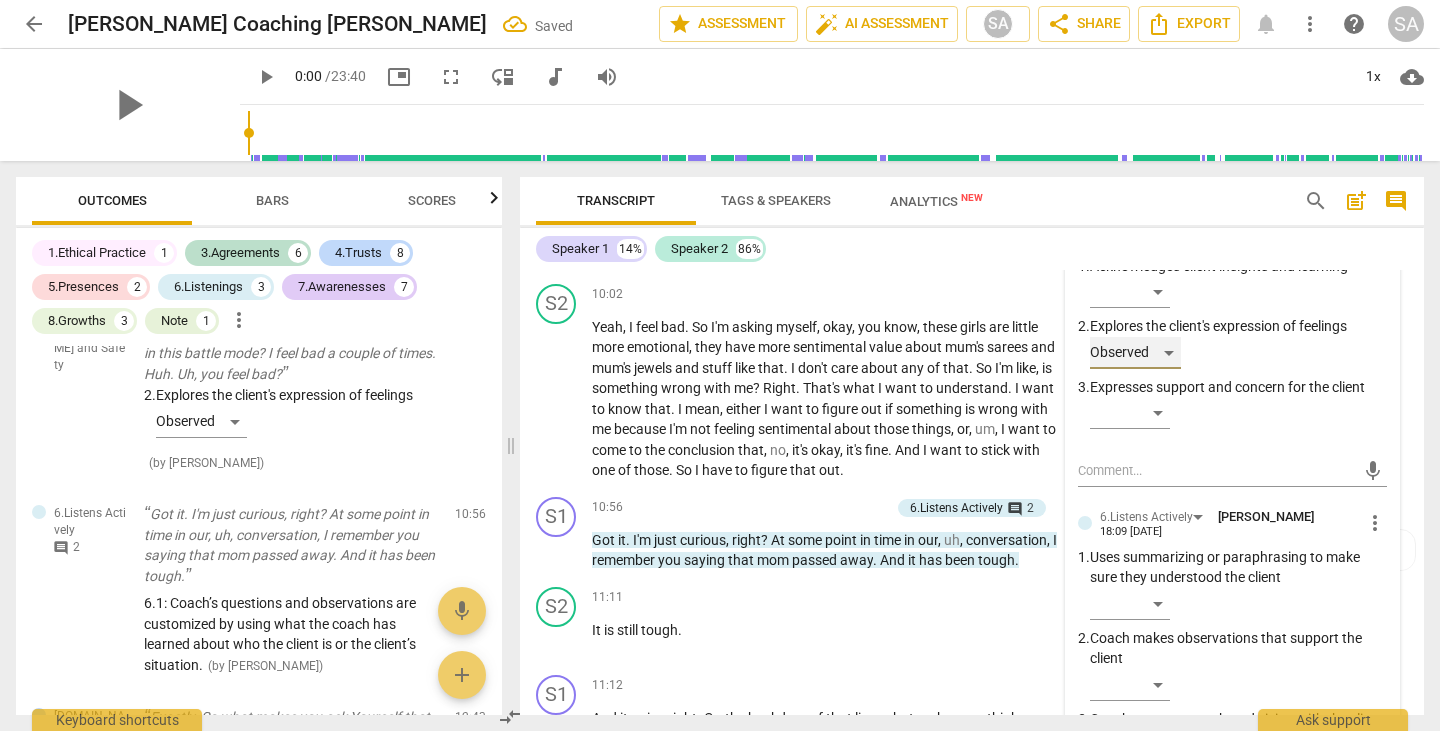 scroll, scrollTop: 3624, scrollLeft: 0, axis: vertical 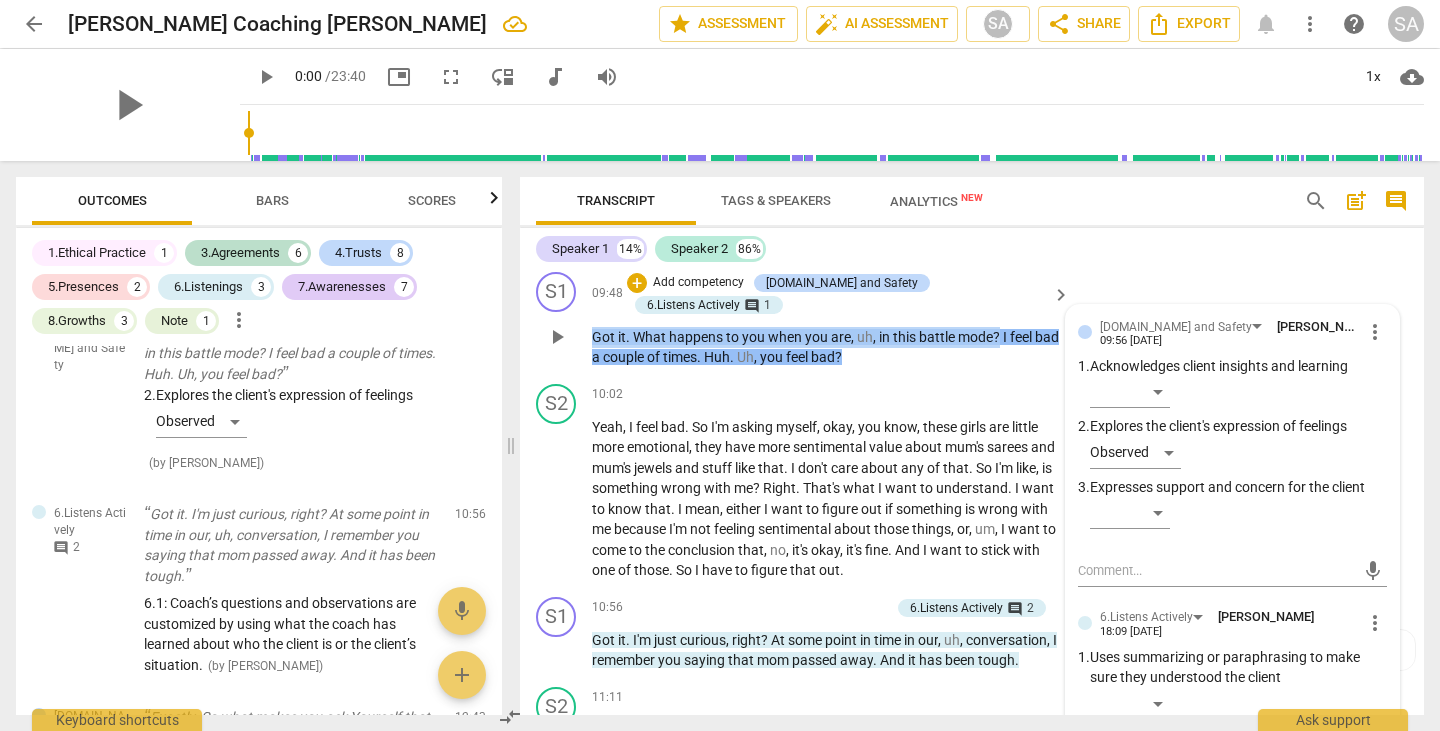 drag, startPoint x: 998, startPoint y: 356, endPoint x: 583, endPoint y: 354, distance: 415.00482 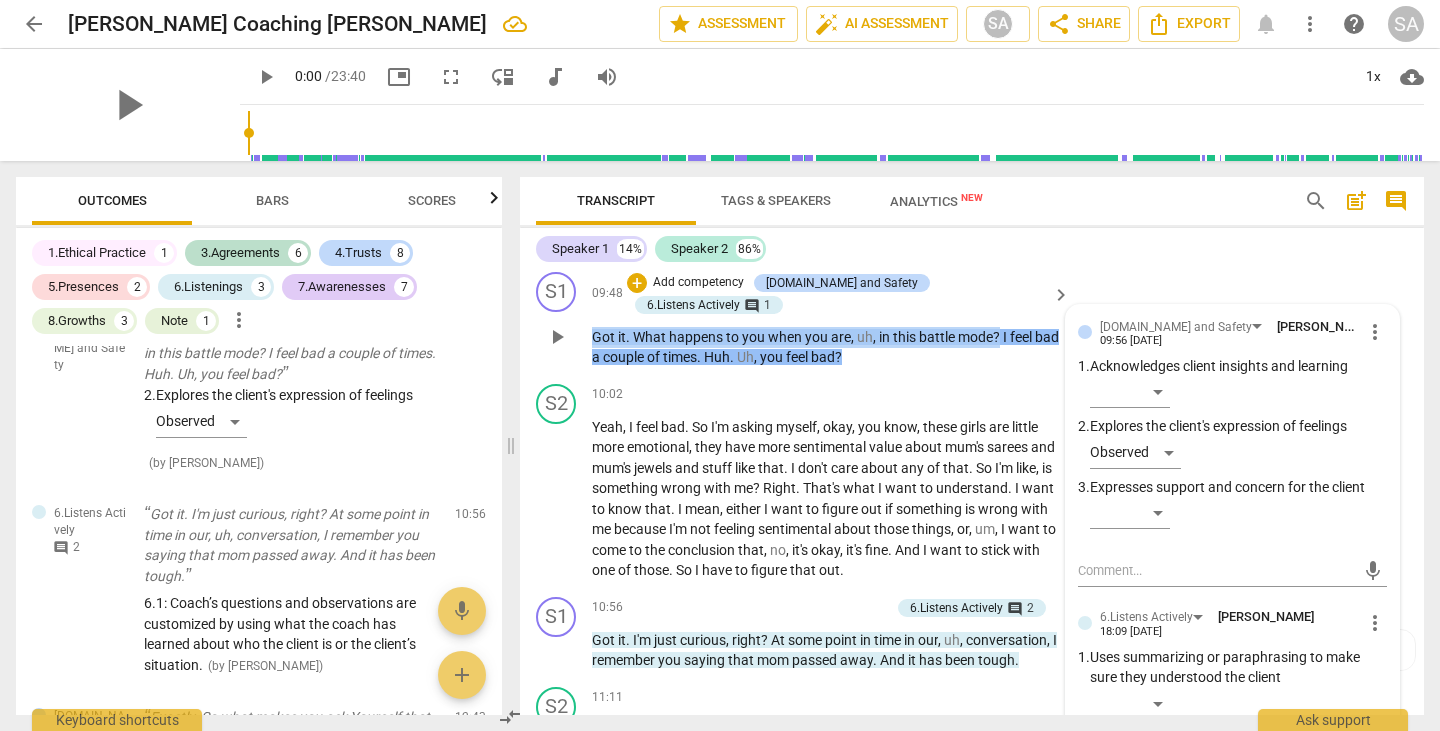 click on "S1 play_arrow pause 09:48 + Add competency [DOMAIN_NAME] and Safety 6.Listens Actively comment 1 keyboard_arrow_right Got   it .   What   happens   to   you   when   you   are ,   uh ,   in   this   battle   mode ?   I   feel   bad   a   couple   of   times .   Huh .   Uh ,   you   feel   bad ? [DOMAIN_NAME] and Safety [PERSON_NAME] 09:56 [DATE] more_vert 1.  Acknowledges client insights and learning ​ 2.  Explores the client's expression of feelings Observed 3.  Expresses support and concern for the client ​ mic 6.Listens Actively [PERSON_NAME] 18:09 [DATE] more_vert 1.  Uses summarizing or paraphrasing to make sure they understood the client ​ 2.  Coach makes observations that support the client ​ 3.  Coach co-creates a shared vision with the client ​ 6.1
Uses summarizing or paraphrasing to make sure they understood the client - Coach: "Huh. Uh, you feel bad?"
SA [PERSON_NAME] 18:11 [DATE] more_vert  ( edited ) mic" at bounding box center (972, 320) 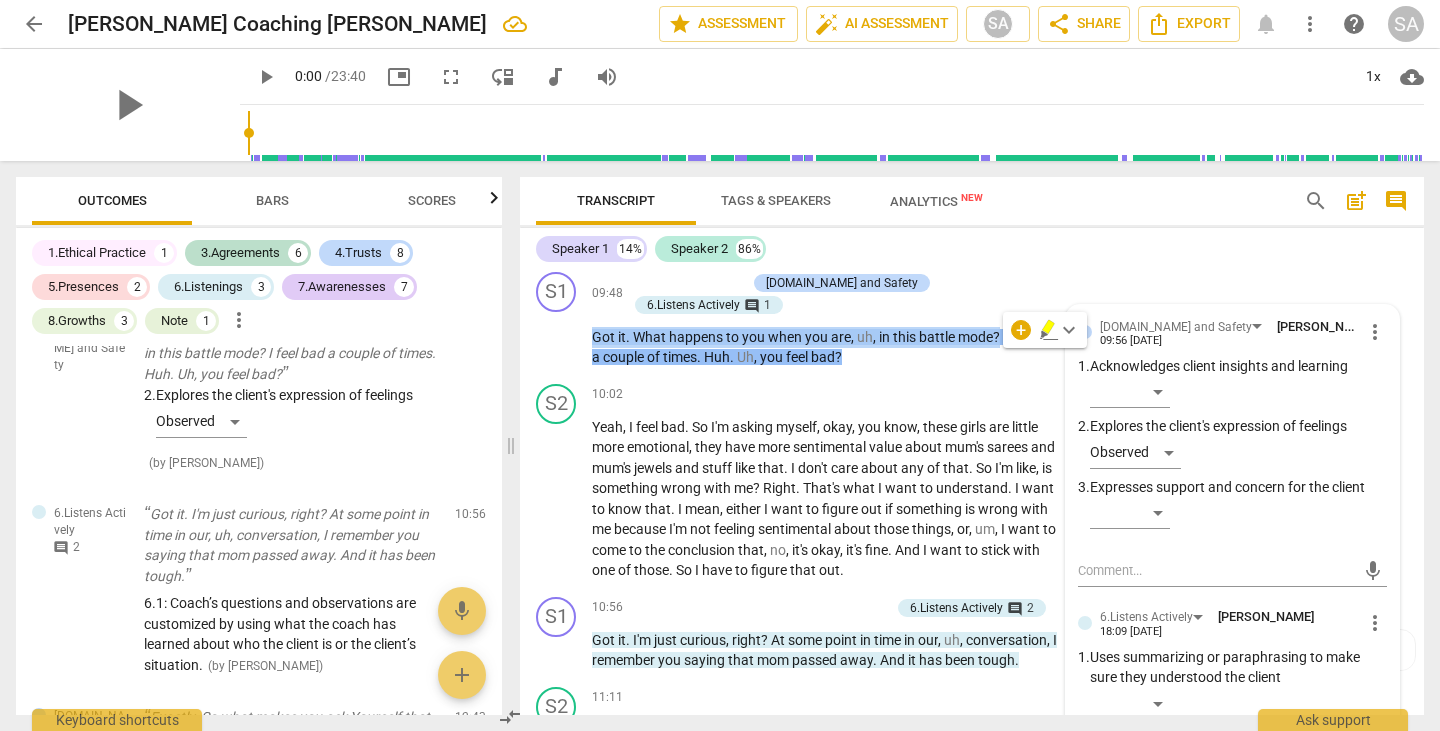 copy on "Got   it .   What   happens   to   you   when   you   are ,   uh ,   in   this   battle   mode ?" 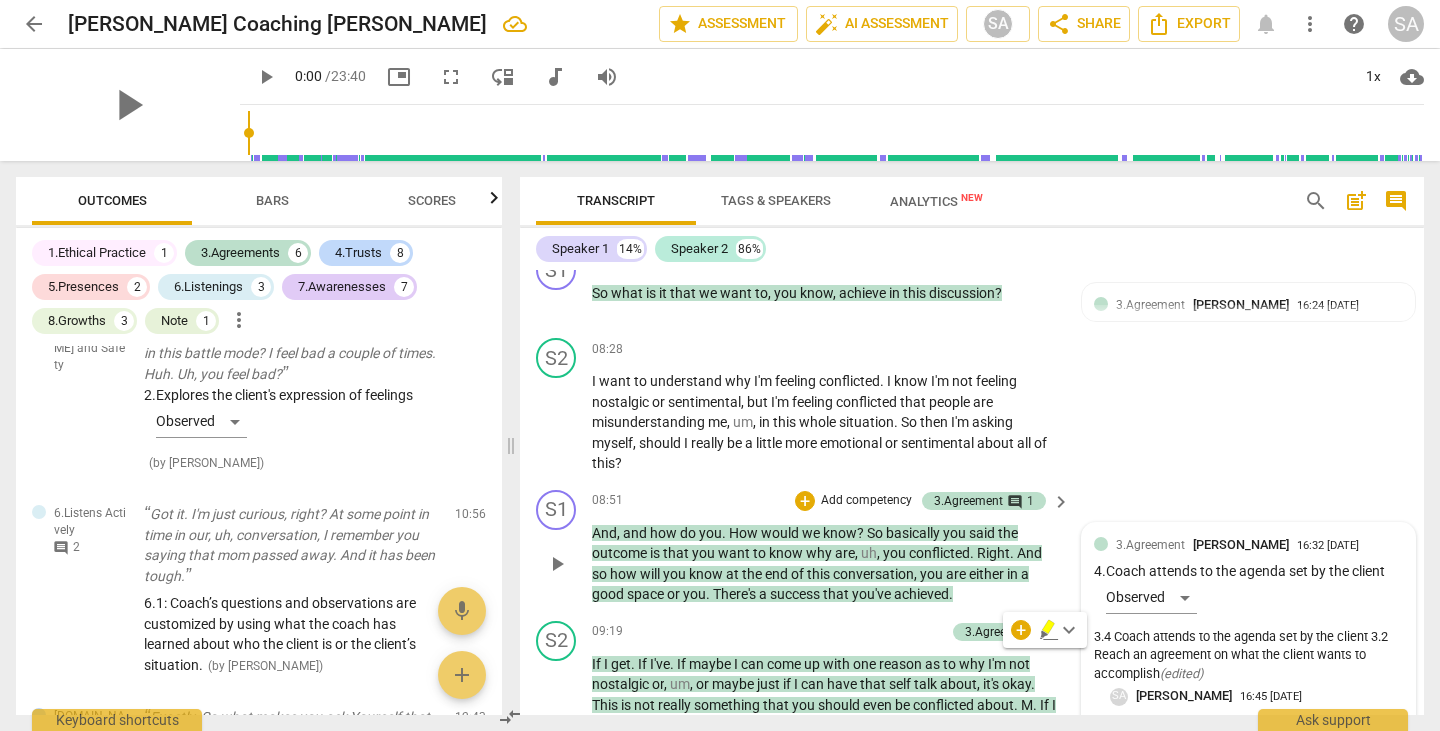 scroll, scrollTop: 3324, scrollLeft: 0, axis: vertical 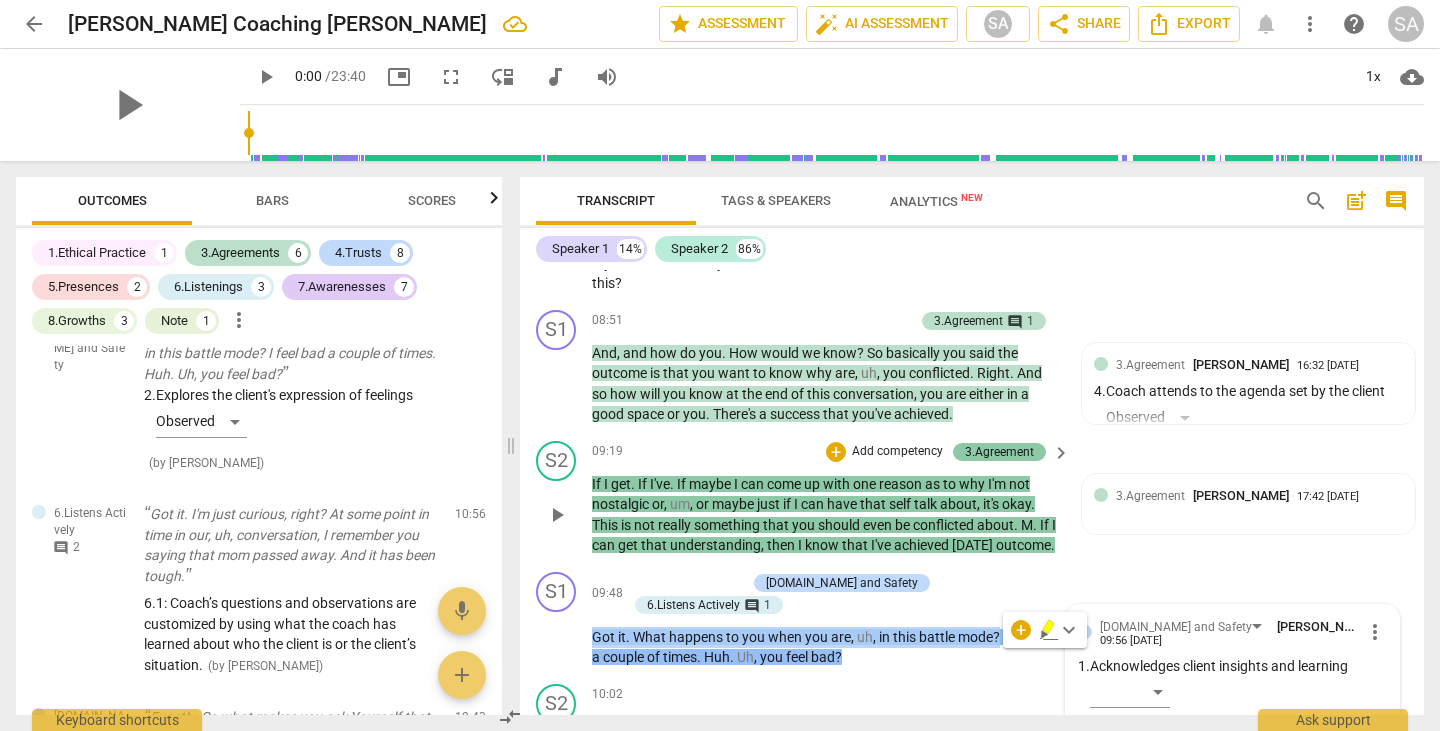 click on "3.Agreement" at bounding box center (999, 452) 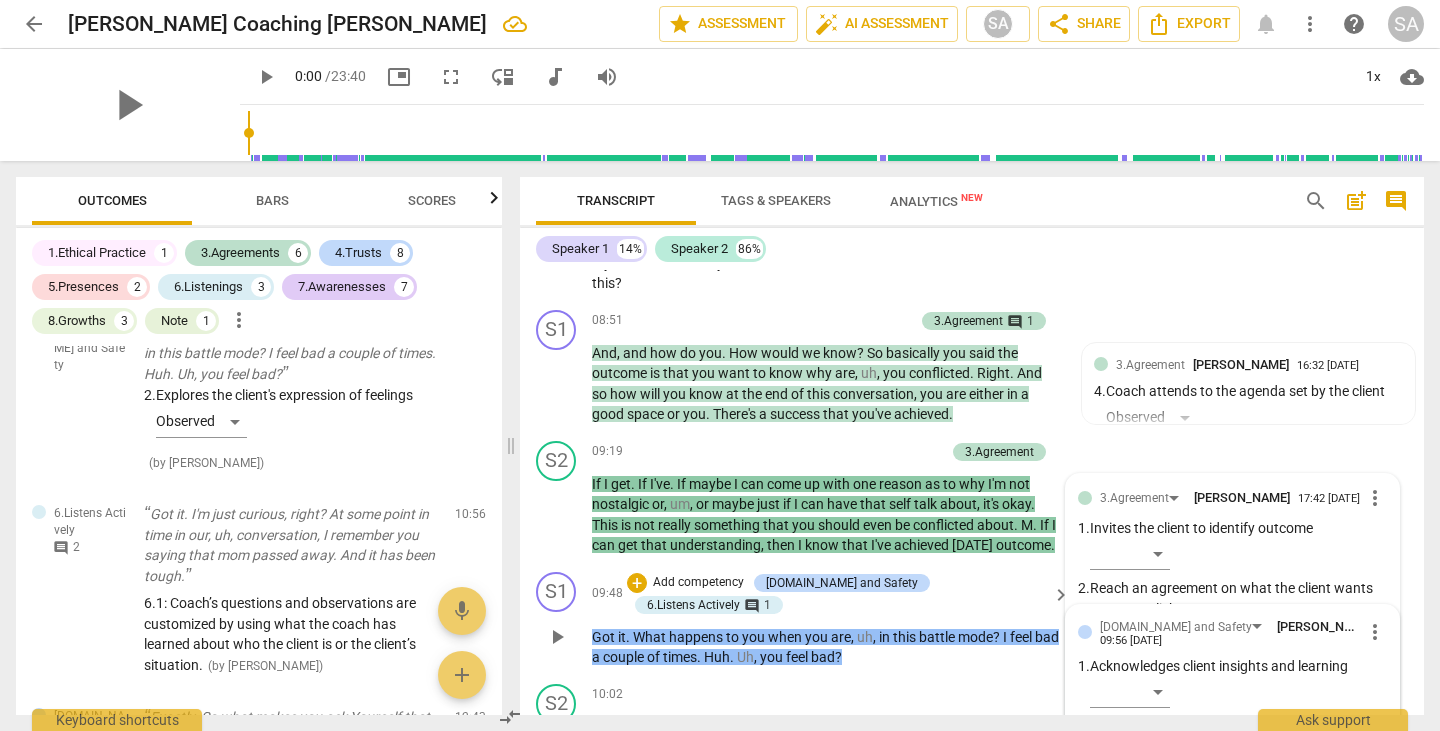 scroll, scrollTop: 3673, scrollLeft: 0, axis: vertical 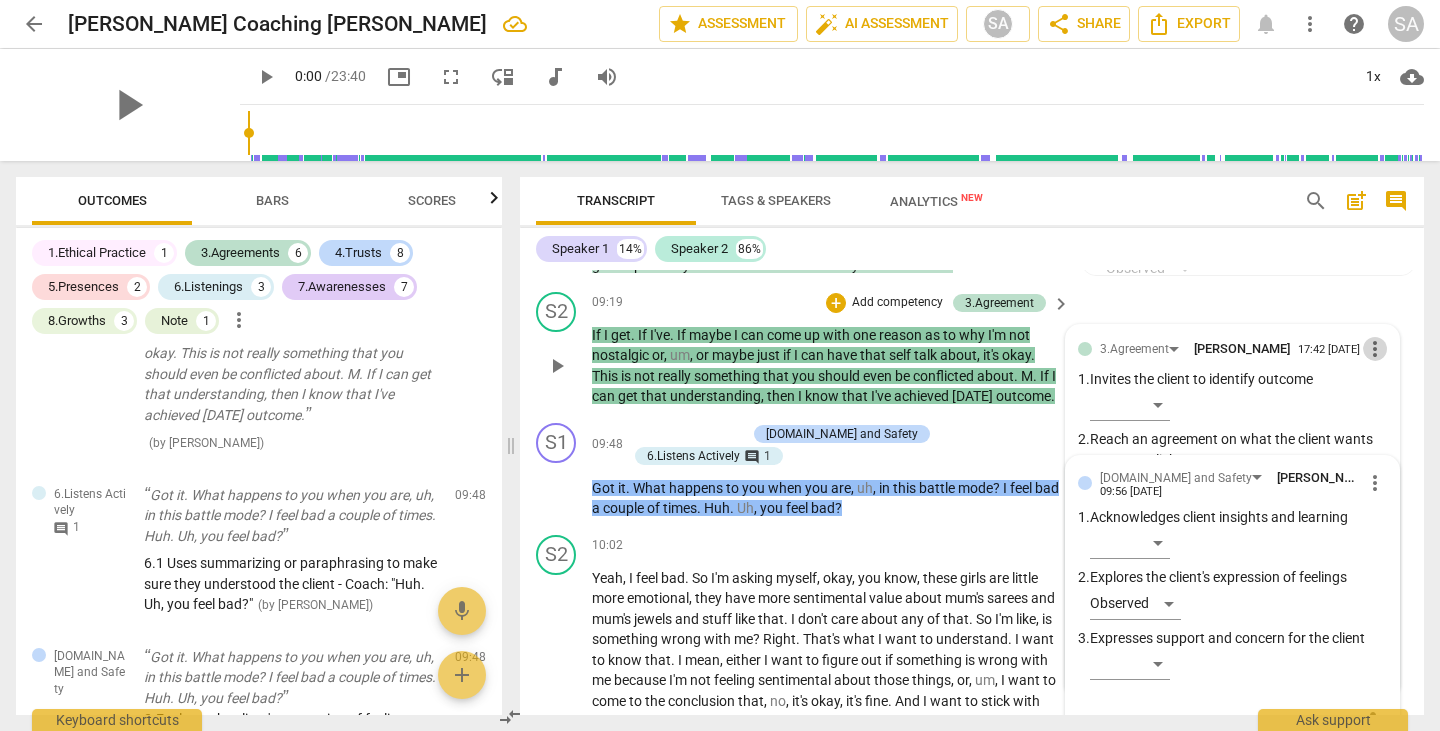 click on "more_vert" at bounding box center [1375, 349] 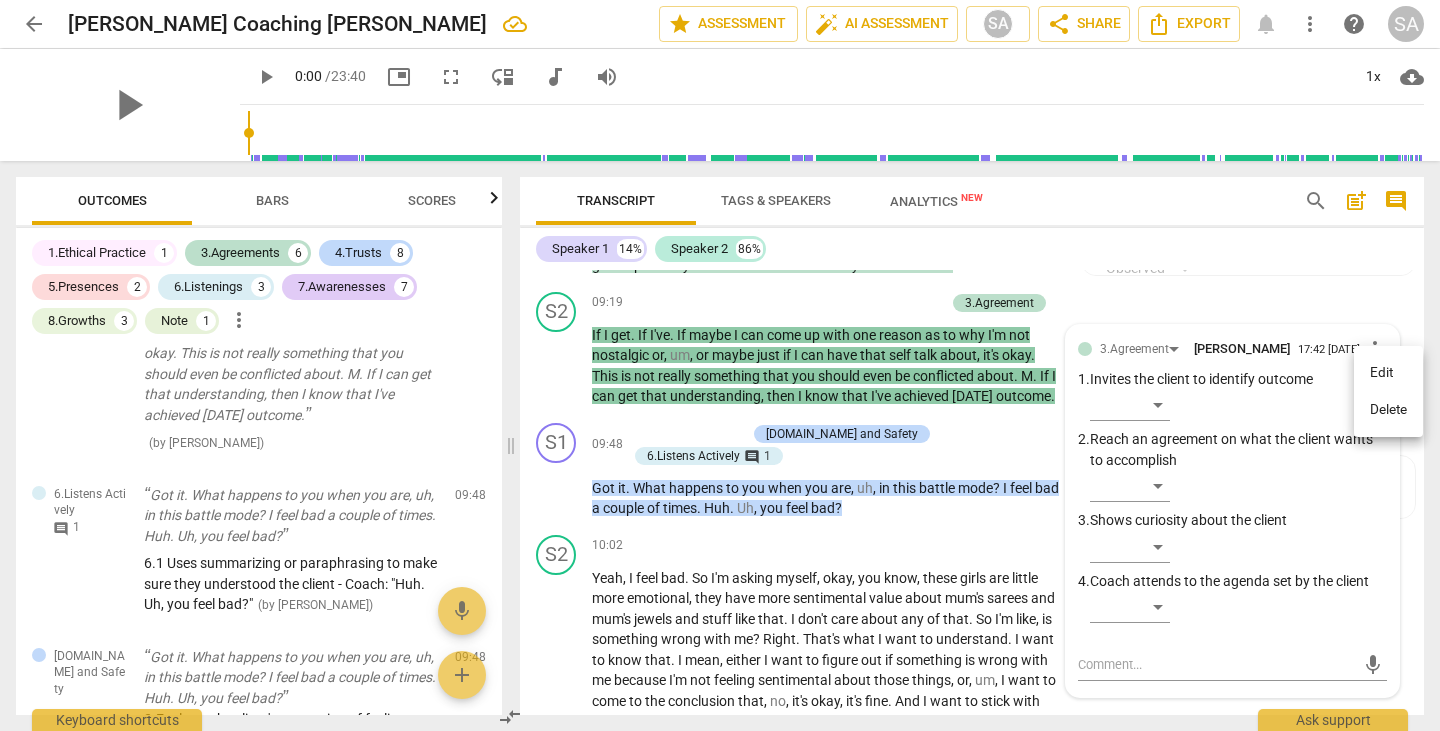 drag, startPoint x: 1386, startPoint y: 416, endPoint x: 814, endPoint y: 101, distance: 653 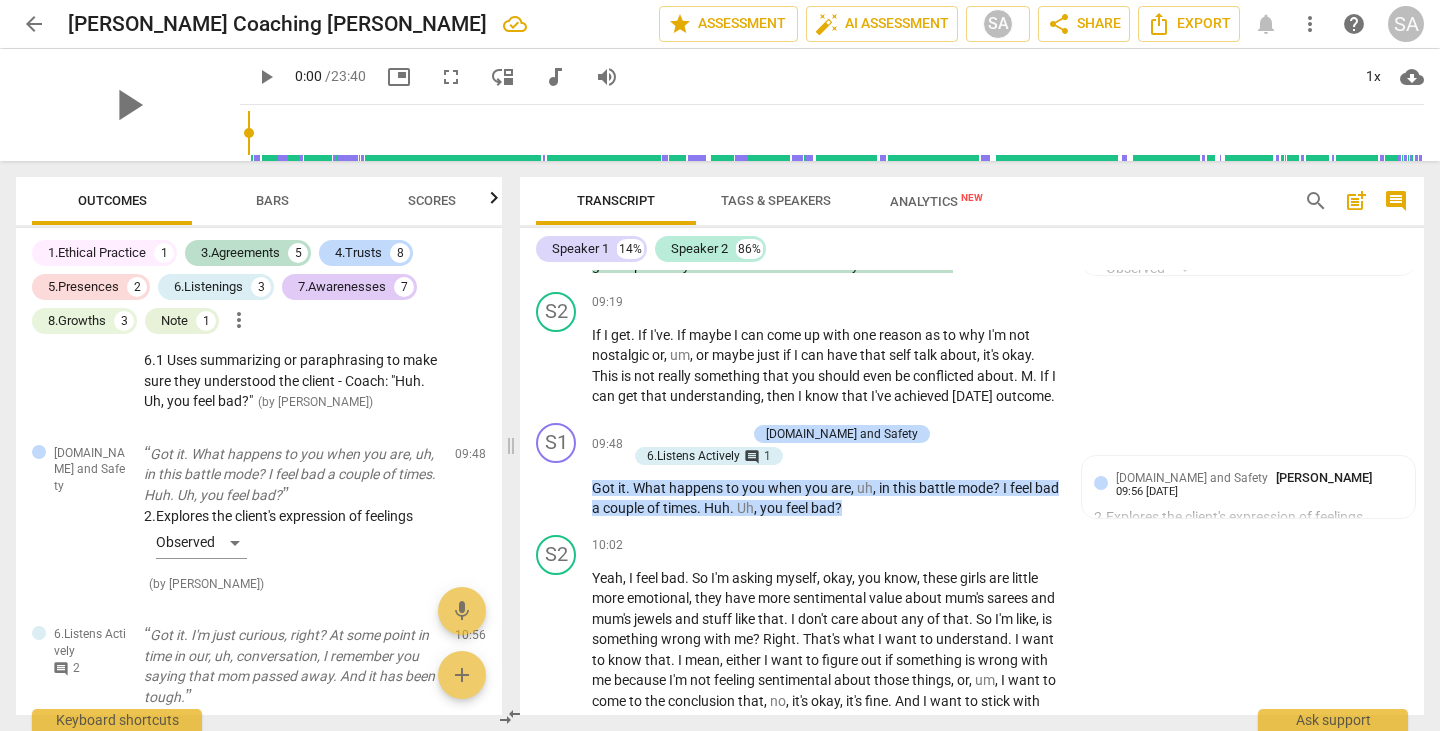 click on "search" at bounding box center (1316, 201) 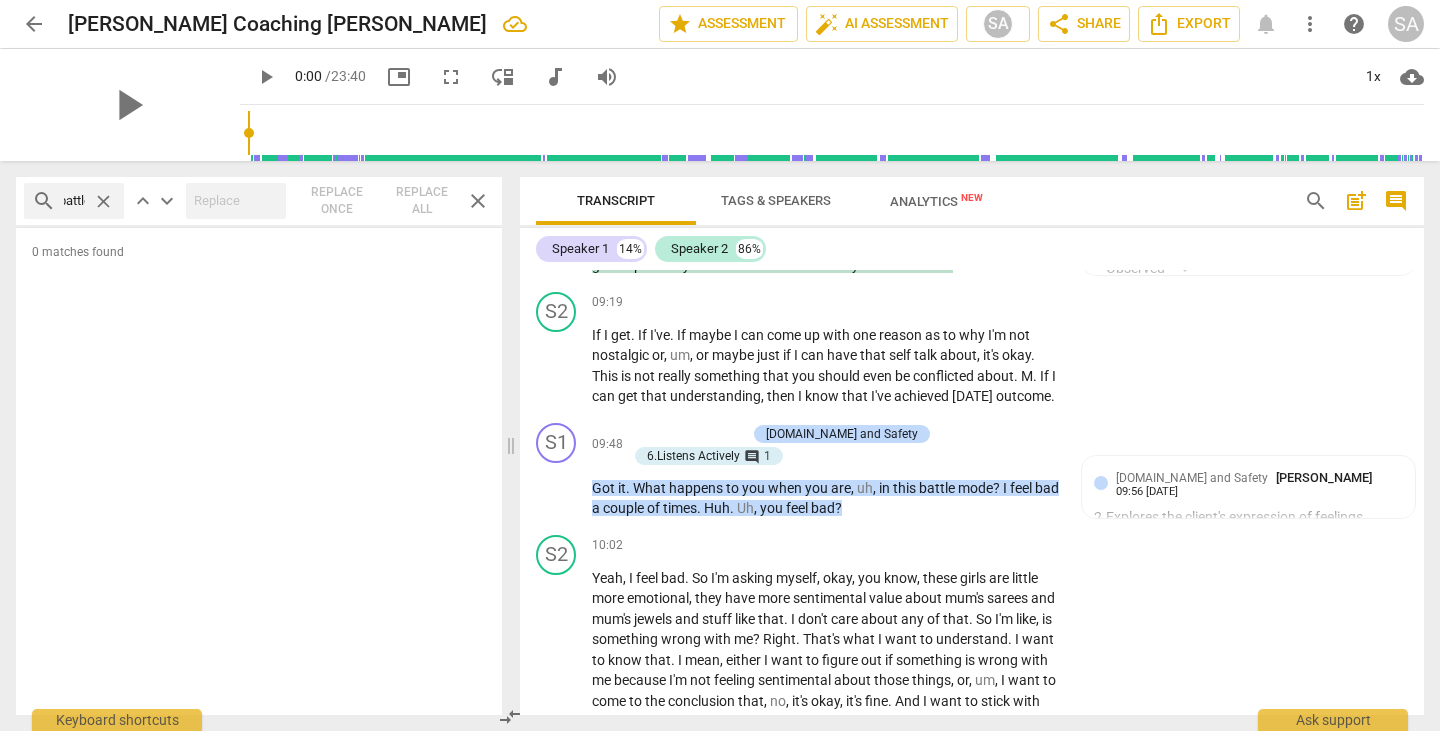 scroll, scrollTop: 0, scrollLeft: 11, axis: horizontal 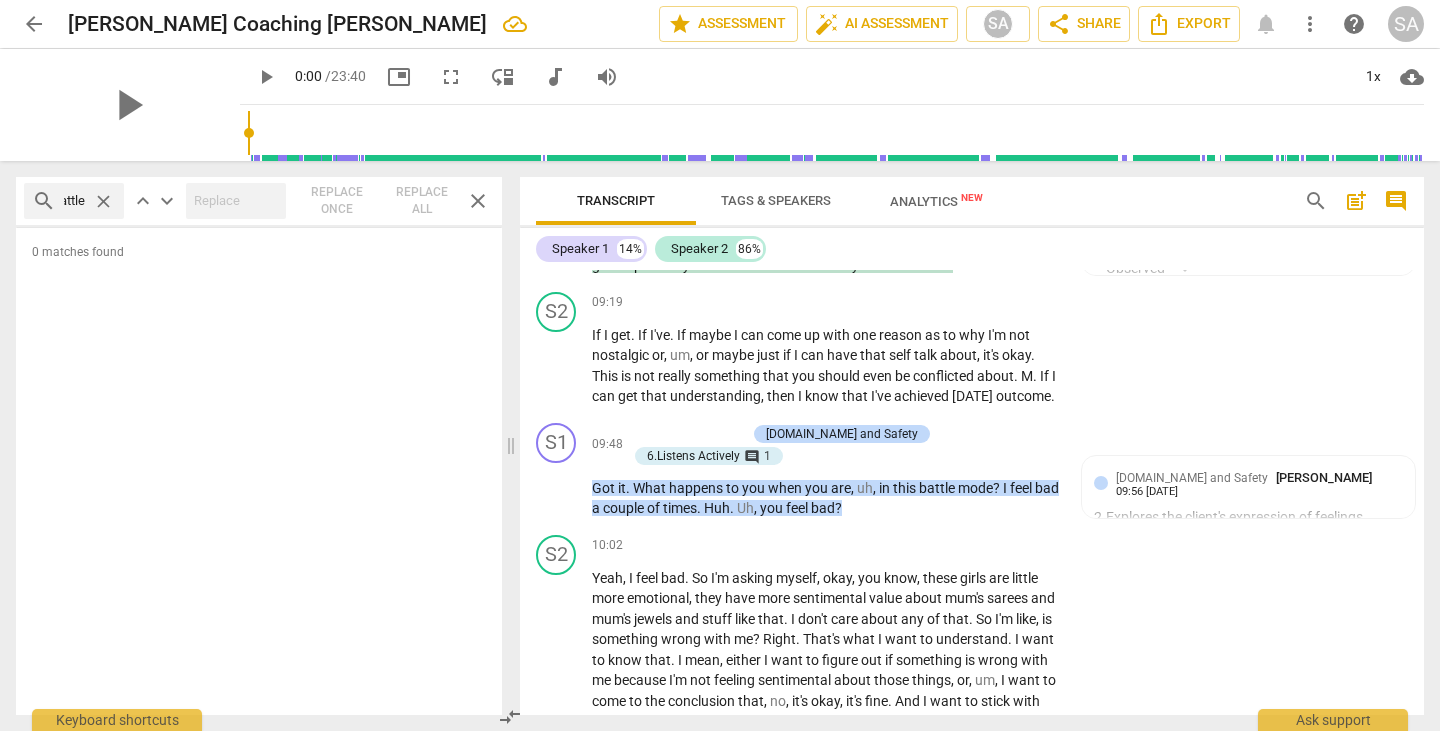 type on "battle" 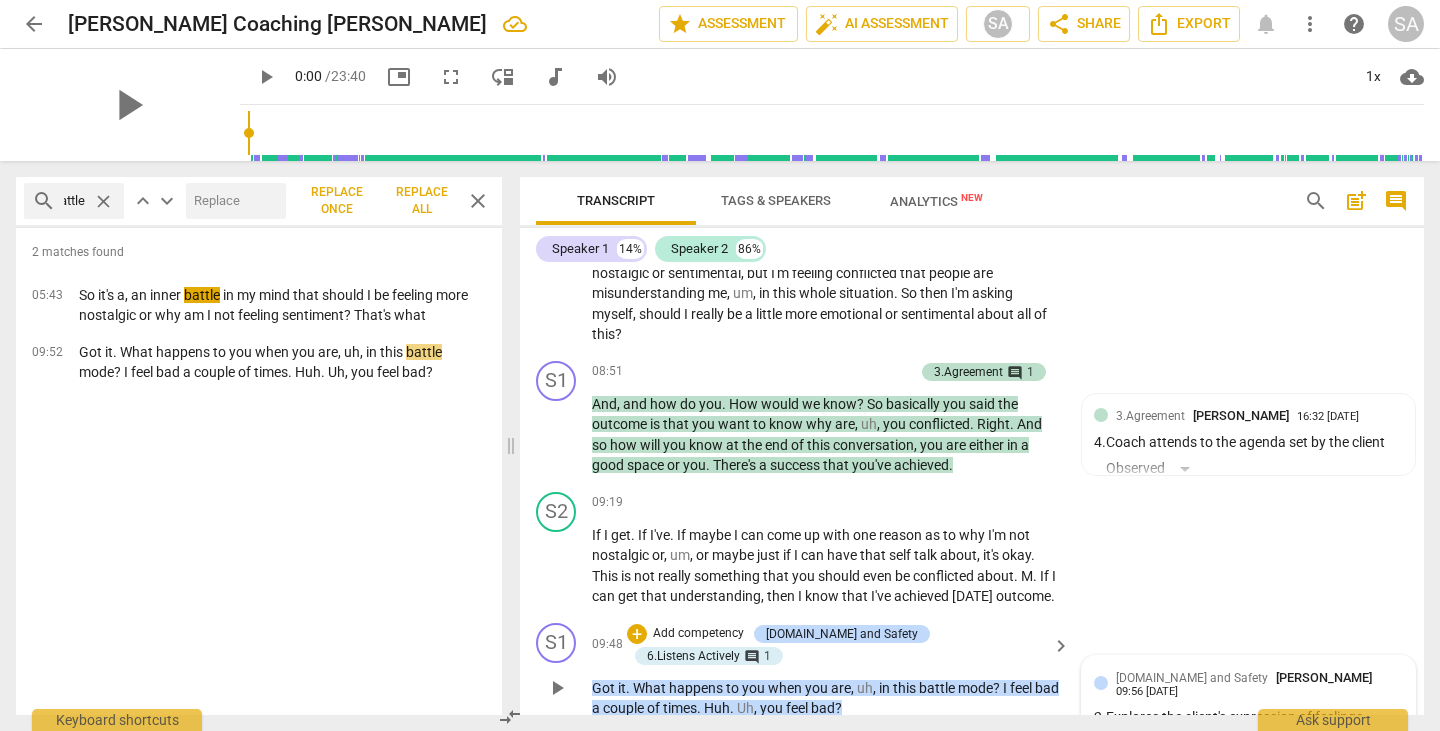 scroll, scrollTop: 3473, scrollLeft: 0, axis: vertical 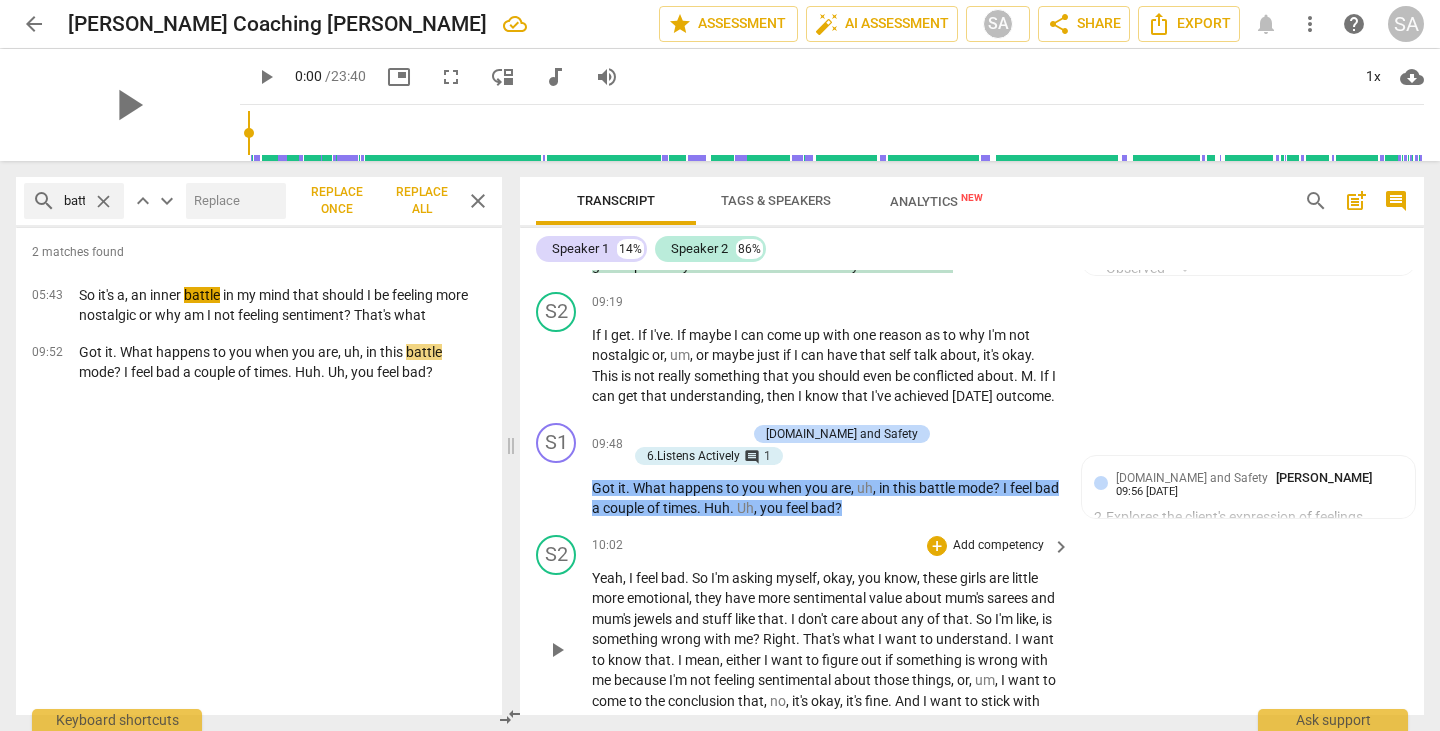 click on "[DOMAIN_NAME] and Safety" at bounding box center [842, 434] 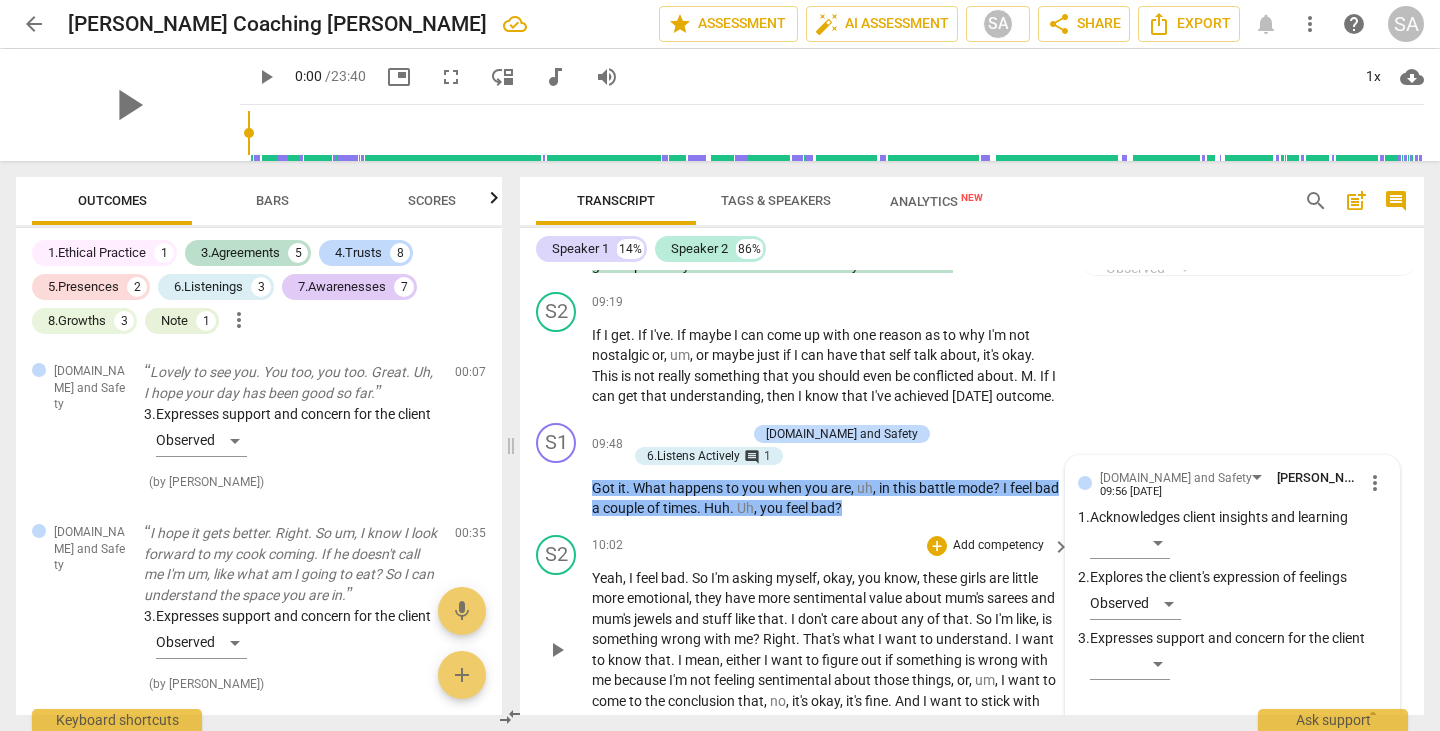 scroll, scrollTop: 3743, scrollLeft: 0, axis: vertical 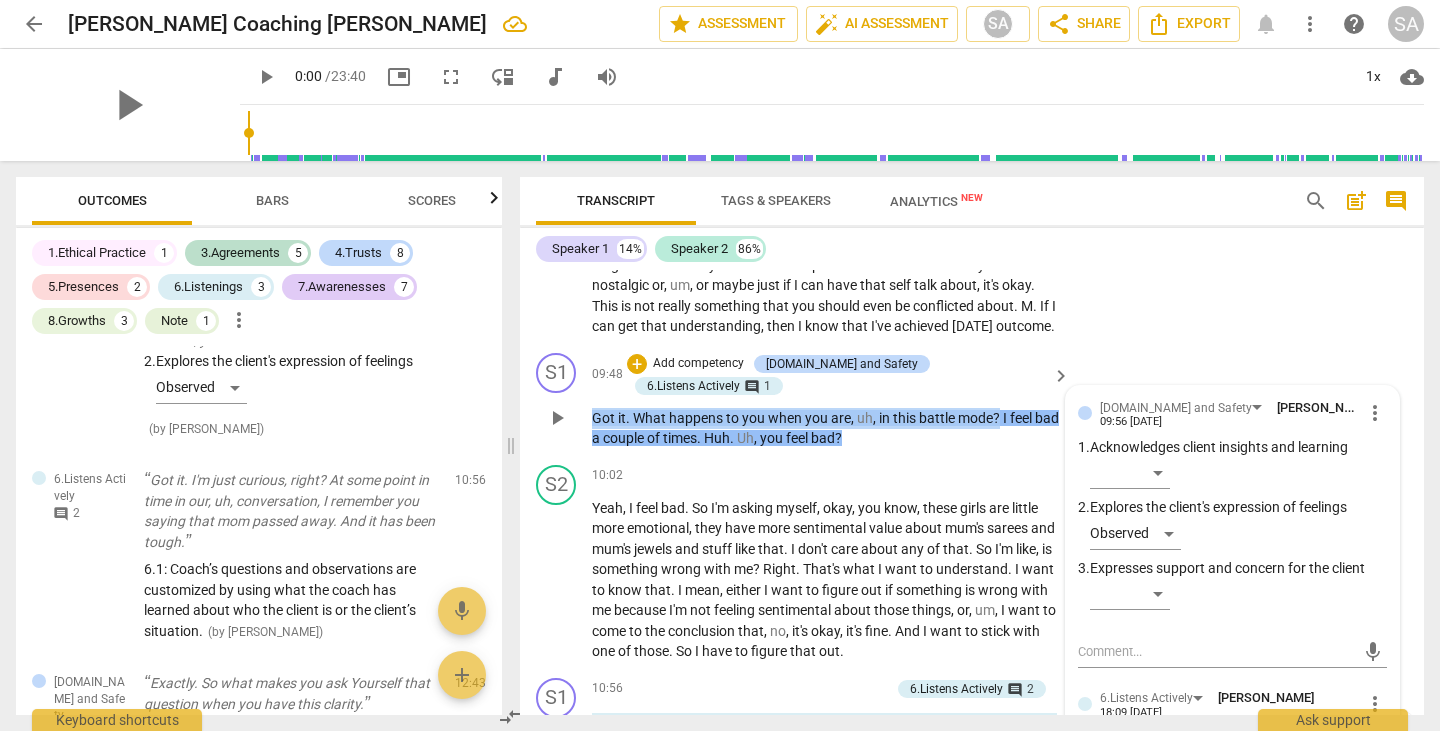 drag, startPoint x: 997, startPoint y: 430, endPoint x: 585, endPoint y: 437, distance: 412.05945 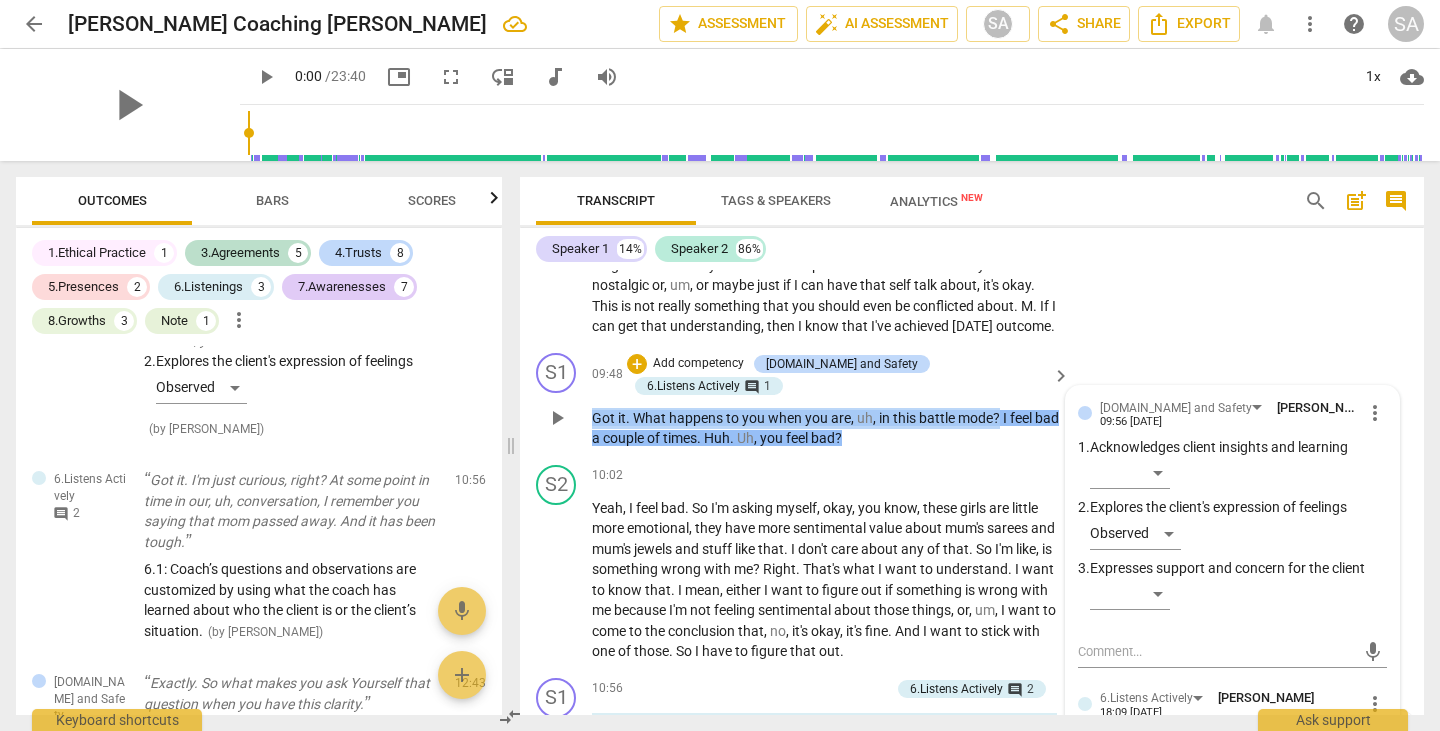 click on "S1 play_arrow pause 09:48 + Add competency [DOMAIN_NAME] and Safety 6.Listens Actively comment 1 keyboard_arrow_right Got   it .   What   happens   to   you   when   you   are ,   uh ,   in   this   battle   mode ?   I   feel   bad   a   couple   of   times .   Huh .   Uh ,   you   feel   bad ? [DOMAIN_NAME] and Safety [PERSON_NAME] 09:56 [DATE] more_vert 1.  Acknowledges client insights and learning ​ 2.  Explores the client's expression of feelings Observed 3.  Expresses support and concern for the client ​ mic 6.Listens Actively [PERSON_NAME] 18:09 [DATE] more_vert 1.  Uses summarizing or paraphrasing to make sure they understood the client ​ 2.  Coach makes observations that support the client ​ 3.  Coach co-creates a shared vision with the client ​ 6.1
Uses summarizing or paraphrasing to make sure they understood the client - Coach: "Huh. Uh, you feel bad?"
SA [PERSON_NAME] 18:11 [DATE] more_vert  ( edited ) mic" at bounding box center (972, 401) 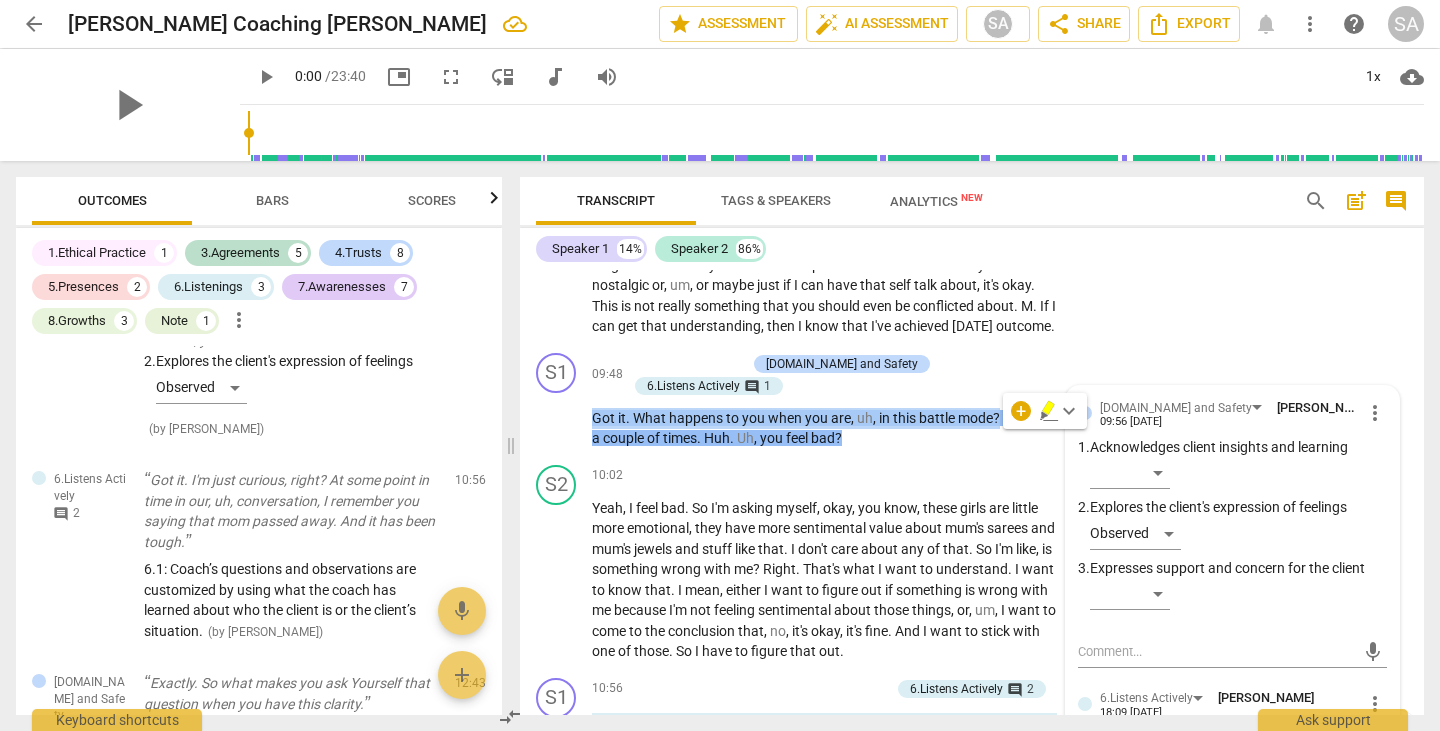 copy on "Got   it .   What   happens   to   you   when   you   are ,   uh ,   in   this   battle   mode ?" 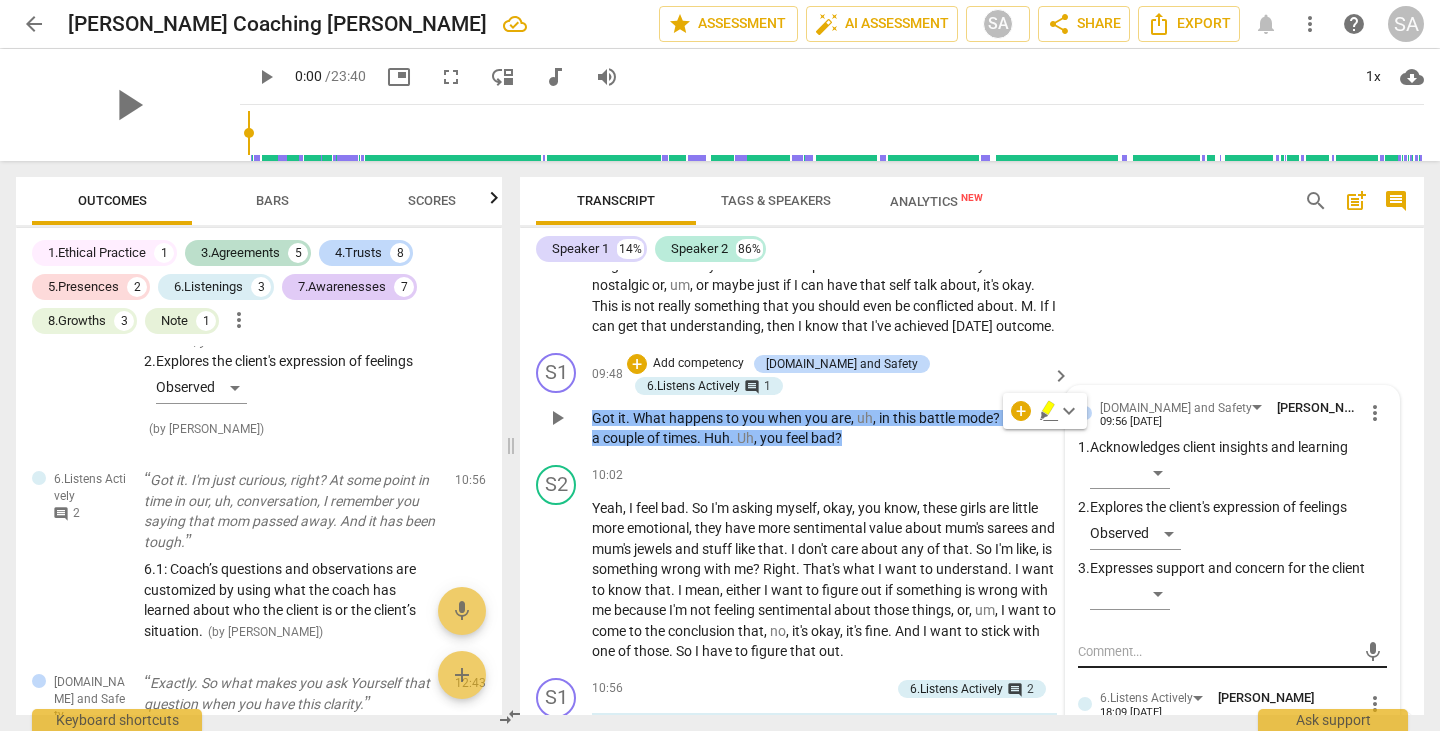 click at bounding box center (1216, 651) 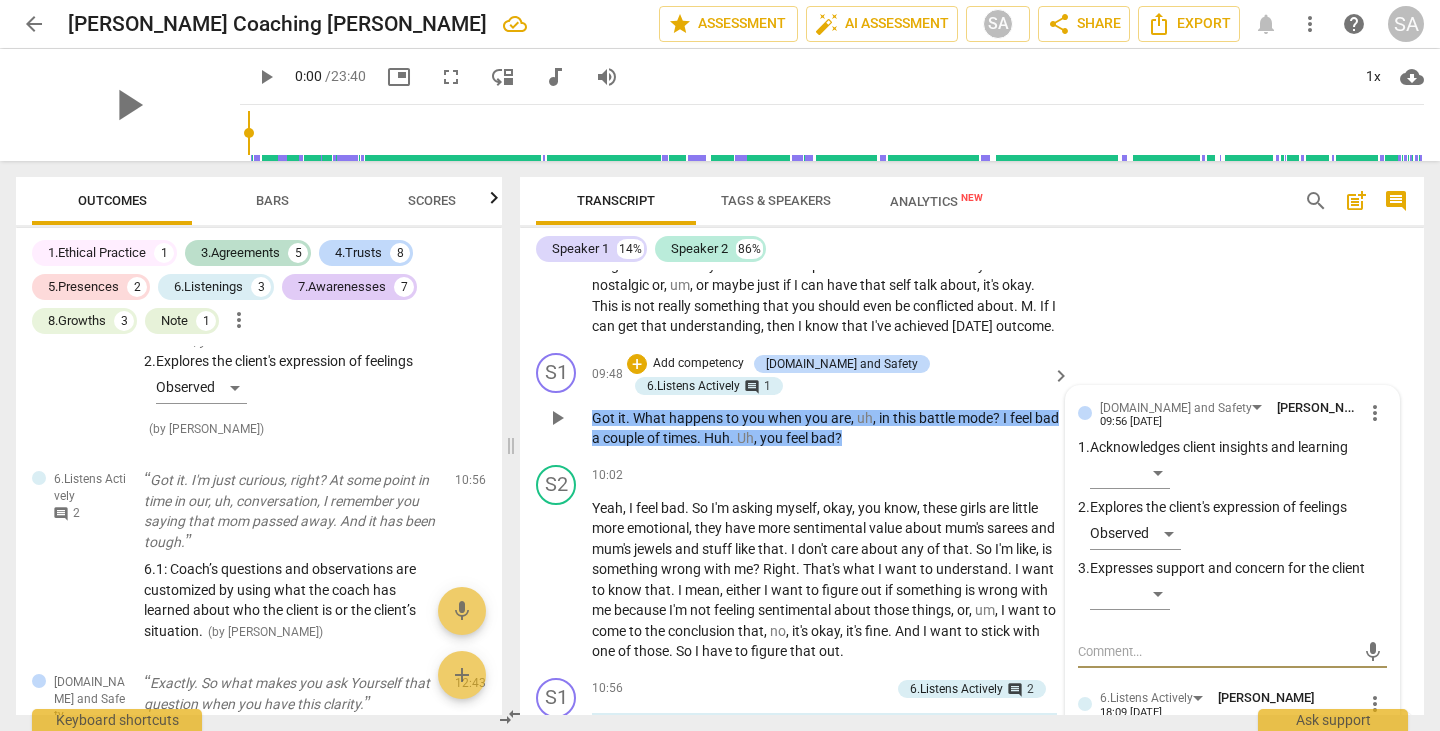 type on "C" 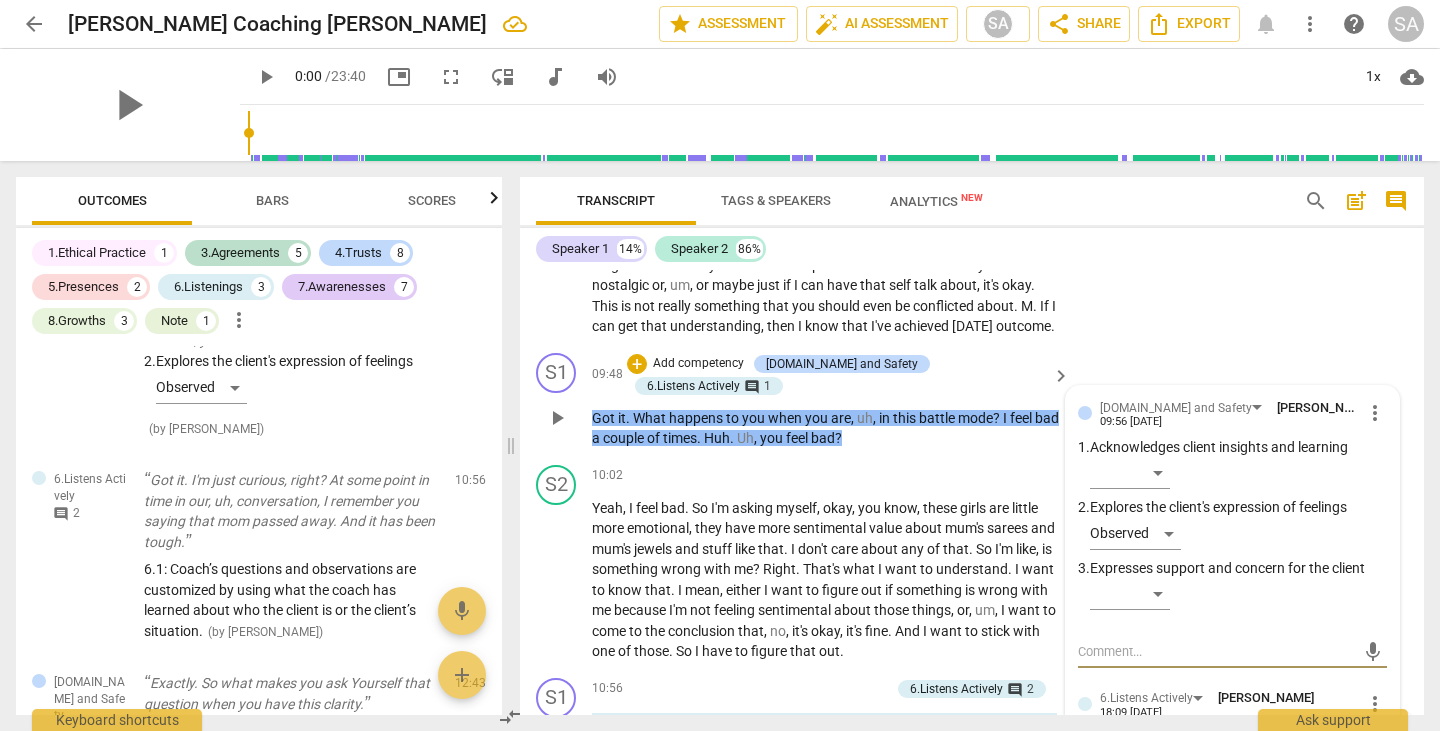 type on "C" 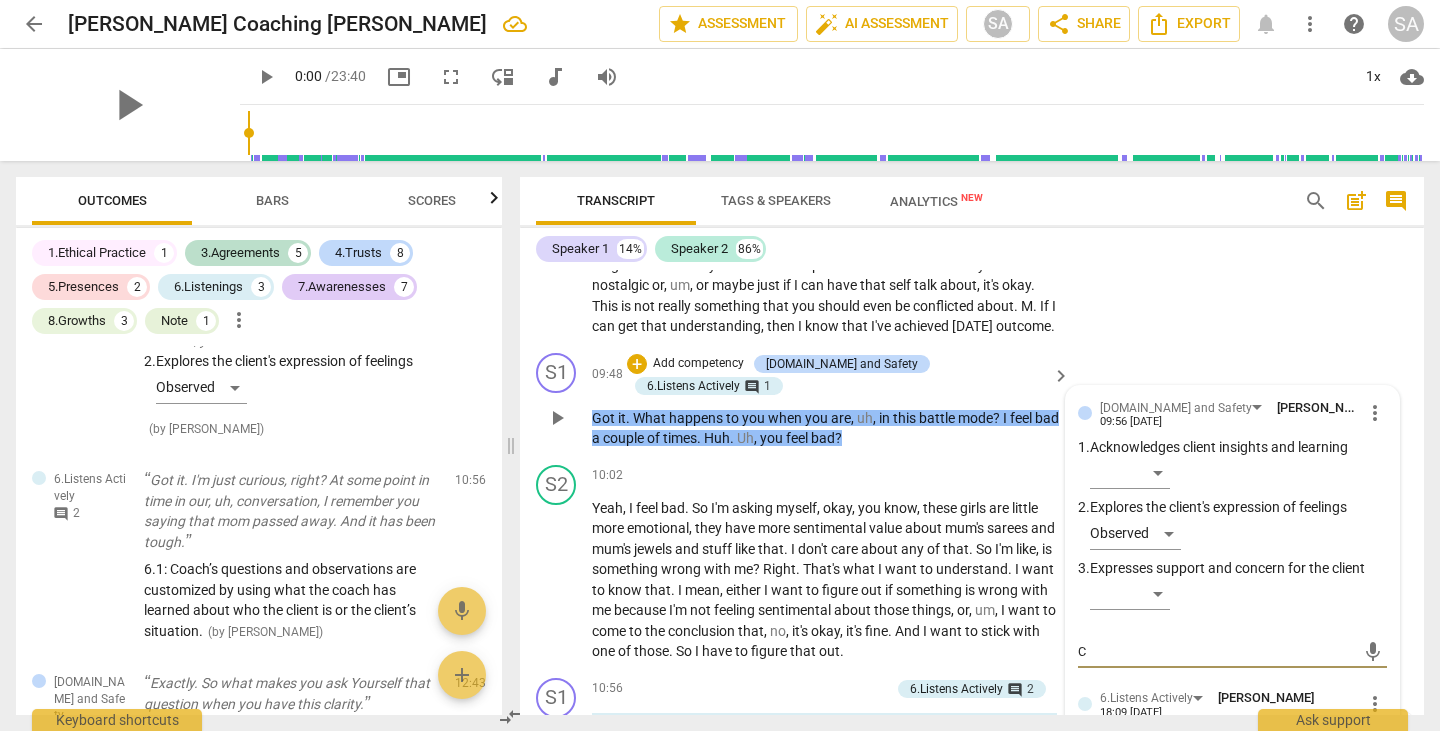type on "Co" 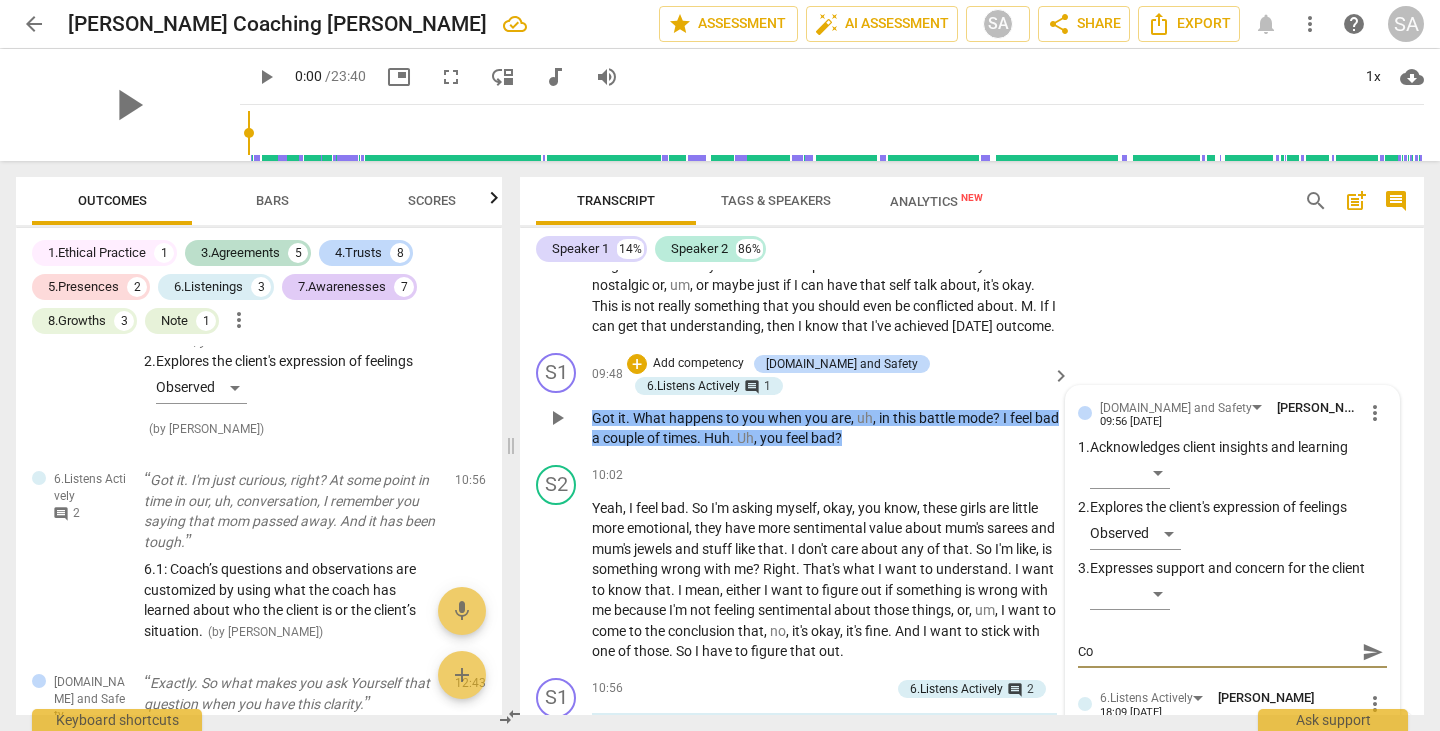 type on "Coa" 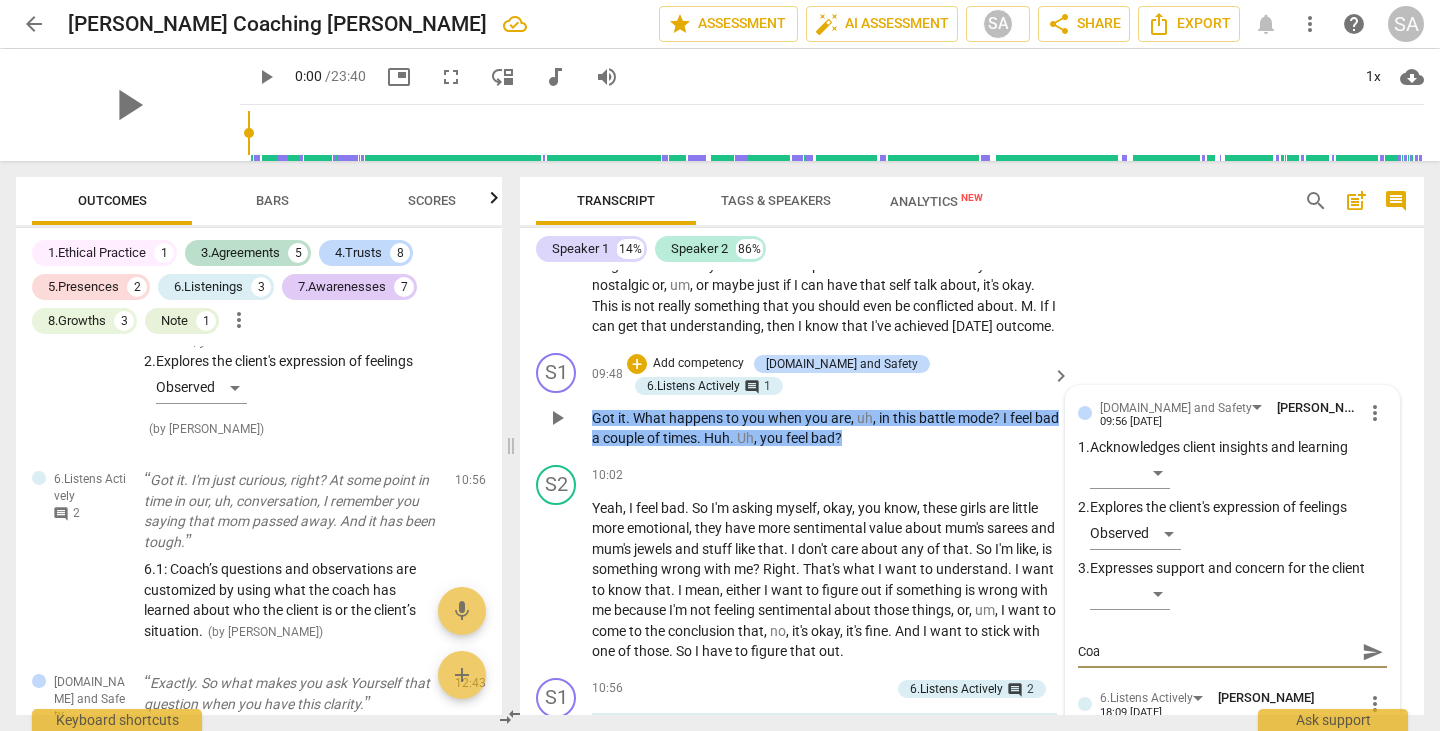 type on "Coac" 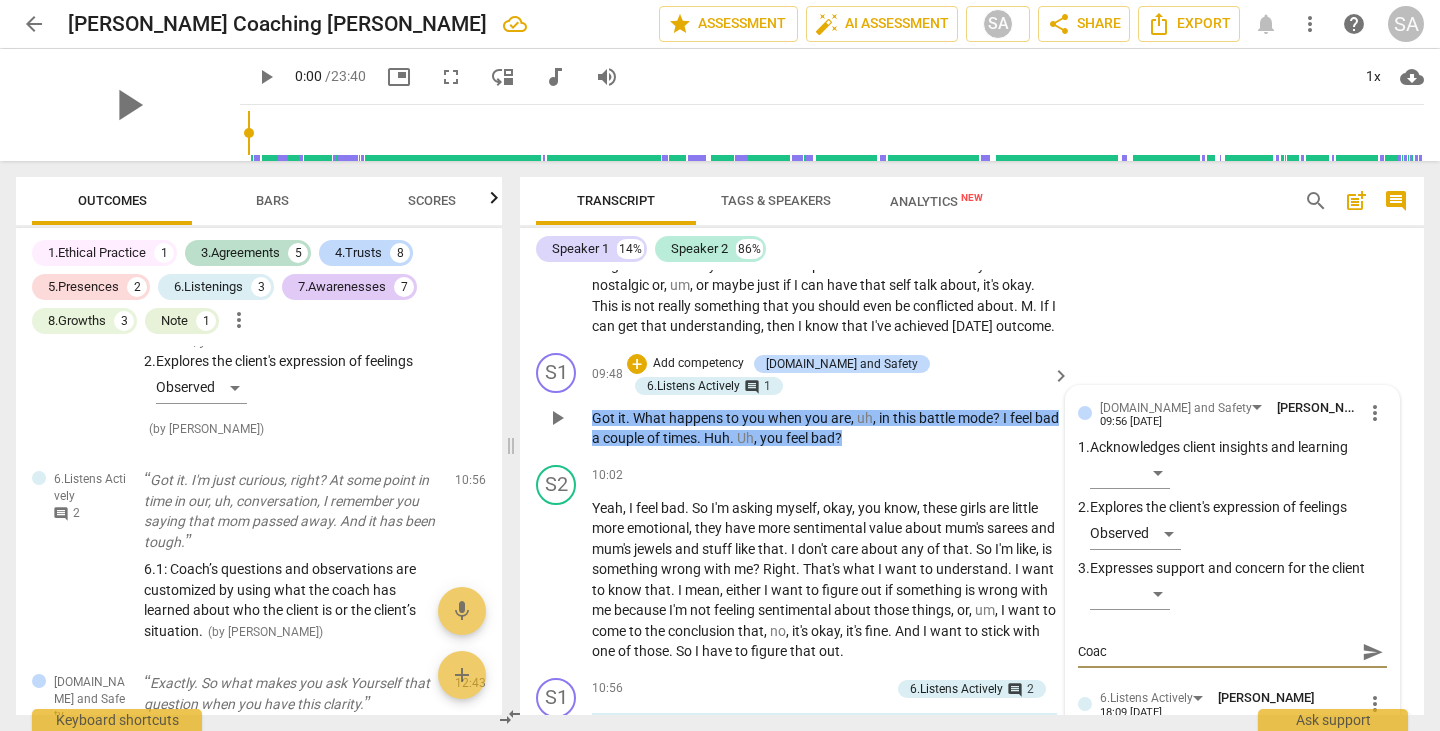 type on "Coach" 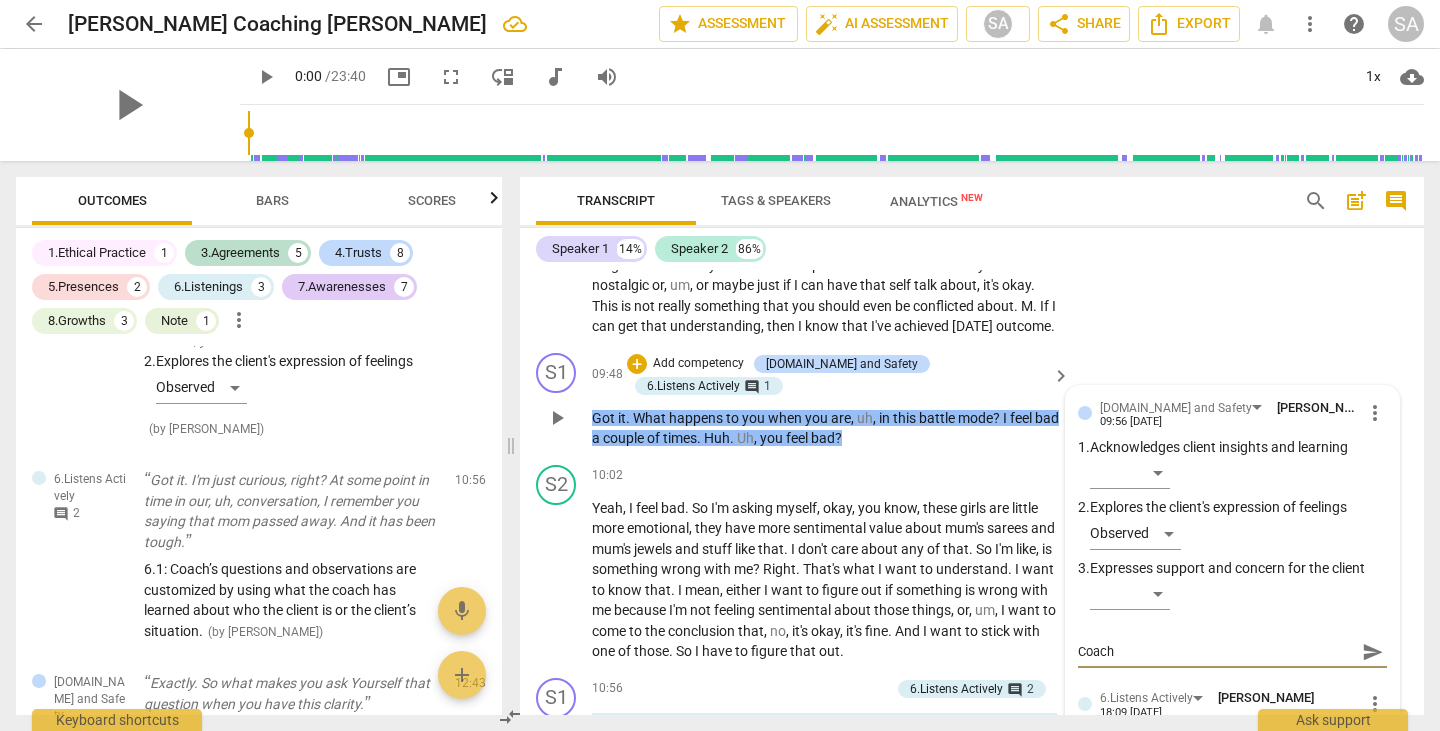 type on "Coach:" 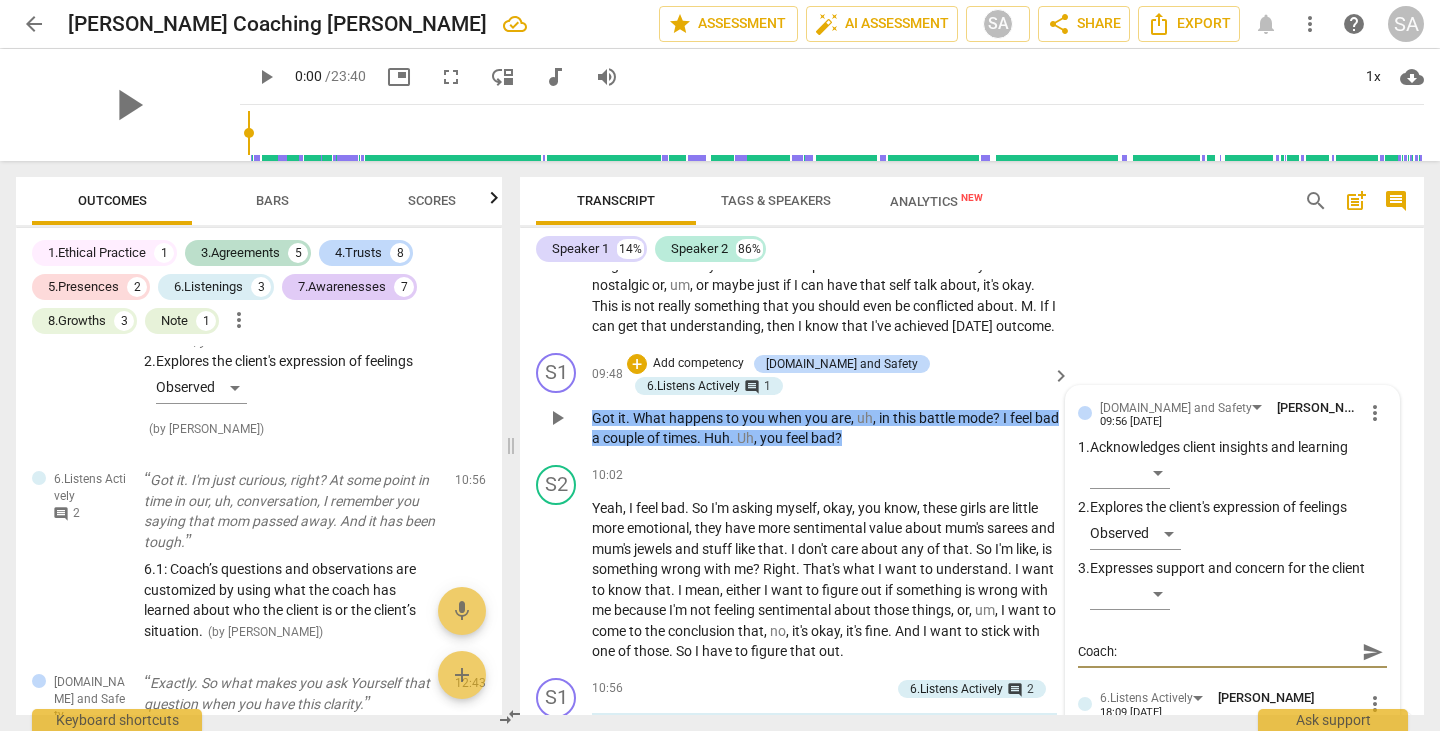 type on "Coach:"" 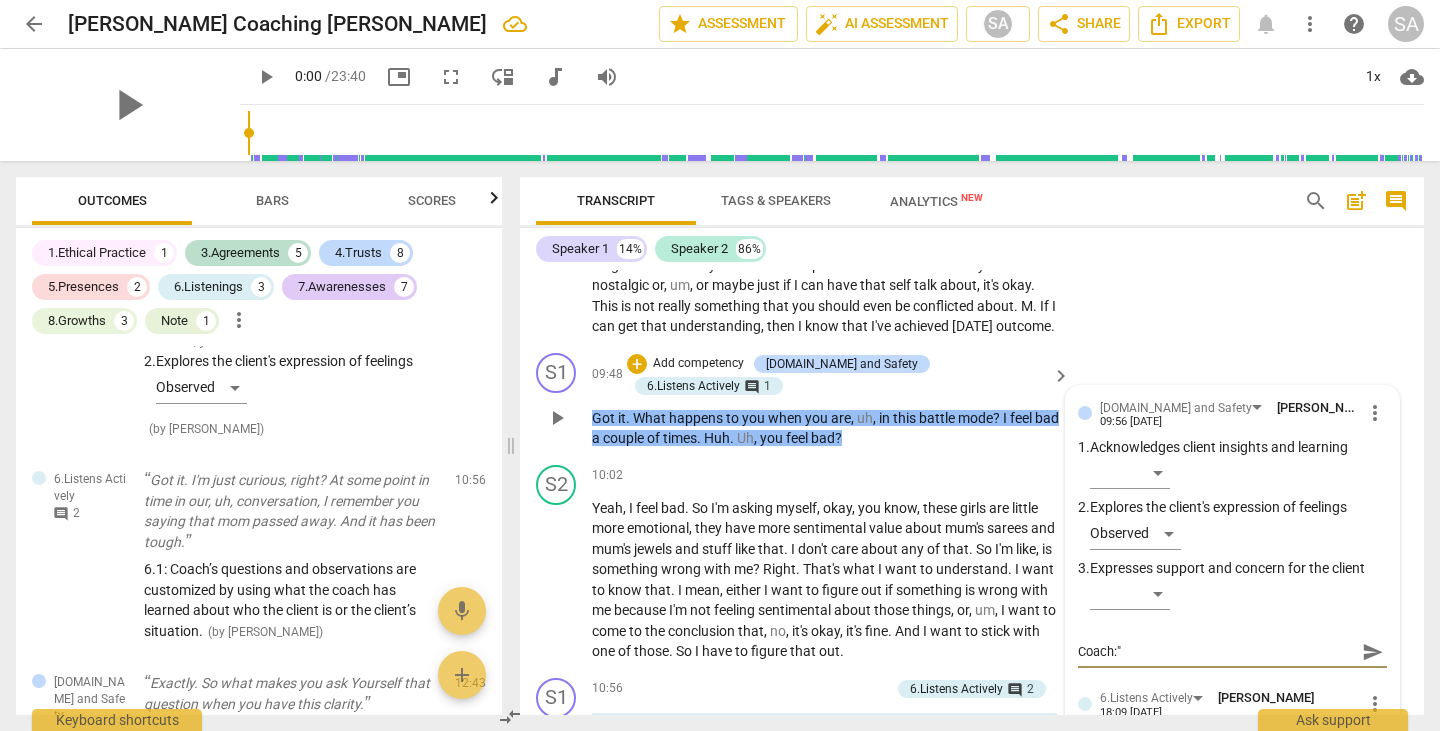 paste on "Got it. What happens to you when you are, uh, in this battle mode?" 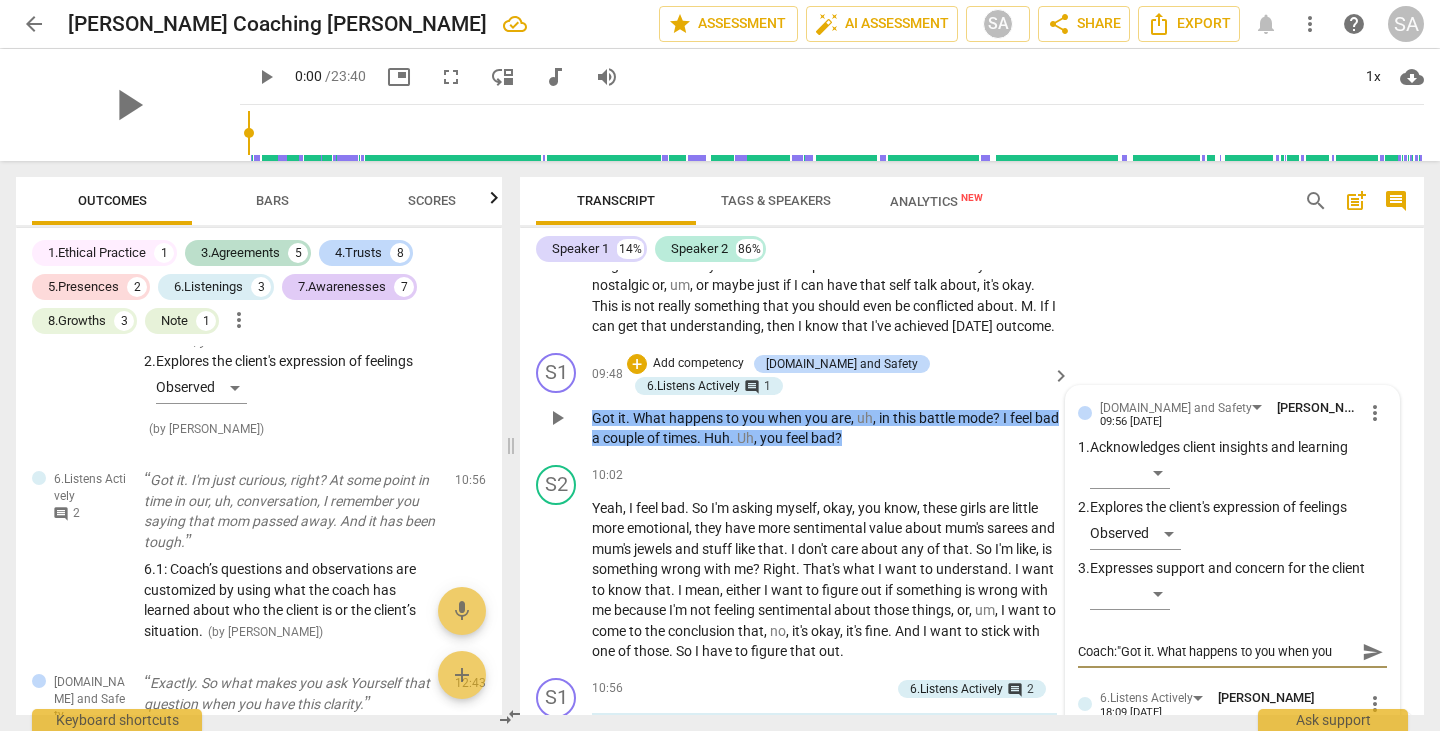 scroll, scrollTop: 3547, scrollLeft: 0, axis: vertical 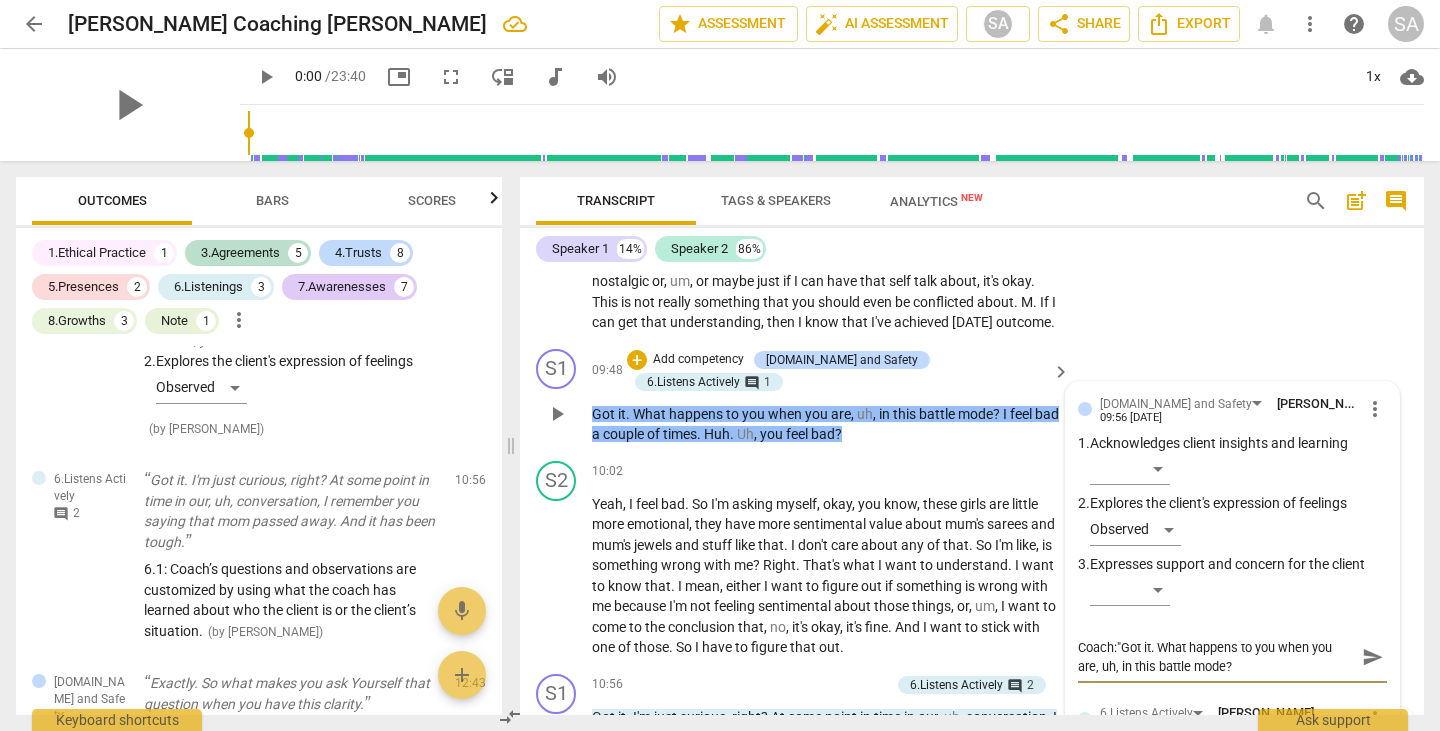 type on "Coach:"Got it. What happens to you when you are, uh, in this battle mode?"" 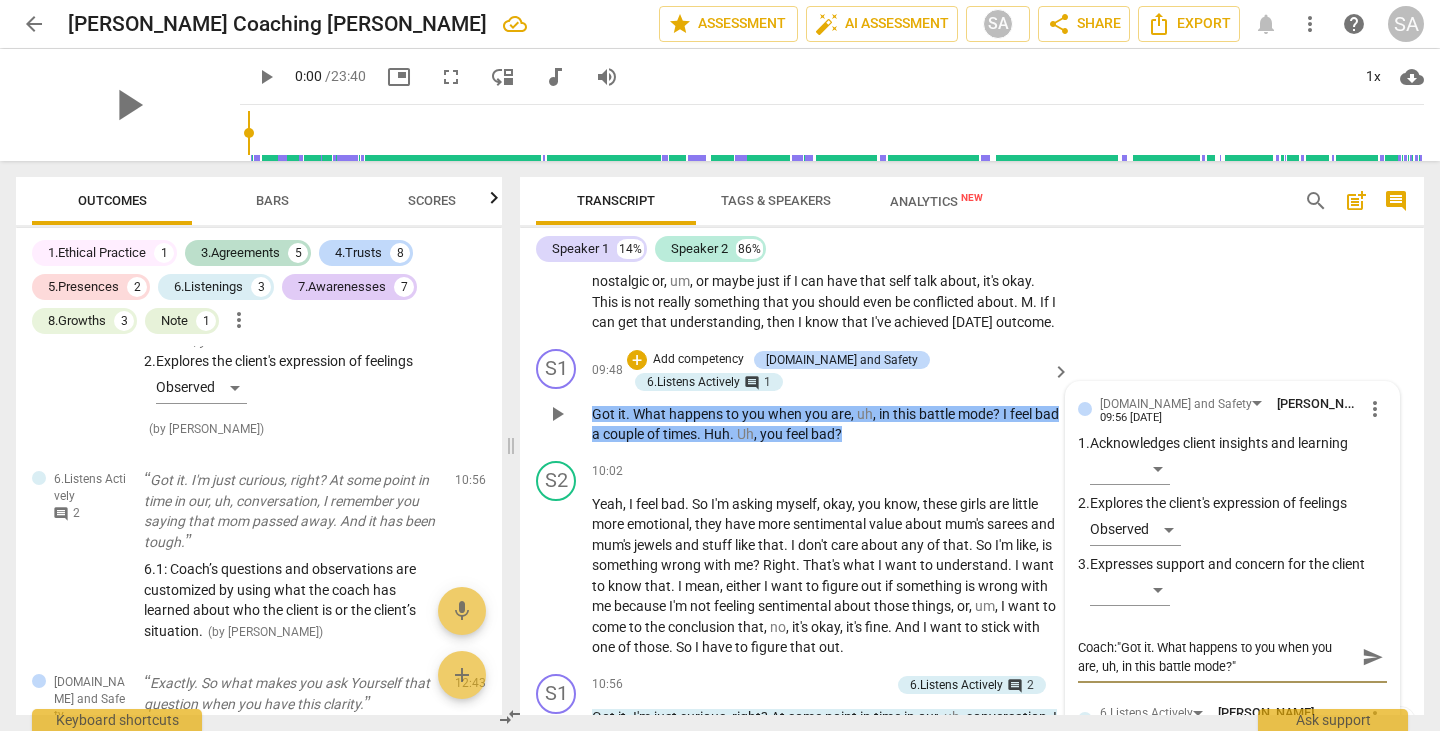 type on "Coach:"Got it. What happens to you when you are, uh, in this battle mode?"" 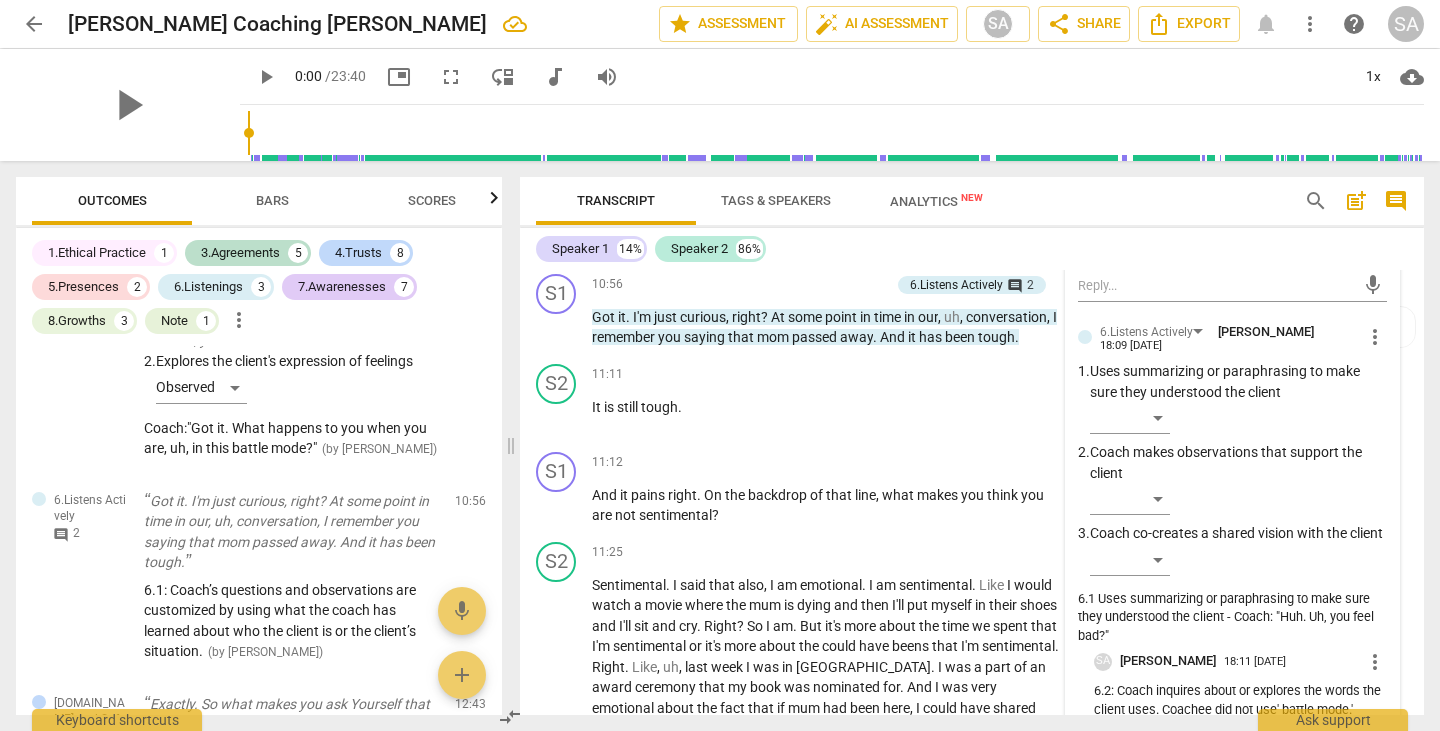 scroll, scrollTop: 4047, scrollLeft: 0, axis: vertical 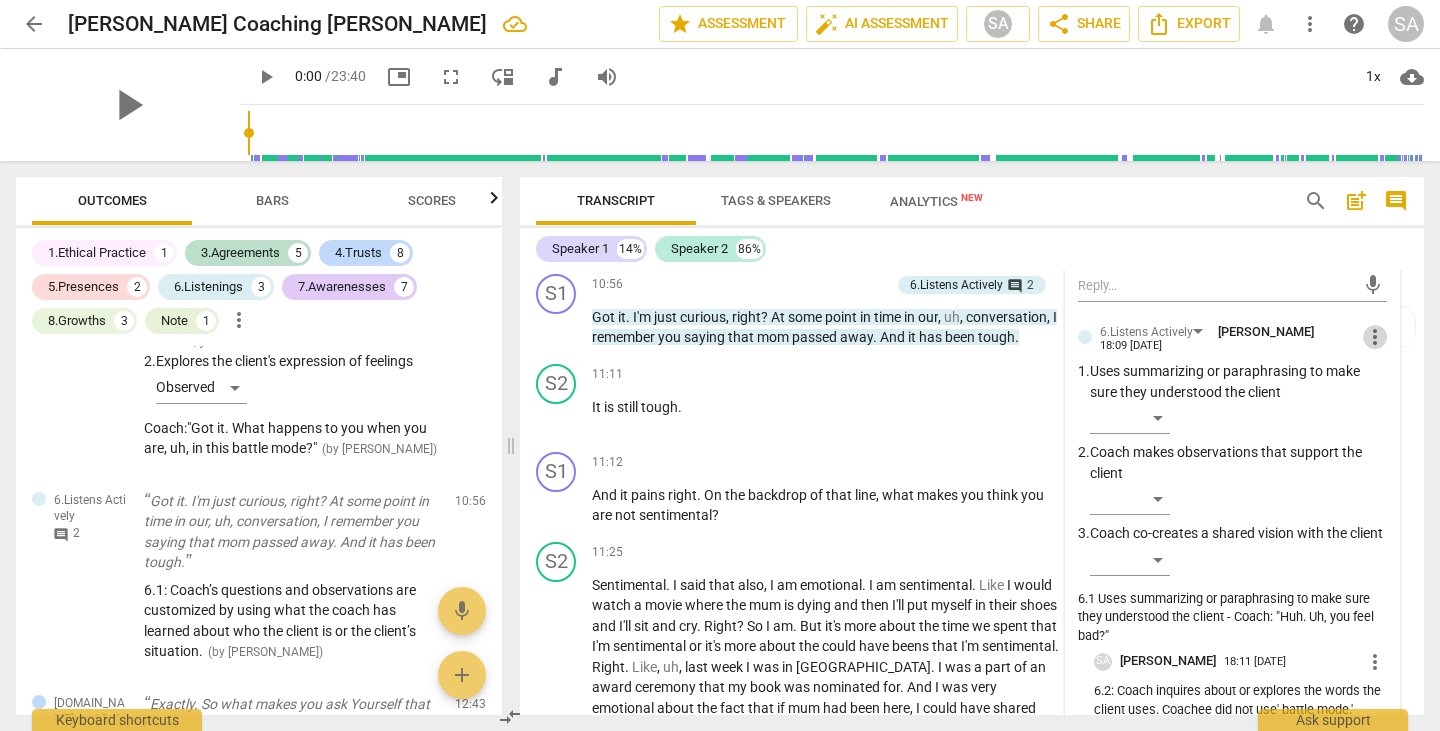 click on "more_vert" at bounding box center [1375, 337] 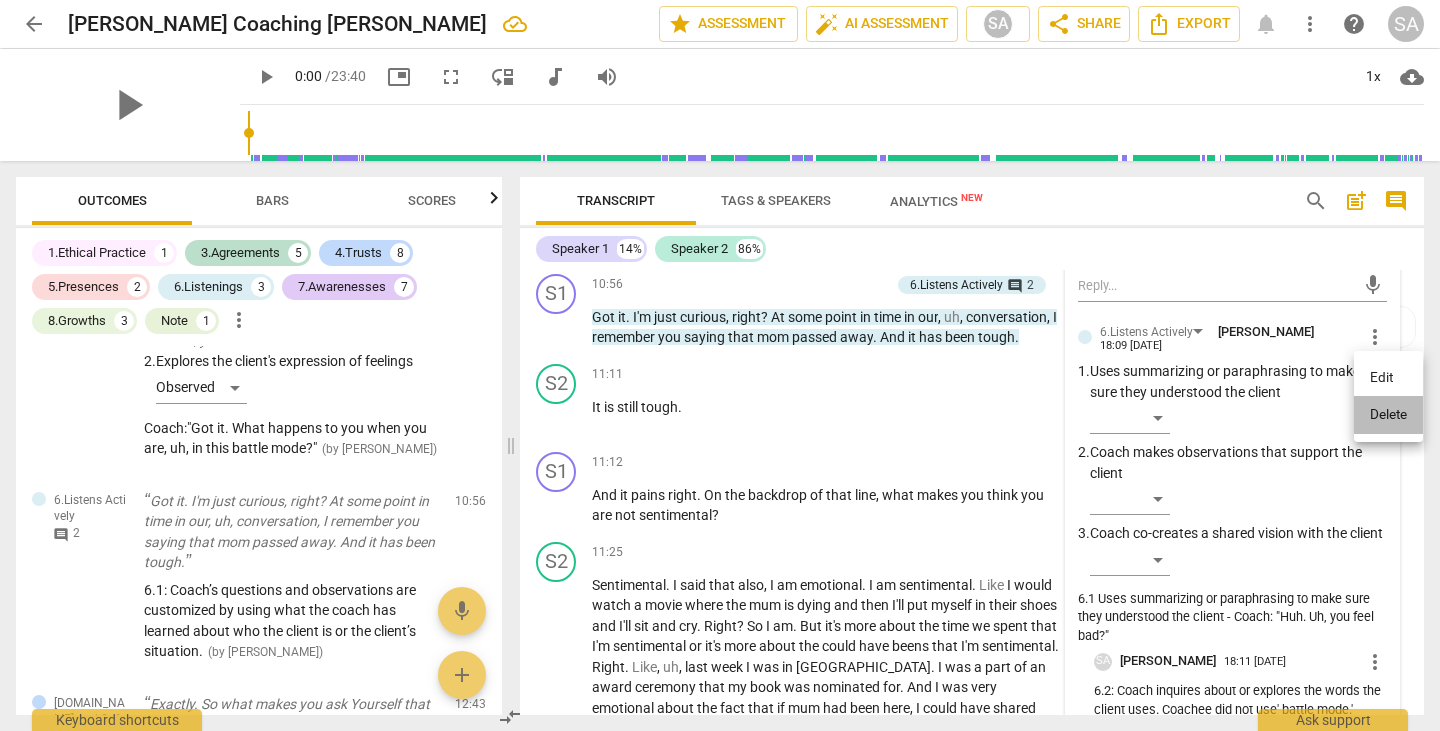 click on "Delete" at bounding box center (1388, 415) 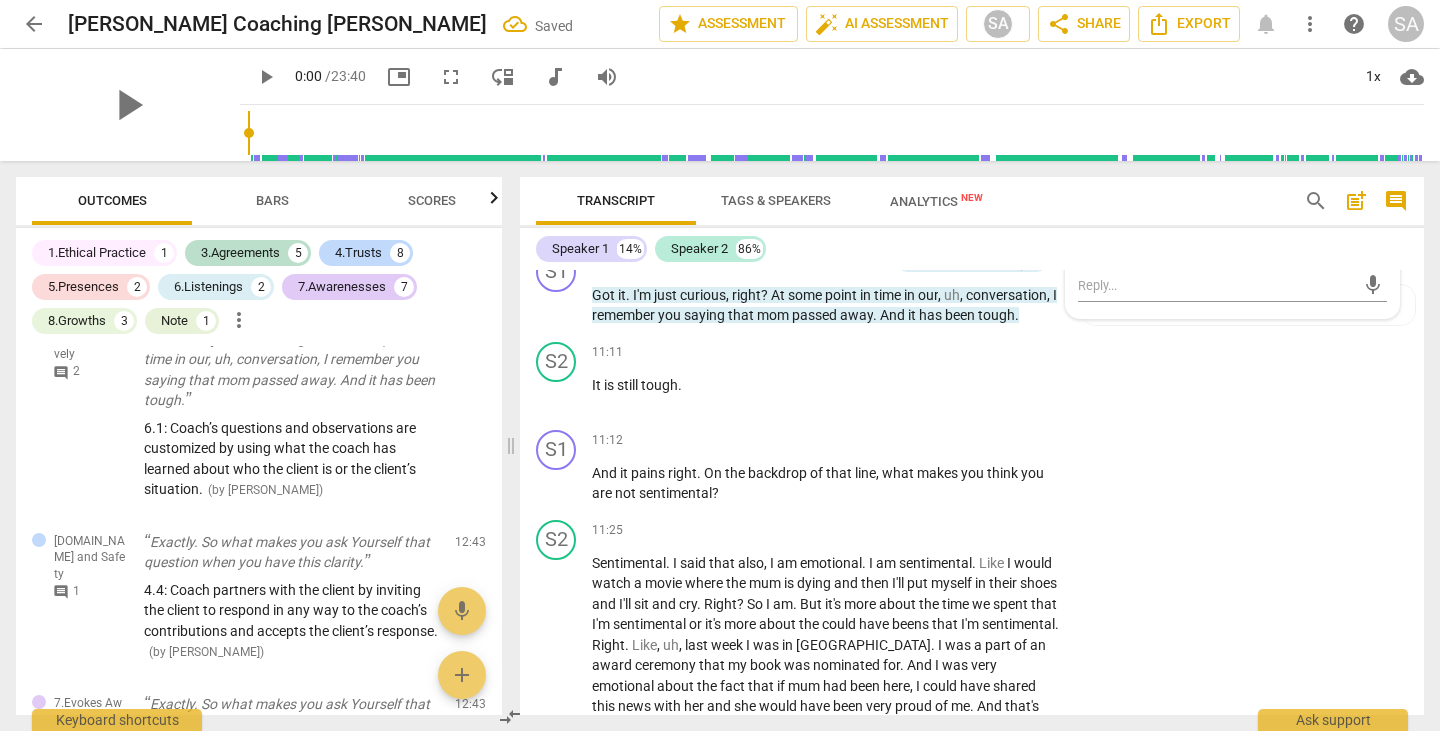 scroll, scrollTop: 2634, scrollLeft: 0, axis: vertical 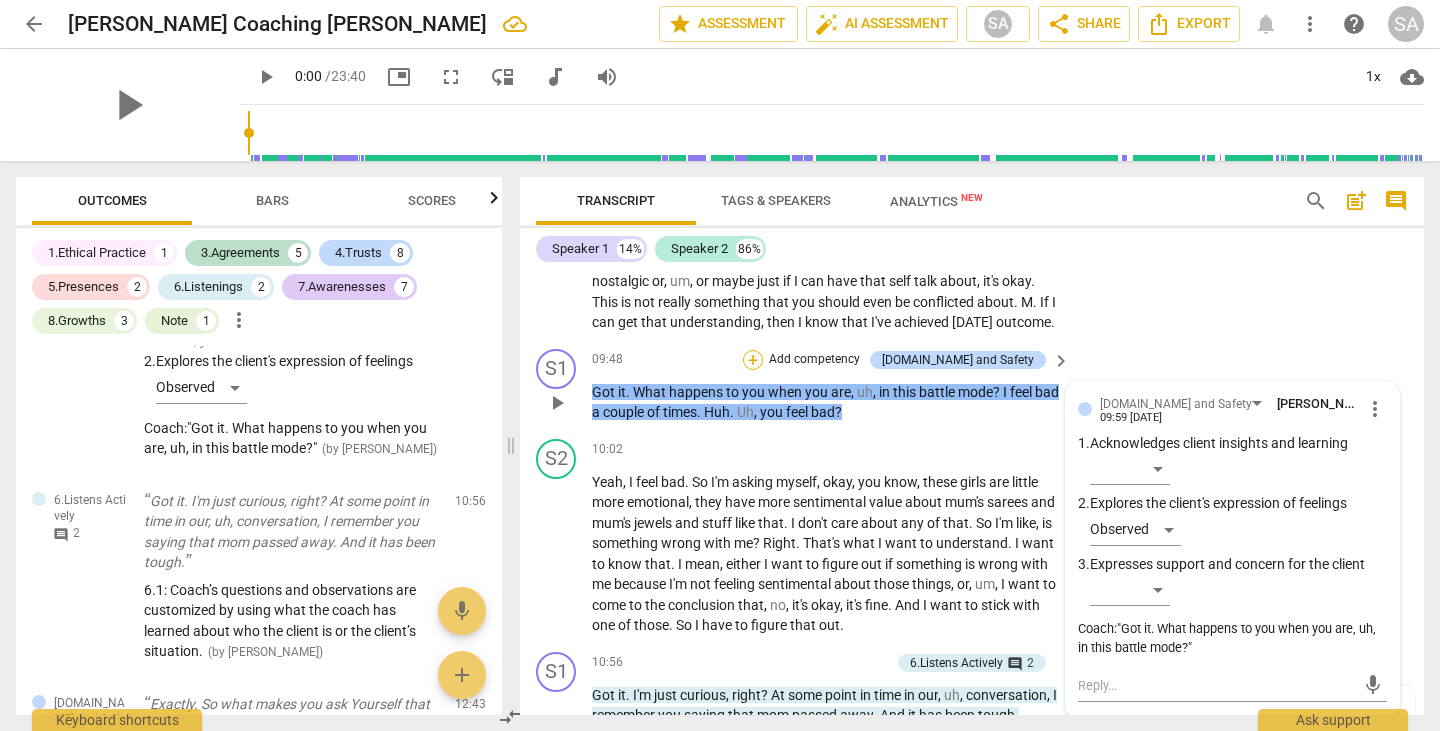 click on "+" at bounding box center [753, 360] 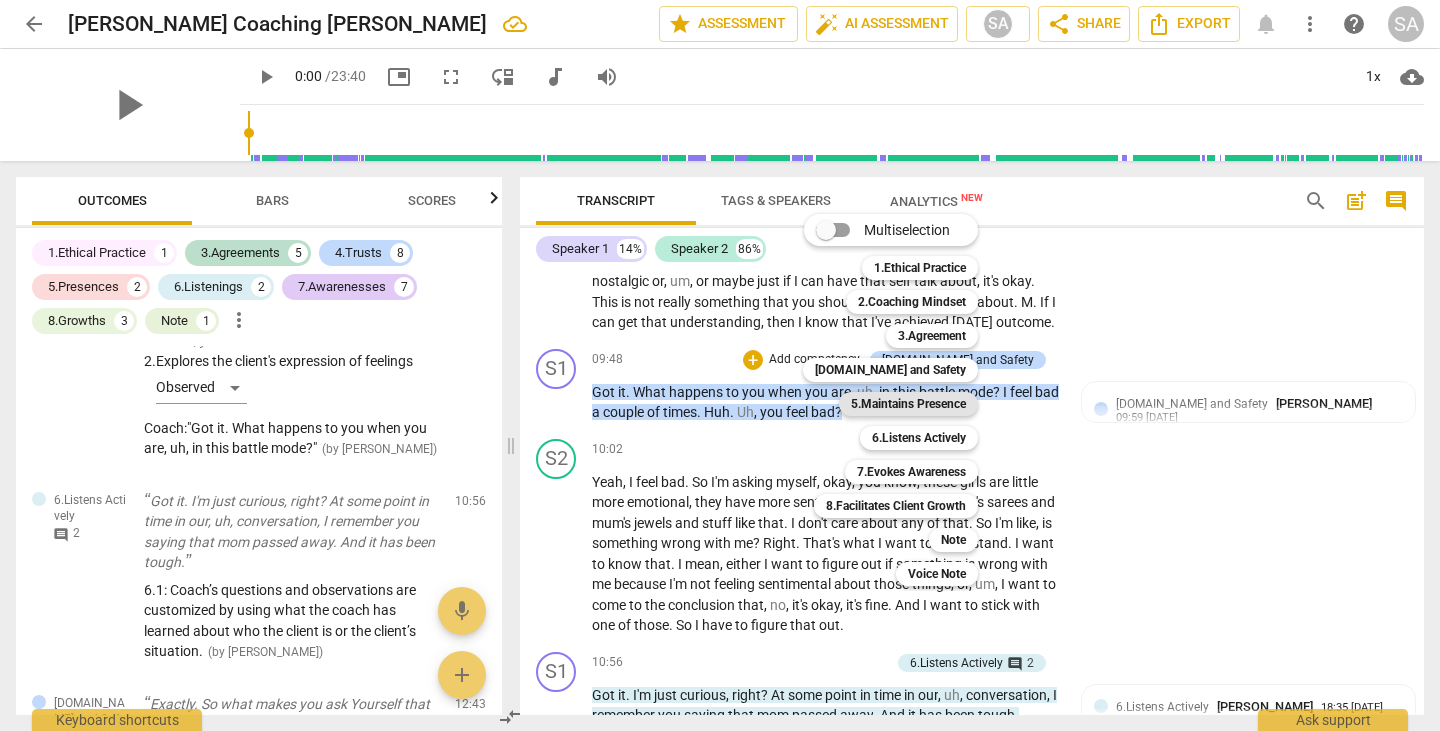 click on "5.Maintains Presence" at bounding box center [908, 404] 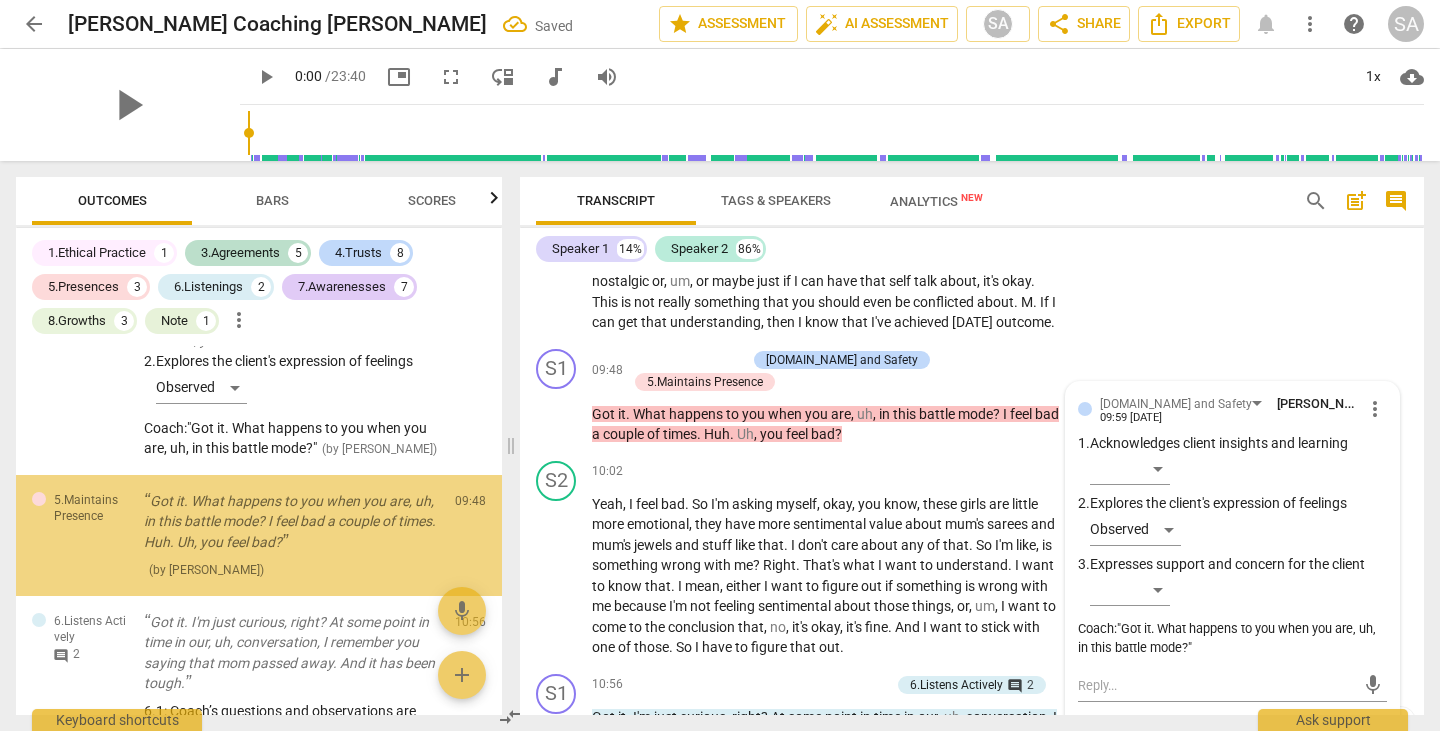 scroll, scrollTop: 2823, scrollLeft: 0, axis: vertical 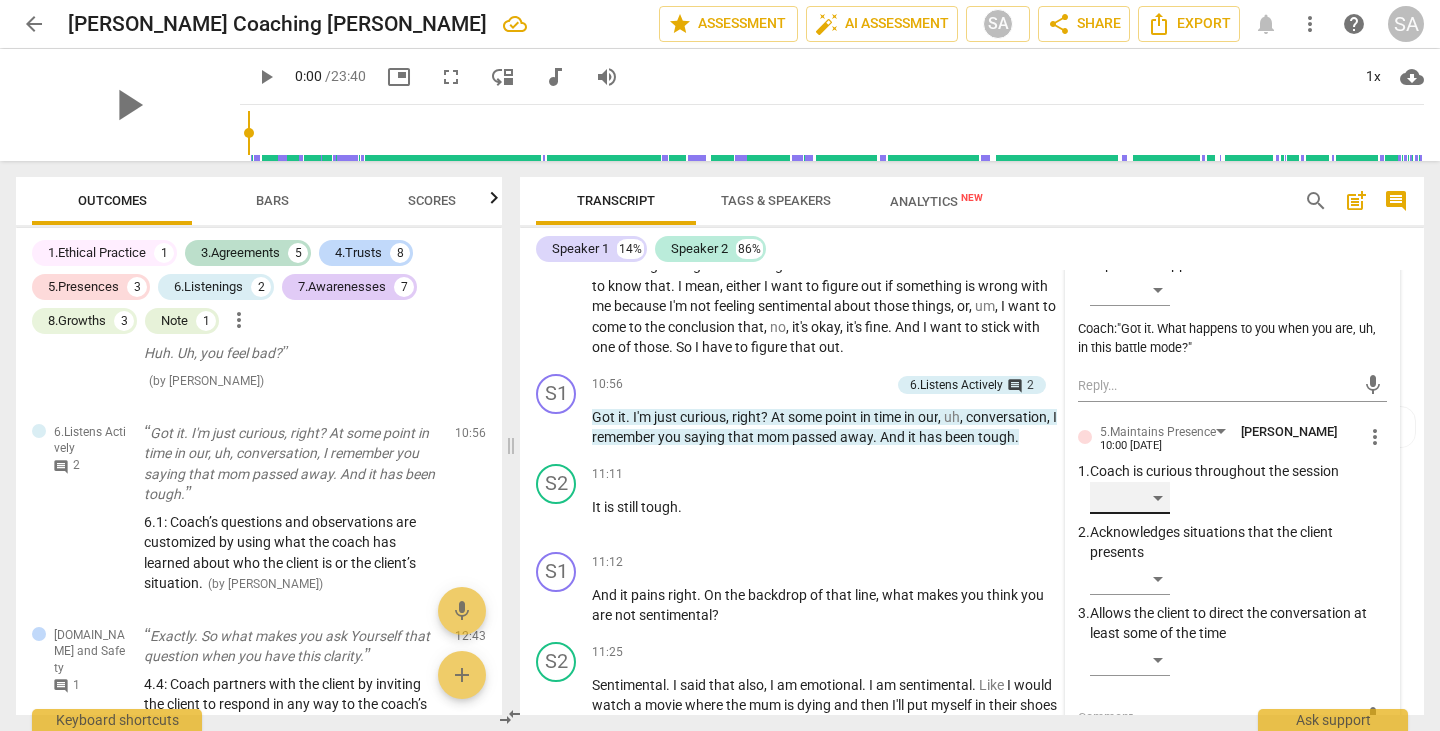 click on "​" at bounding box center (1130, 498) 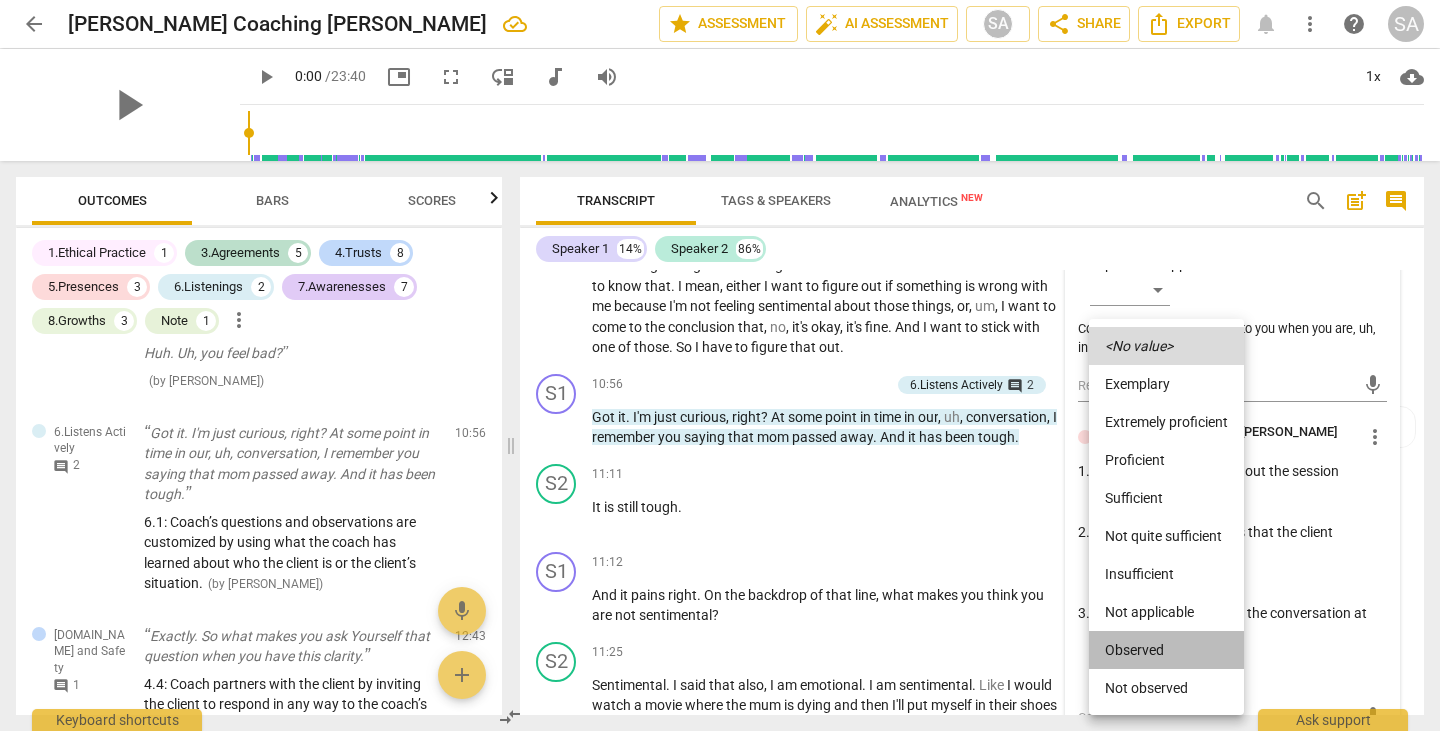 click on "Observed" at bounding box center (1166, 650) 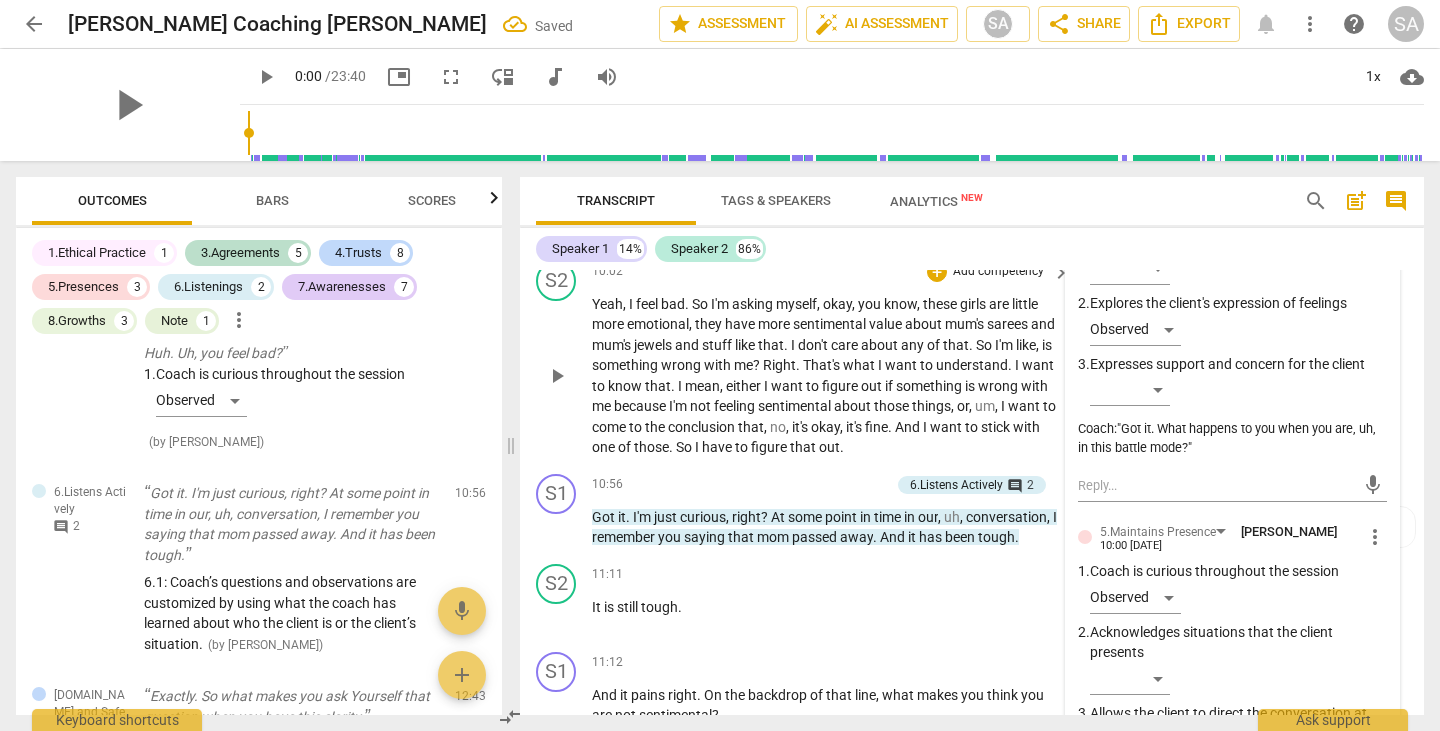 scroll, scrollTop: 3647, scrollLeft: 0, axis: vertical 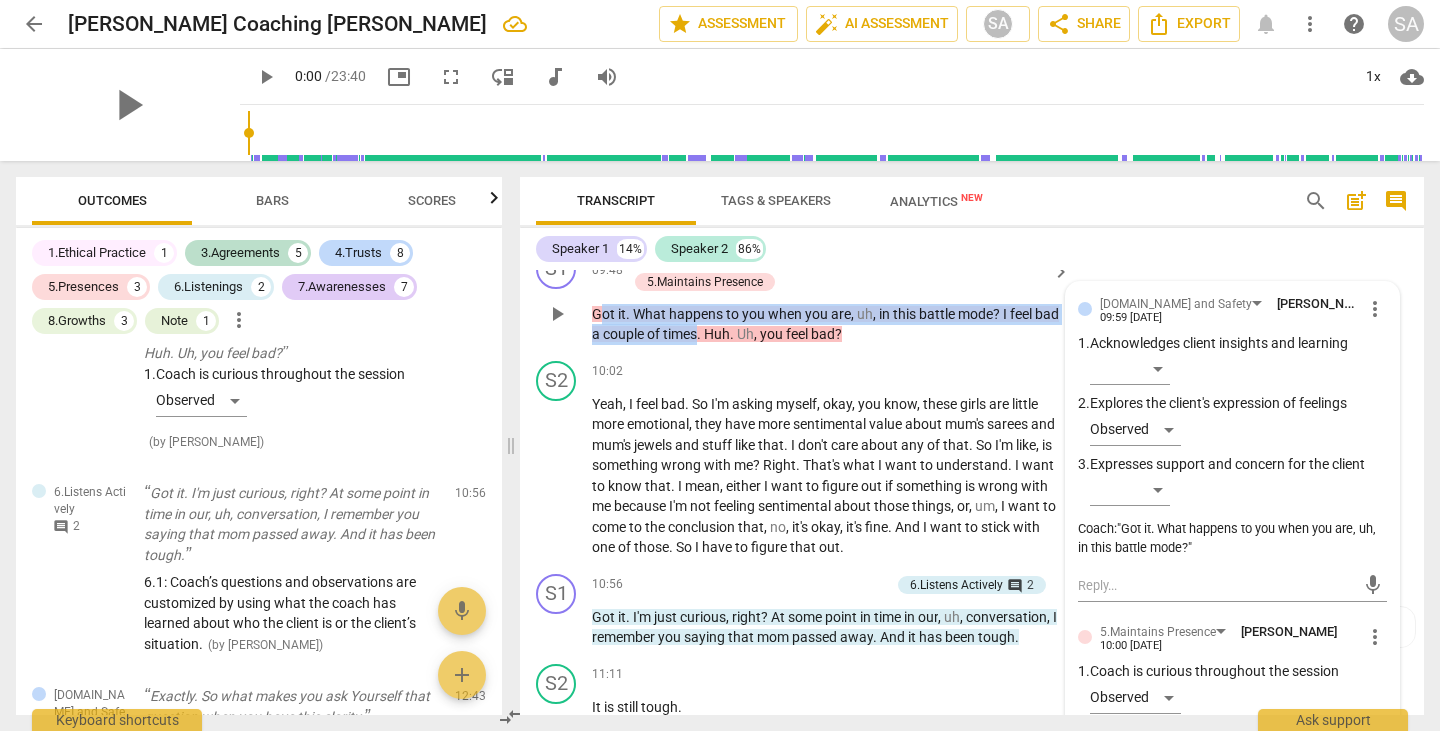 drag, startPoint x: 717, startPoint y: 336, endPoint x: 707, endPoint y: 348, distance: 15.6205 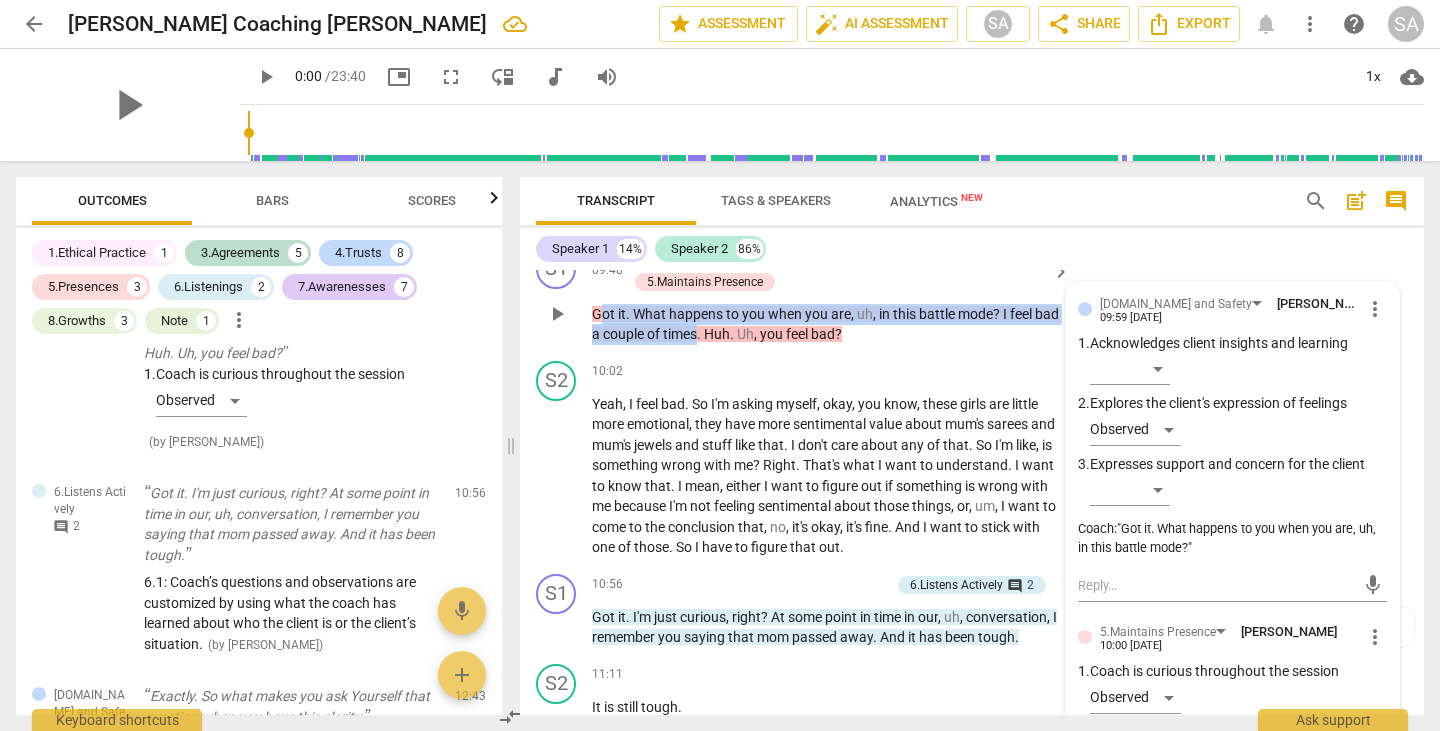 click on "Got   it .   What   happens   to   you   when   you   are ,   uh ,   in   this   battle   mode ?   I   feel   bad   a   couple   of   times .   Huh .   Uh ,   you   feel   bad ?" at bounding box center (826, 324) 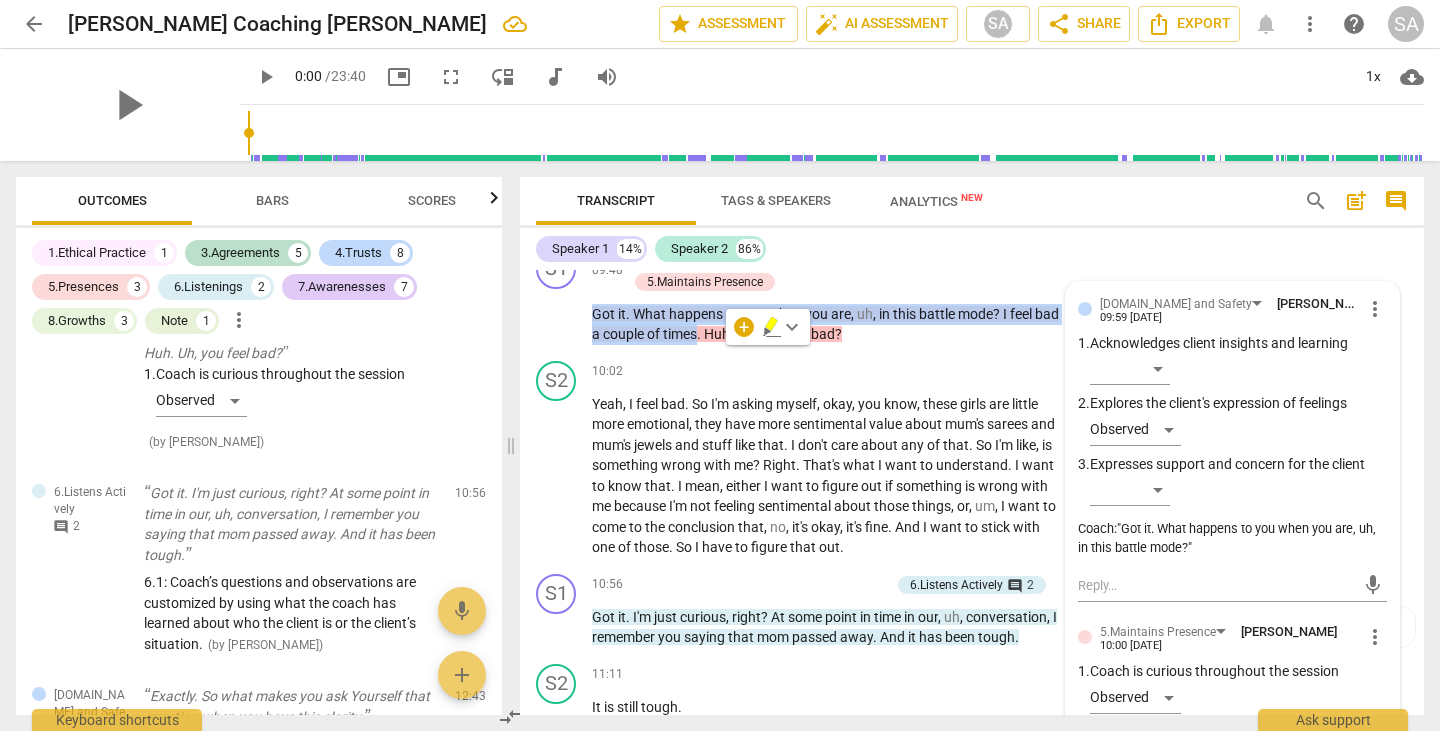 copy on "Got   it .   What   happens   to   you   when   you   are ,   uh ,   in   this   battle   mode ?   I   feel   bad   a   couple   of   times" 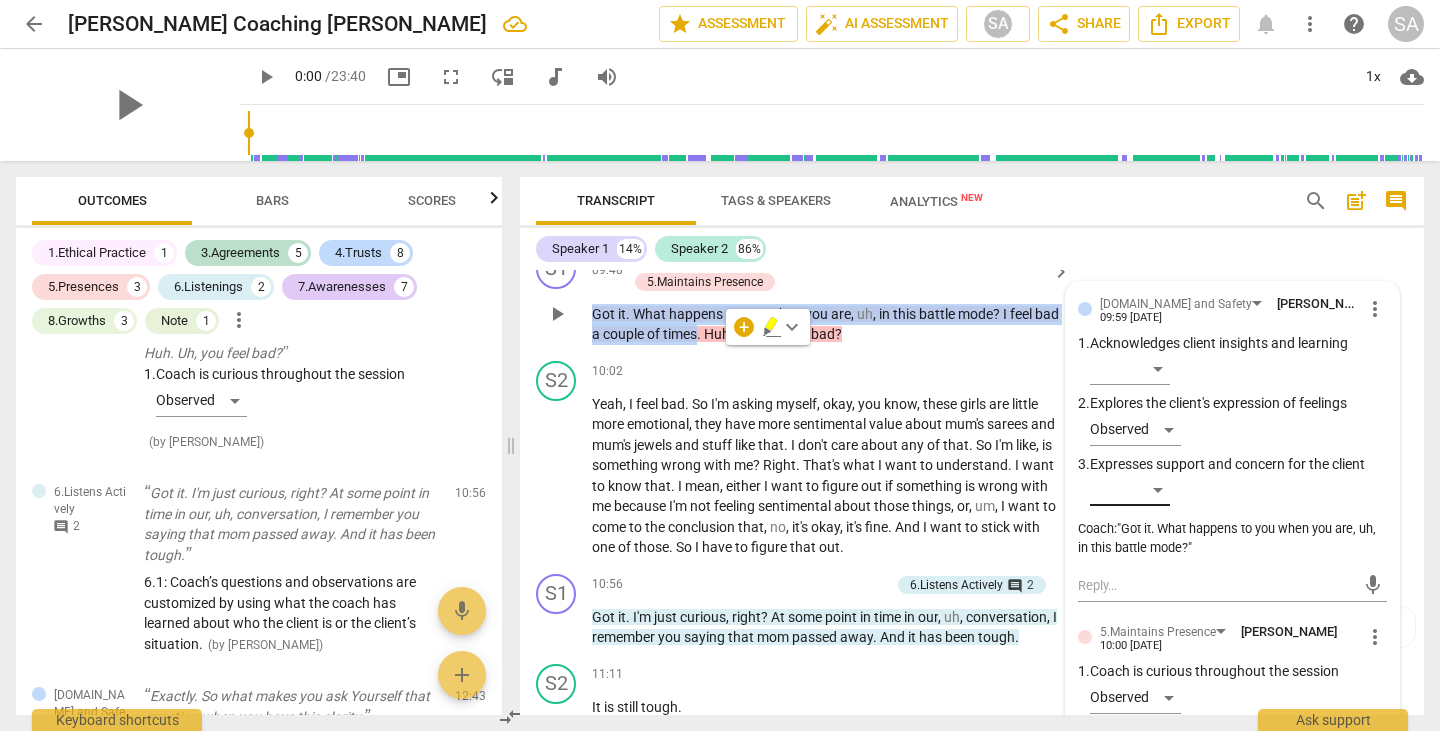 scroll, scrollTop: 3947, scrollLeft: 0, axis: vertical 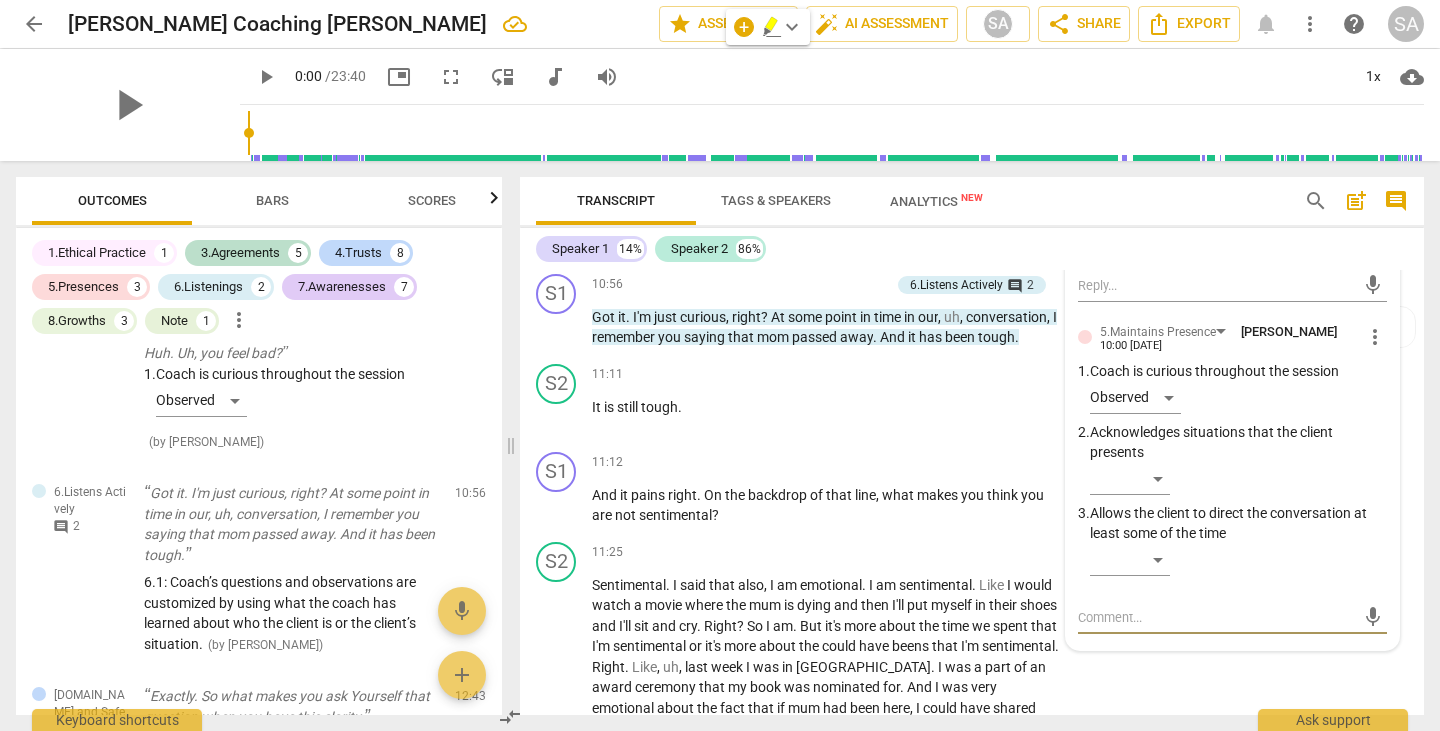 click at bounding box center (1216, 617) 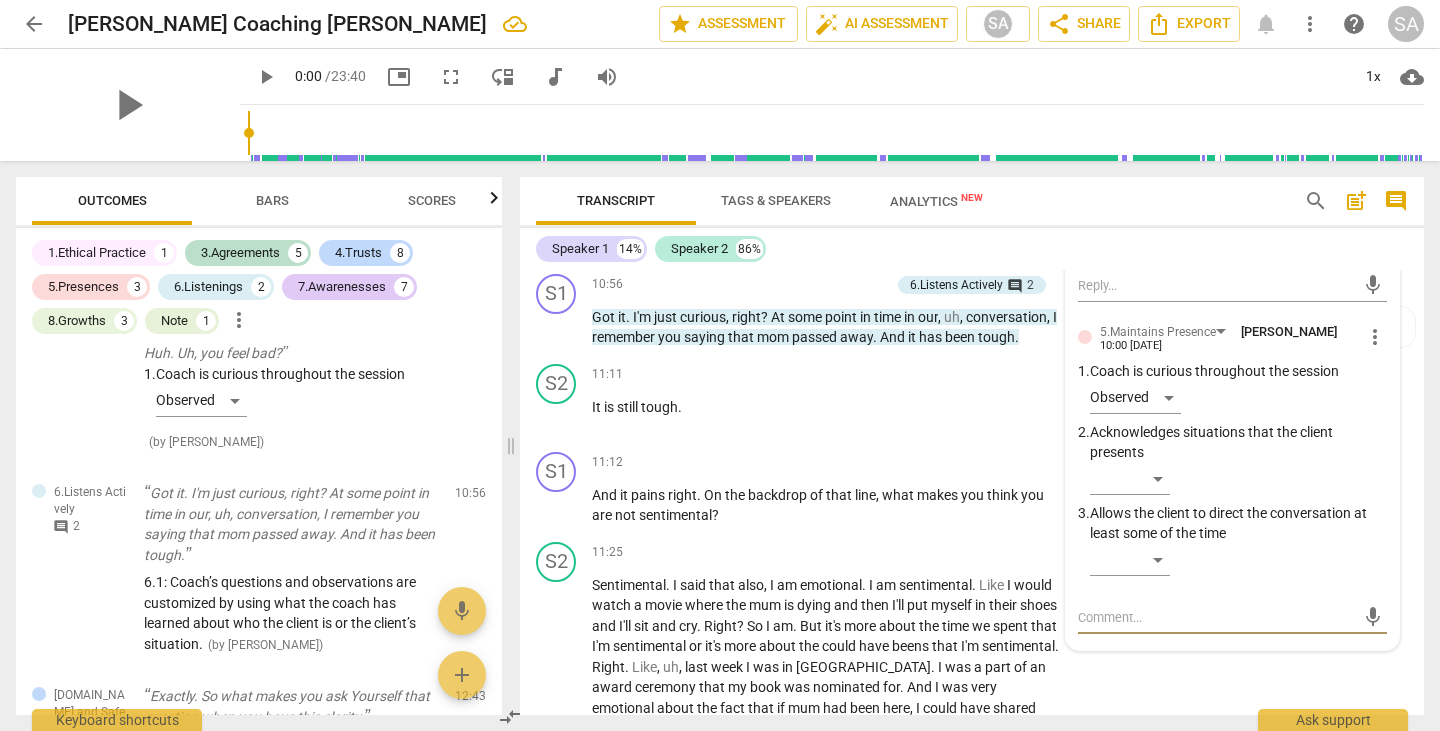 type on "C" 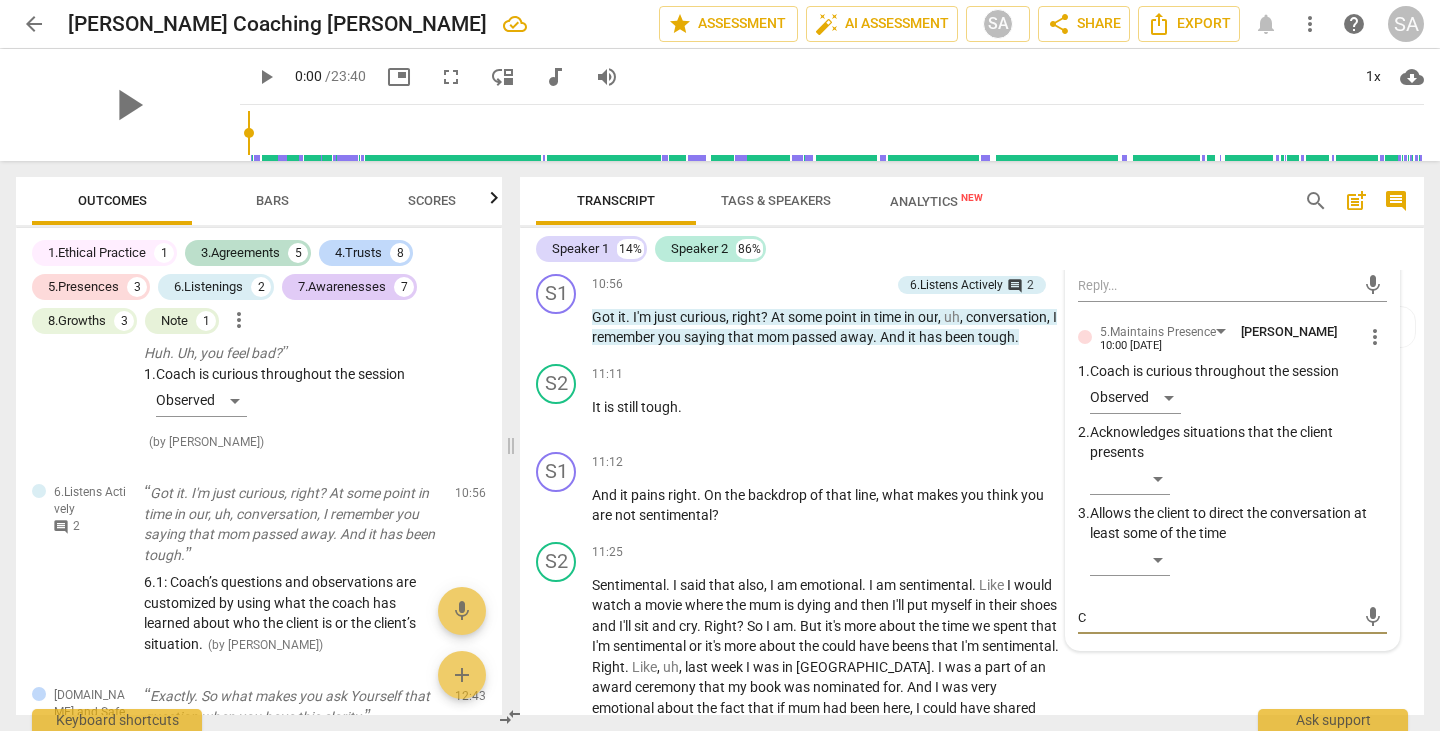 type on "Co" 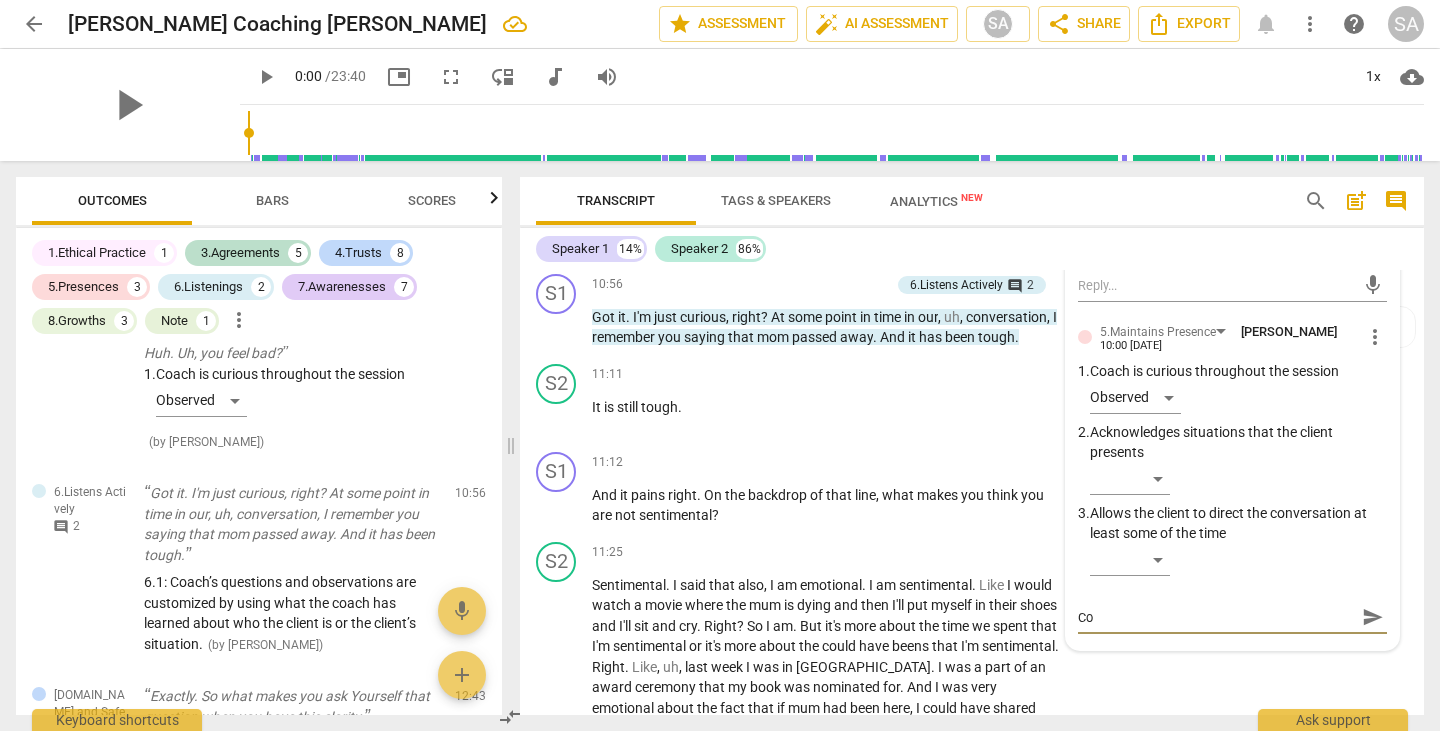 type on "Coa" 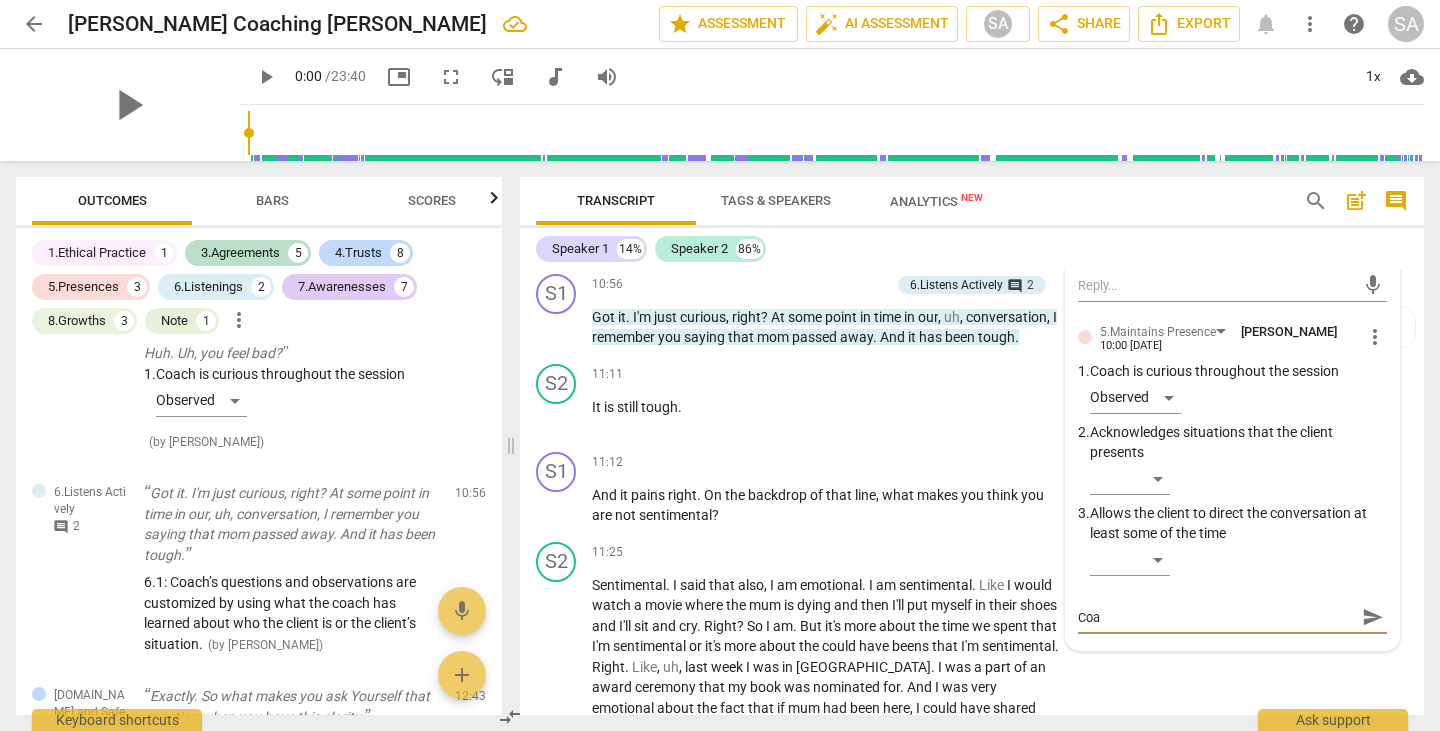 type on "Coac" 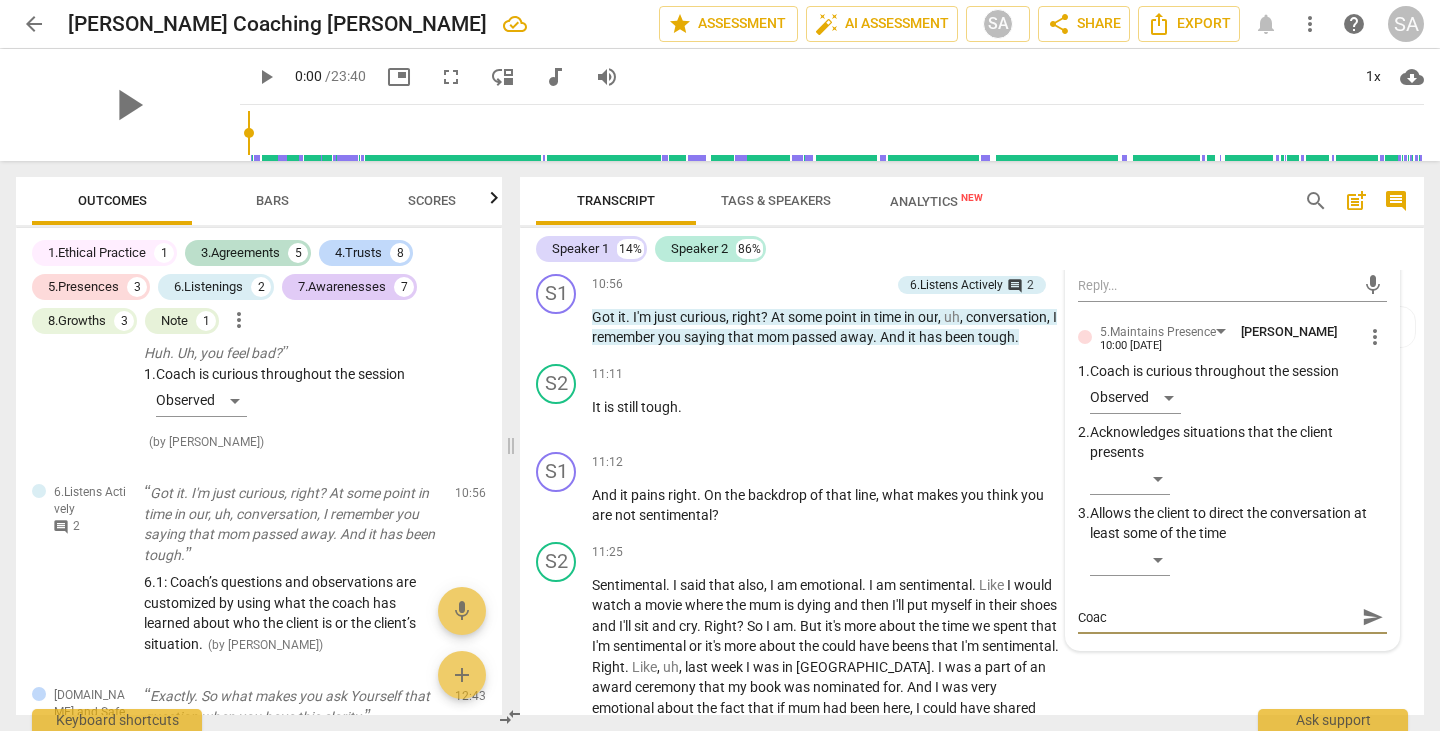 type on "Coach" 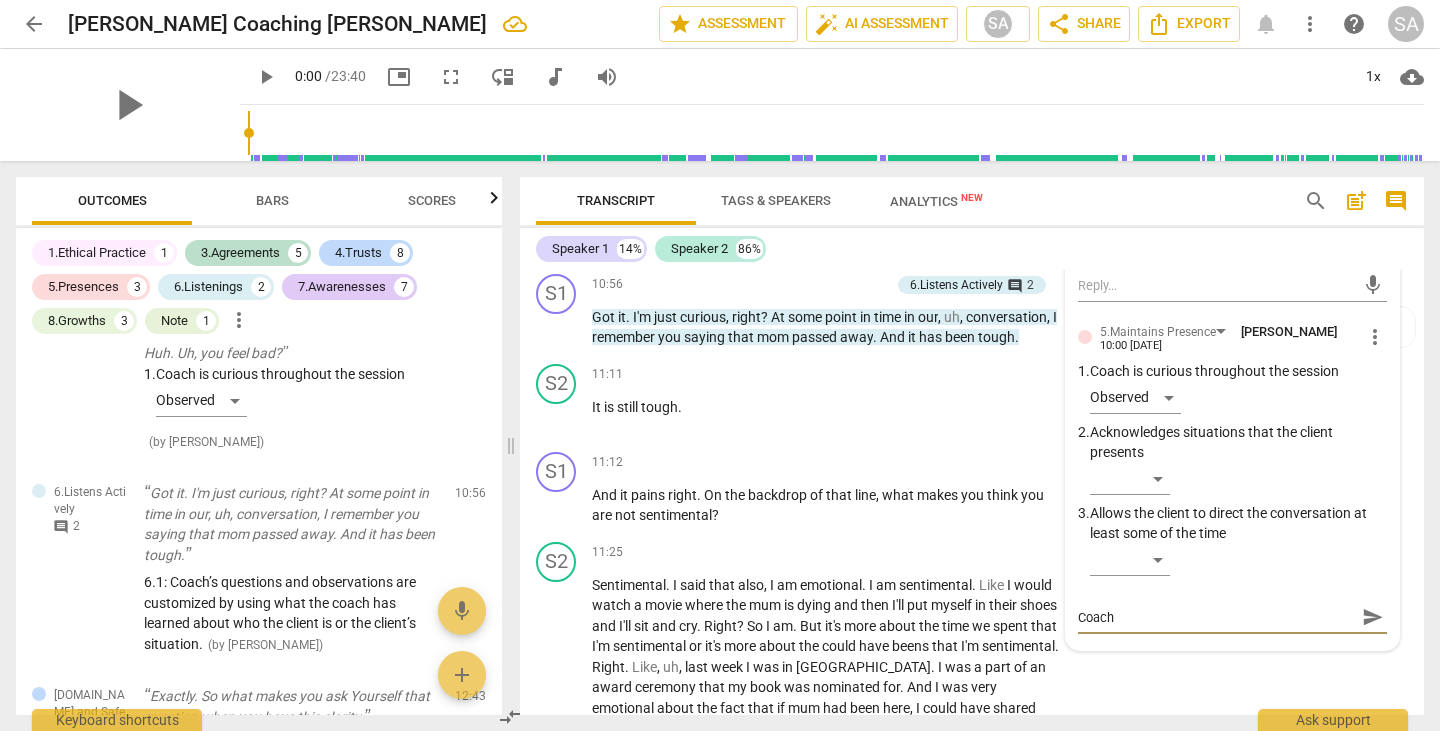type on "Coach:" 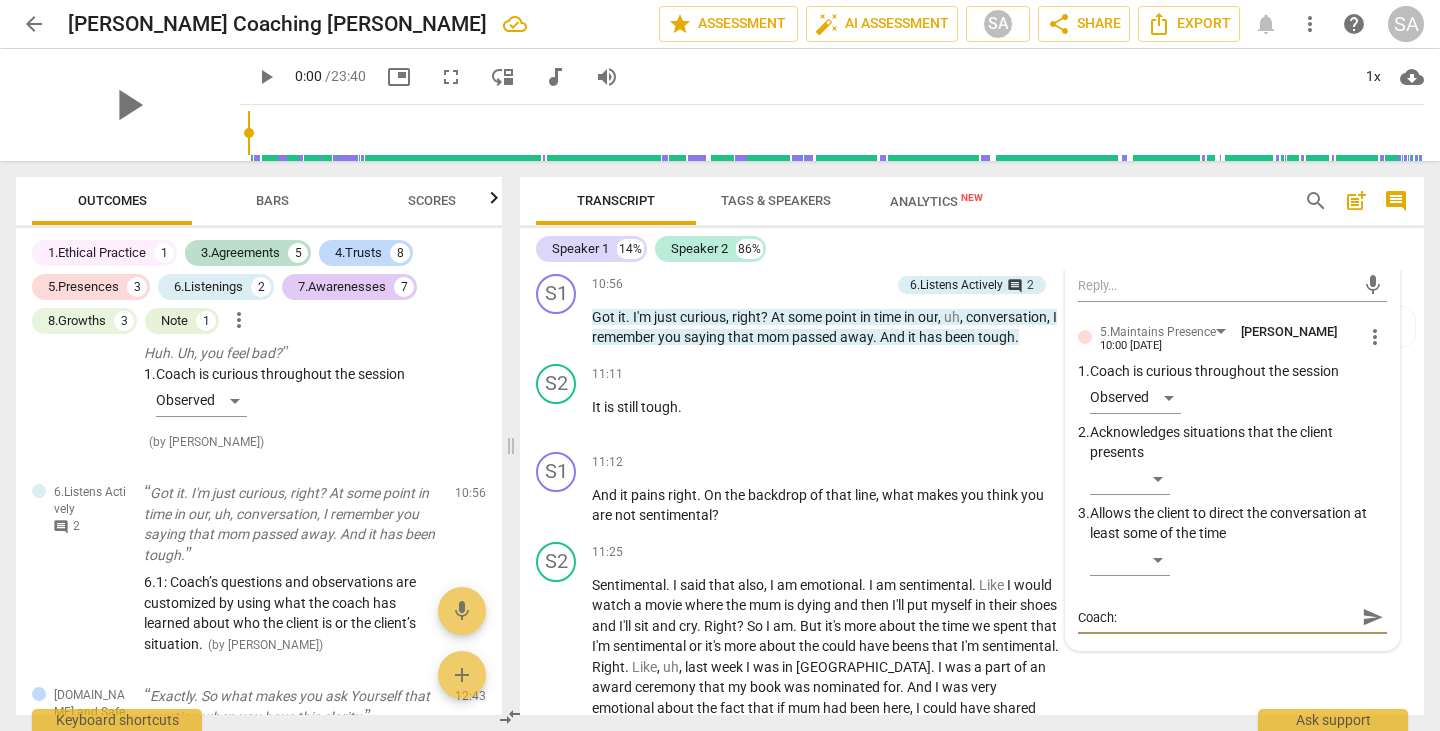 type on "Coach:" 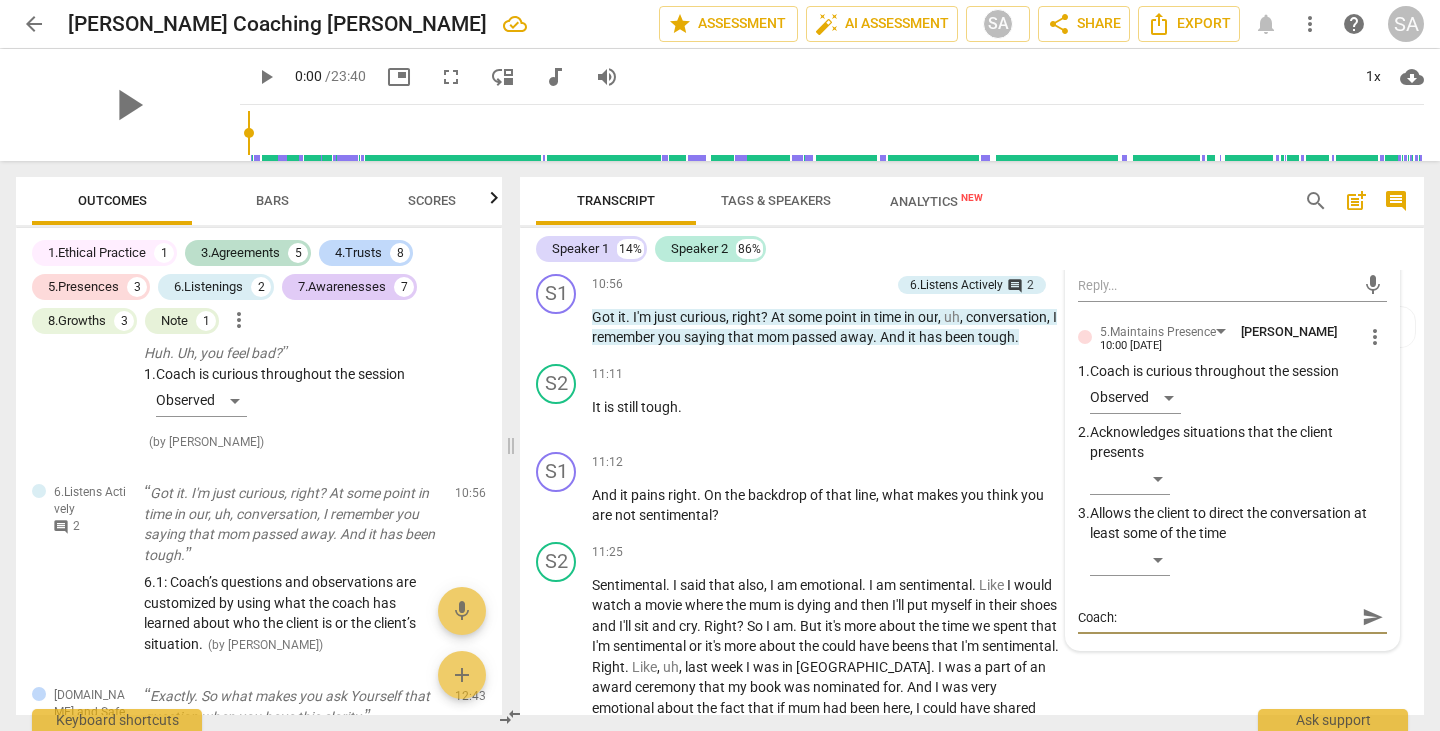type on "Coach:" 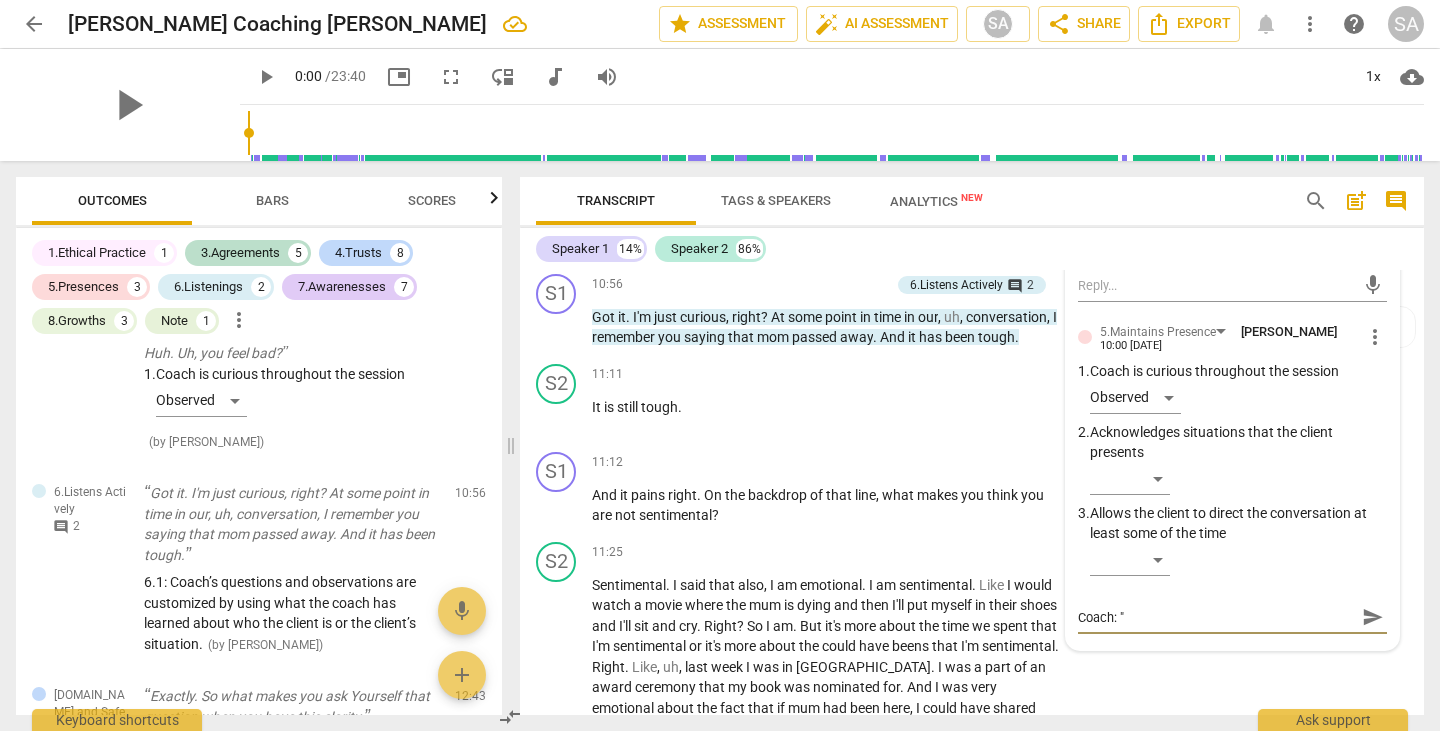 paste on "Got it. What happens to you when you are, uh, in this battle mode? I feel bad a couple of times" 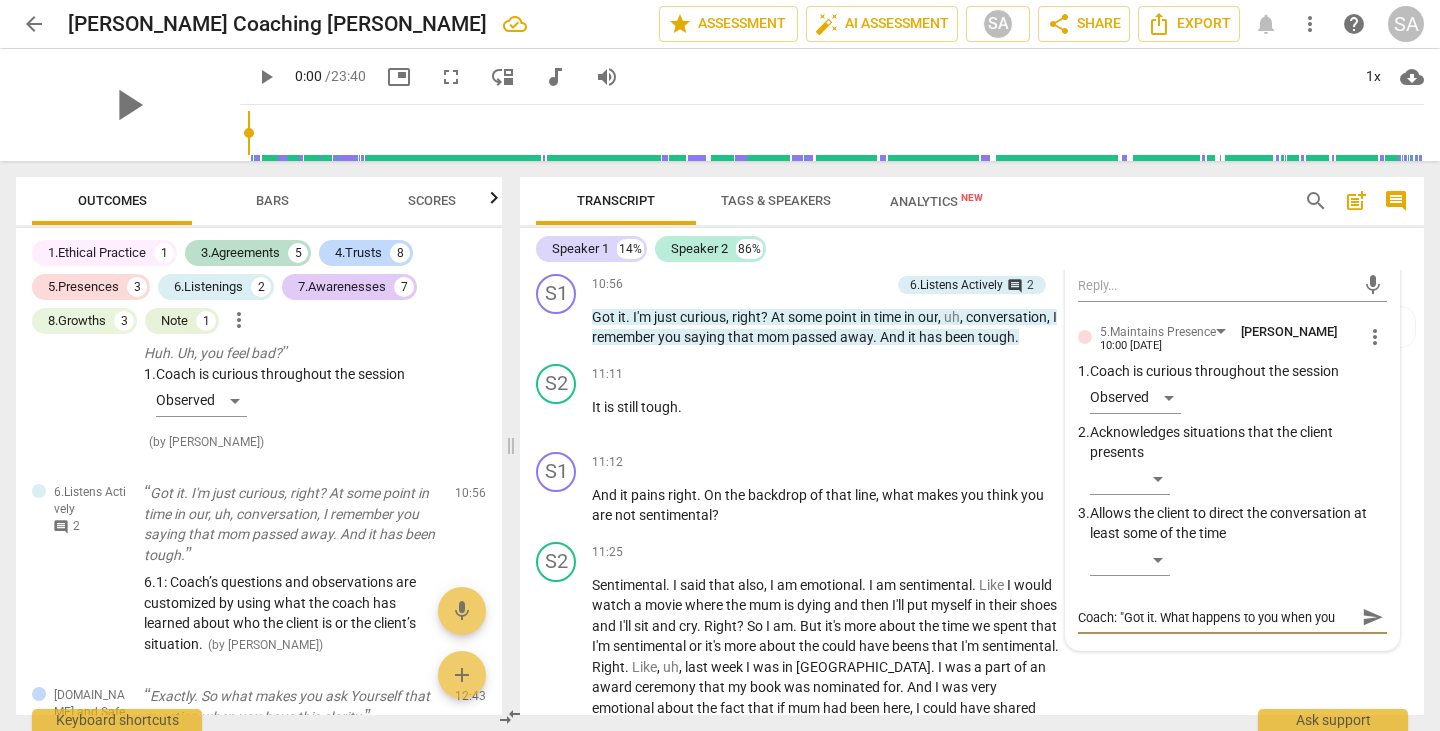 scroll, scrollTop: 17, scrollLeft: 0, axis: vertical 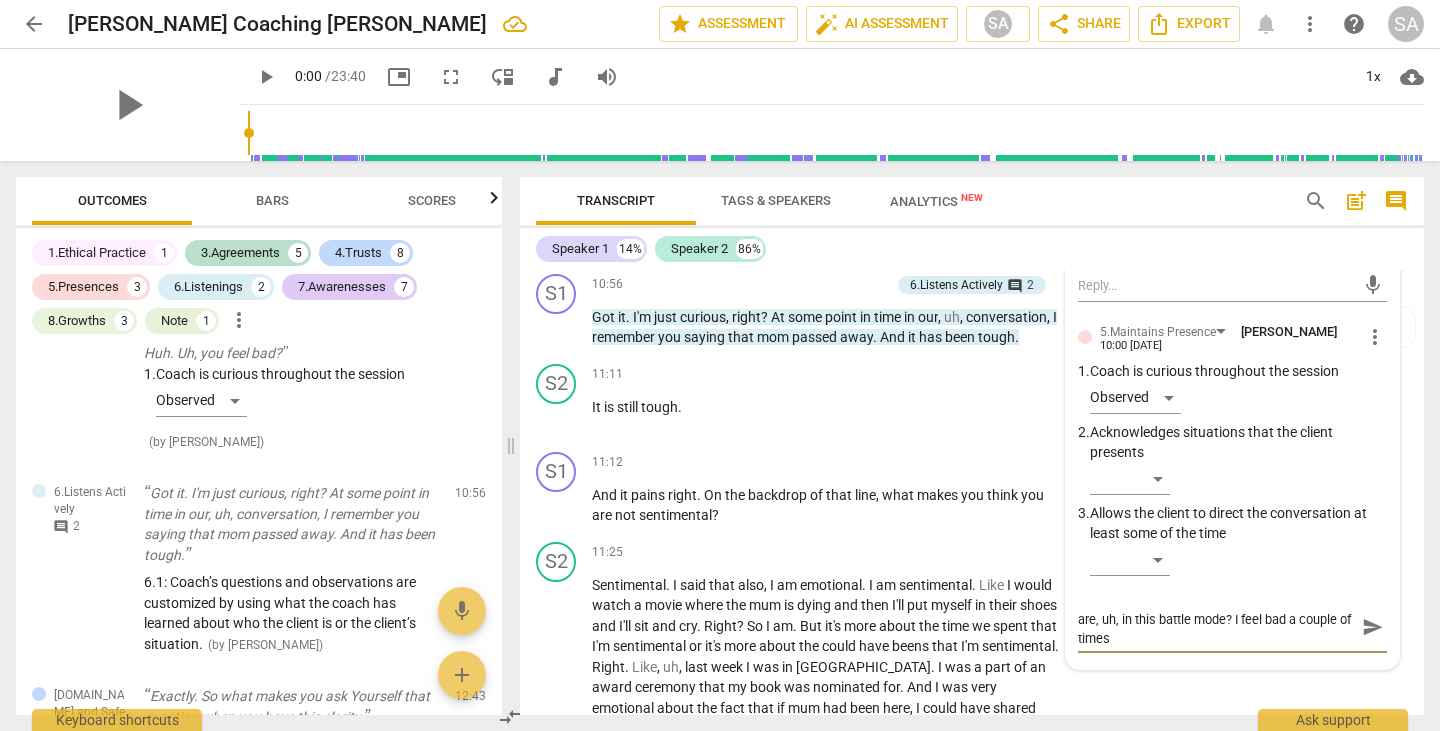 type on "Coach: "Got it. What happens to you when you are, uh, in this battle mode? I feel bad a couple of times?" 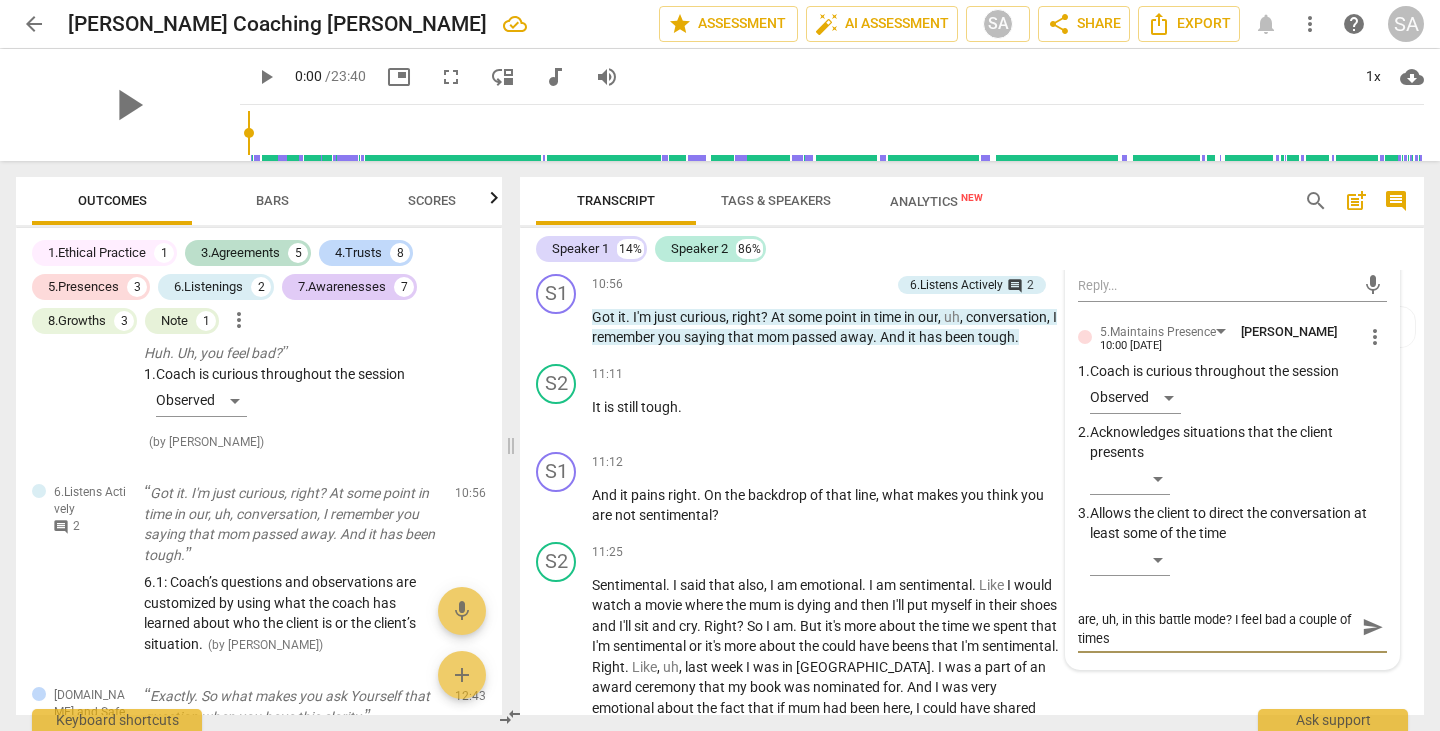 type on "Coach: "Got it. What happens to you when you are, uh, in this battle mode? I feel bad a couple of times?" 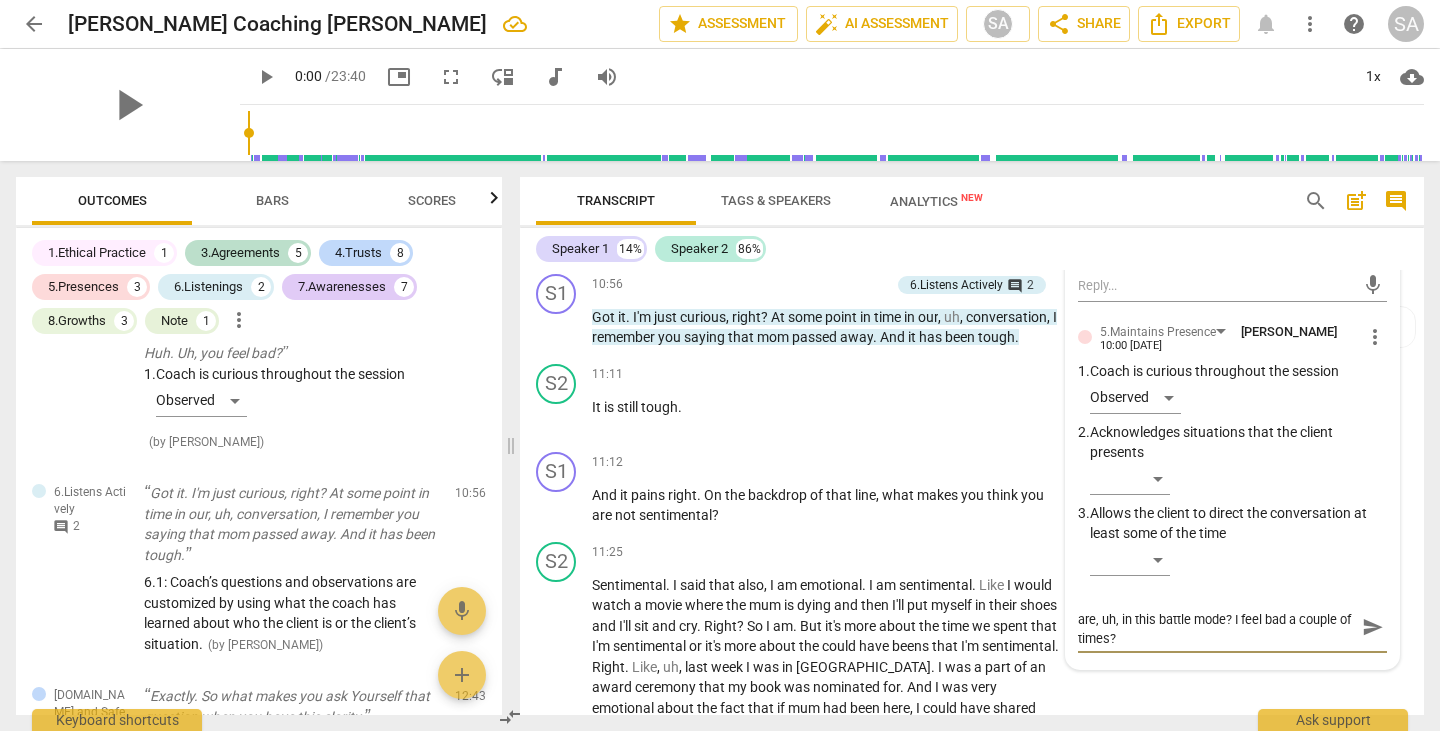 scroll, scrollTop: 19, scrollLeft: 0, axis: vertical 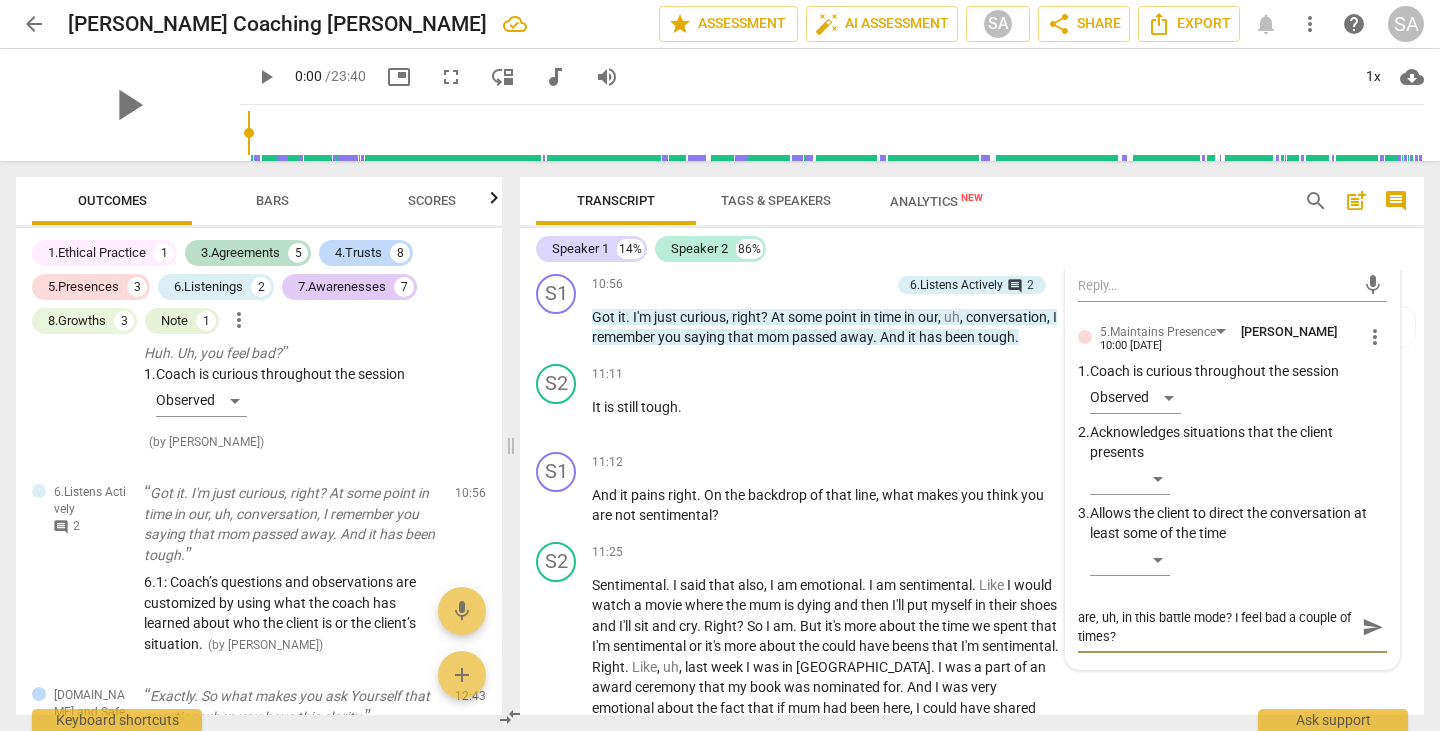 drag, startPoint x: 1233, startPoint y: 652, endPoint x: 1233, endPoint y: 685, distance: 33 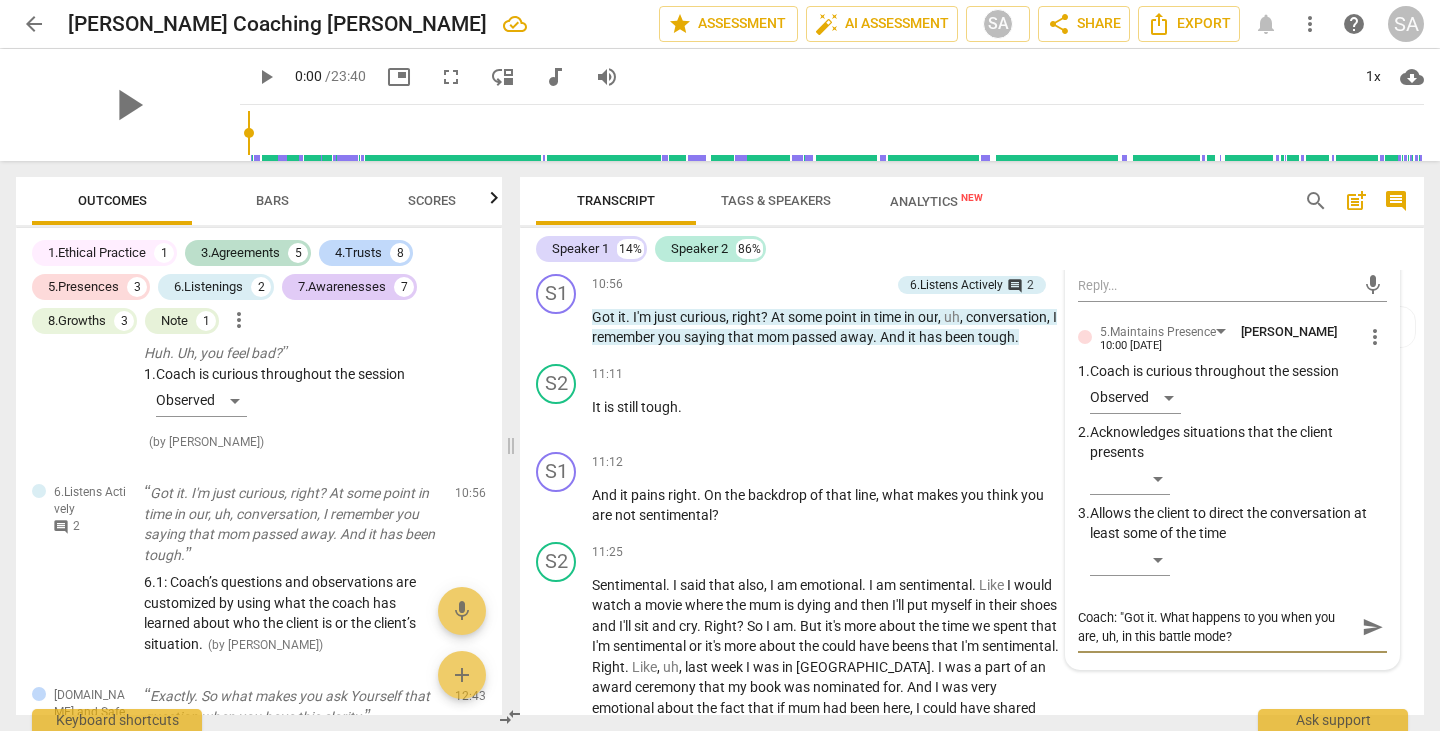 scroll, scrollTop: 0, scrollLeft: 0, axis: both 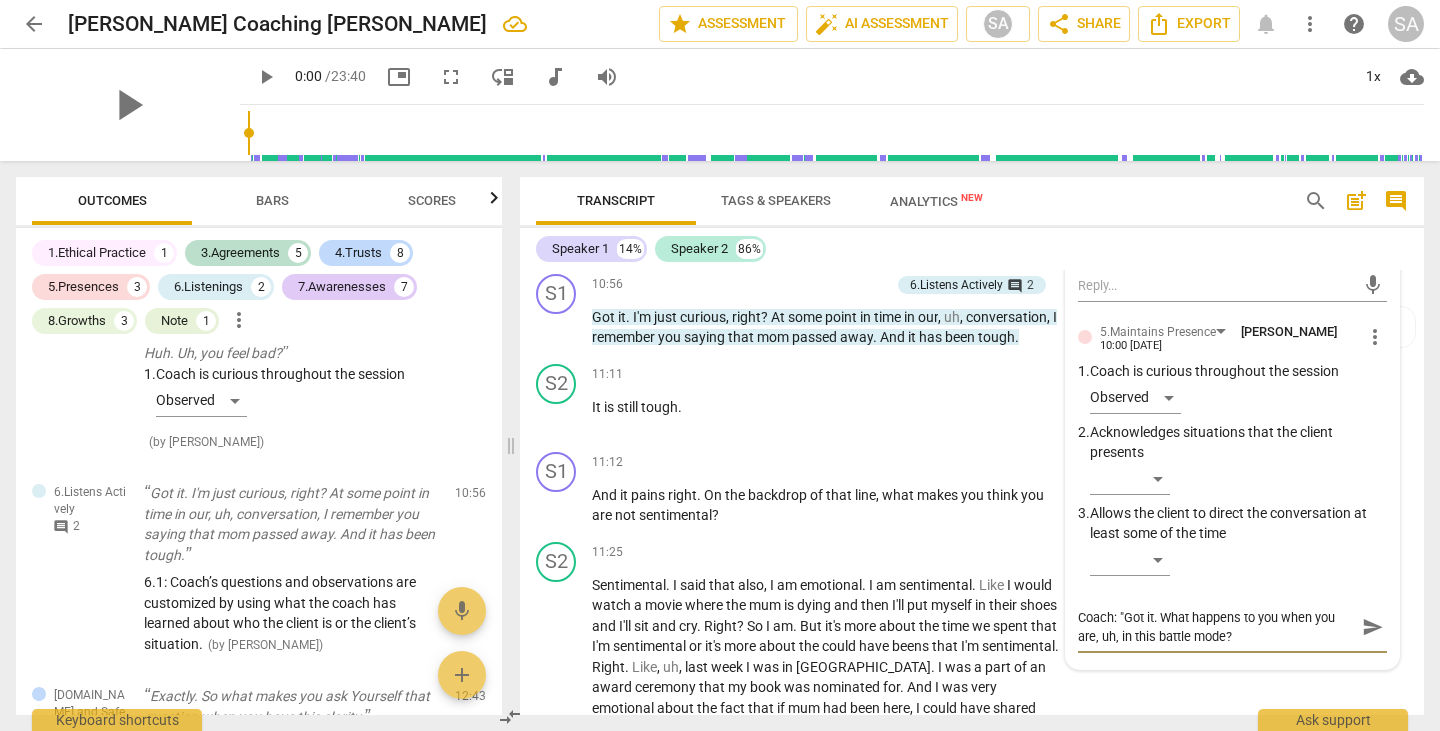 type on "Coach: "Got it. What happens to you when you are, uh, in this battle mode?" 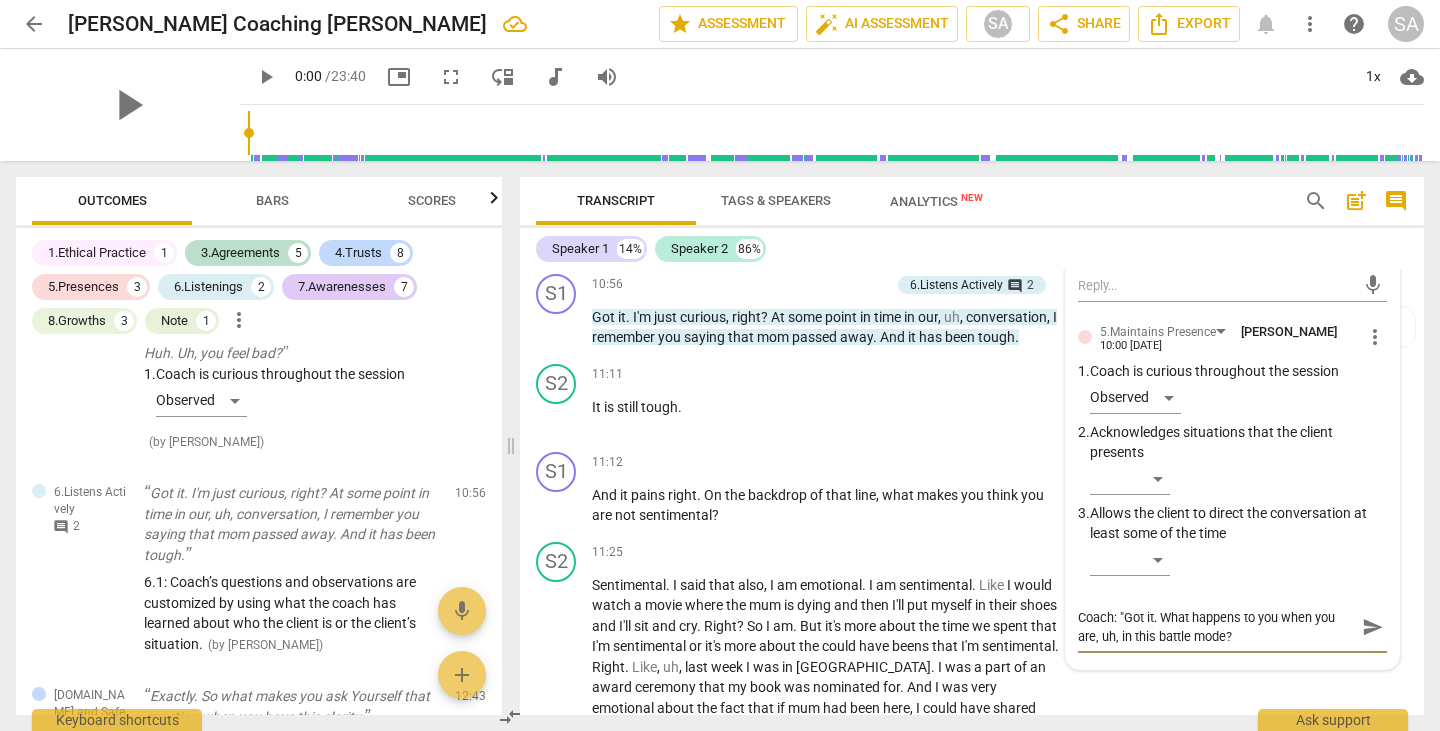 type on "Coach: "Got it. What happens to you when you are, uh, in this battle mode?" 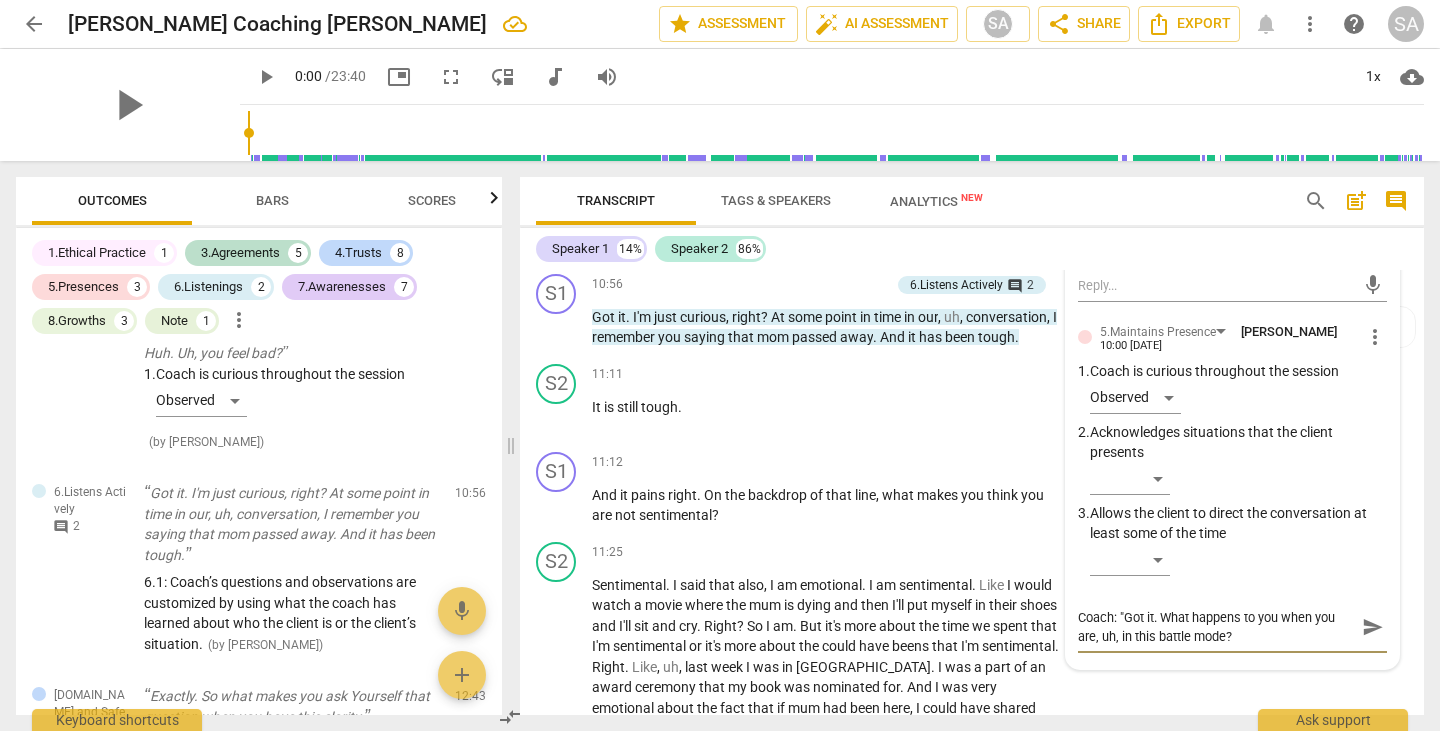 type on "Coach: "Got it. What happens to you when you are, uh, in this battle mode?"" 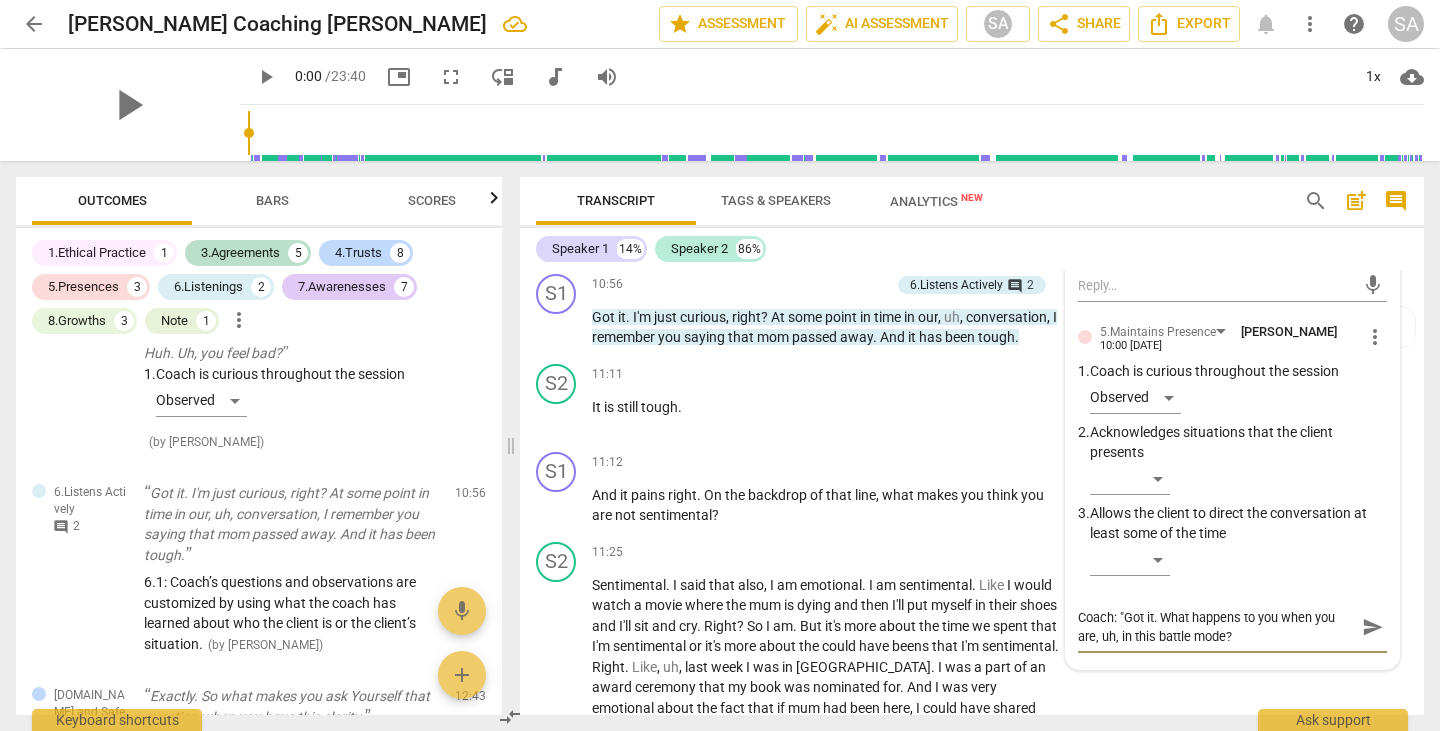 type on "Coach: "Got it. What happens to you when you are, uh, in this battle mode?"" 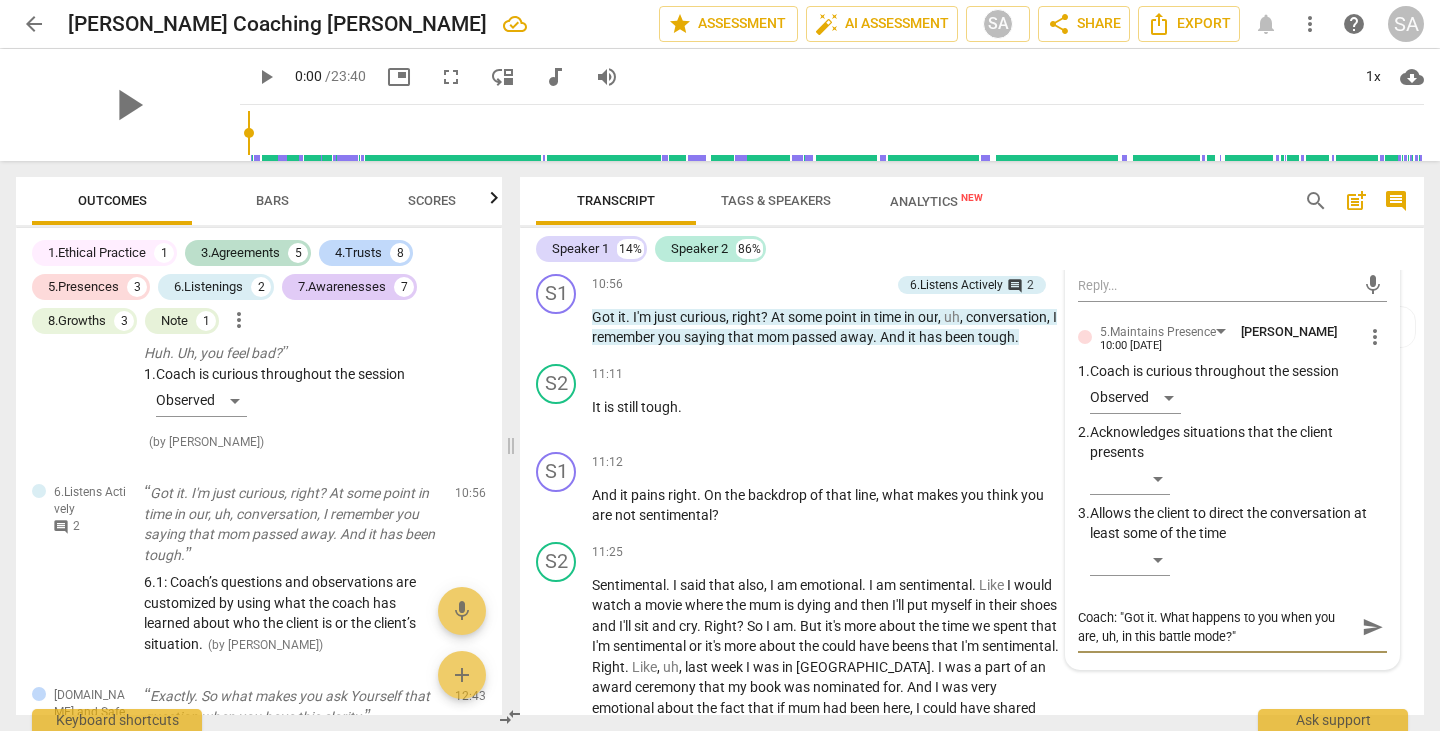 type on "Coach: "Got it. What happens to you when you are, uh, in this battle mode?"" 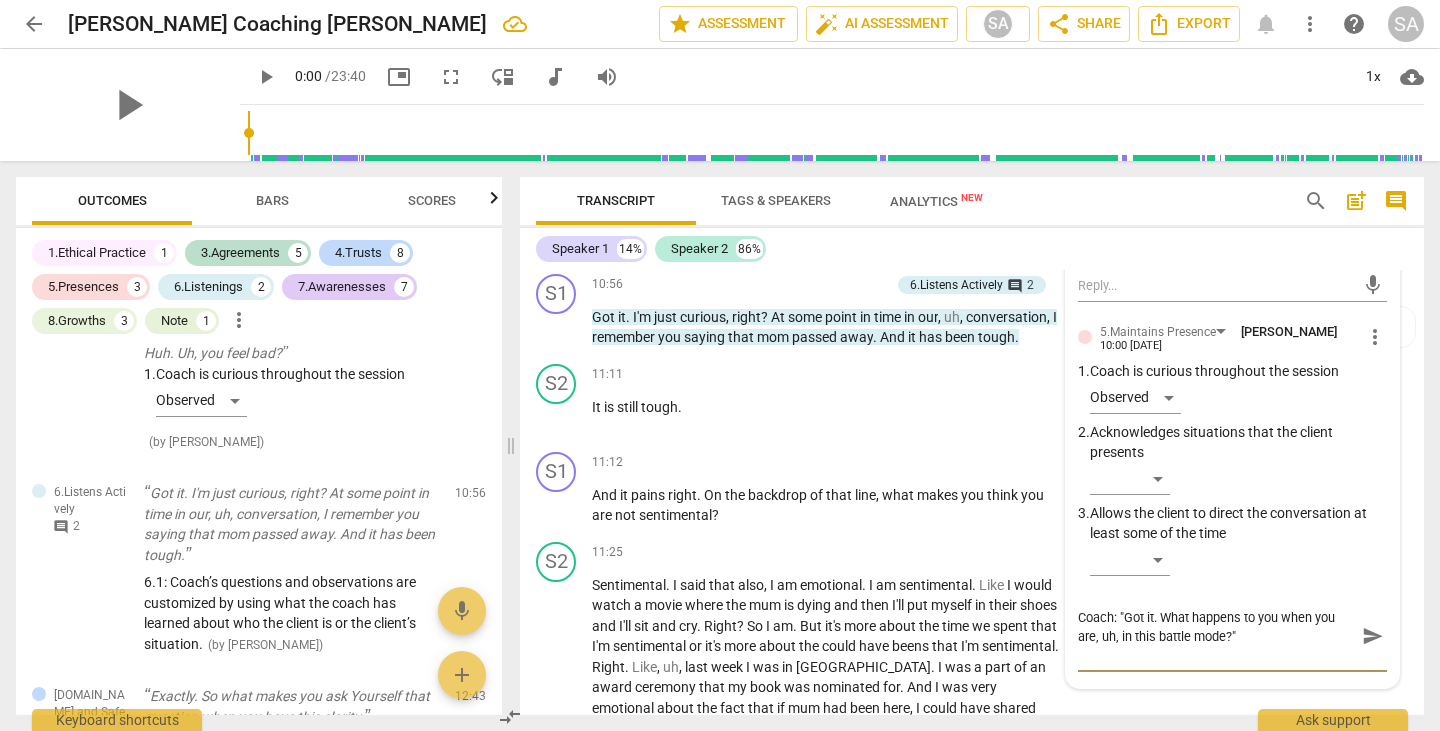 type on "Coach: "Got it. What happens to you when you are, uh, in this battle mode?"" 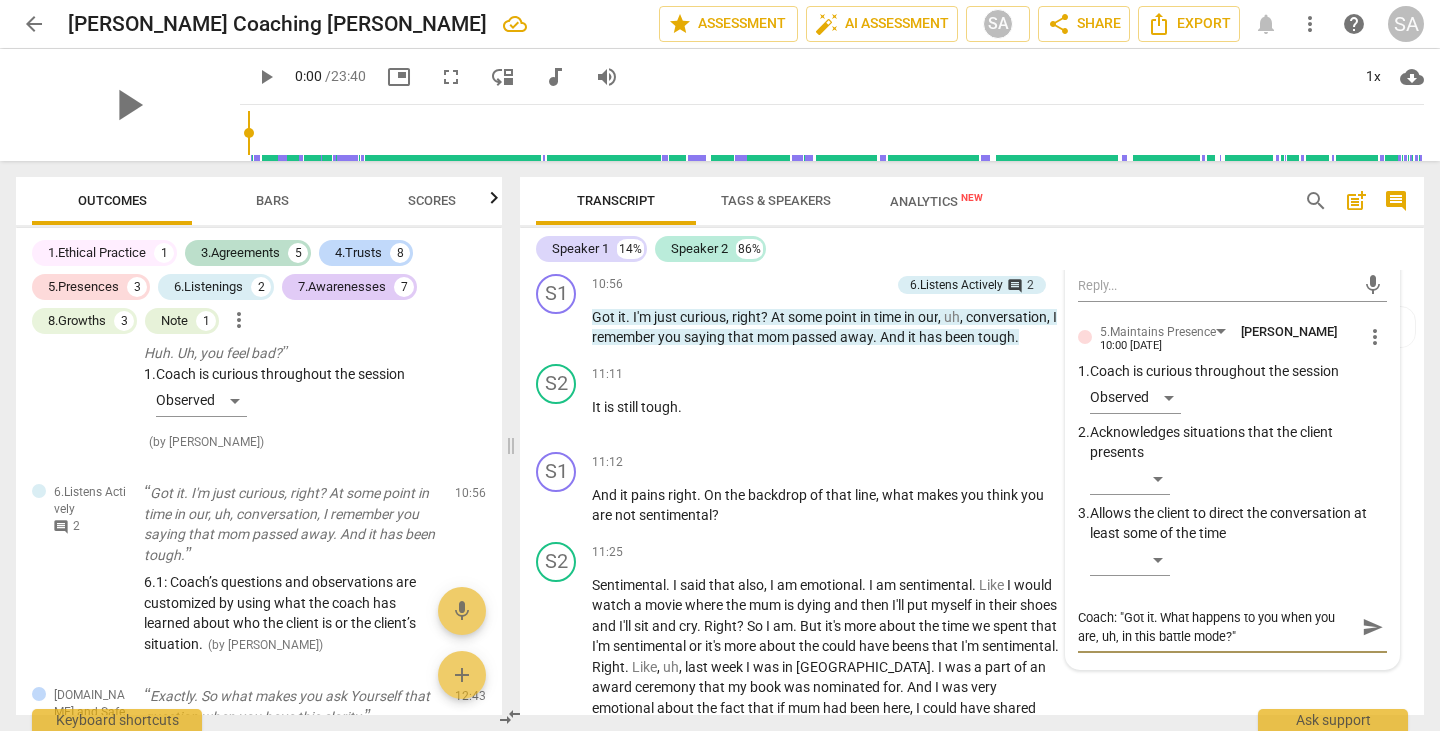 type on "Coach: "Got it. What happens to you when you are, uh, in this battle mode?"" 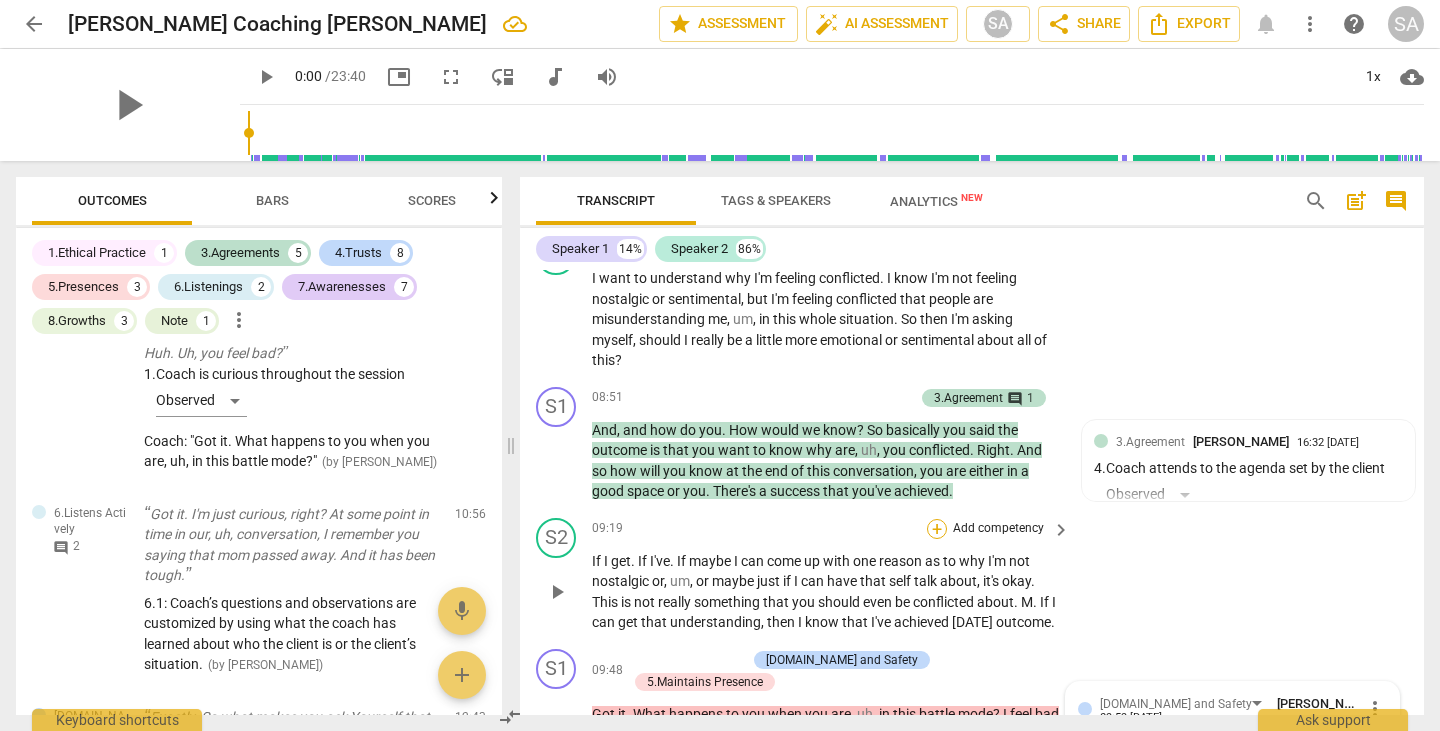 scroll, scrollTop: 3447, scrollLeft: 0, axis: vertical 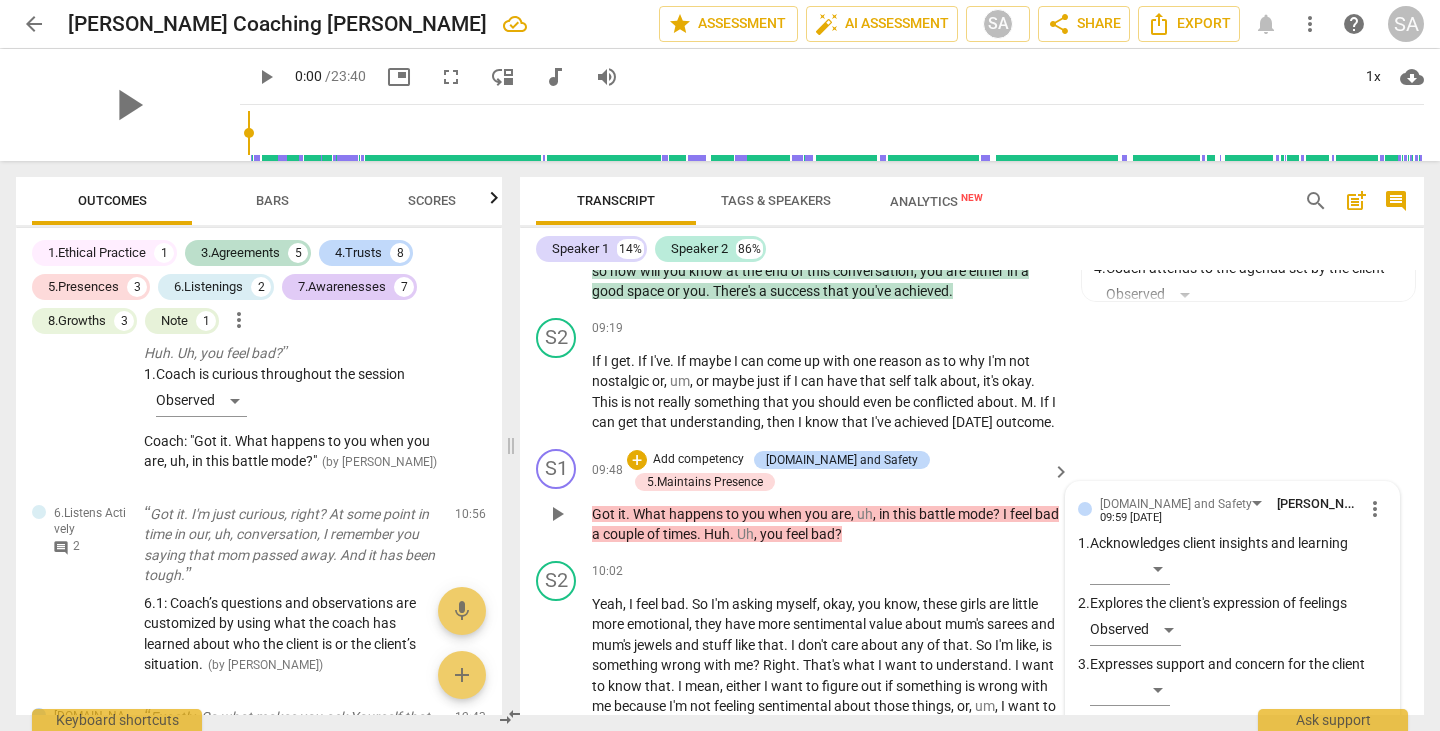 click on "Add competency" at bounding box center (698, 460) 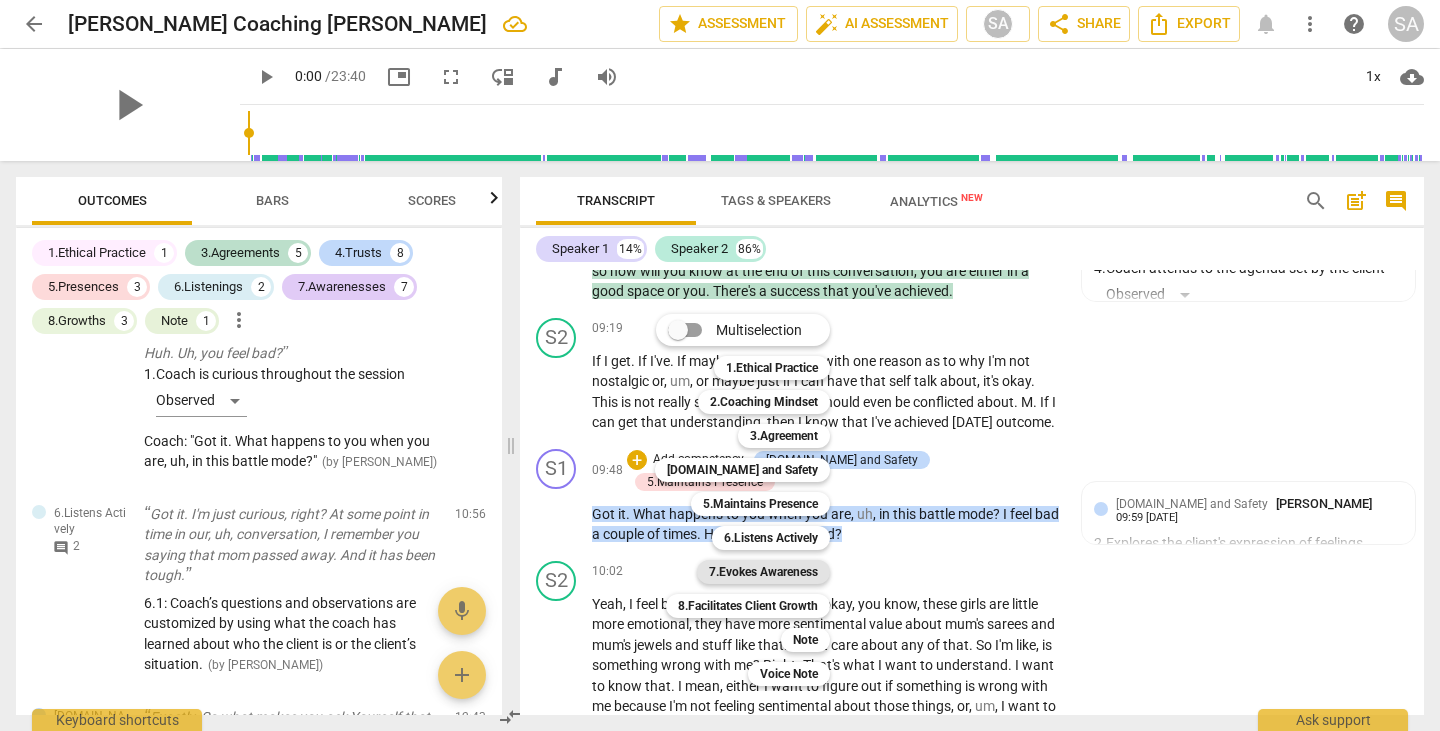 click on "7.Evokes Awareness" at bounding box center (763, 572) 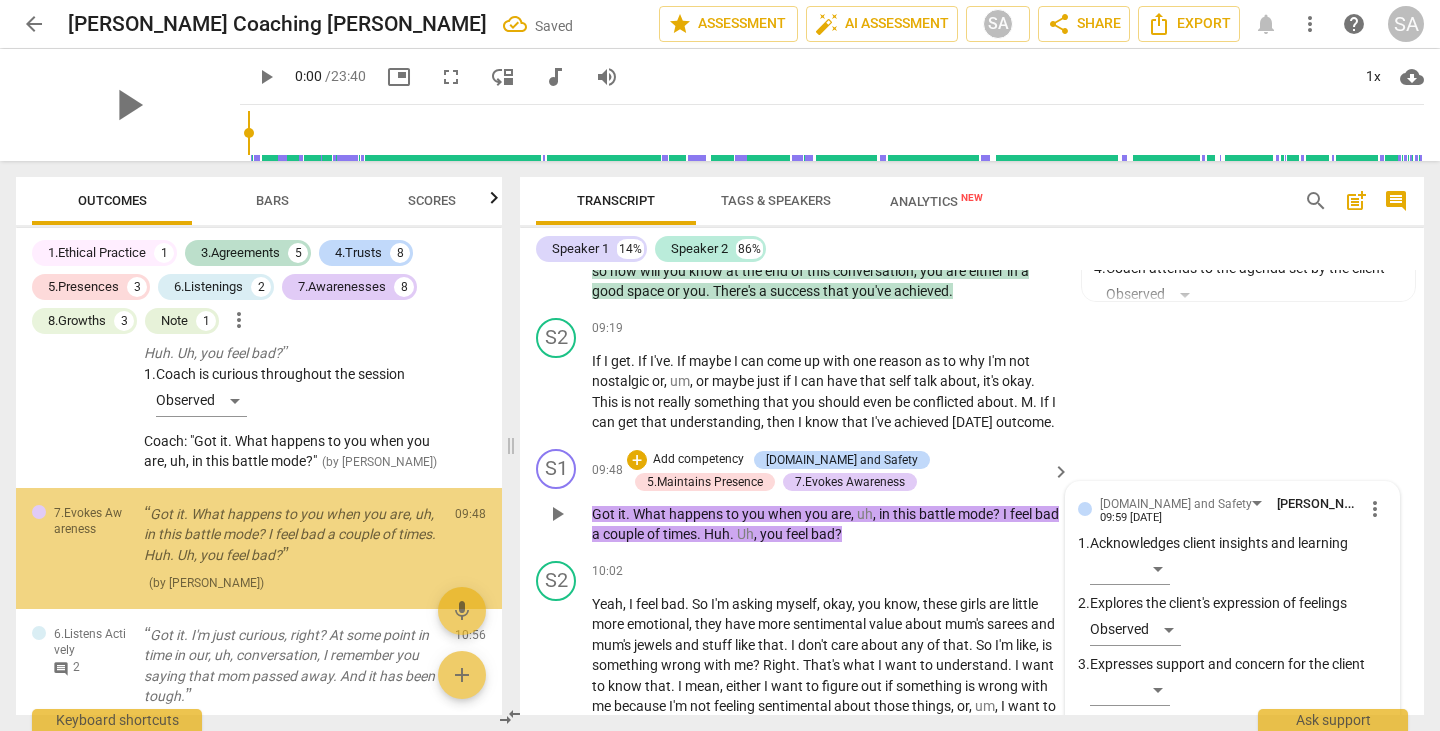 scroll, scrollTop: 3045, scrollLeft: 0, axis: vertical 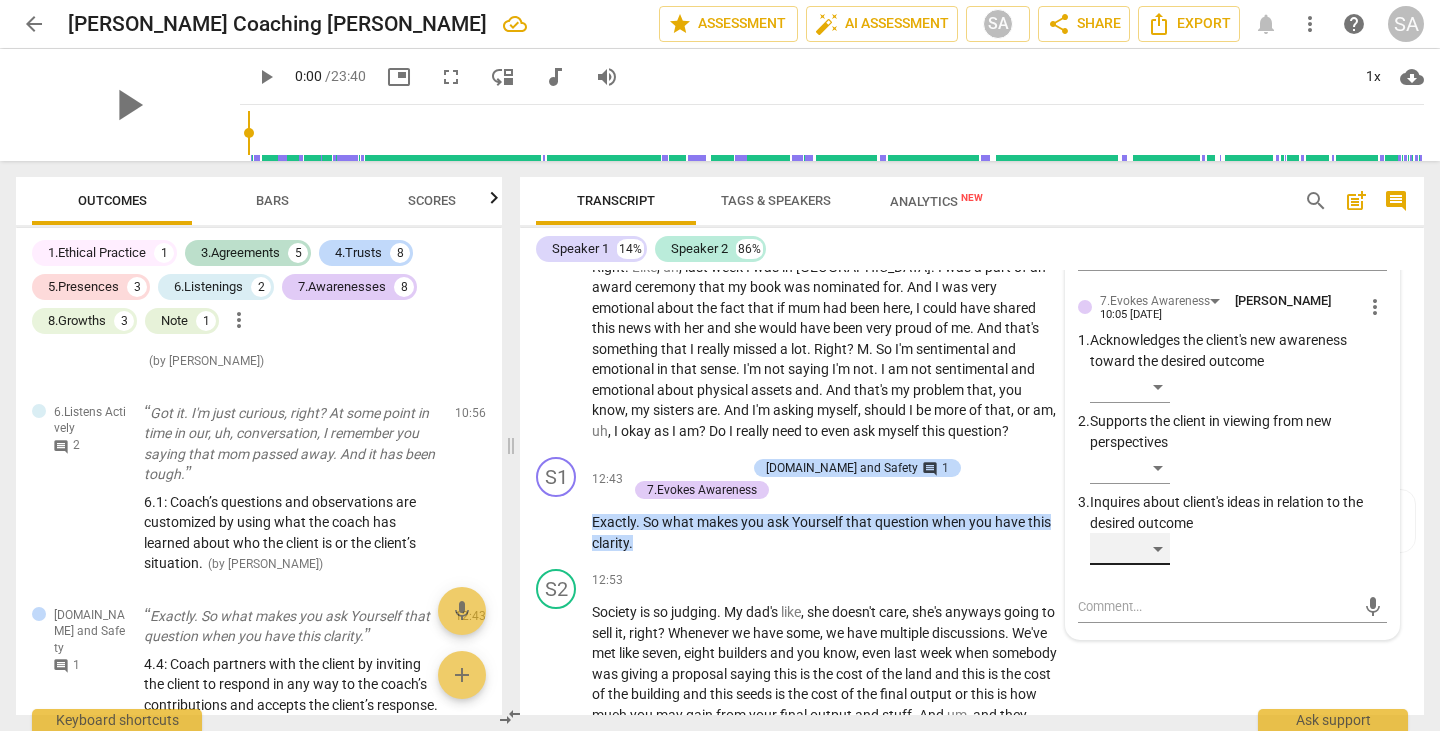 click on "​" at bounding box center (1130, 549) 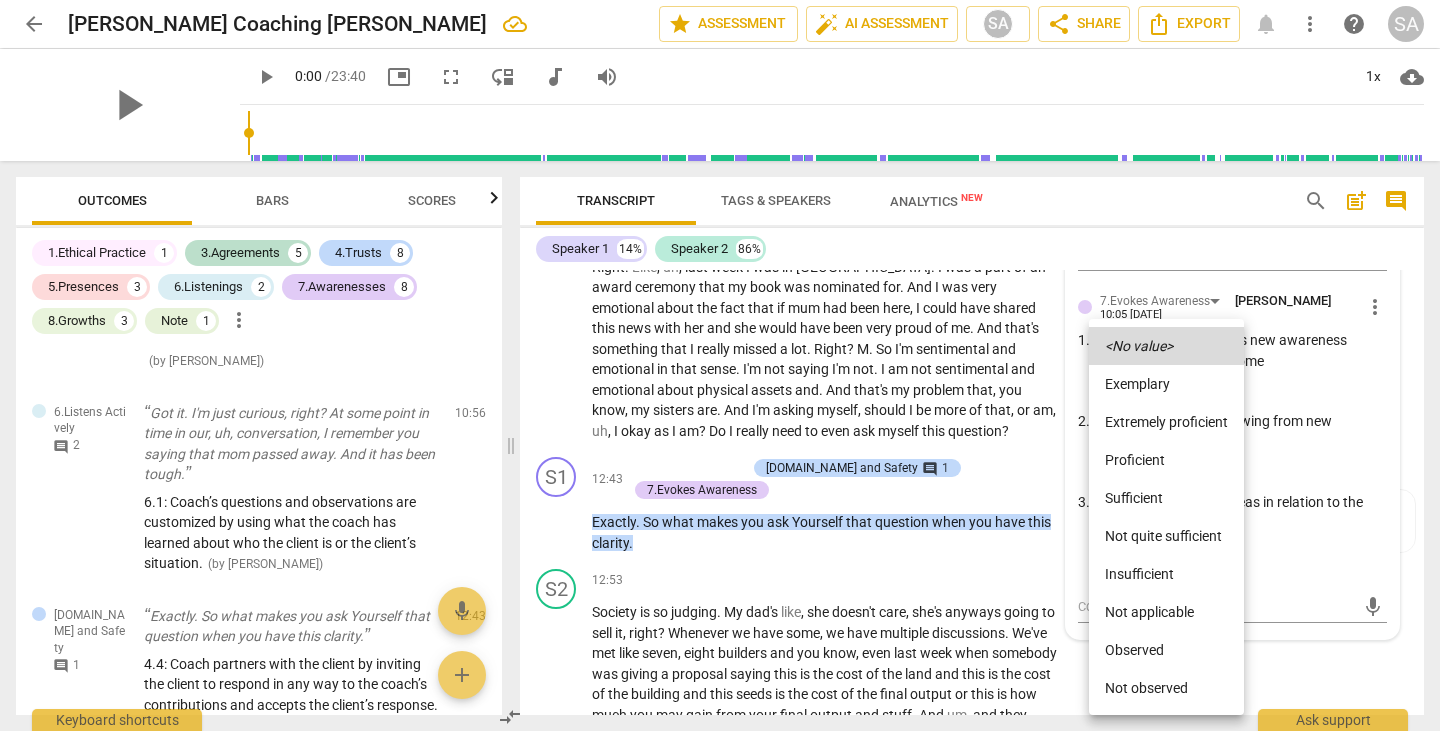 click on "Observed" at bounding box center (1166, 650) 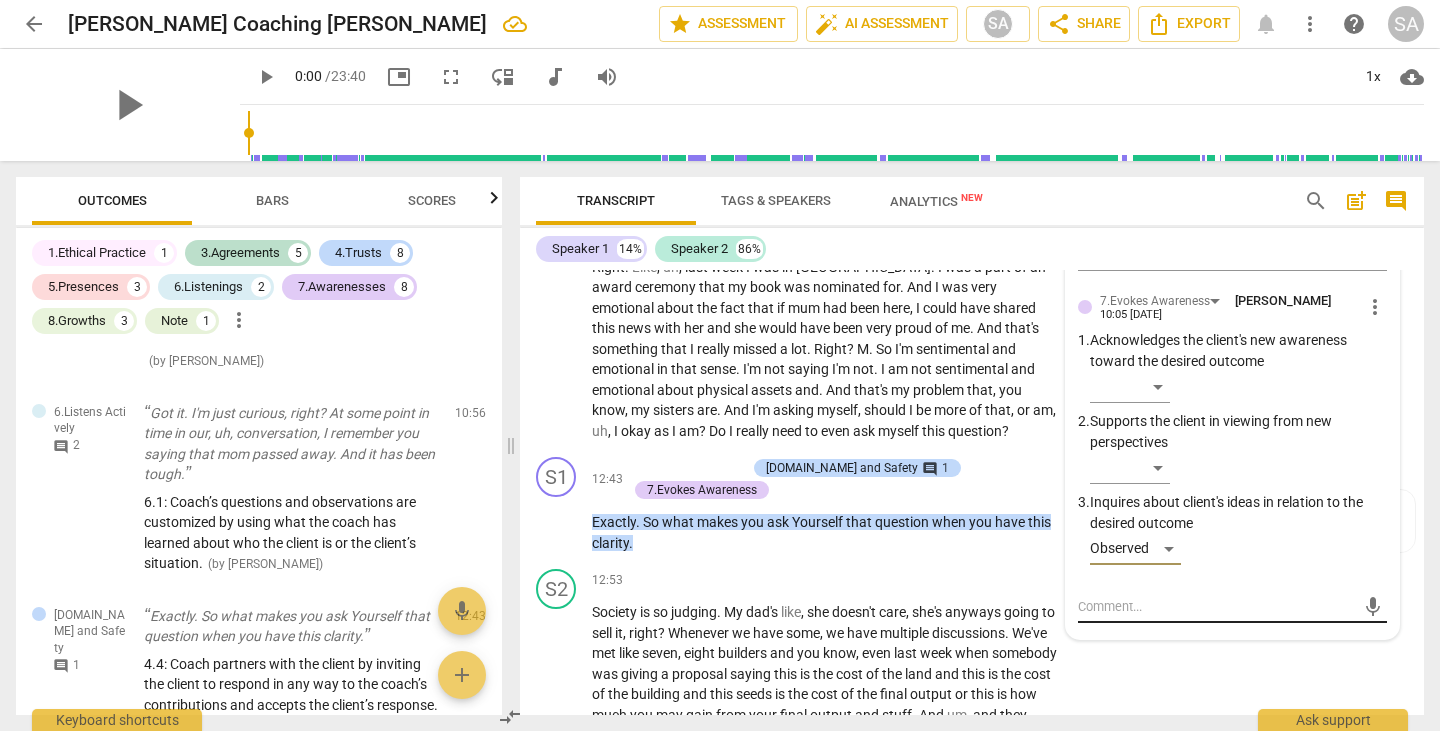 click at bounding box center [1216, 606] 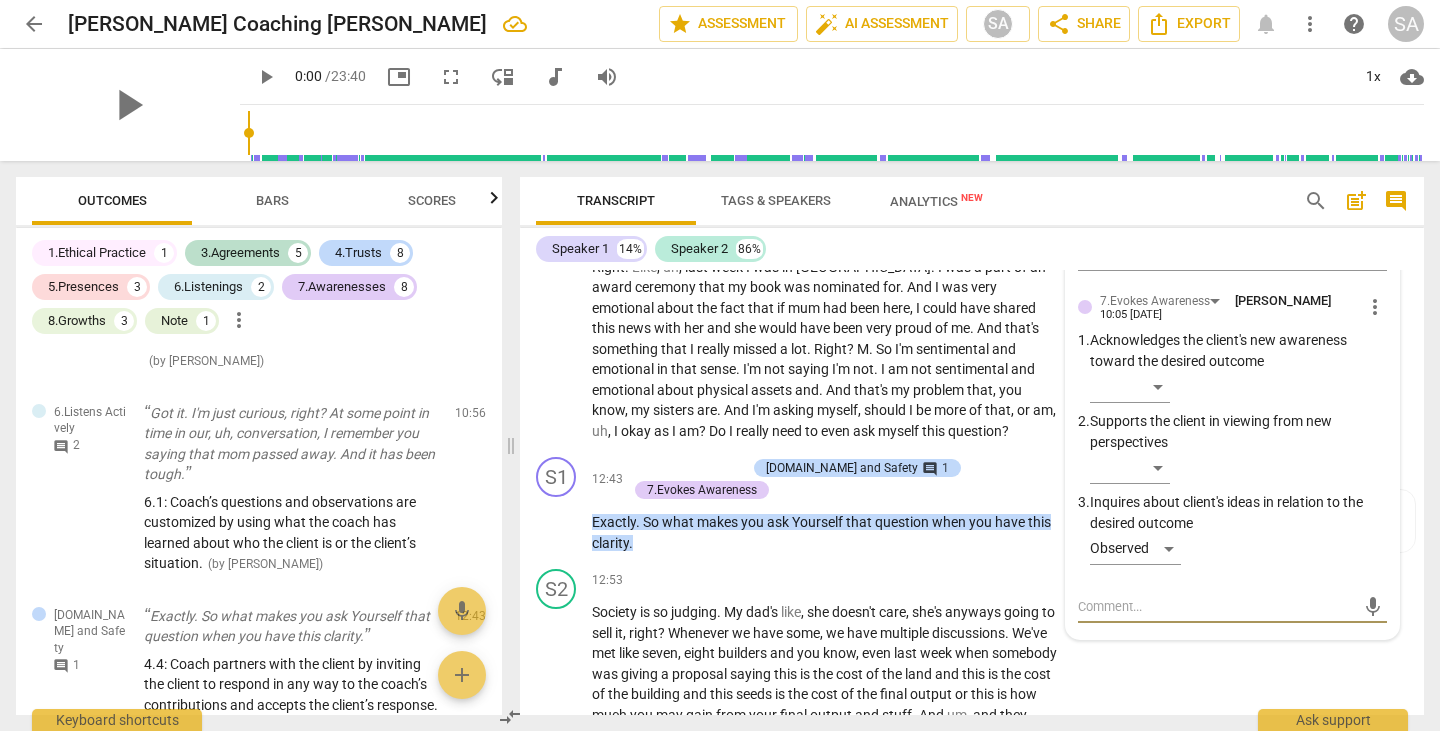 type on "C" 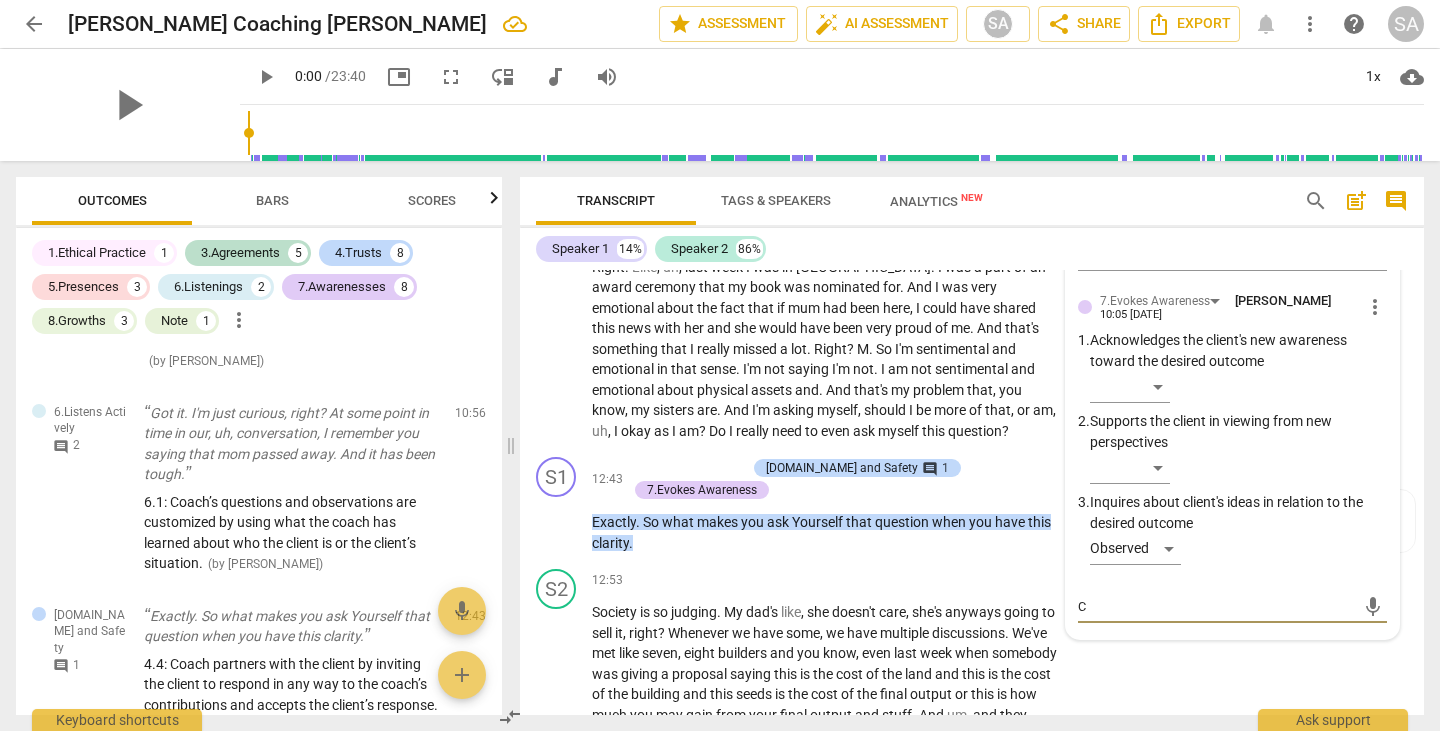 type on "Co" 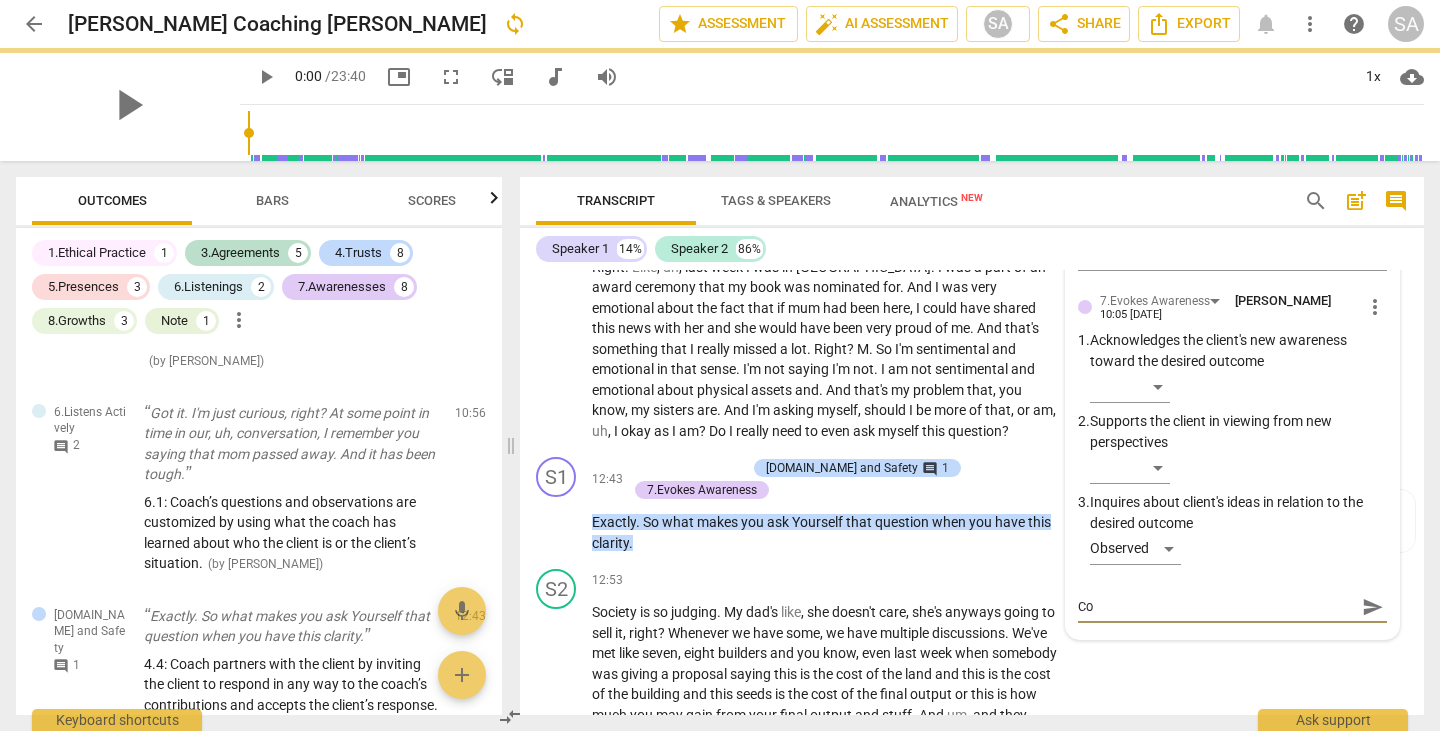 type on "Coa" 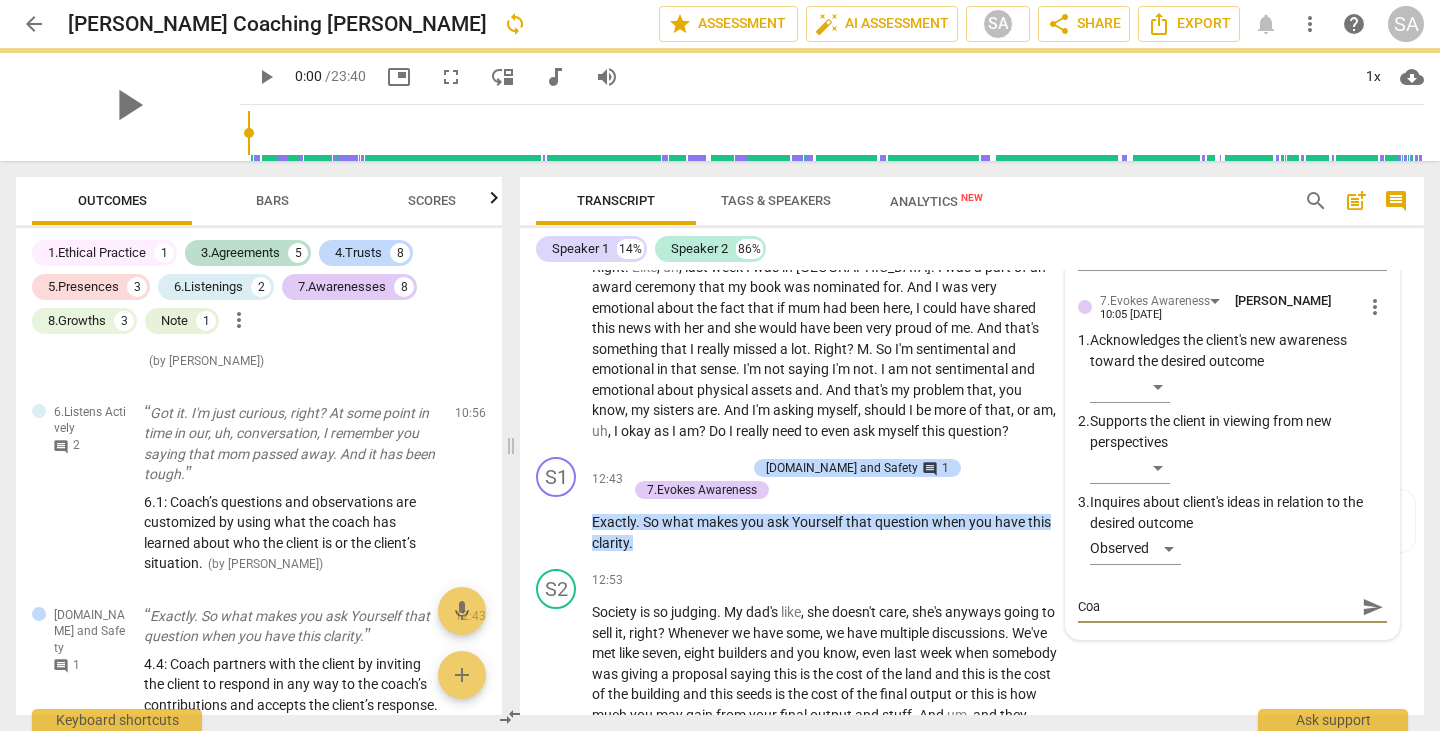 type on "Coac" 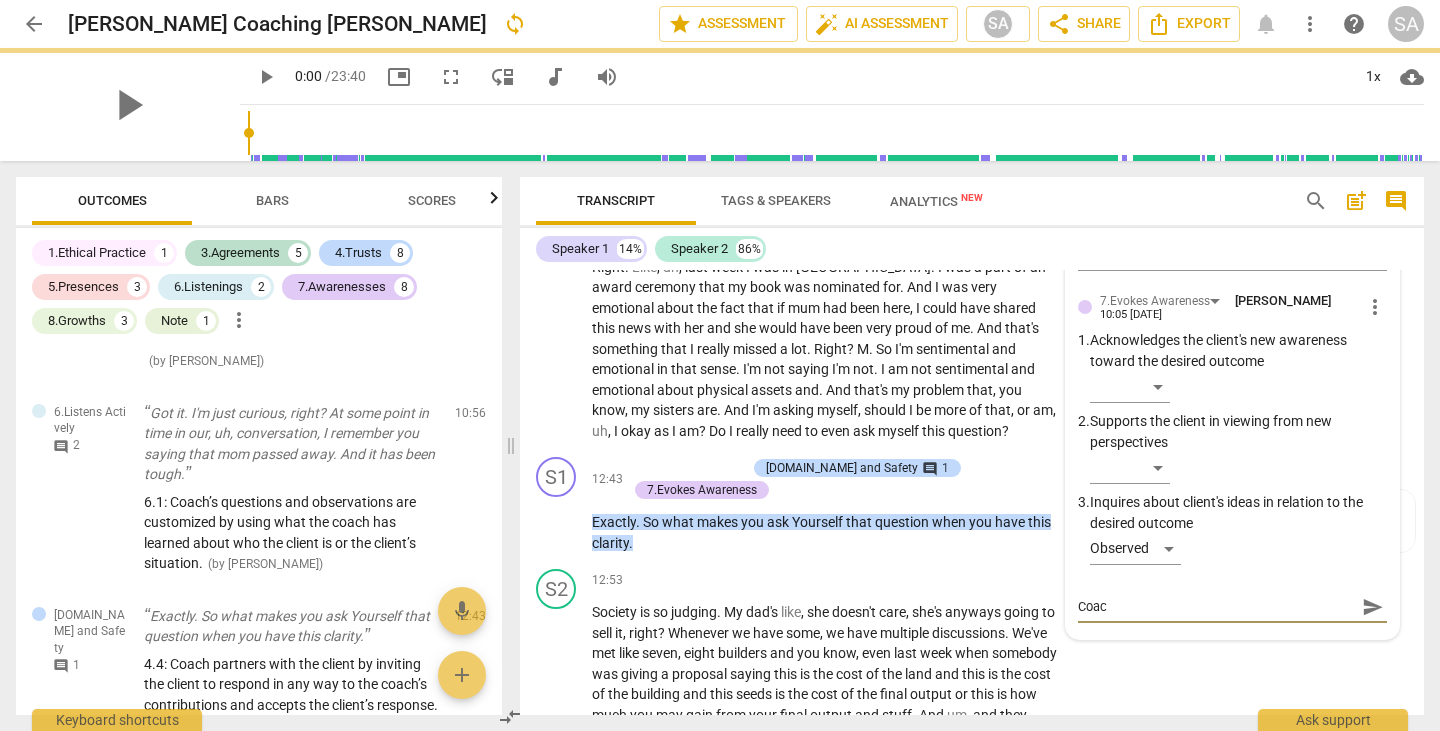 type on "Coach" 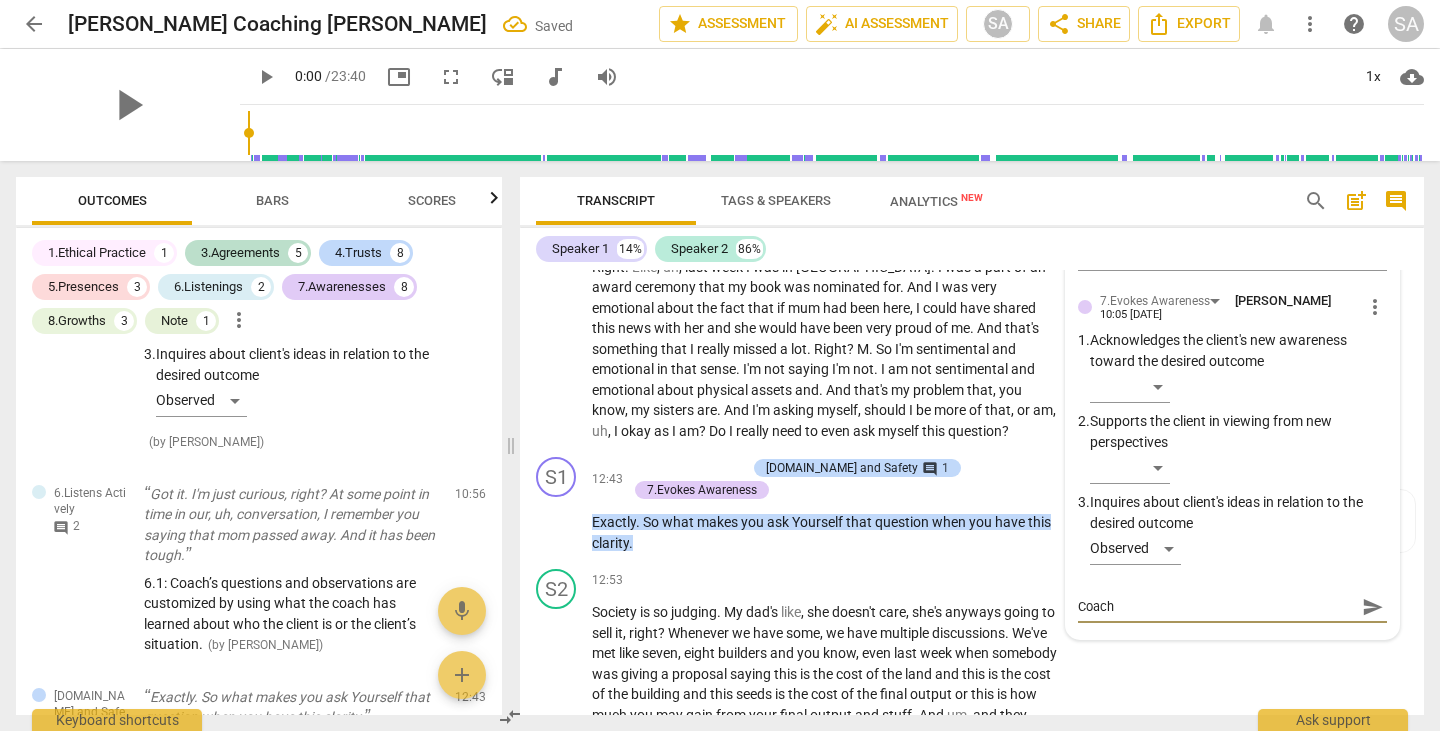 type on "Coach:" 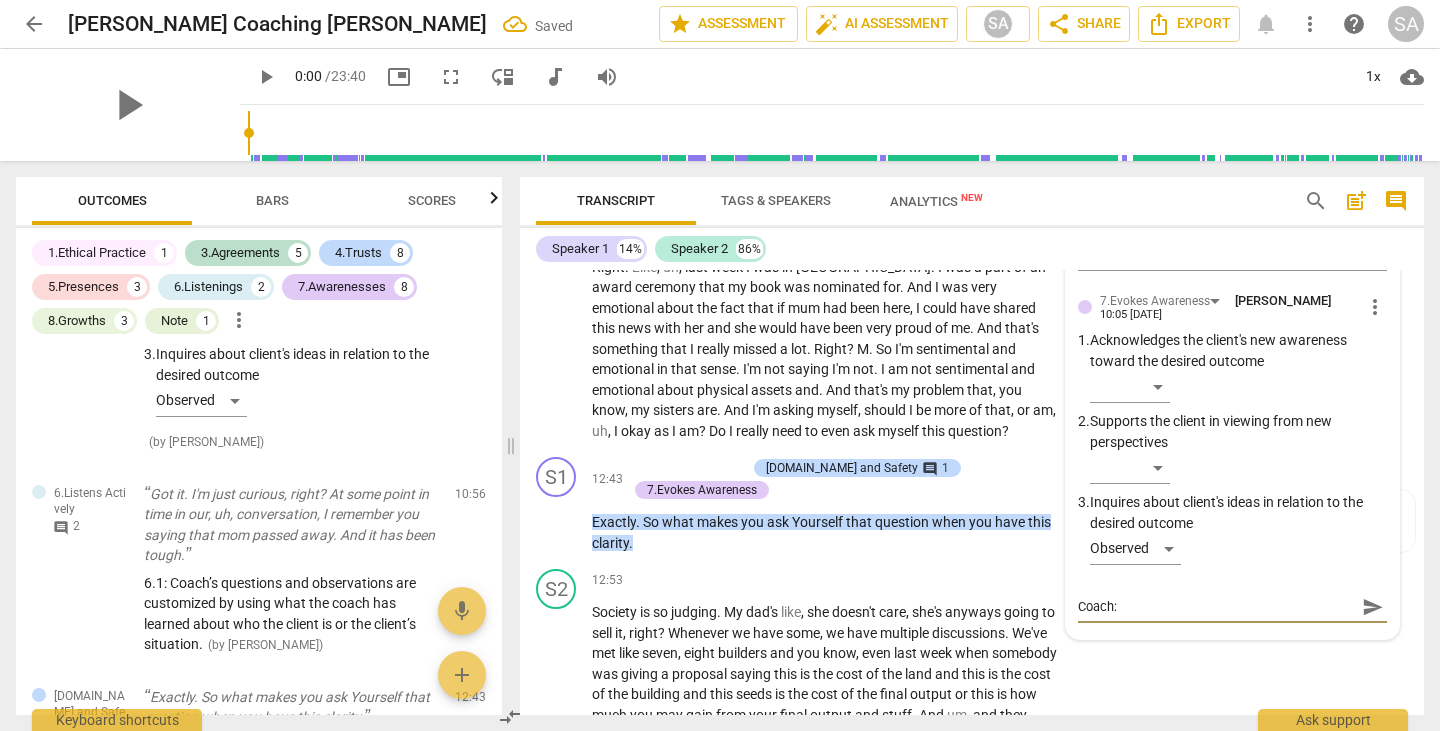 type on "Coach:"" 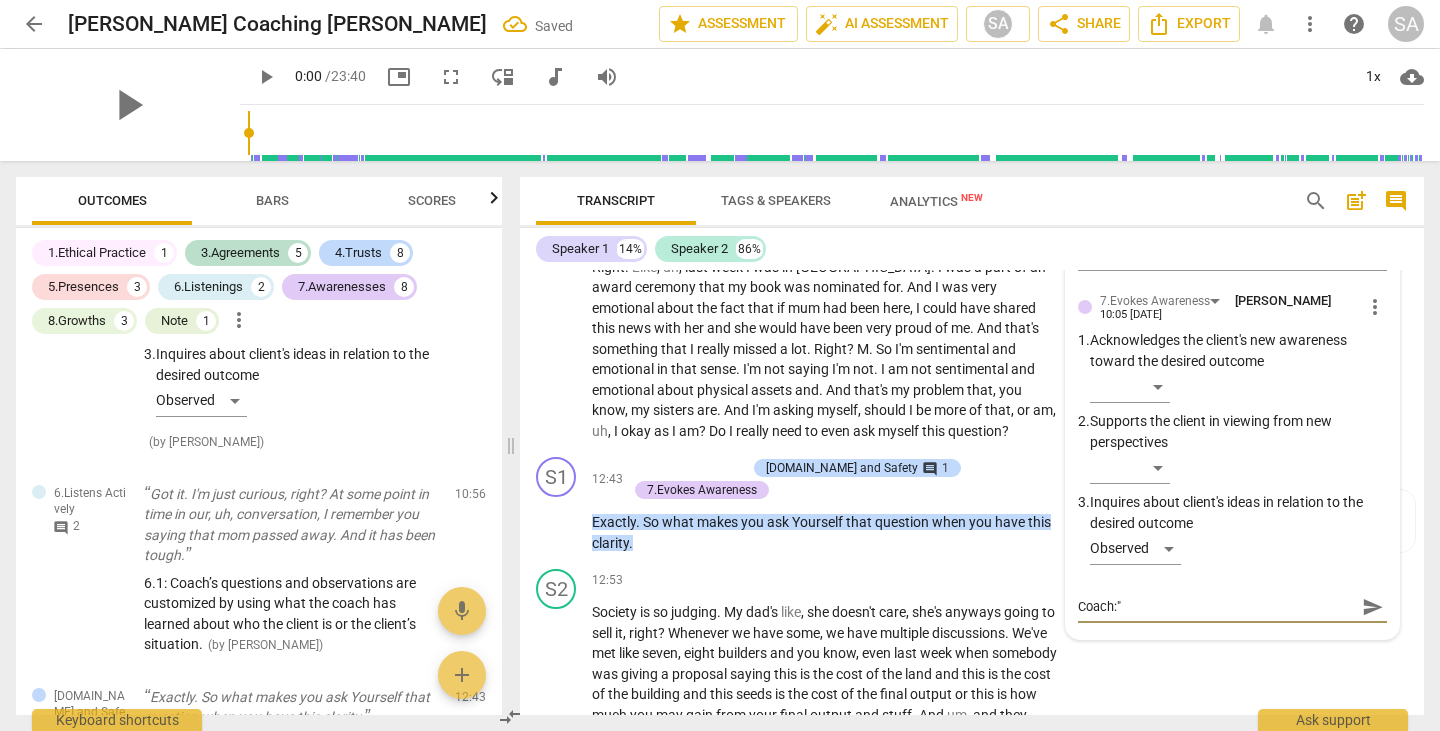 paste on "Got it. What happens to you when you are, uh, in this battle mode? I feel bad a couple of times" 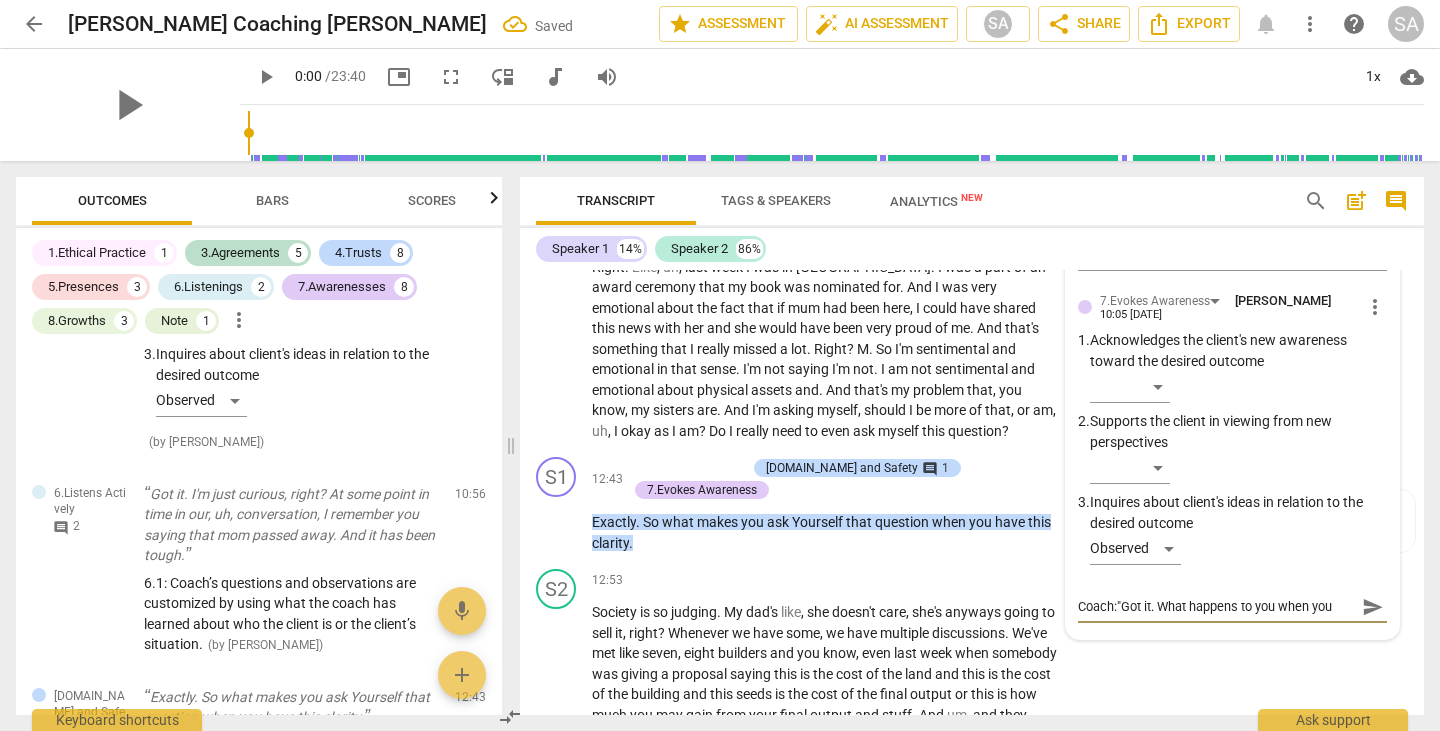 scroll, scrollTop: 17, scrollLeft: 0, axis: vertical 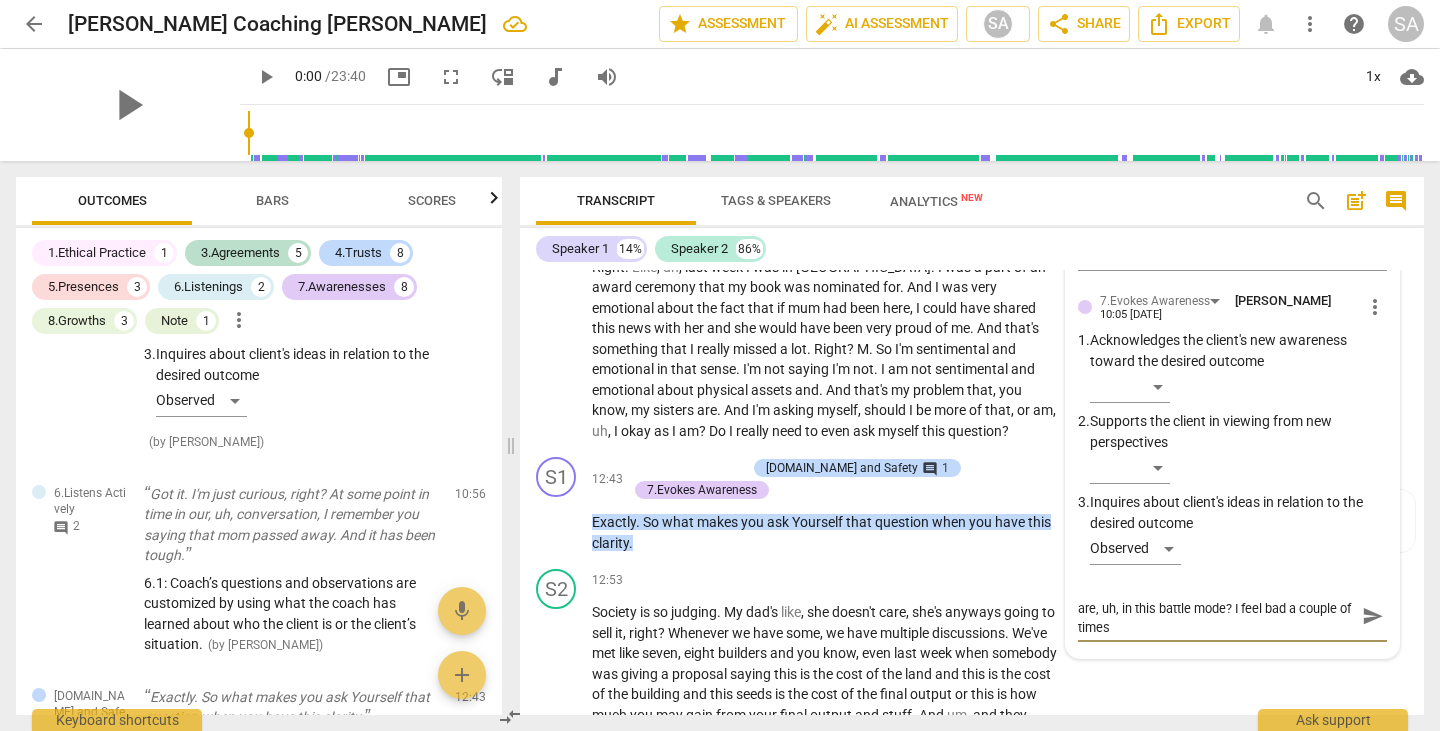 type on "Coach:"Got it. What happens to you when you are, uh, in this battle mode?"" 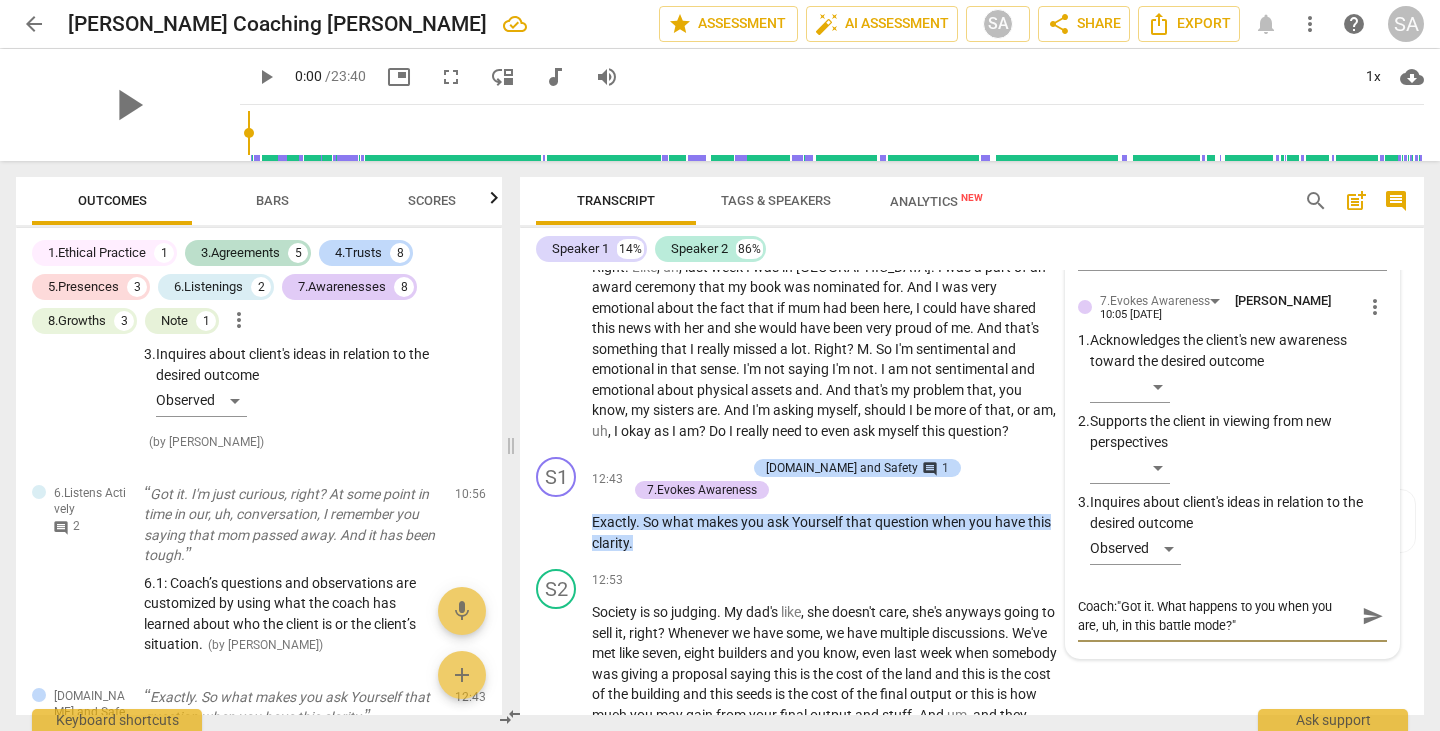 scroll, scrollTop: 0, scrollLeft: 0, axis: both 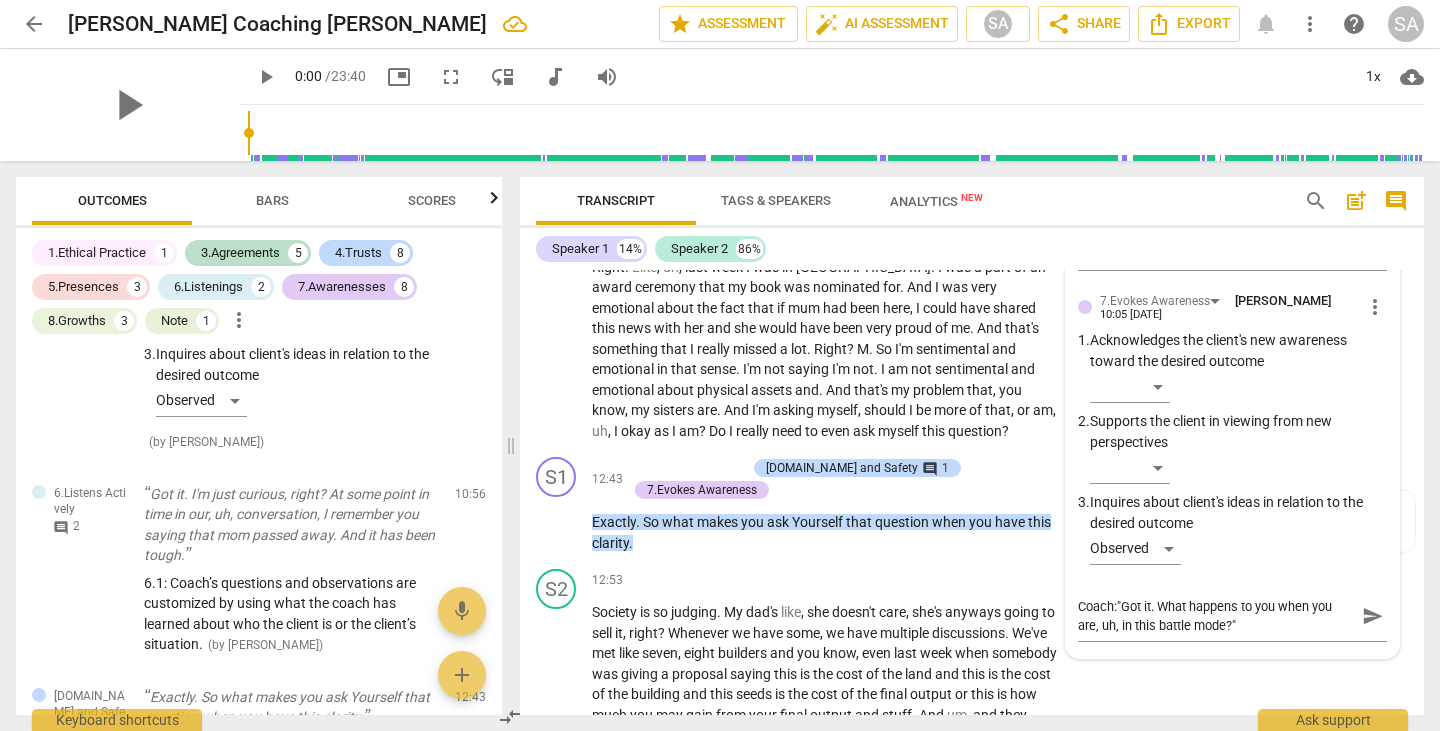 drag, startPoint x: 1242, startPoint y: 663, endPoint x: 1063, endPoint y: 635, distance: 181.17671 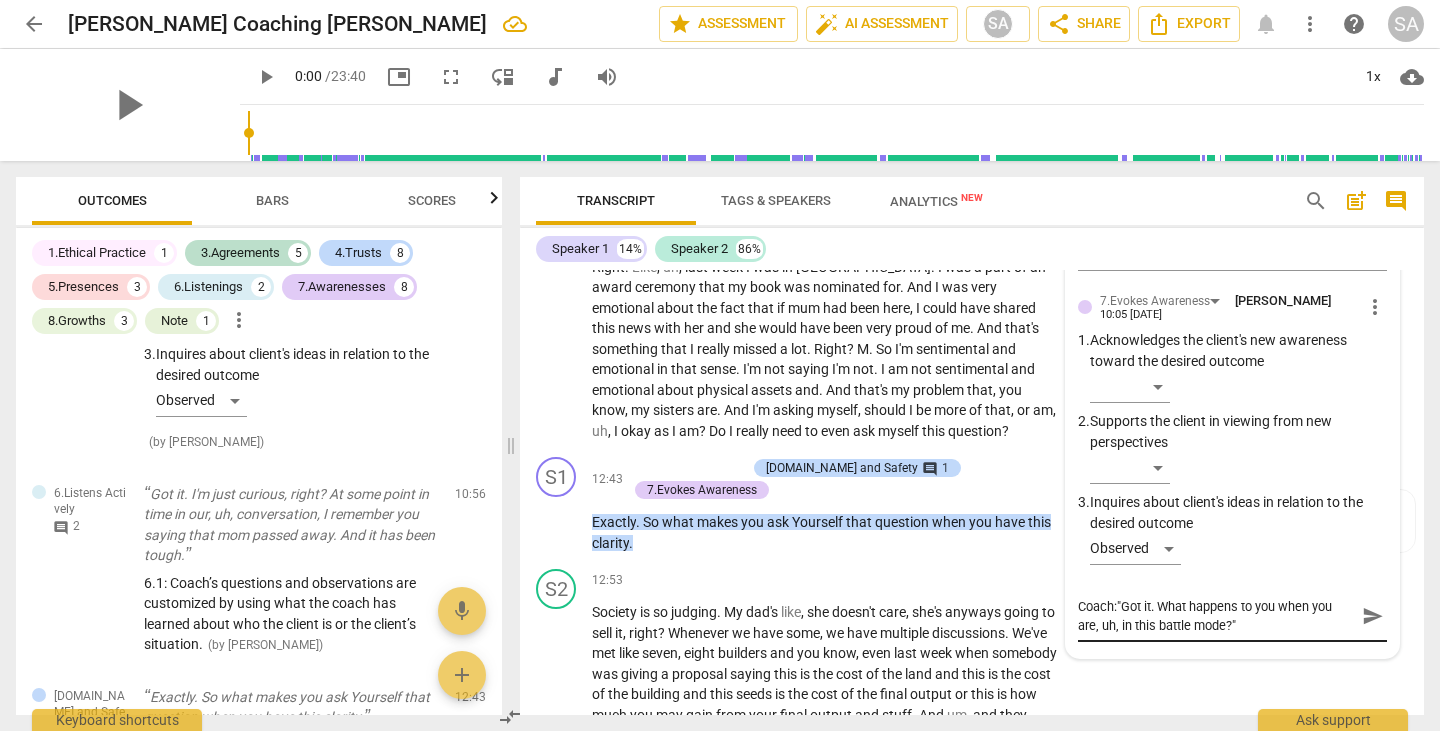 click on "send" at bounding box center (1373, 616) 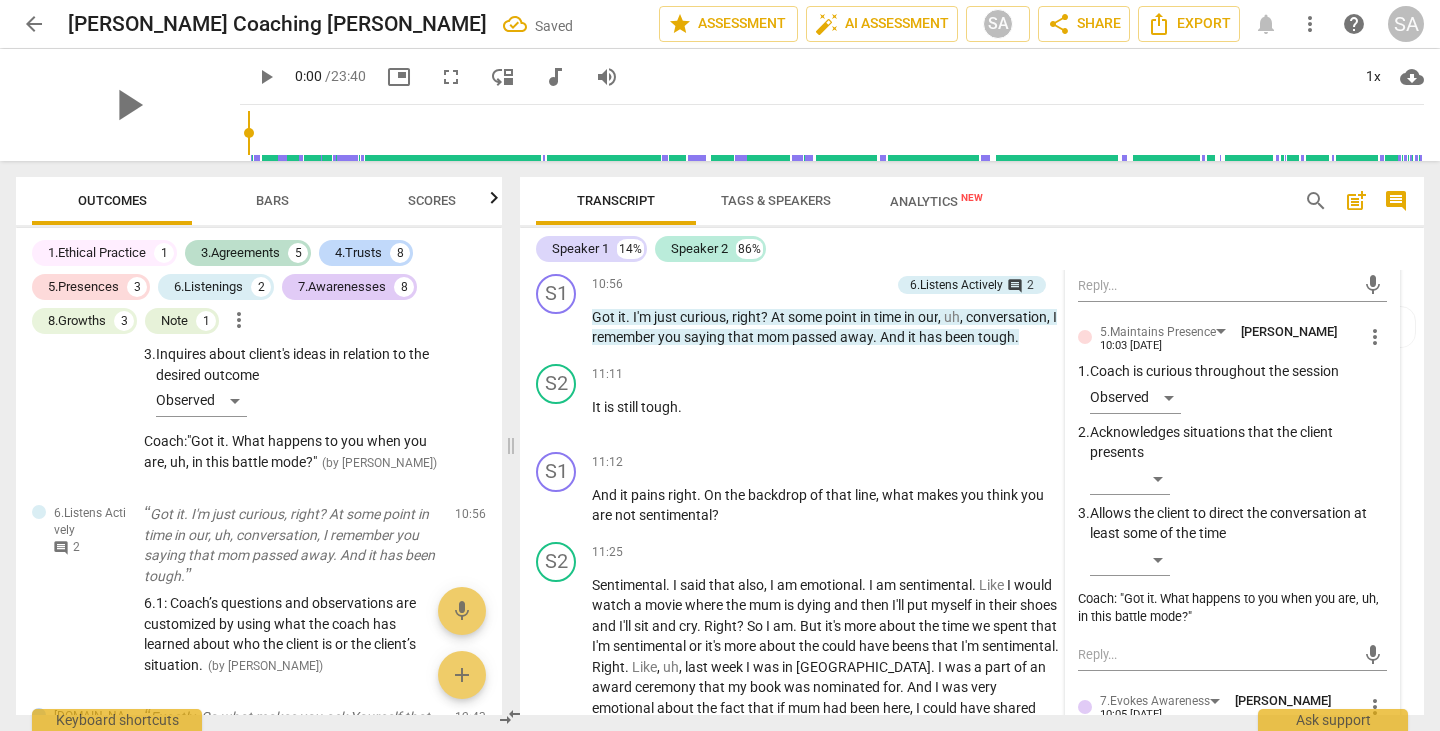 scroll, scrollTop: 3747, scrollLeft: 0, axis: vertical 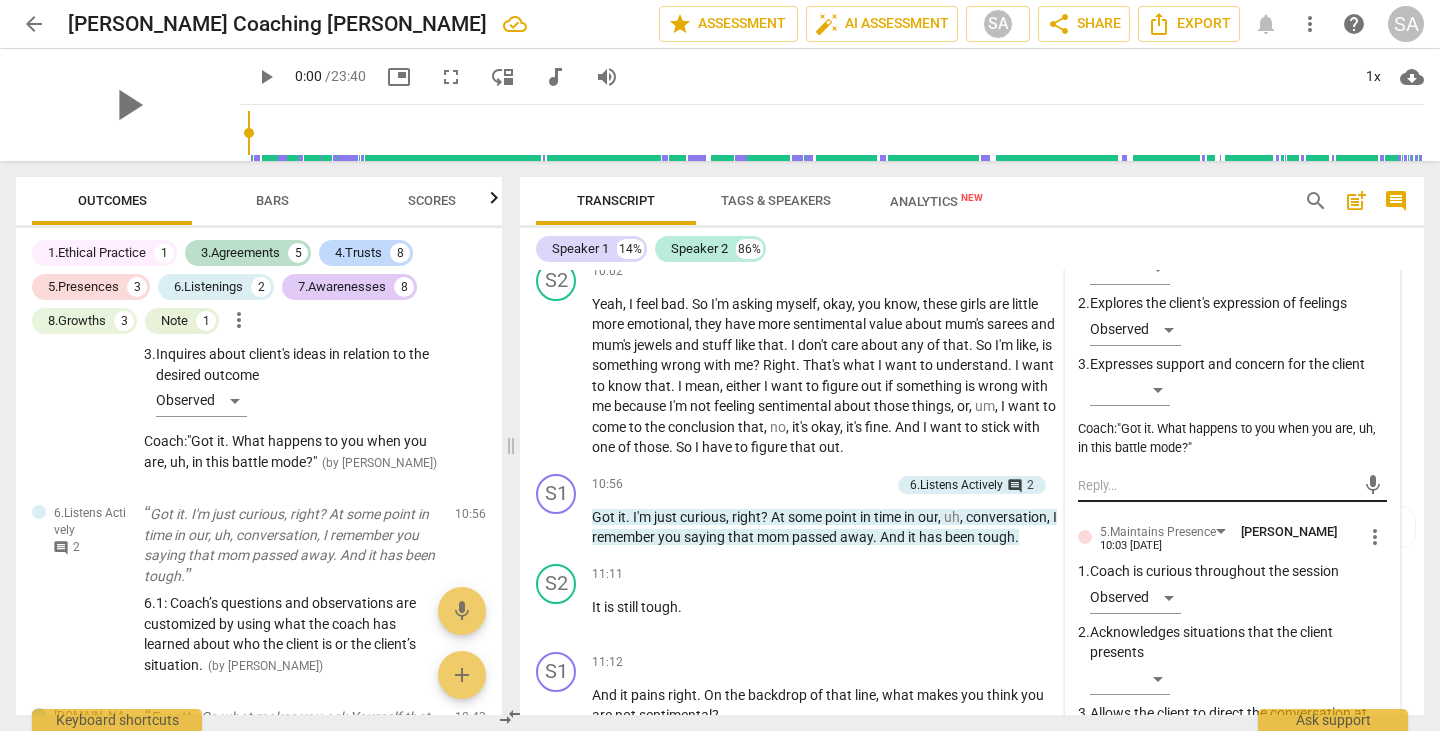 click at bounding box center [1216, 485] 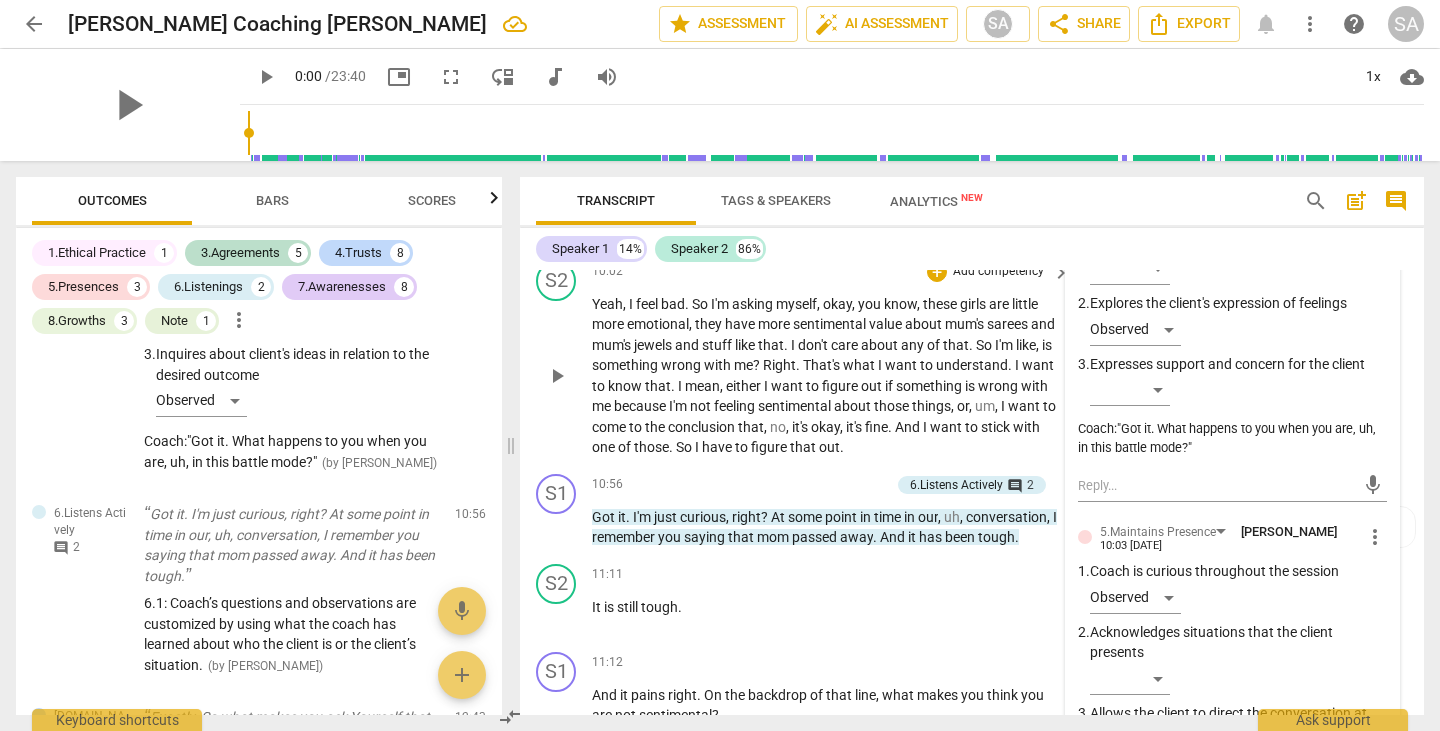 click on "S2 play_arrow pause 10:02 + Add competency keyboard_arrow_right Yeah ,   I   feel   bad .   So   I'm   asking   myself ,   okay ,   you   know ,   these   girls   are   little   more   emotional ,   they   have   more   sentimental   value   about   mum's   sarees   and   mum's   jewels   and   stuff   like   that .   I   don't   care   about   any   of   that .   So   I'm   like ,   is   something   wrong   with   me ?   Right .   That's   what   I   want   to   understand .   I   want   to   know   that .   I   mean ,   either   I   want   to   figure   out   if   something   is   wrong   with   me   because   I'm   not   feeling   sentimental   about   those   things ,   or ,   um ,   I   want   to   come   to   the   conclusion   that ,   no ,   it's   okay ,   it's   fine .   And   I   want   to   stick   with   one   of   those .   So   I   have   to   figure   that   out ." at bounding box center (972, 359) 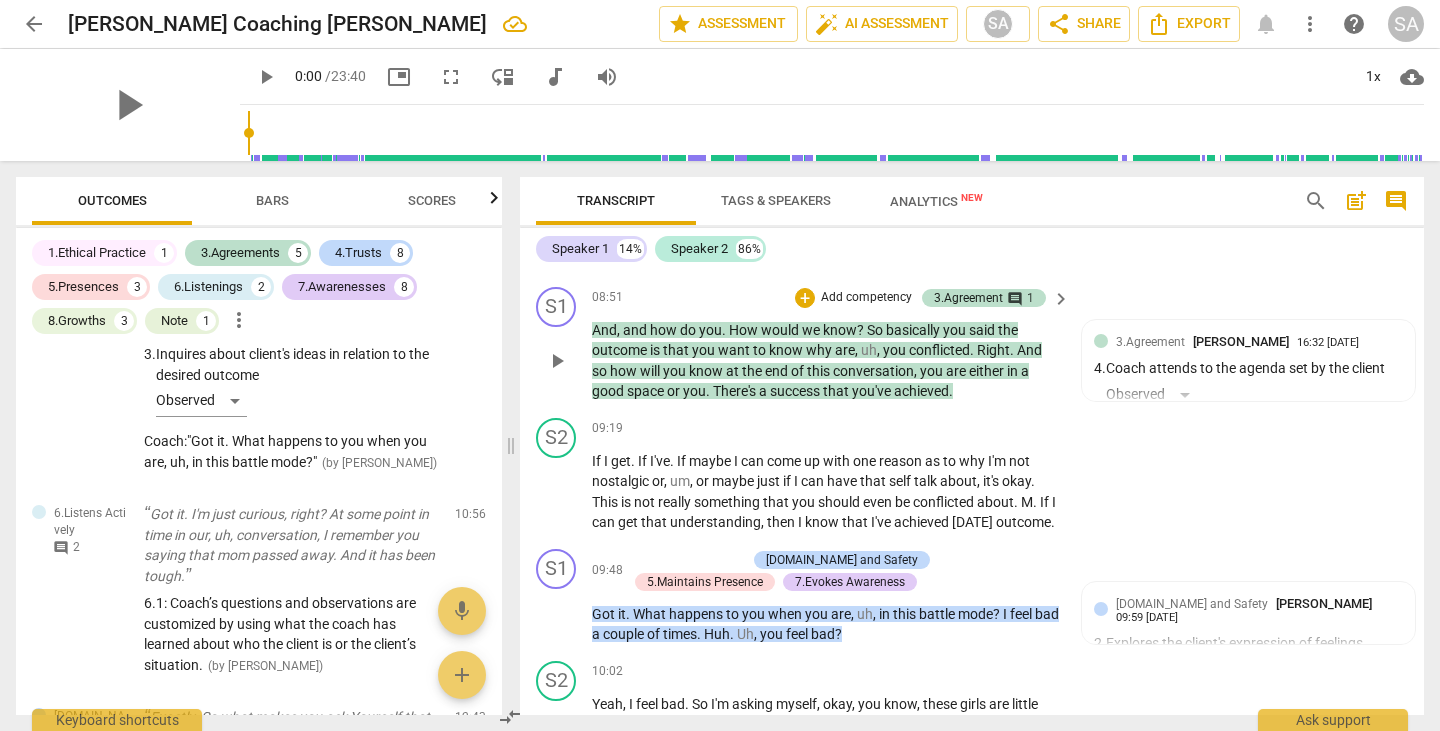 scroll, scrollTop: 3547, scrollLeft: 0, axis: vertical 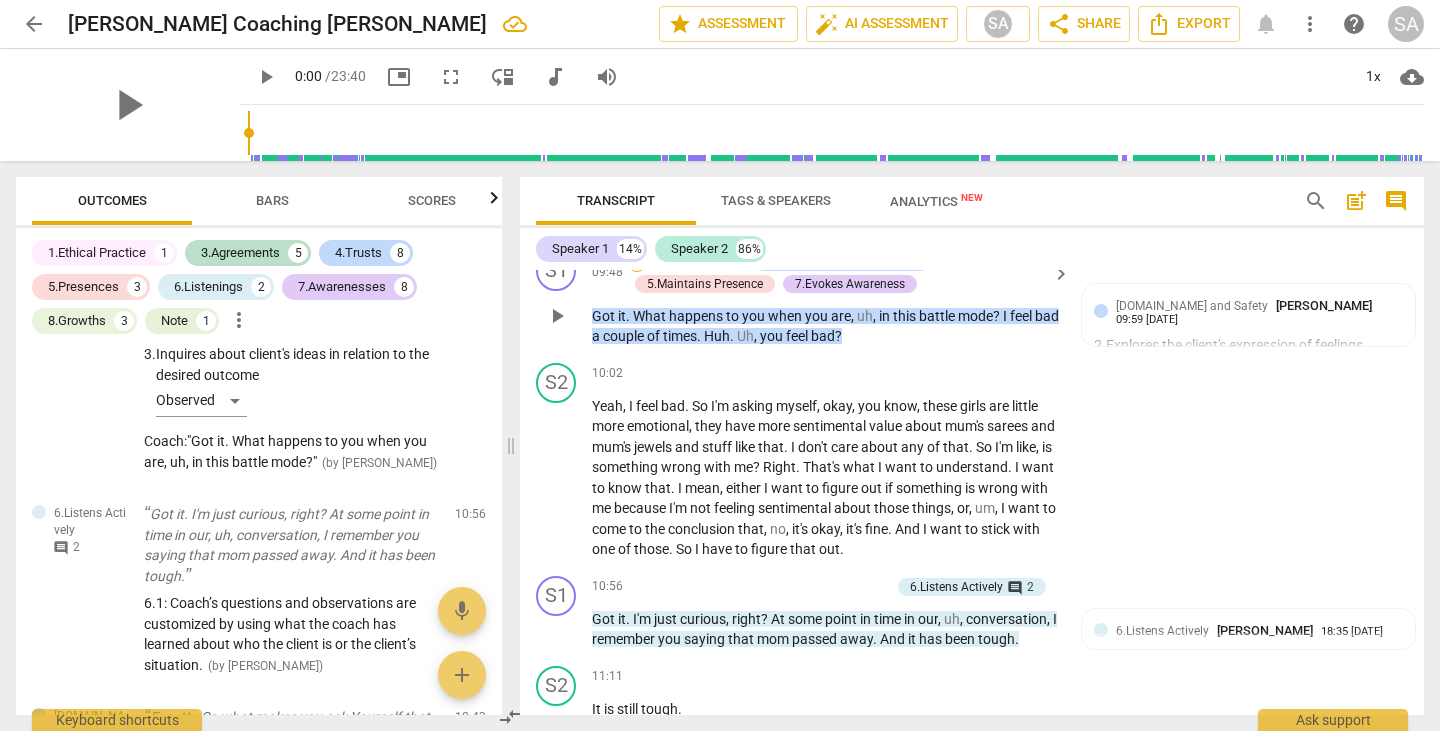 click on "+" at bounding box center [637, 262] 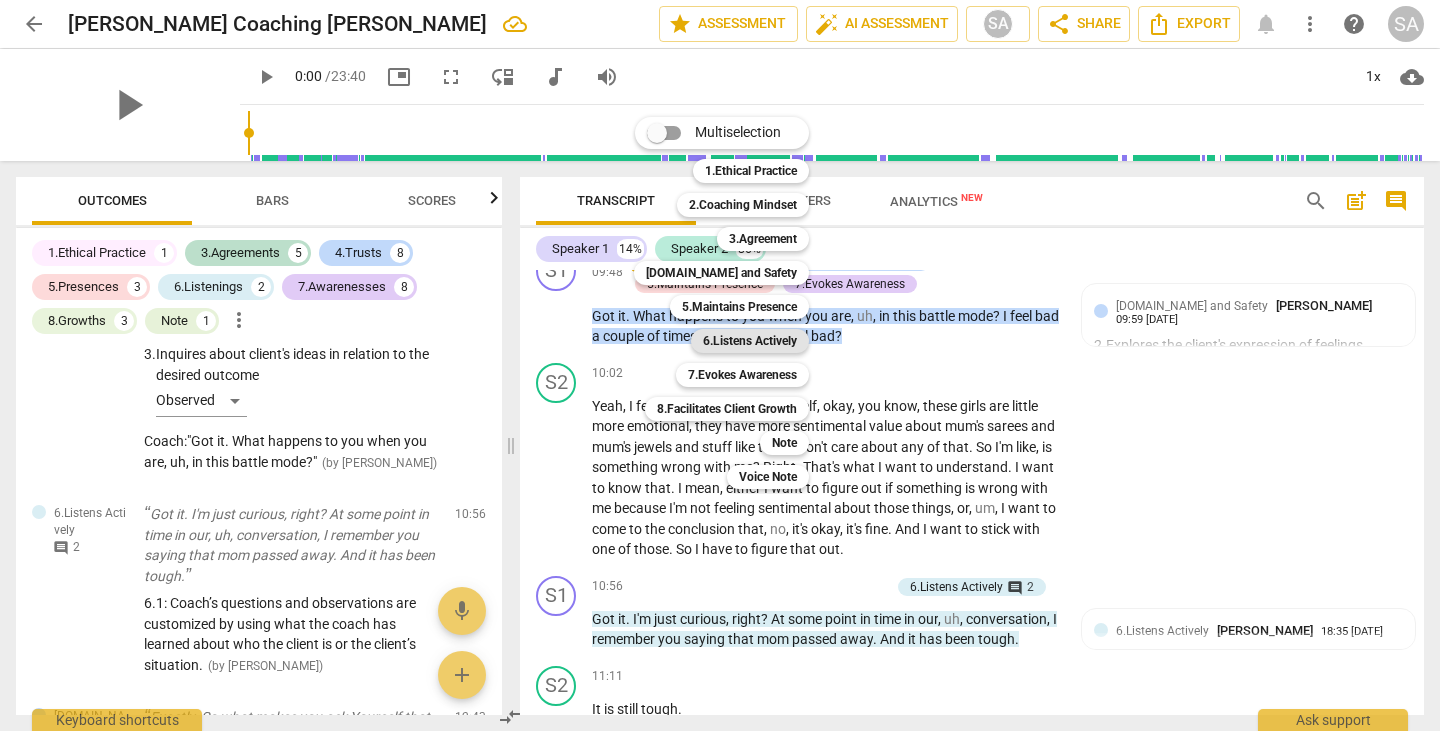 click on "6.Listens Actively" at bounding box center [750, 341] 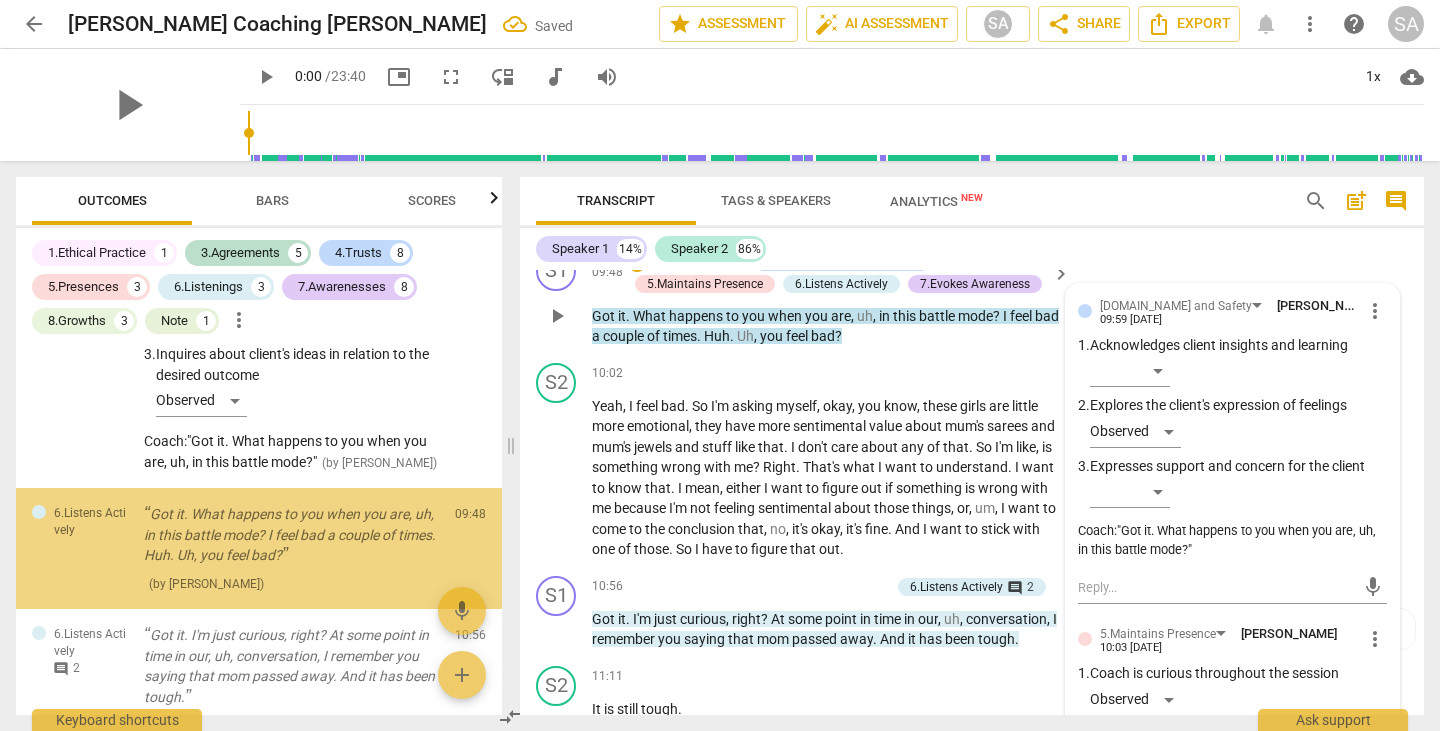 scroll, scrollTop: 3288, scrollLeft: 0, axis: vertical 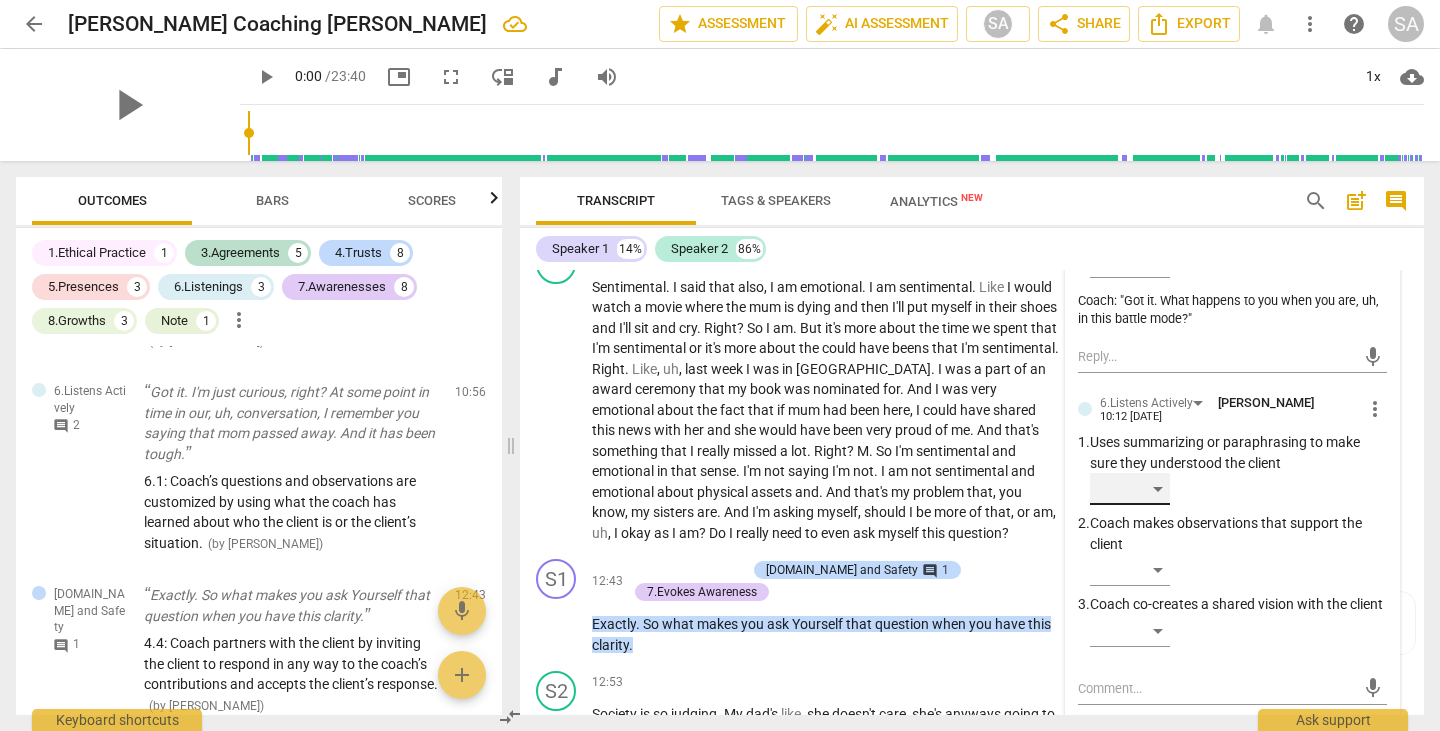 click on "​" at bounding box center [1130, 489] 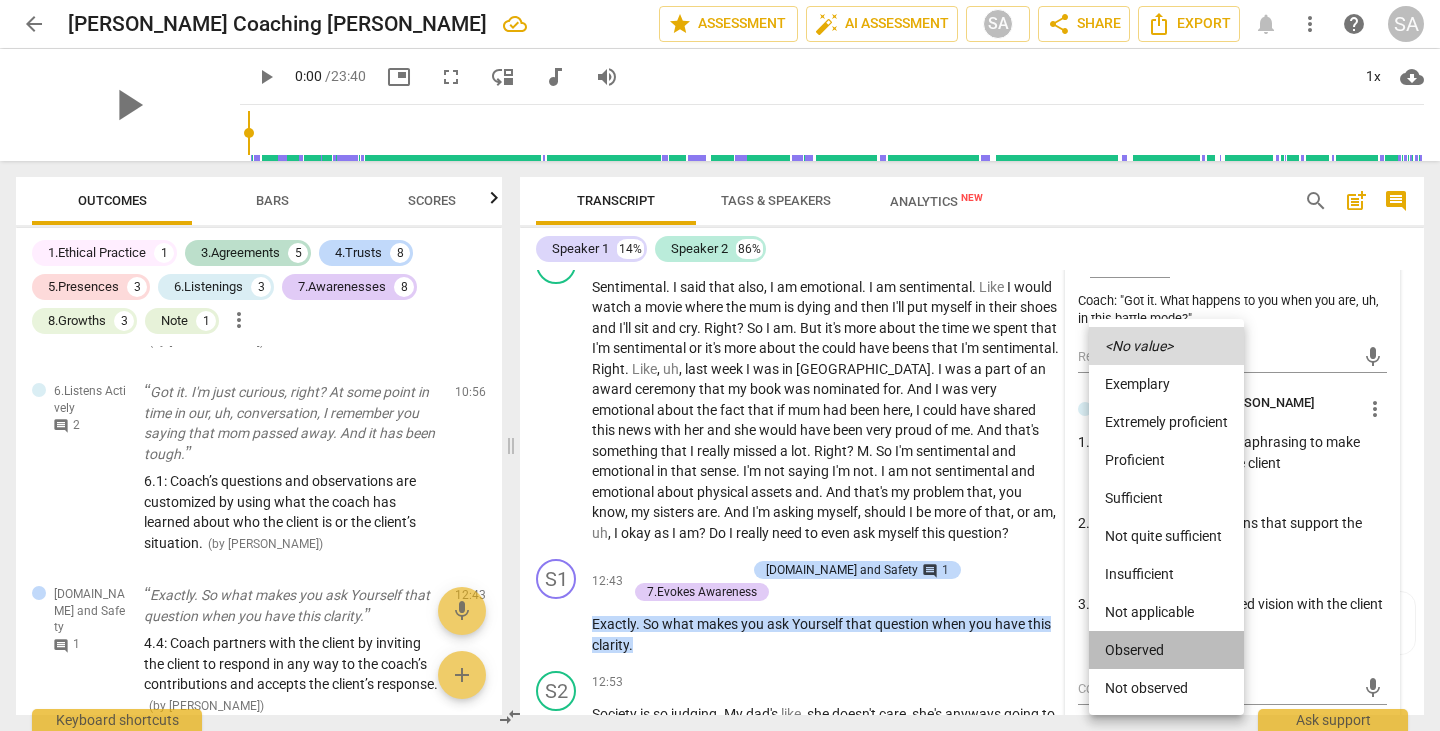 click on "Observed" at bounding box center [1166, 650] 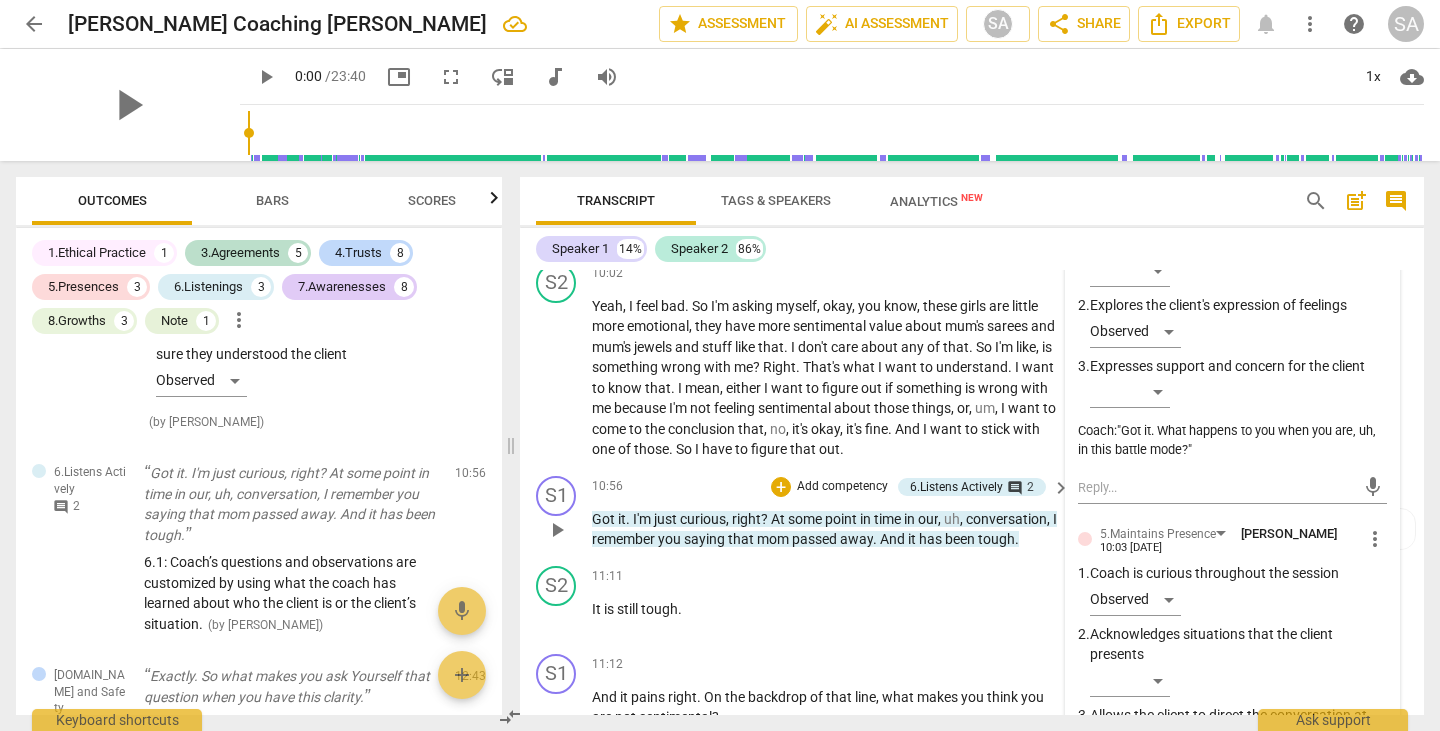 scroll, scrollTop: 3645, scrollLeft: 0, axis: vertical 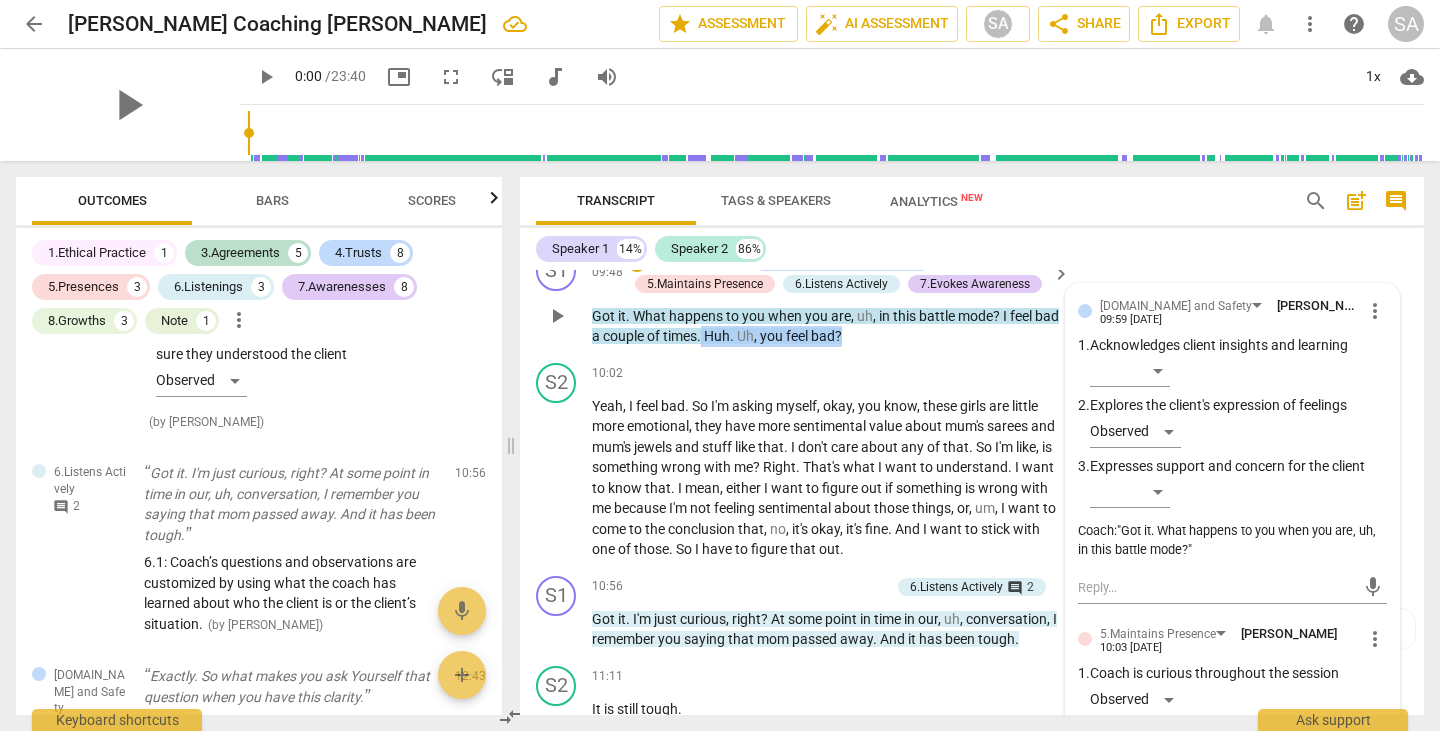 drag, startPoint x: 730, startPoint y: 374, endPoint x: 876, endPoint y: 384, distance: 146.34207 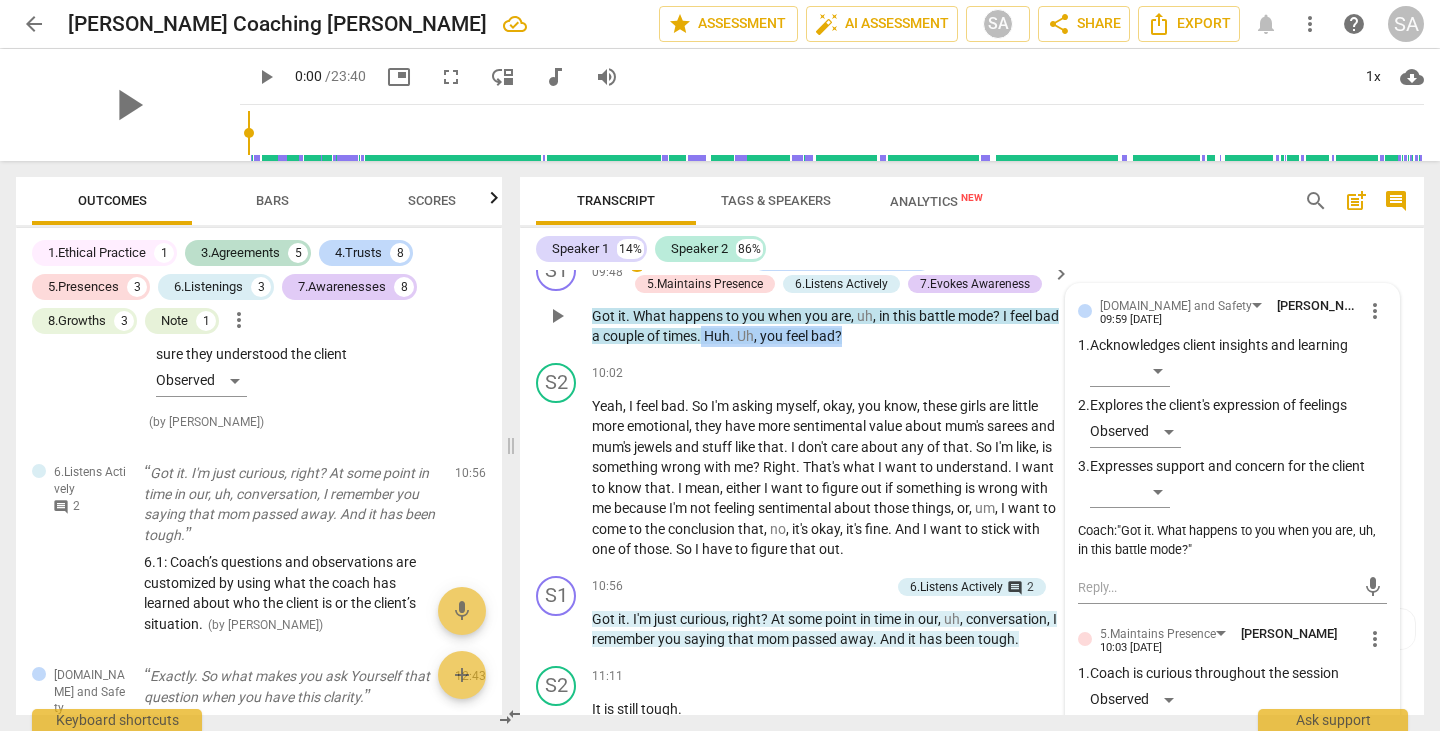 click on "Got   it .   What   happens   to   you   when   you   are ,   uh ,   in   this   battle   mode ?   I   feel   bad   a   couple   of   times .   Huh .   Uh ,   you   feel   bad ?" at bounding box center [826, 326] 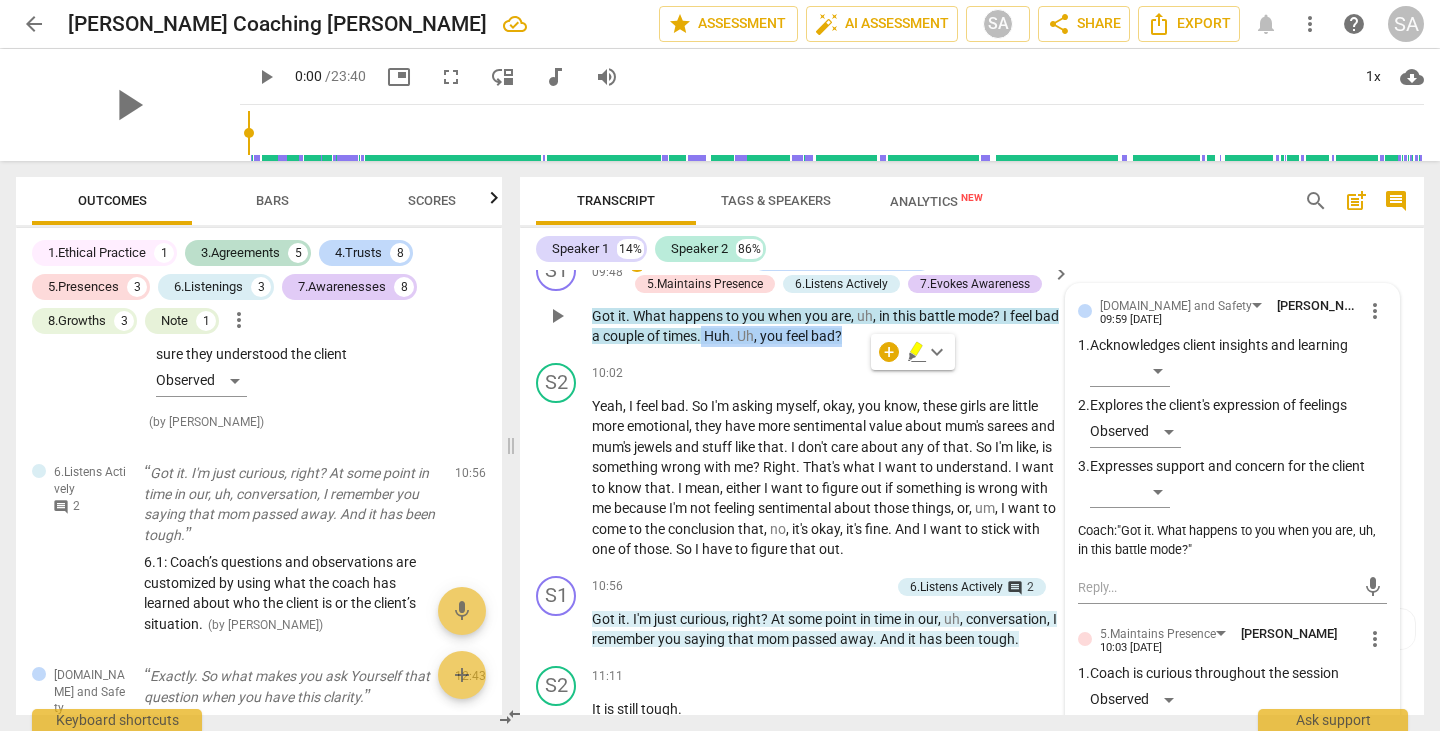 copy on "Huh .   Uh ,   you   feel   bad ?" 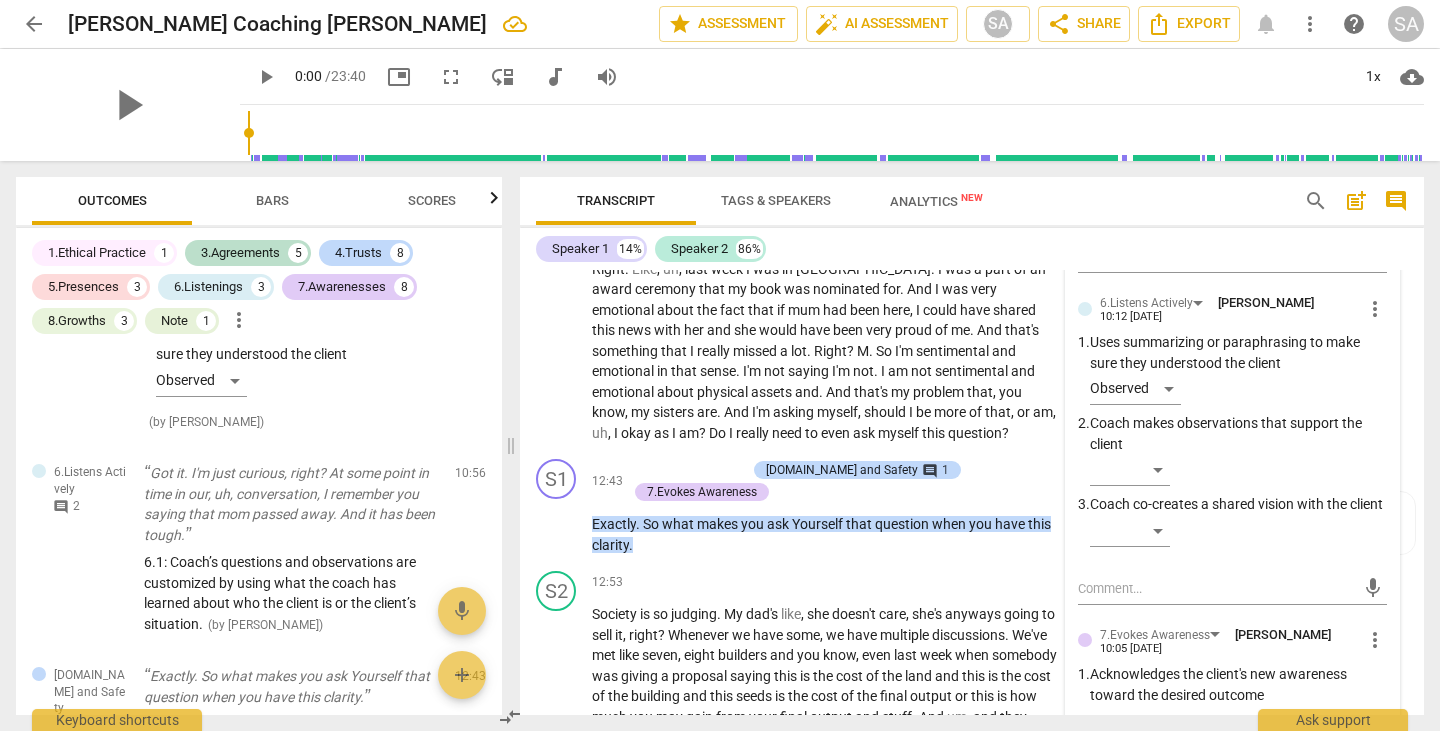 scroll, scrollTop: 4445, scrollLeft: 0, axis: vertical 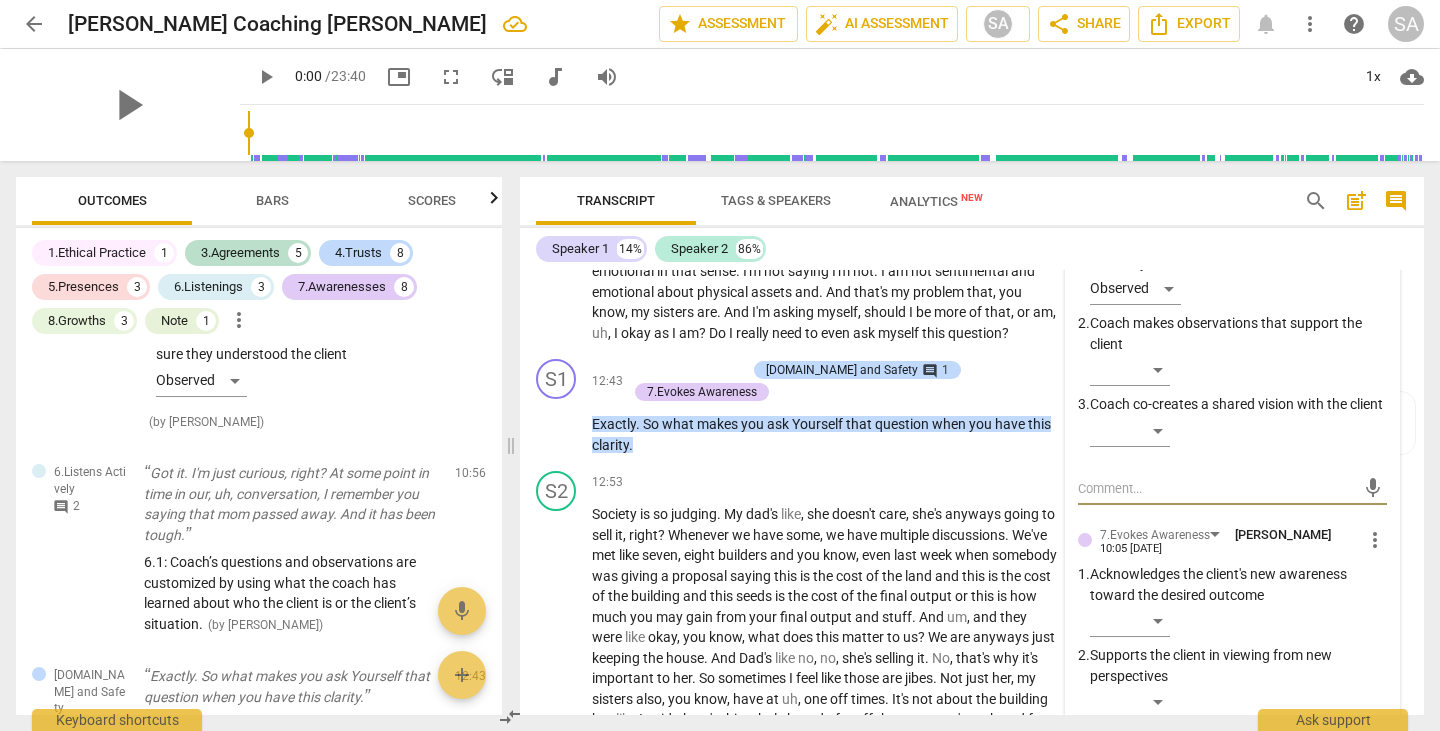 drag, startPoint x: 1118, startPoint y: 550, endPoint x: 1368, endPoint y: 583, distance: 252.1686 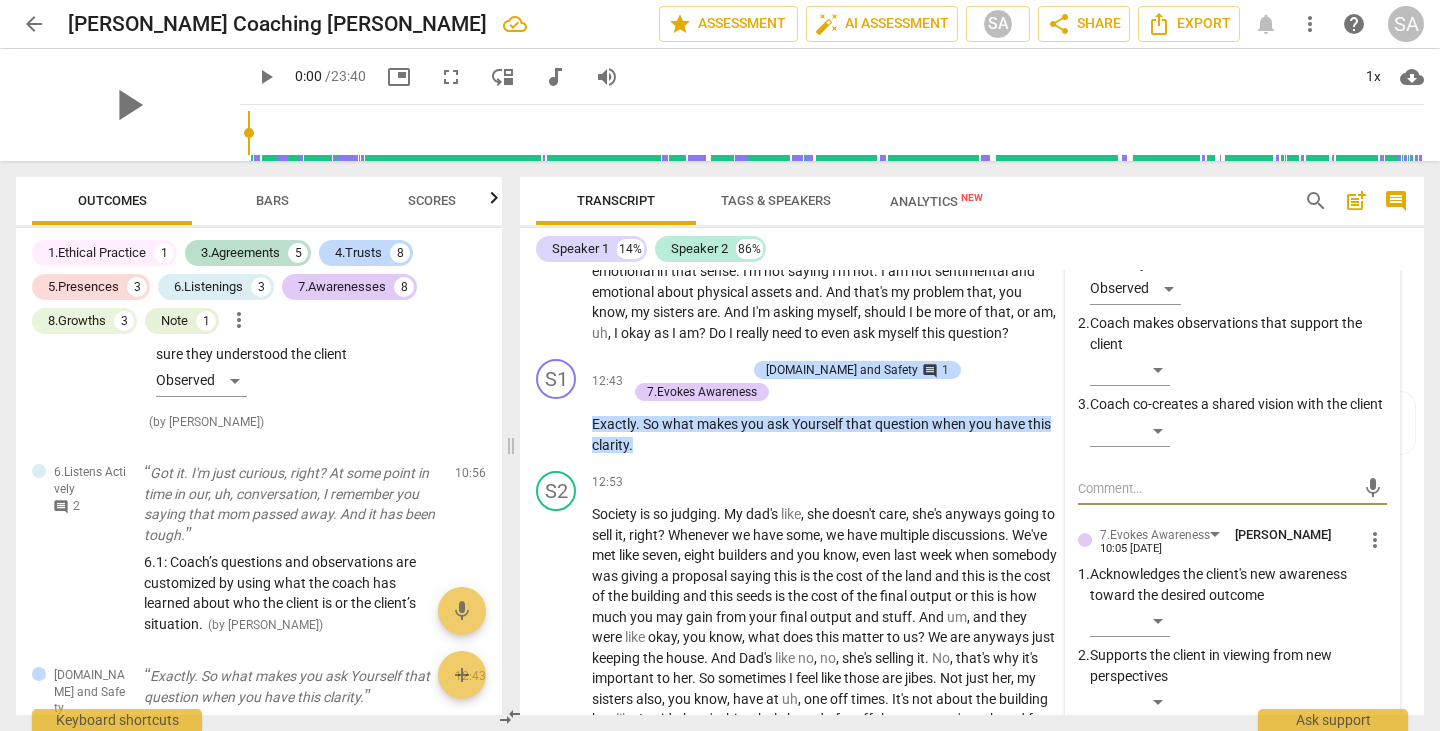 type on "C" 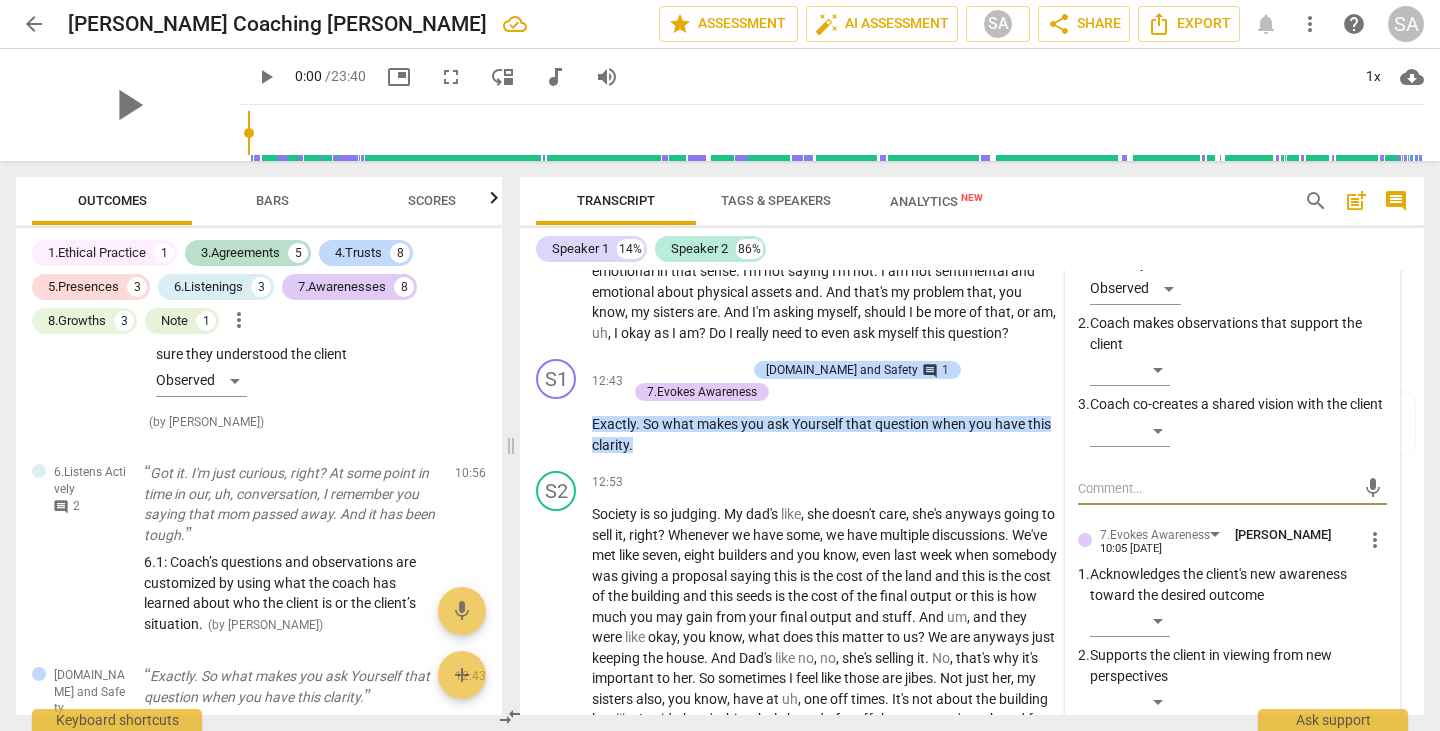type on "C" 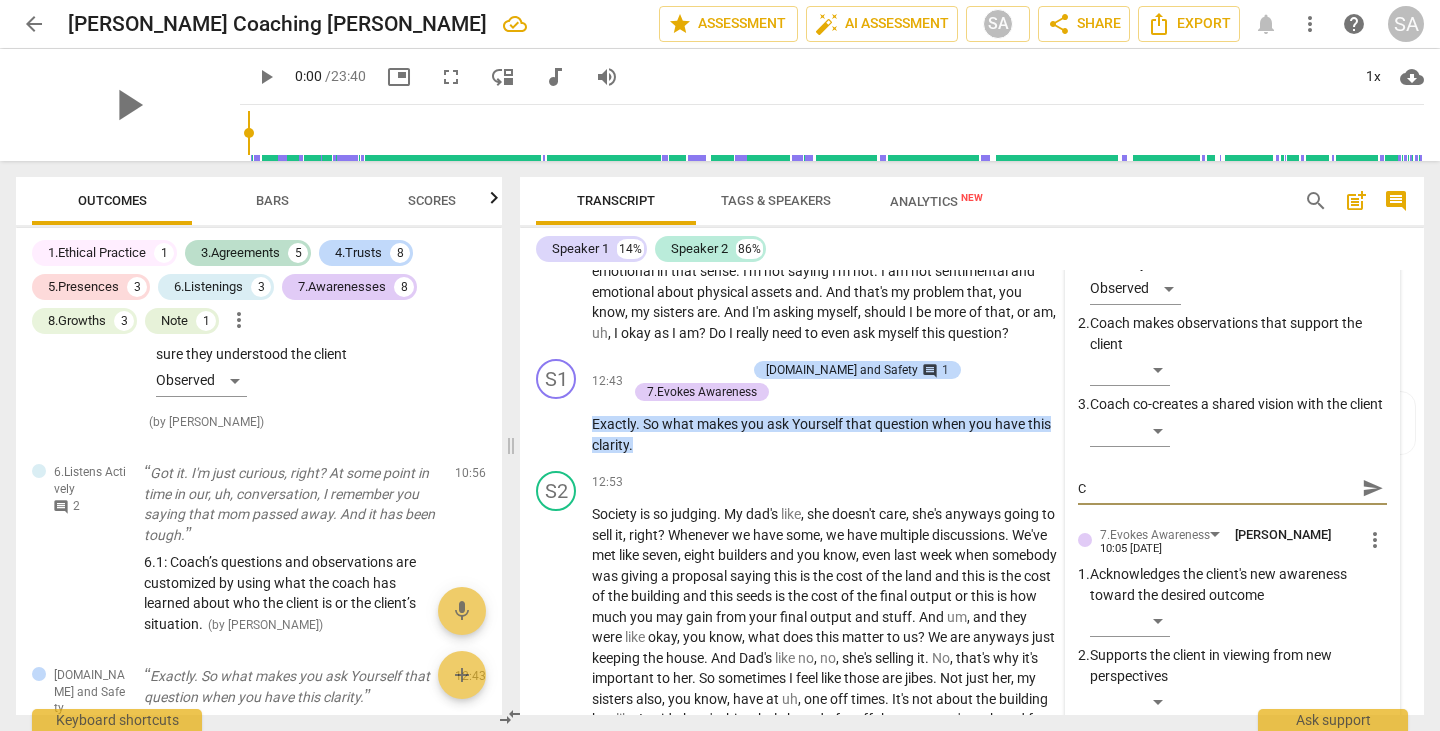 type on "Co" 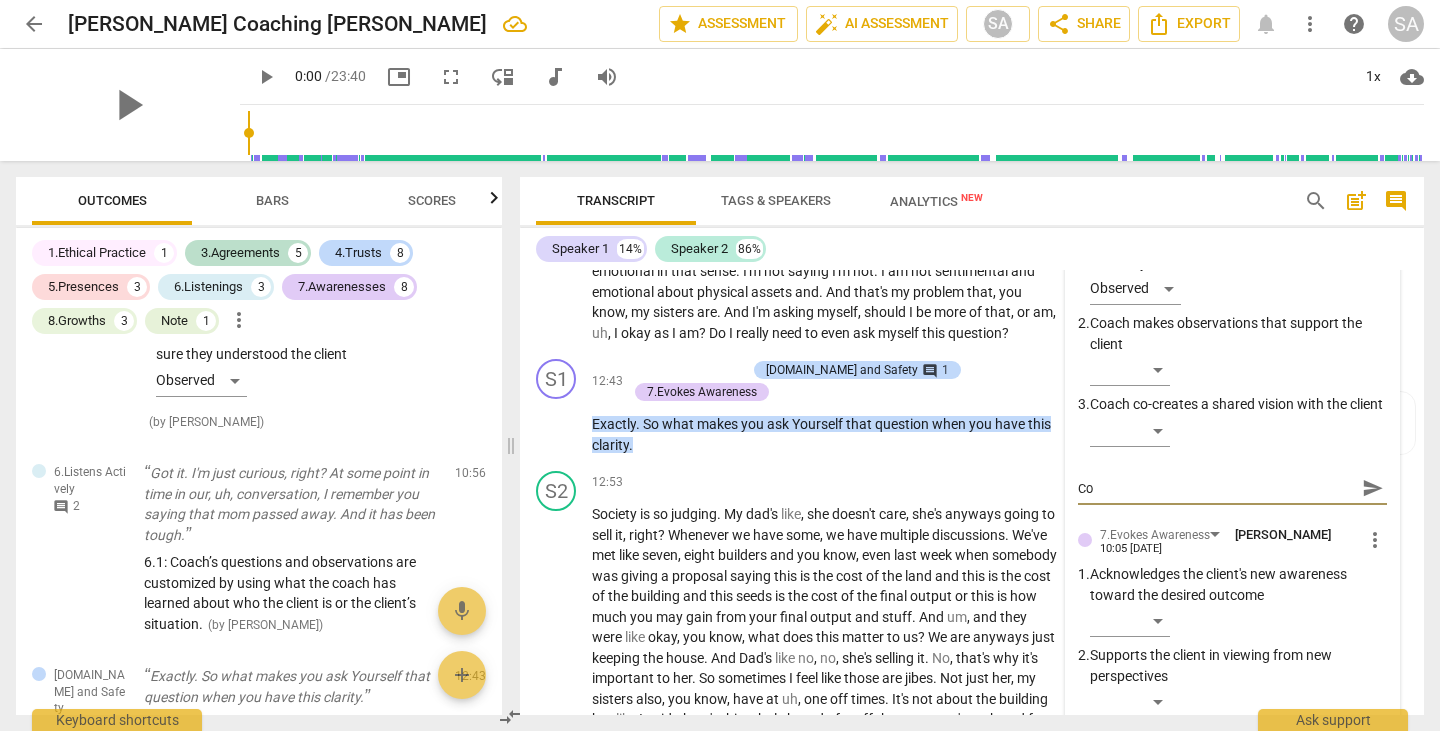 type on "Coa" 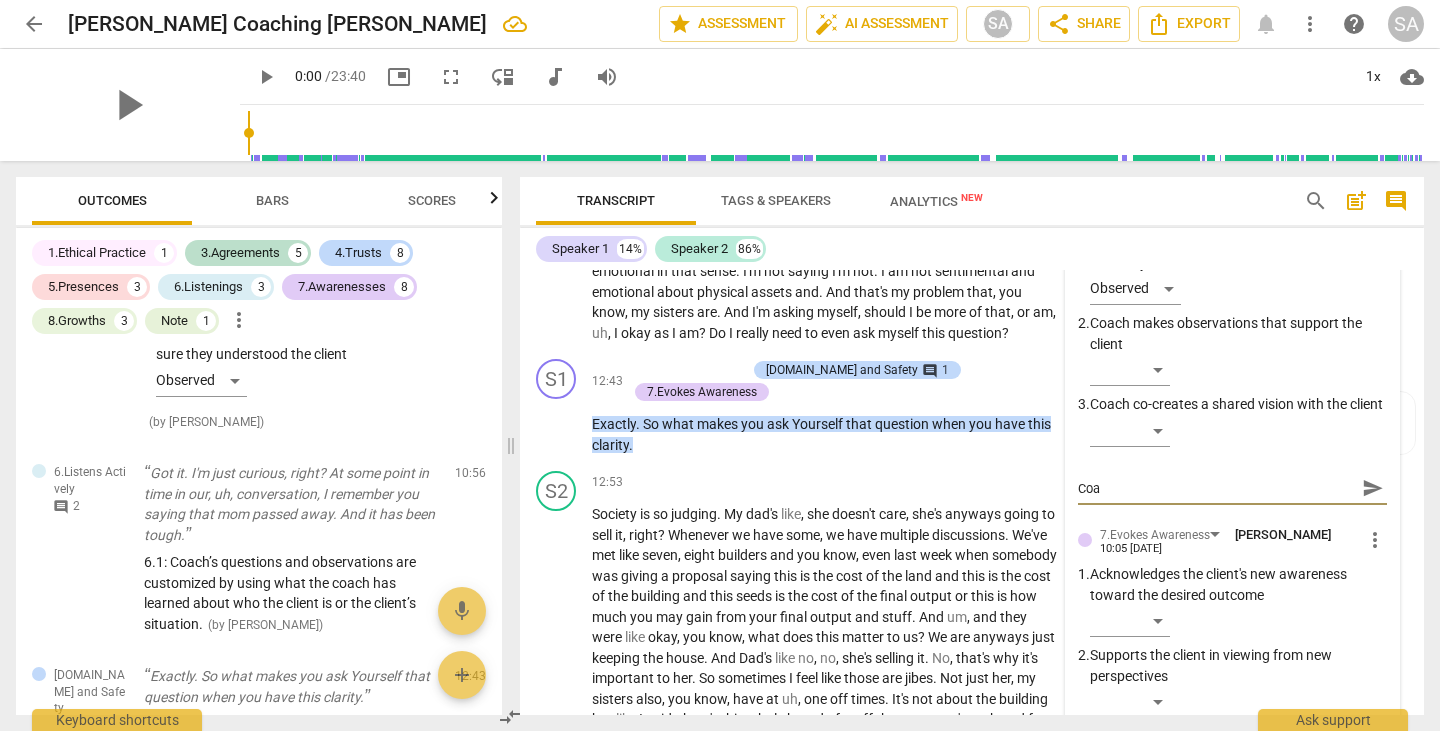 type on "Coac" 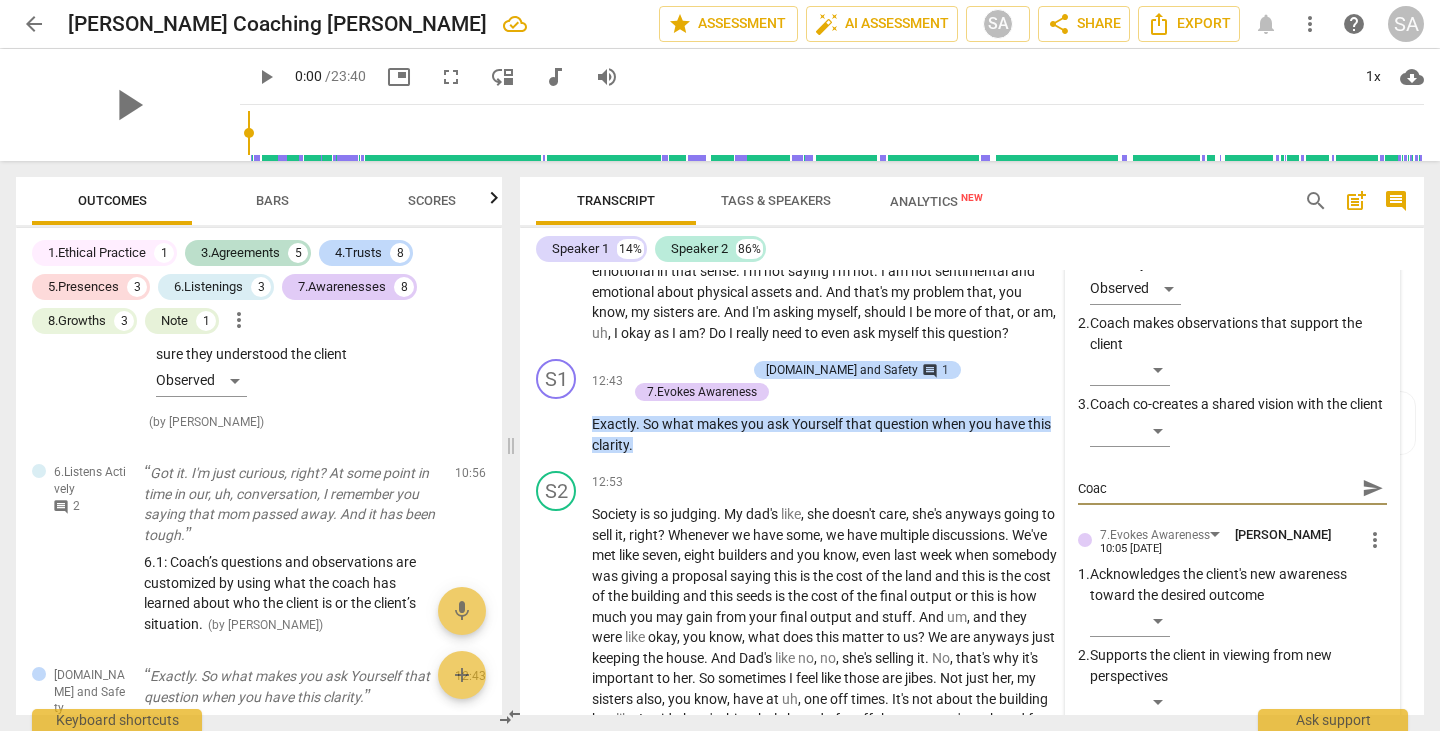 type on "Coach" 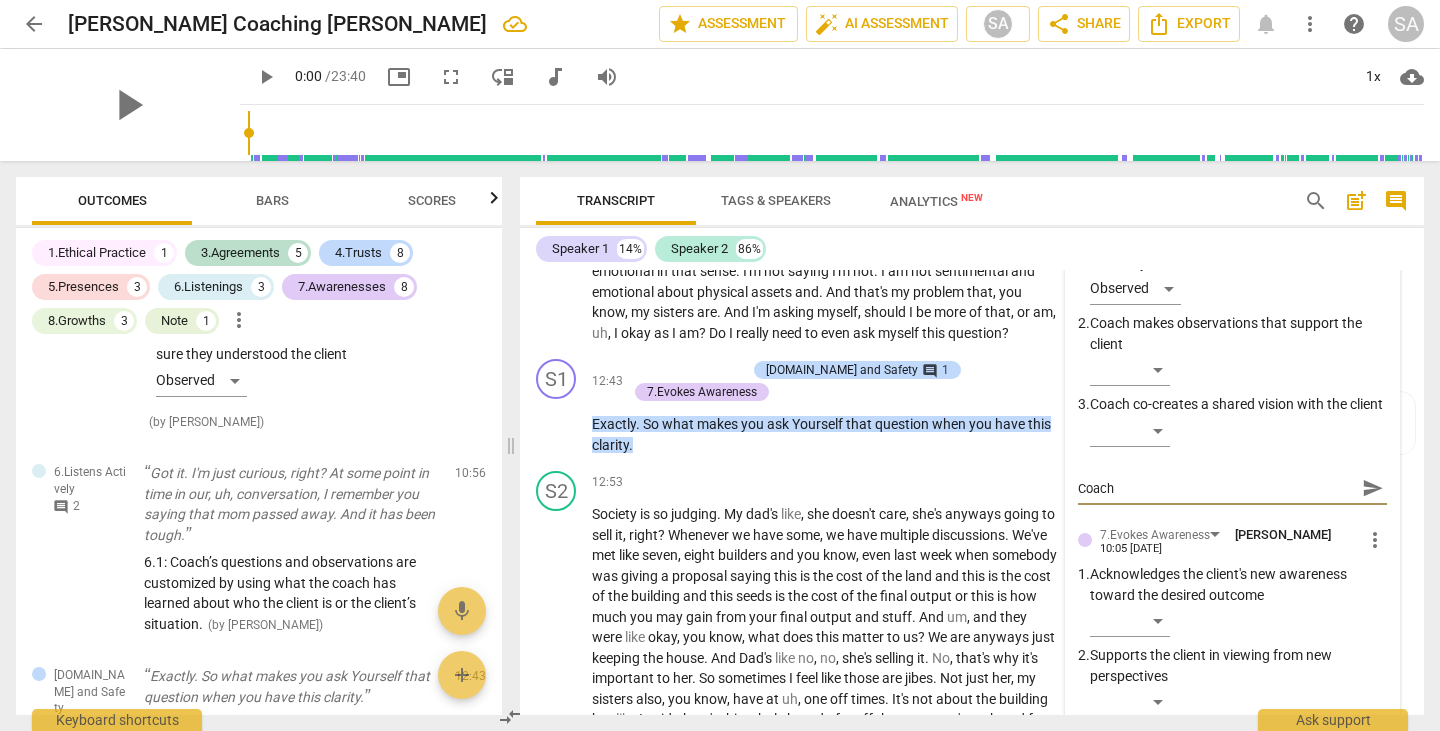 type on "Coach:" 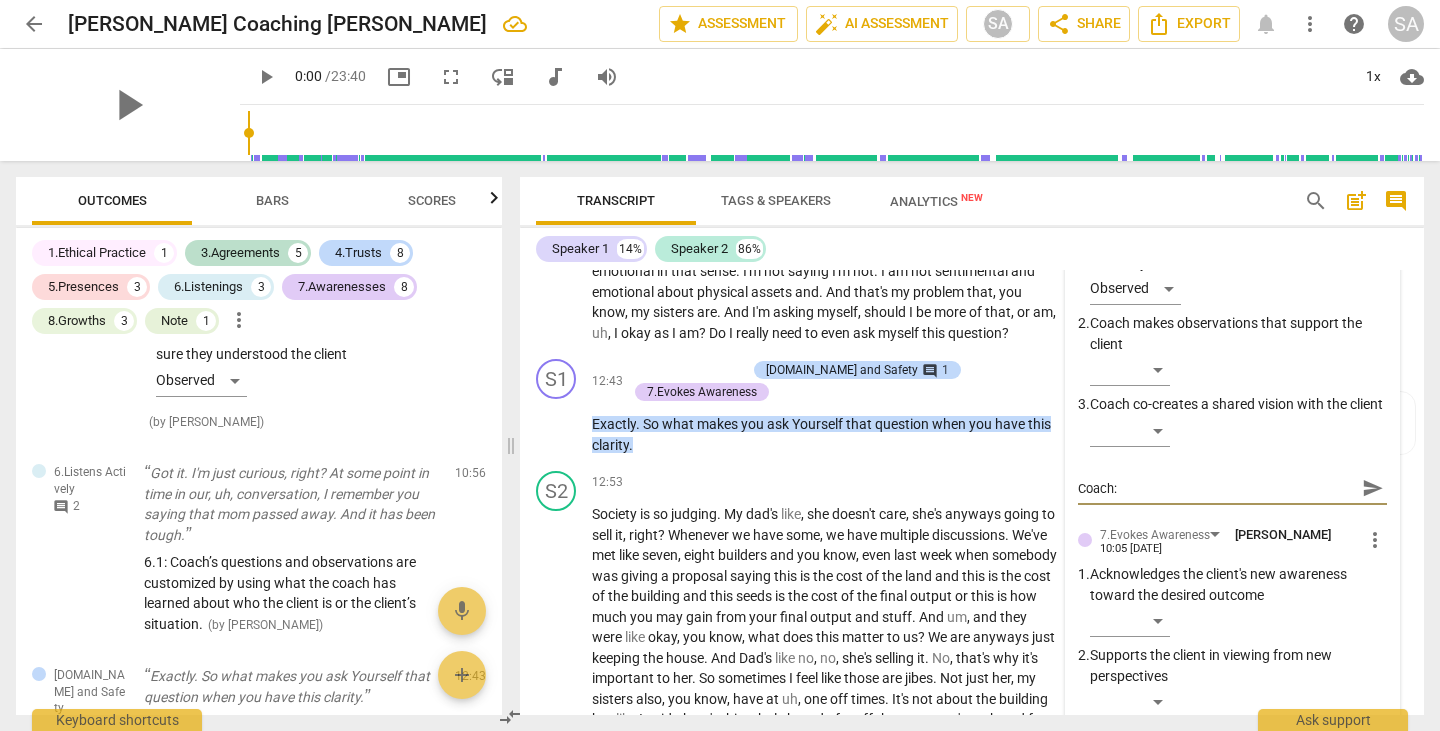 type on "Coach:" 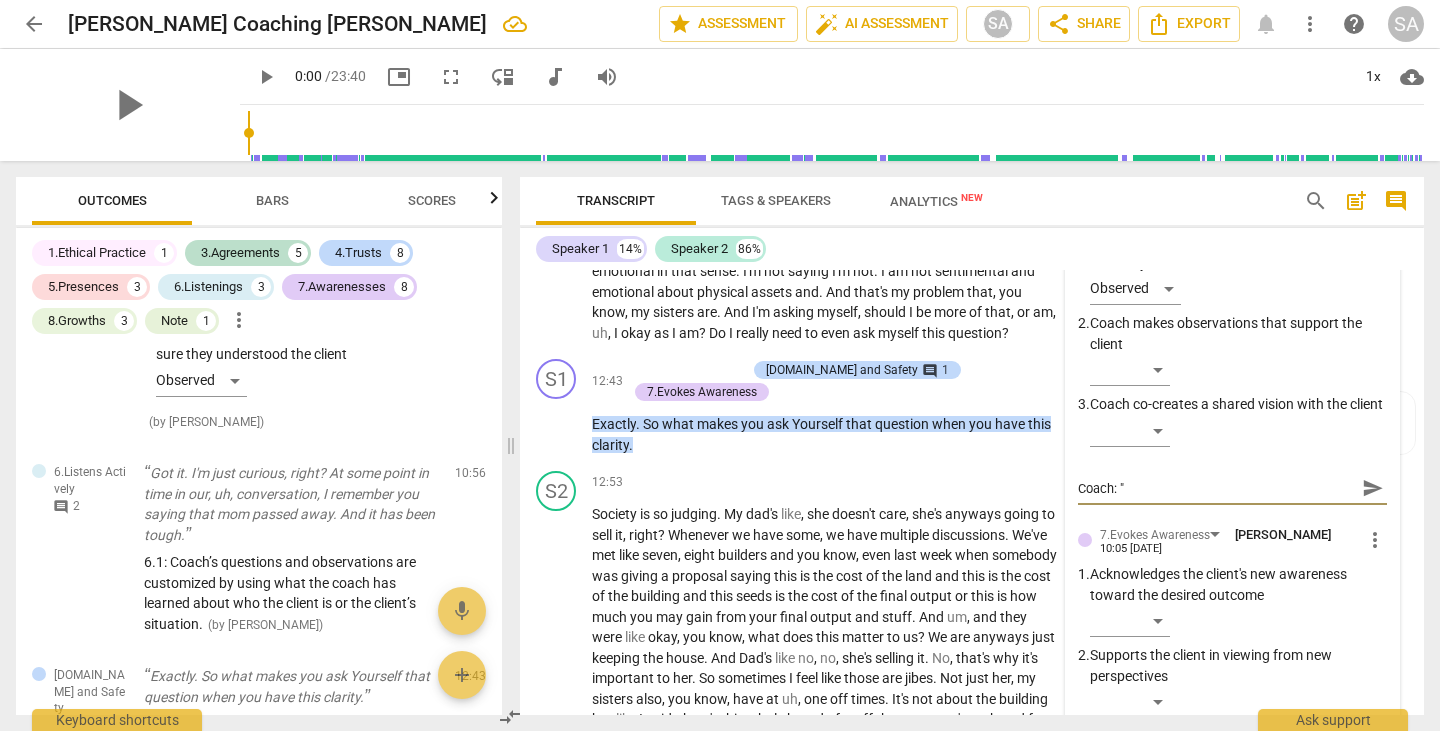 paste on "Huh. Uh, you feel bad?" 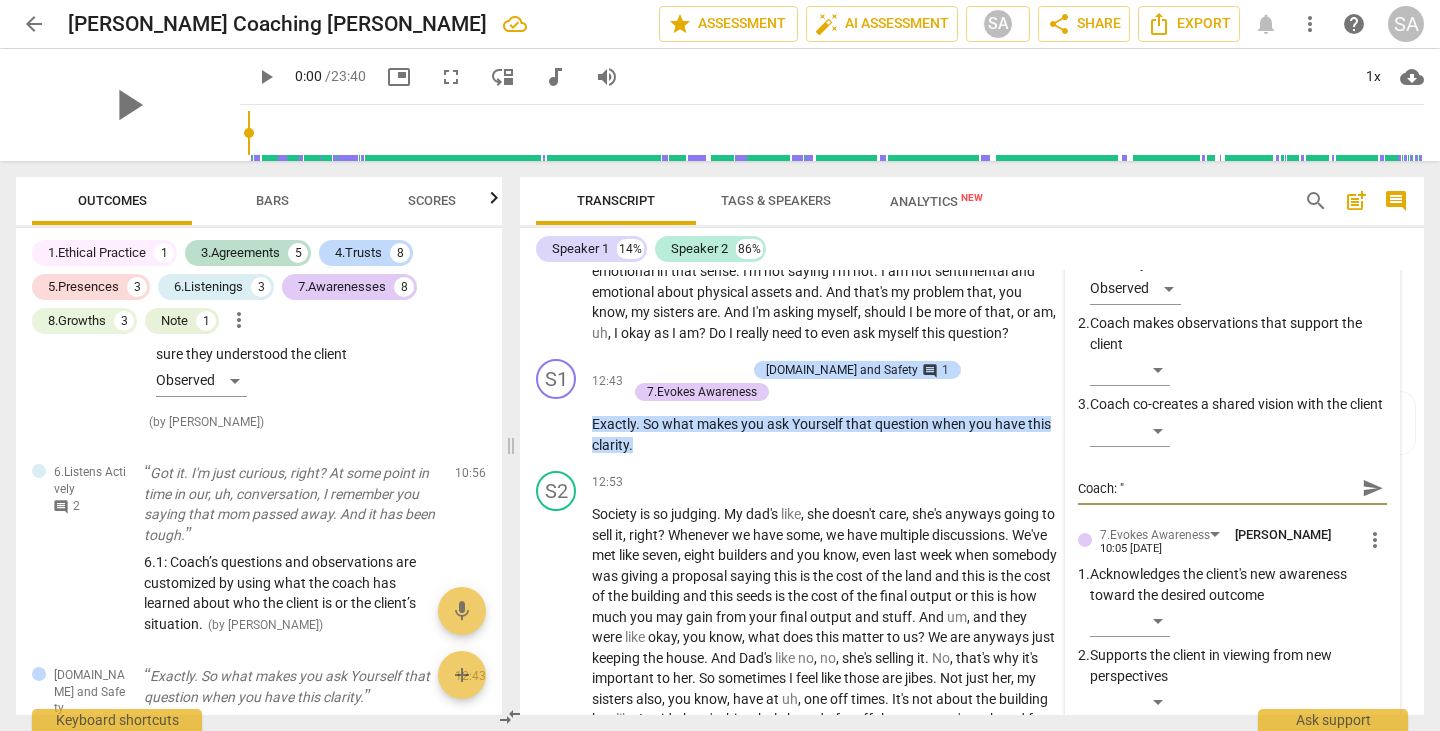 type on "Coach: " Huh. Uh, you feel bad?" 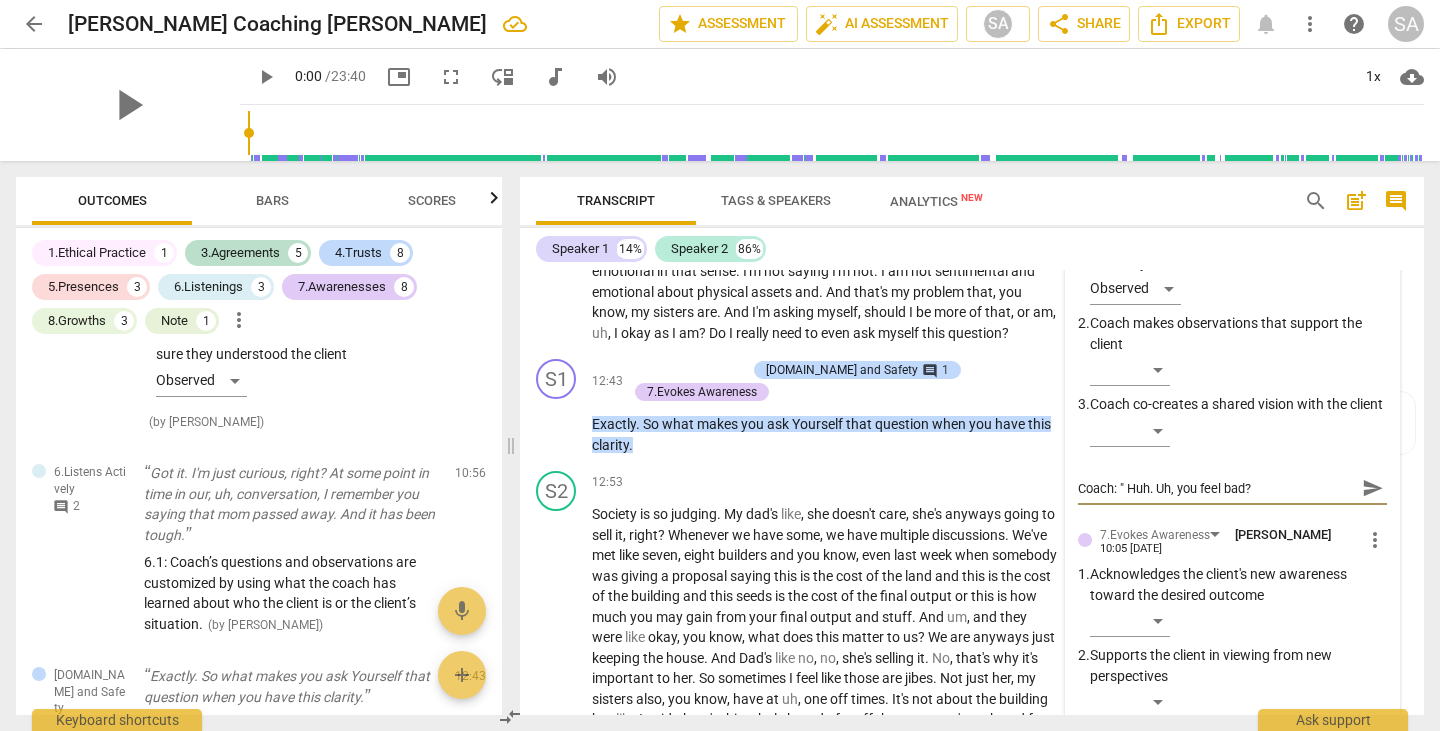type on "Coach: " Huh. Uh, you feel bad?"" 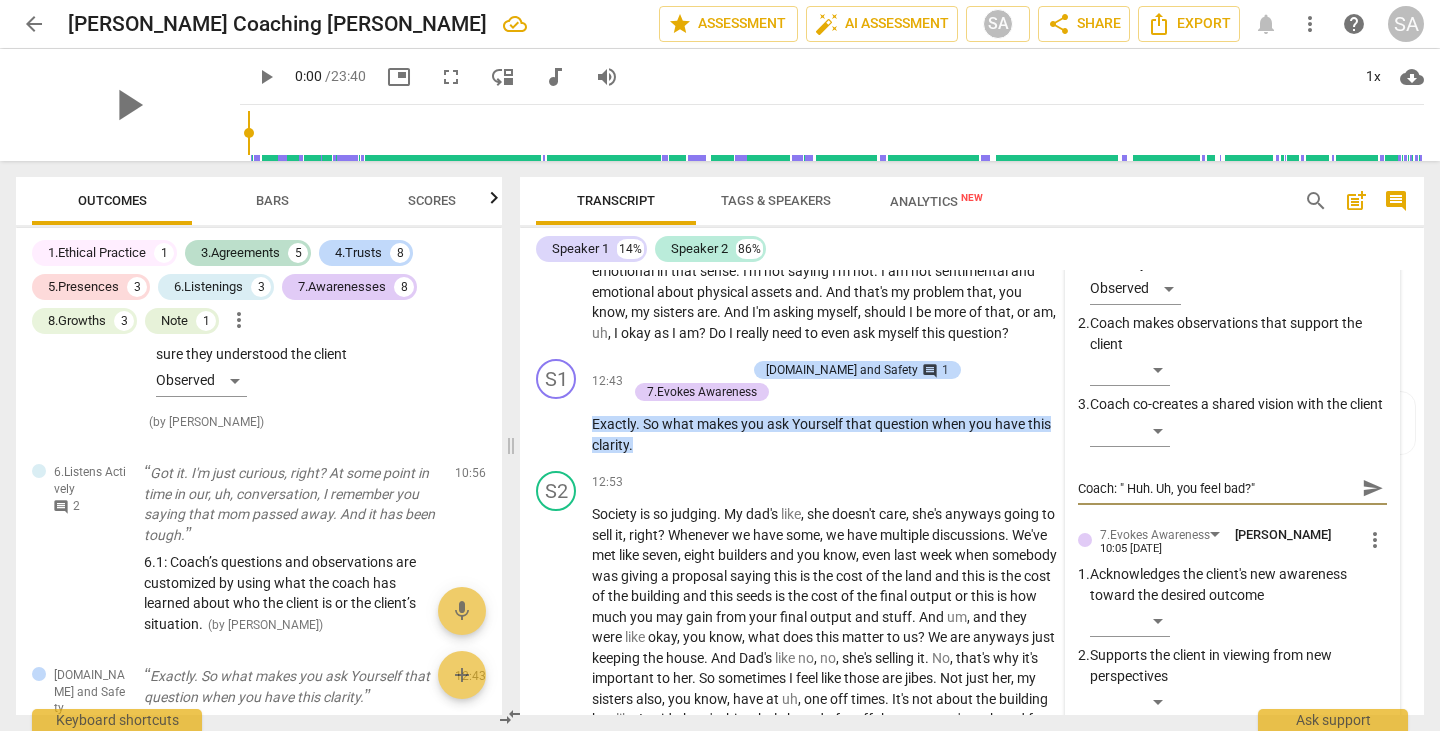 type on "Coach: " Huh. Uh, you feel bad?"" 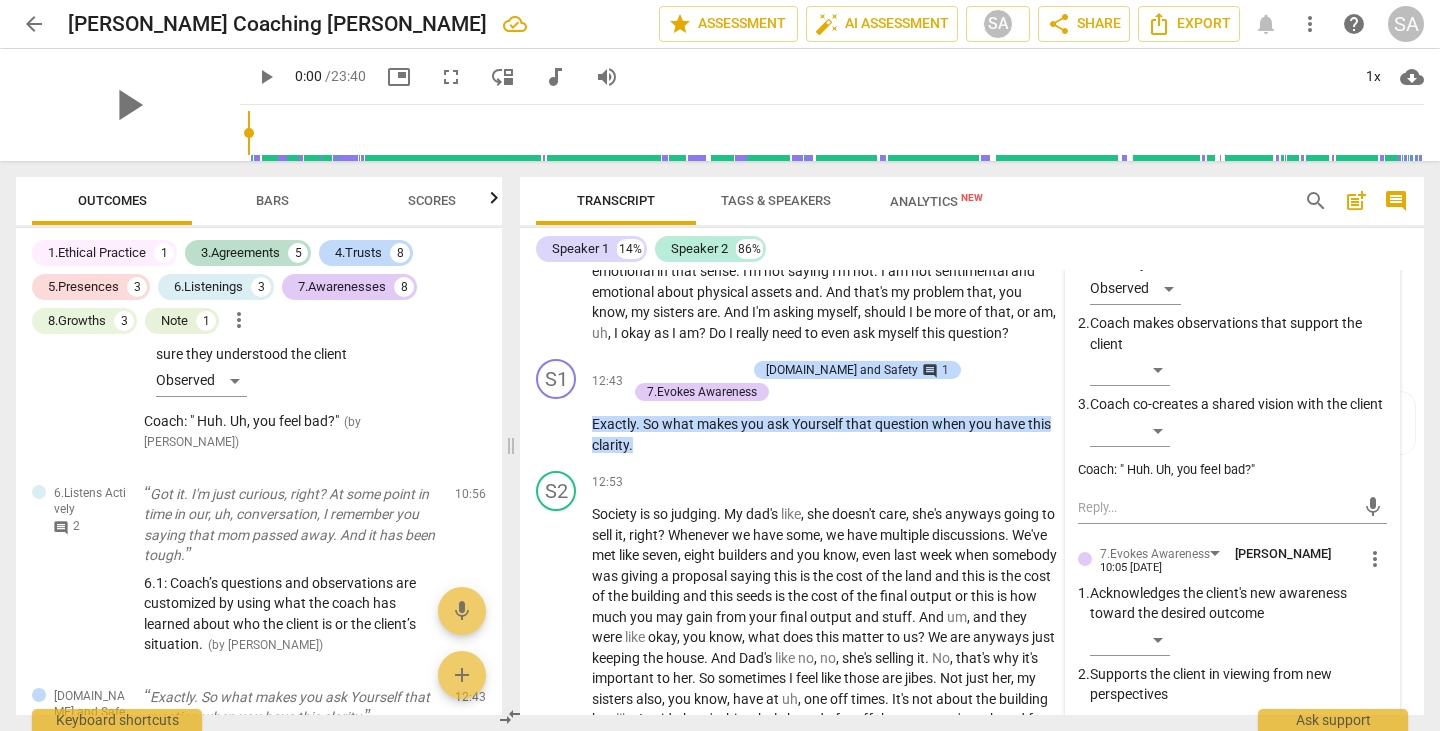 click on "S2 play_arrow pause 11:25 + Add competency keyboard_arrow_right Sentimental .   I   said   that   also ,   I   am   emotional .   I   am   sentimental .   Like   I   would   watch   a   movie   where   the   mum   is   dying   and   then   I'll   put   myself   in   their   shoes   and   I'll   sit   and   cry .   Right ?   So   I   am .   But   it's   more   about   the   time   we   spent   that   I'm   sentimental   or   it's   more   about   the   could   have   beens   that   I'm   sentimental .   Right .   Like ,   uh ,   last   week   I   was   in   [GEOGRAPHIC_DATA] .   I   was   a   part   of   an   award   ceremony   that   my   book   was   nominated   for .   And   I   was   very   emotional   about   the   fact   that   if   mum   had   been   here ,   I   could   have   shared   this   news   with   her   and   she   would   have   been   very   proud   of   me .   And   that's   something   that   I   really   missed   a   lot .   Right ?   M .   So   I'm   sentimental   and   emotional   in   that   ." at bounding box center [972, 194] 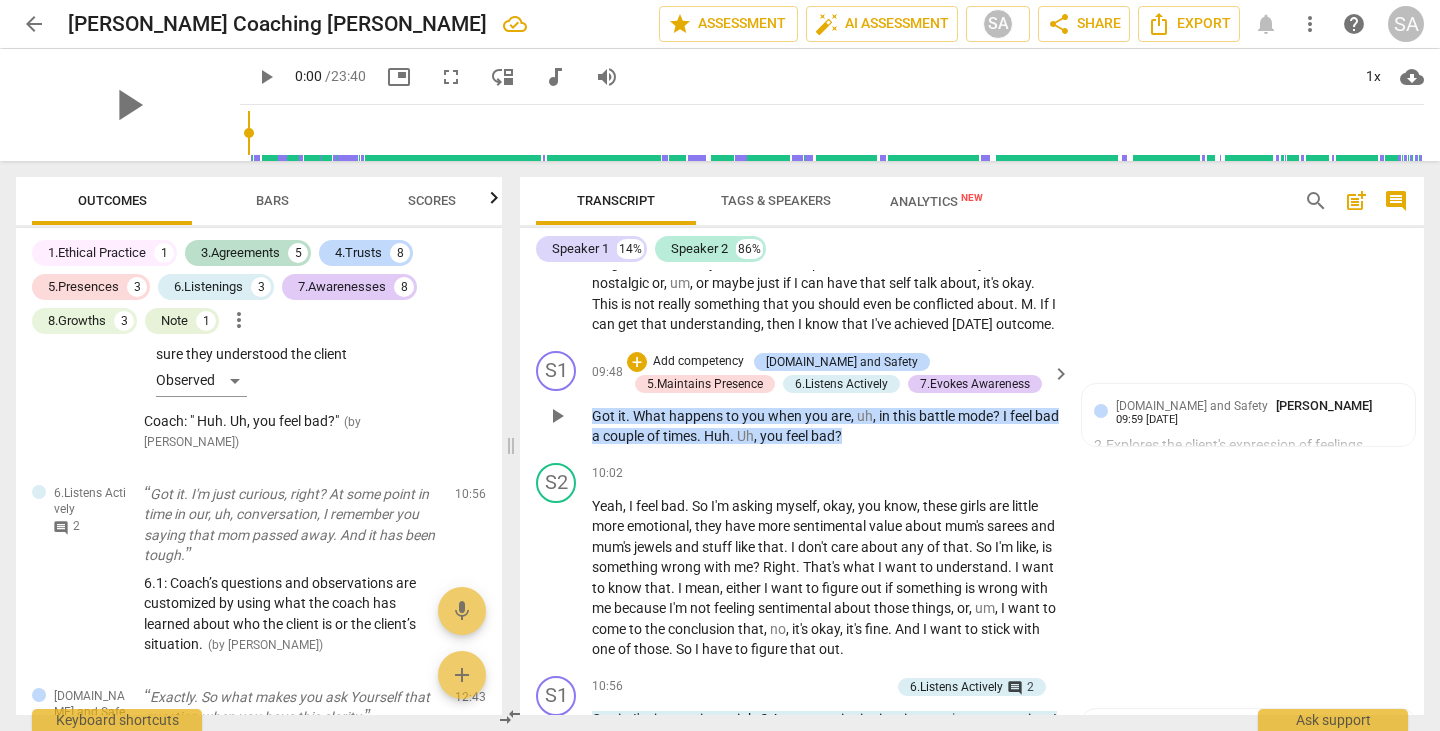 scroll, scrollTop: 3445, scrollLeft: 0, axis: vertical 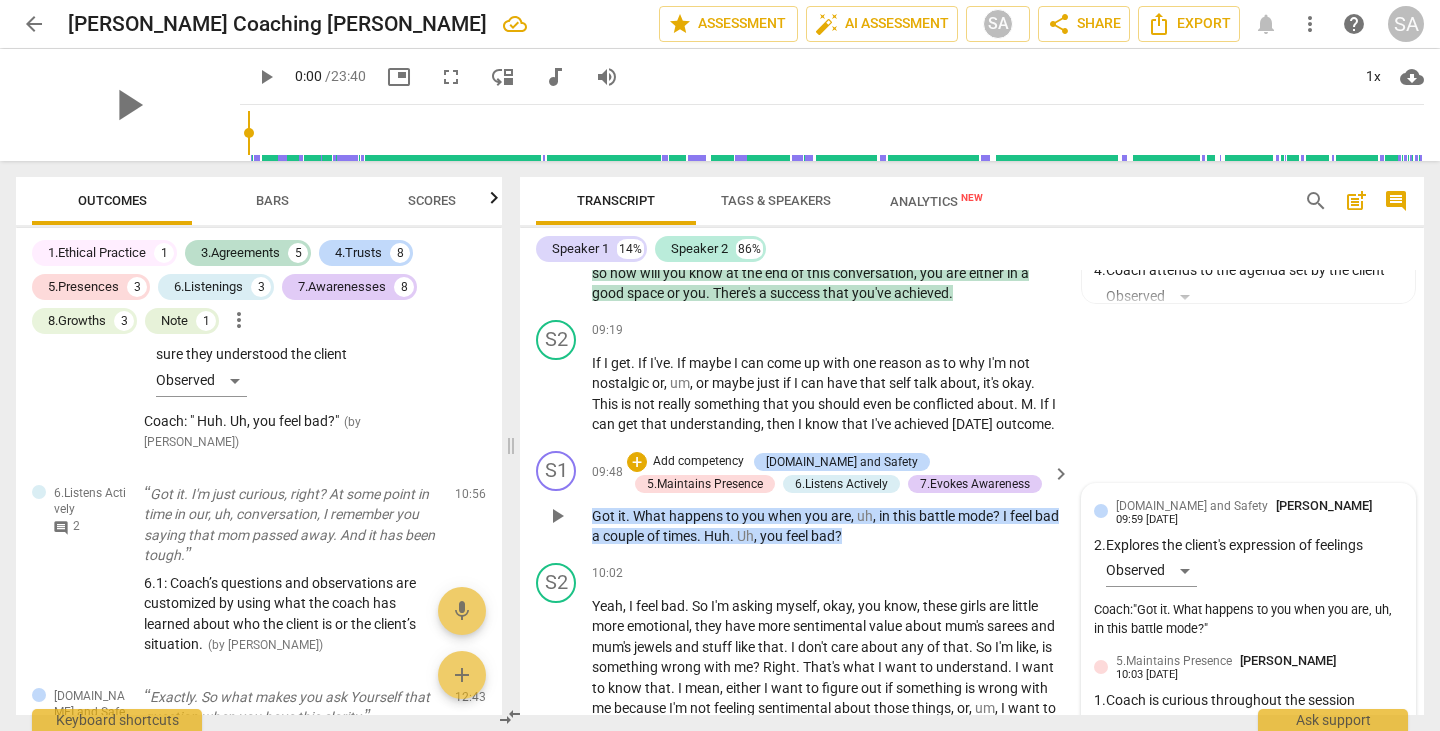 drag, startPoint x: 1199, startPoint y: 532, endPoint x: 1191, endPoint y: 559, distance: 28.160255 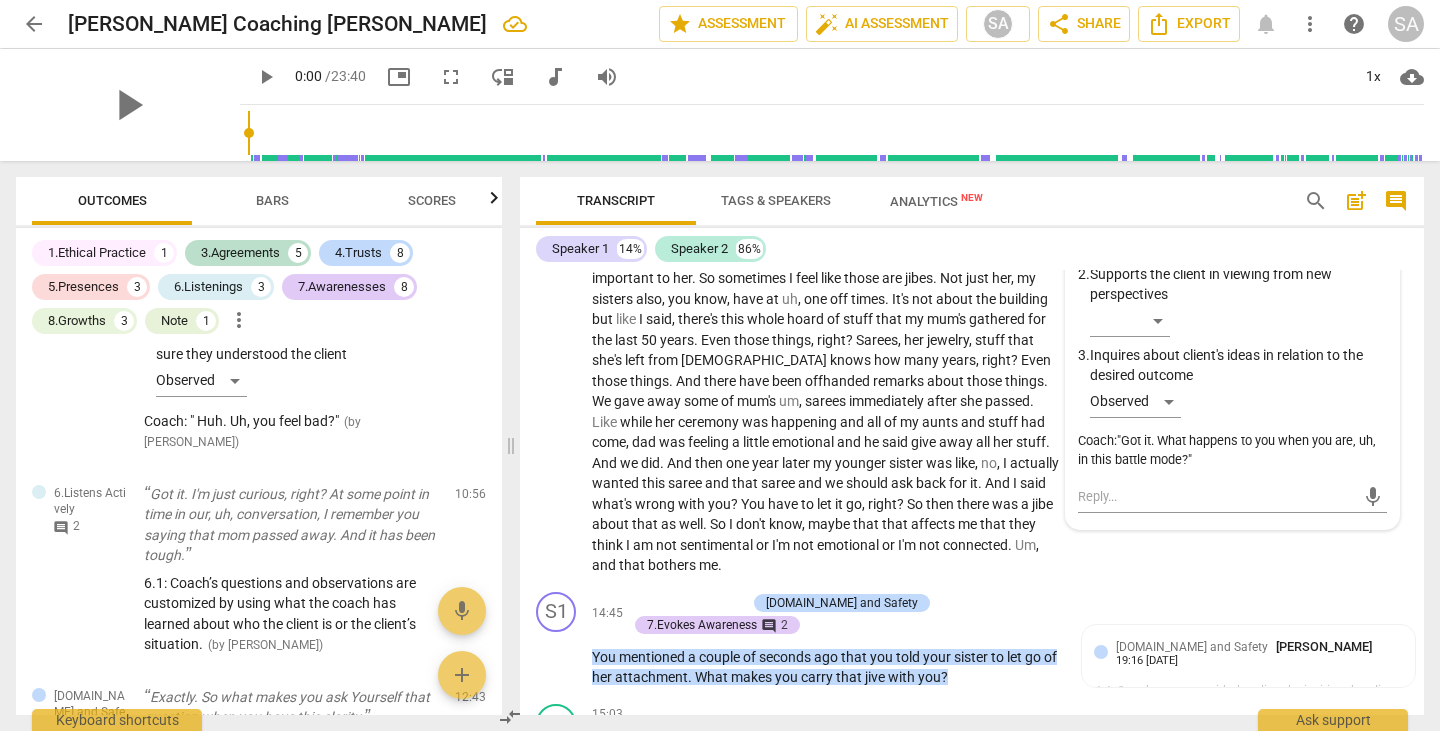 scroll, scrollTop: 5045, scrollLeft: 0, axis: vertical 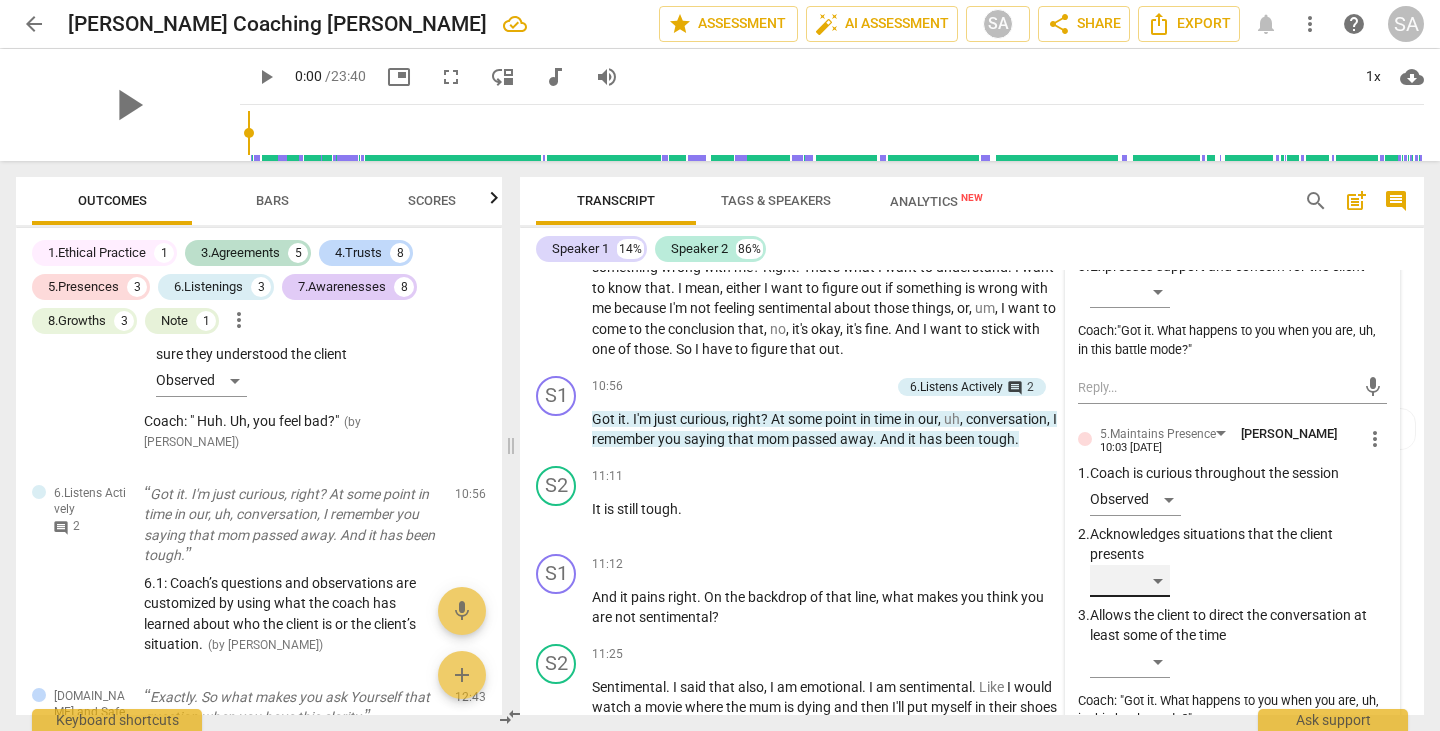 click on "​" at bounding box center [1130, 581] 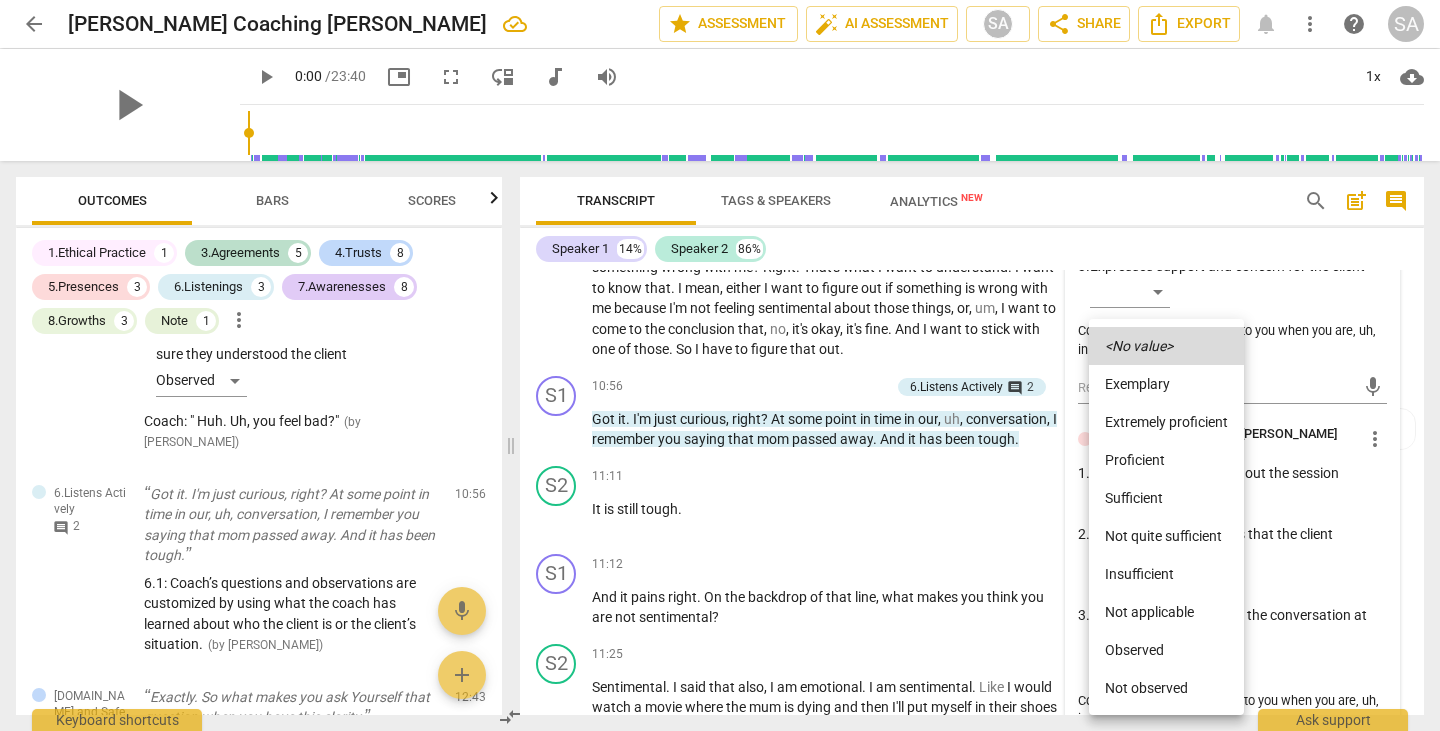 click on "Not observed" at bounding box center (1166, 688) 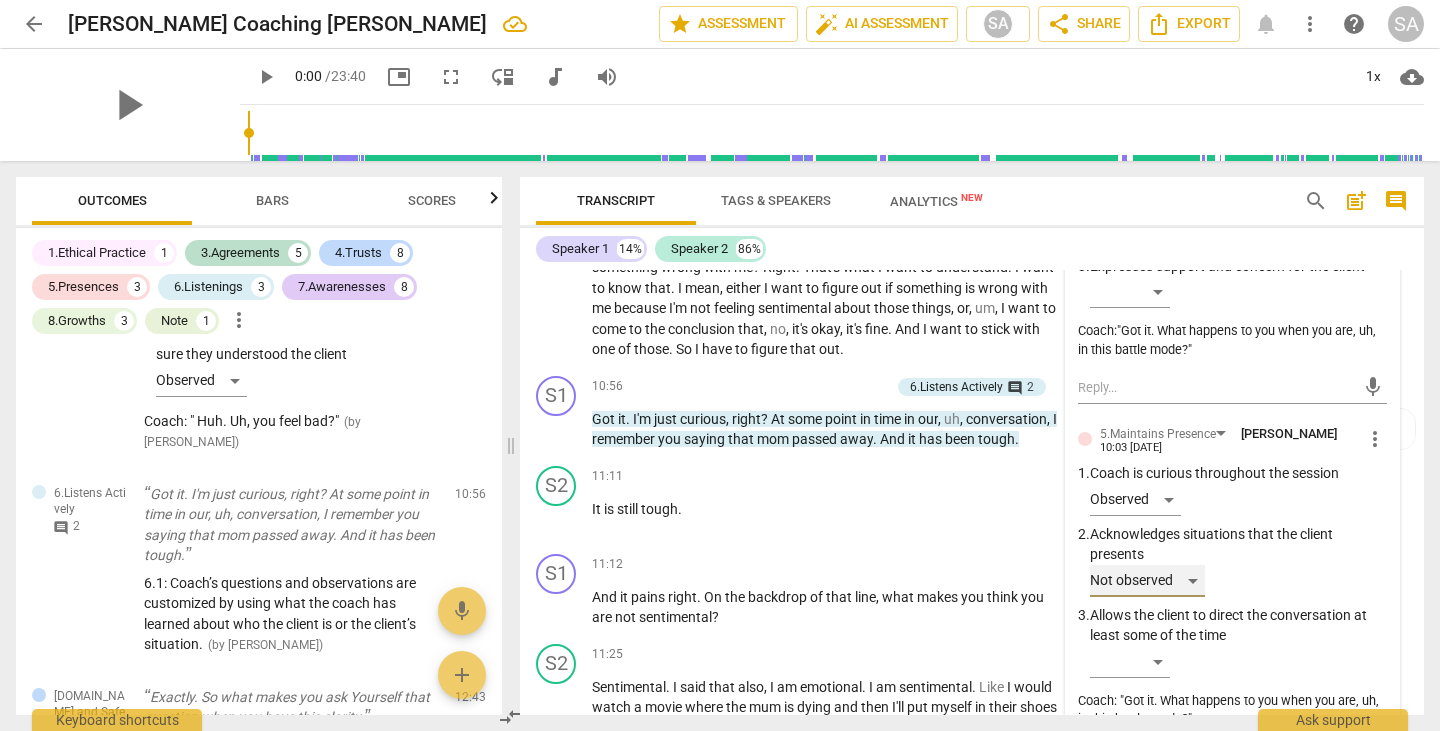 scroll, scrollTop: 4045, scrollLeft: 0, axis: vertical 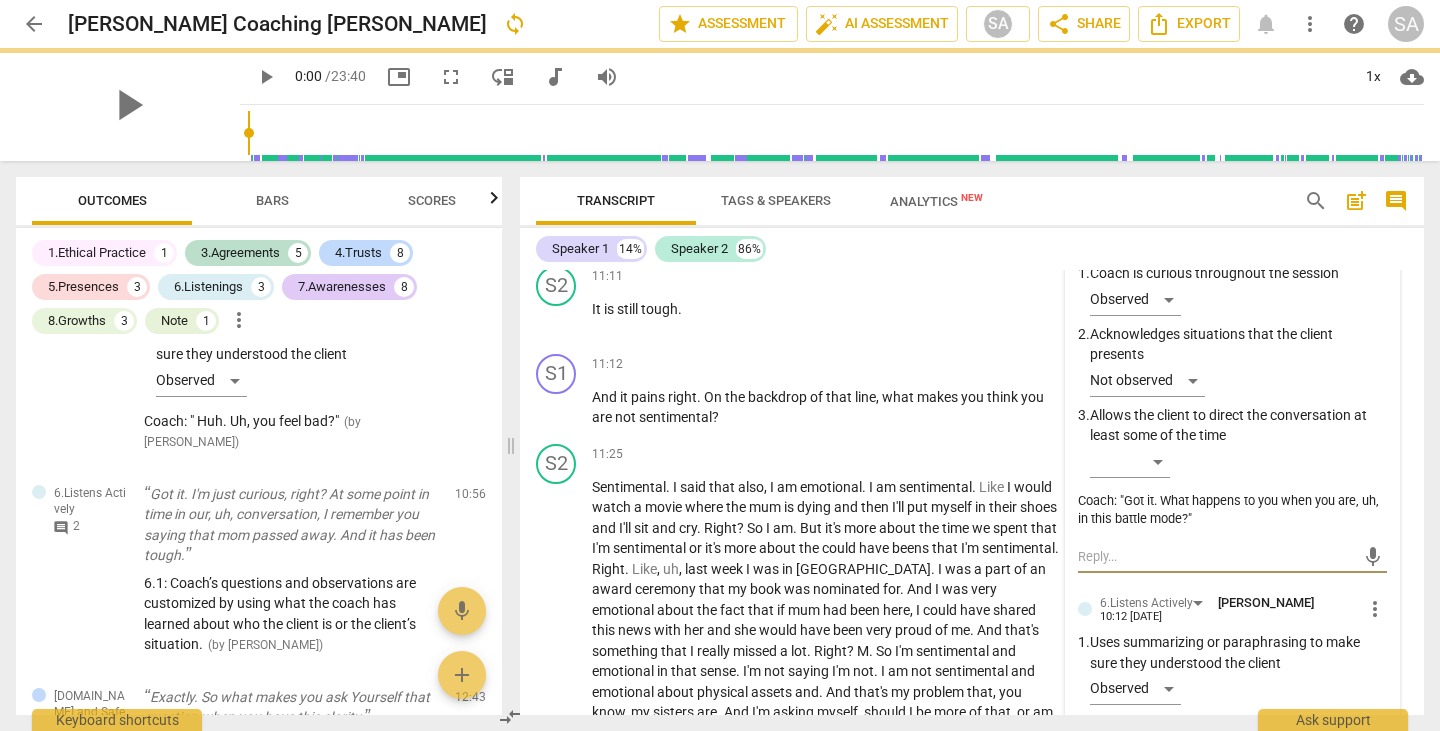 click at bounding box center [1216, 556] 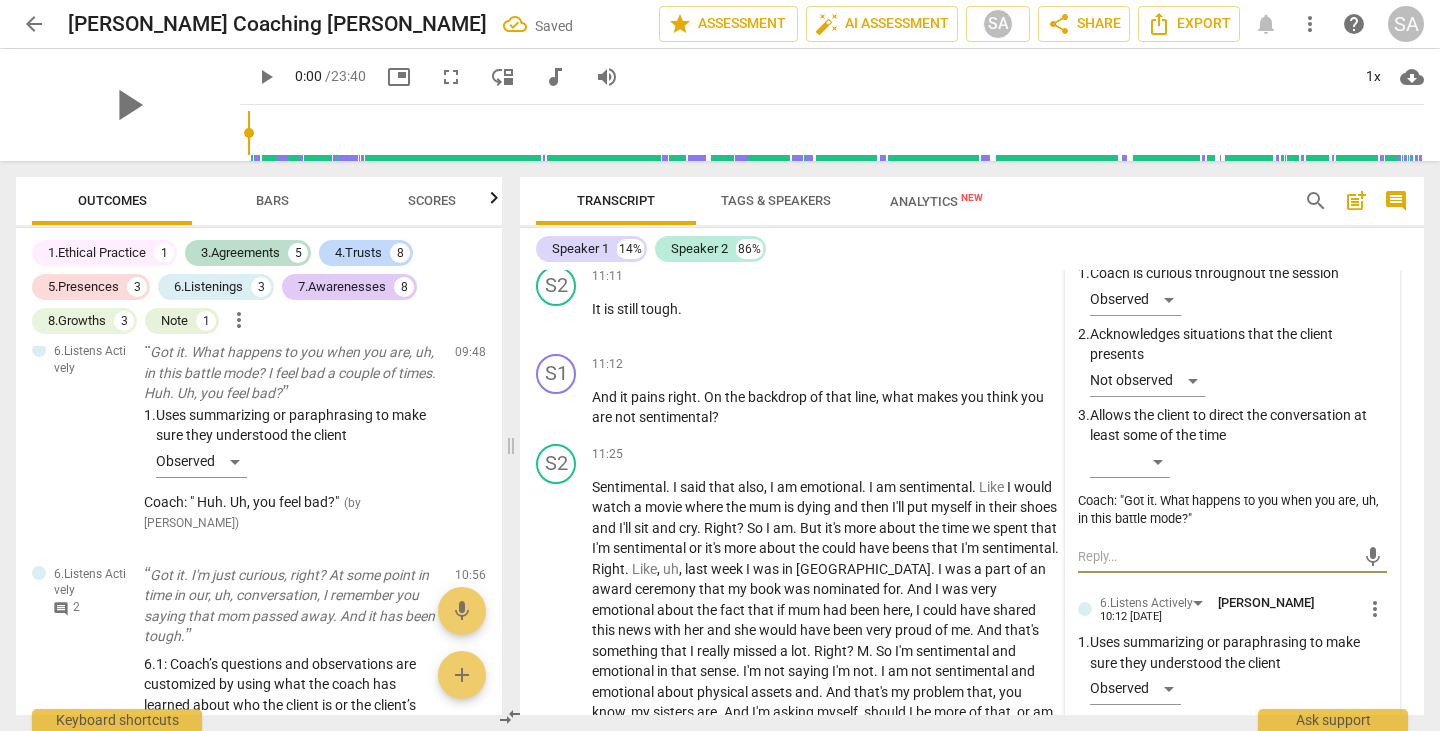 scroll, scrollTop: 3369, scrollLeft: 0, axis: vertical 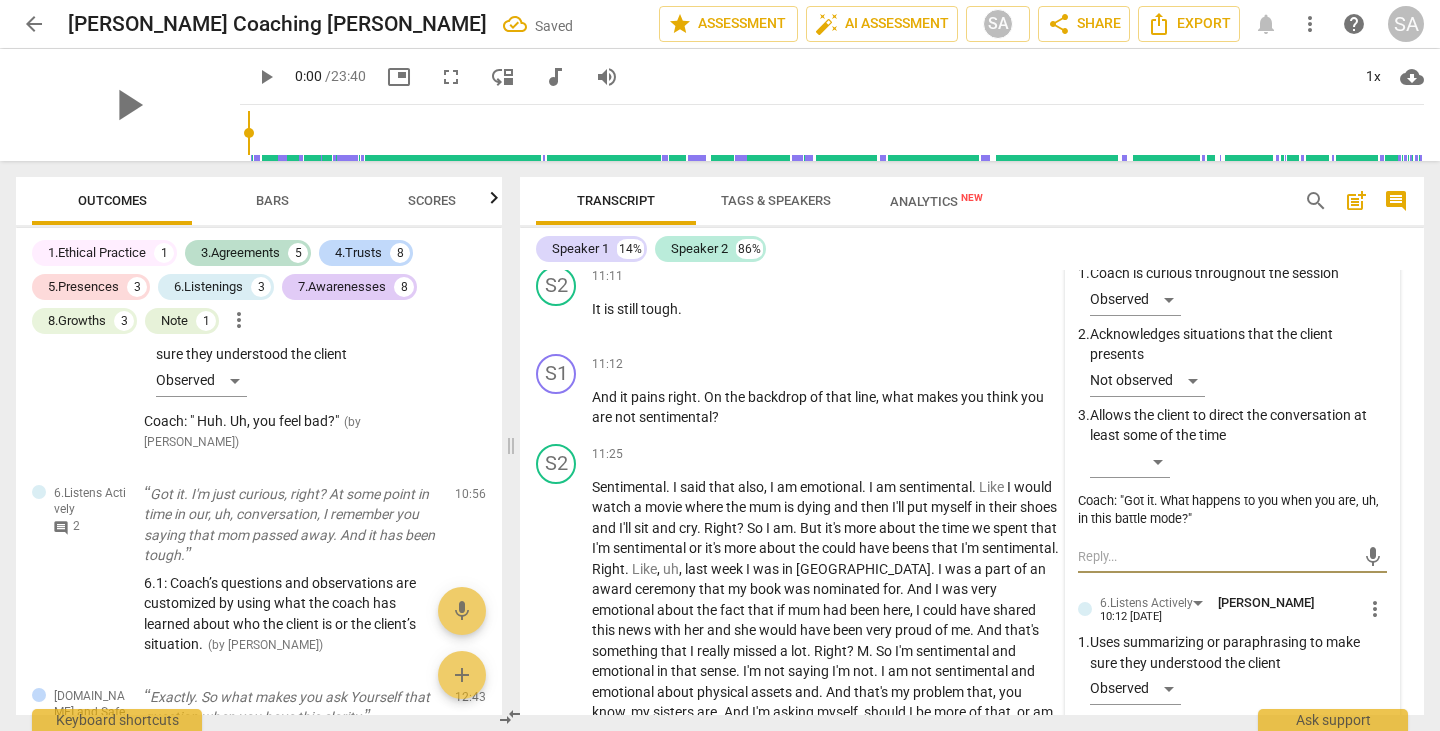 type on "C" 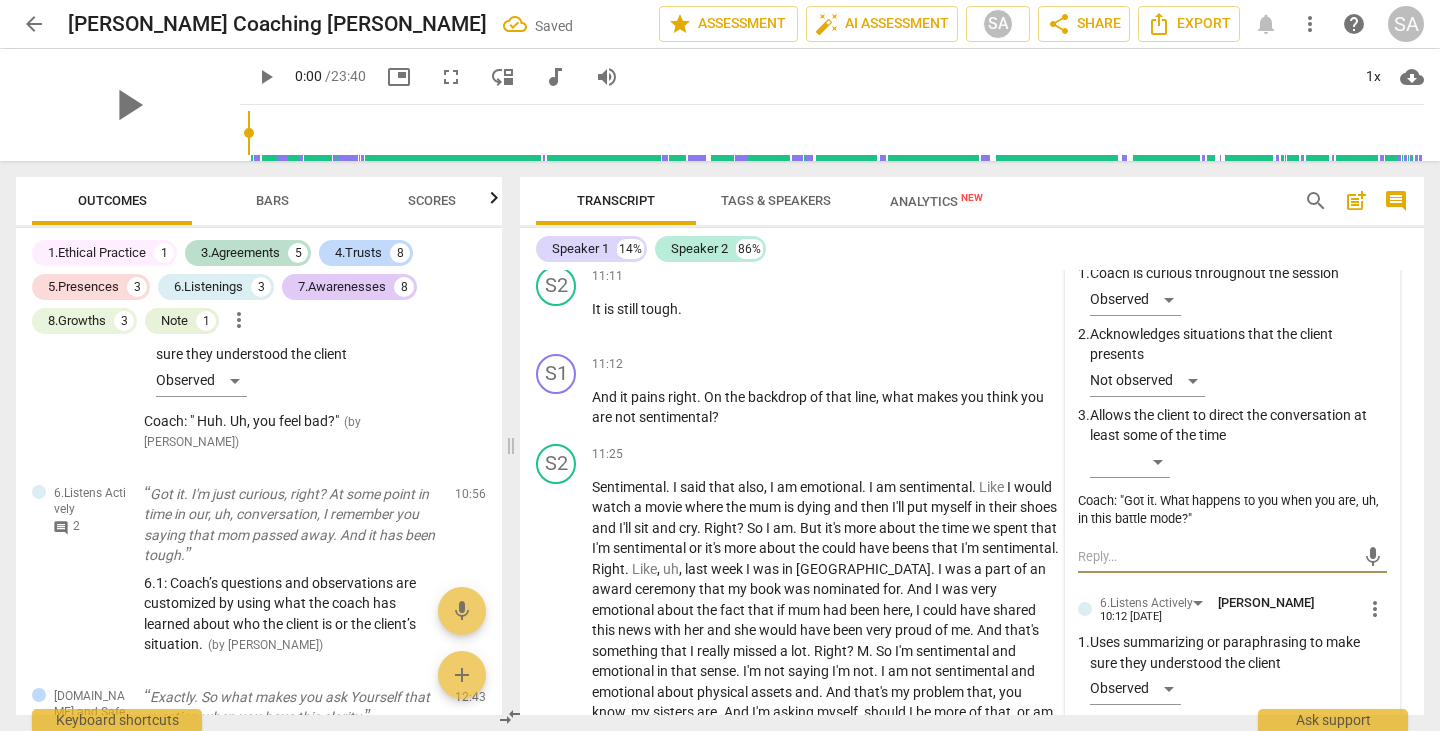 type on "C" 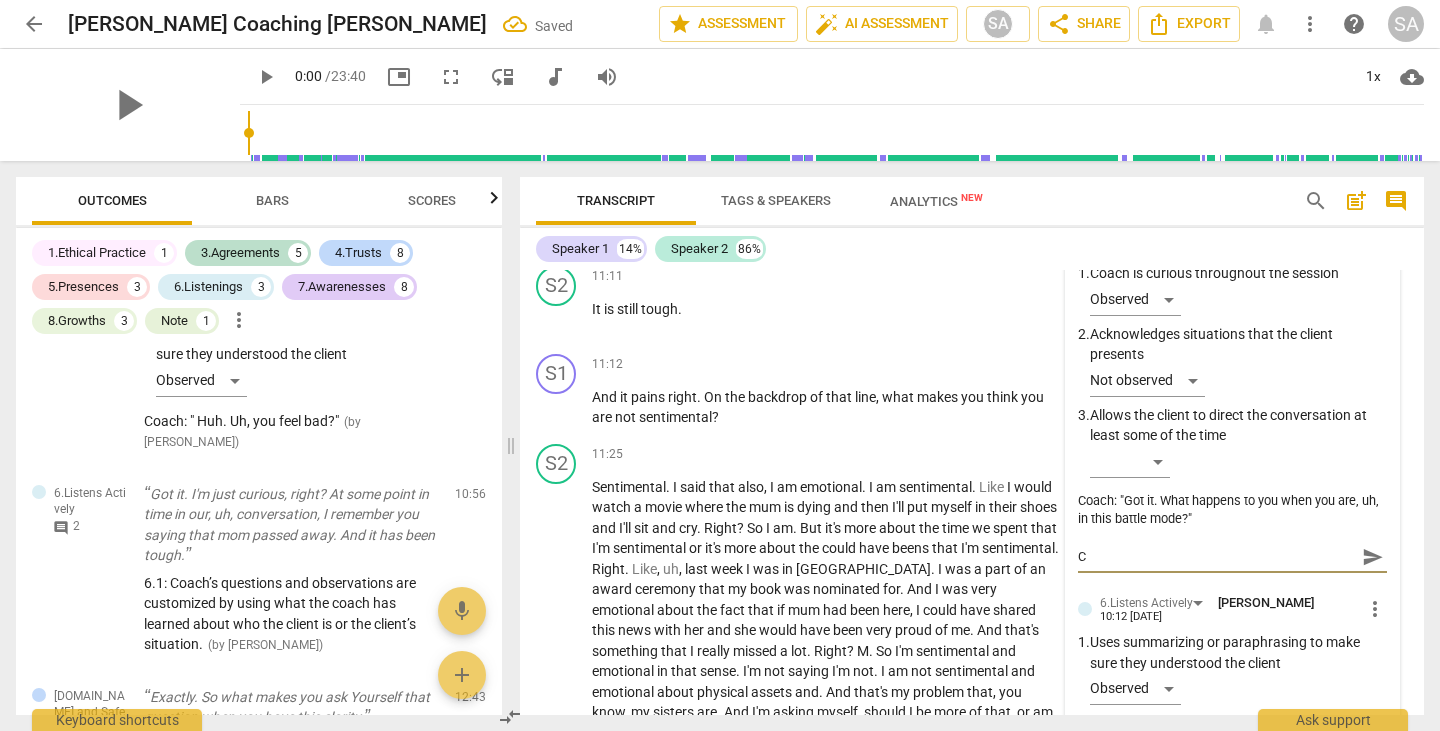 type on "Co" 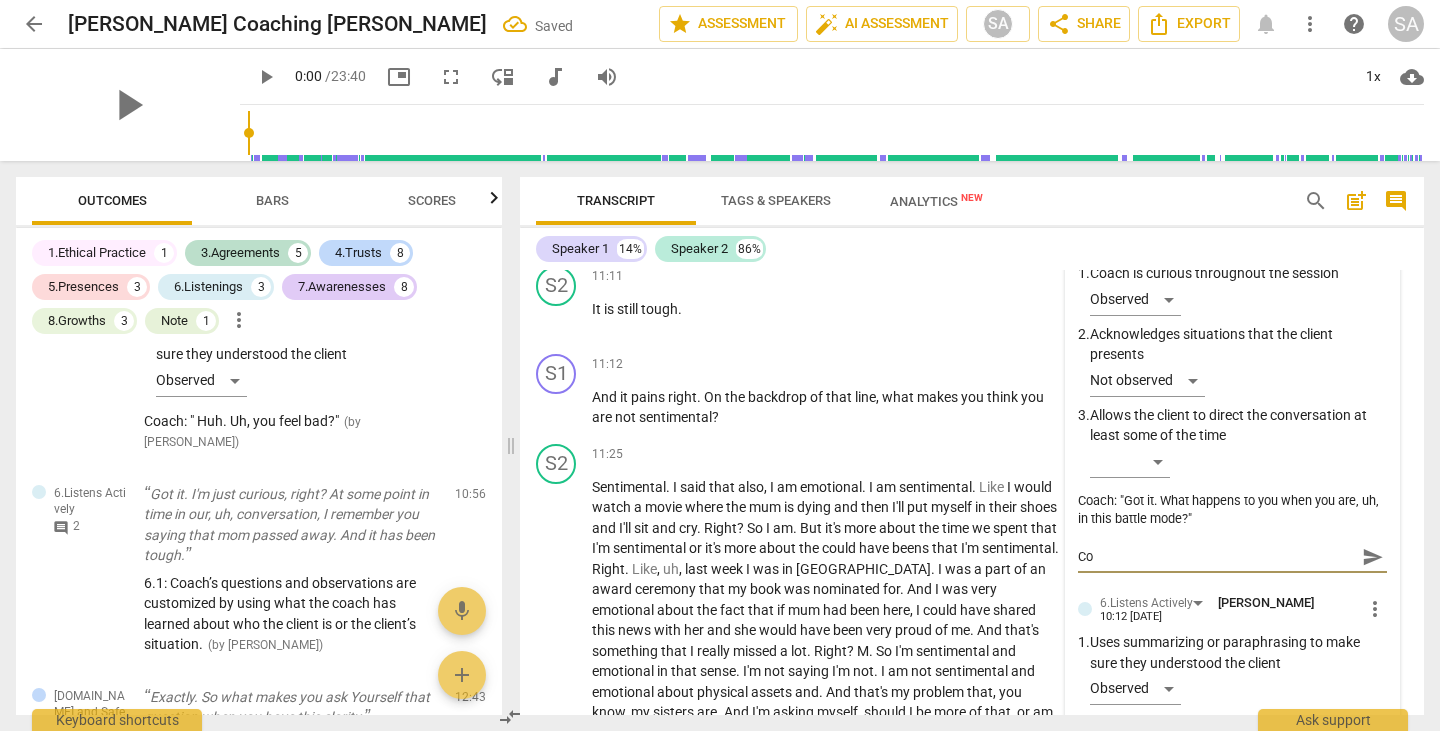type on "Coa" 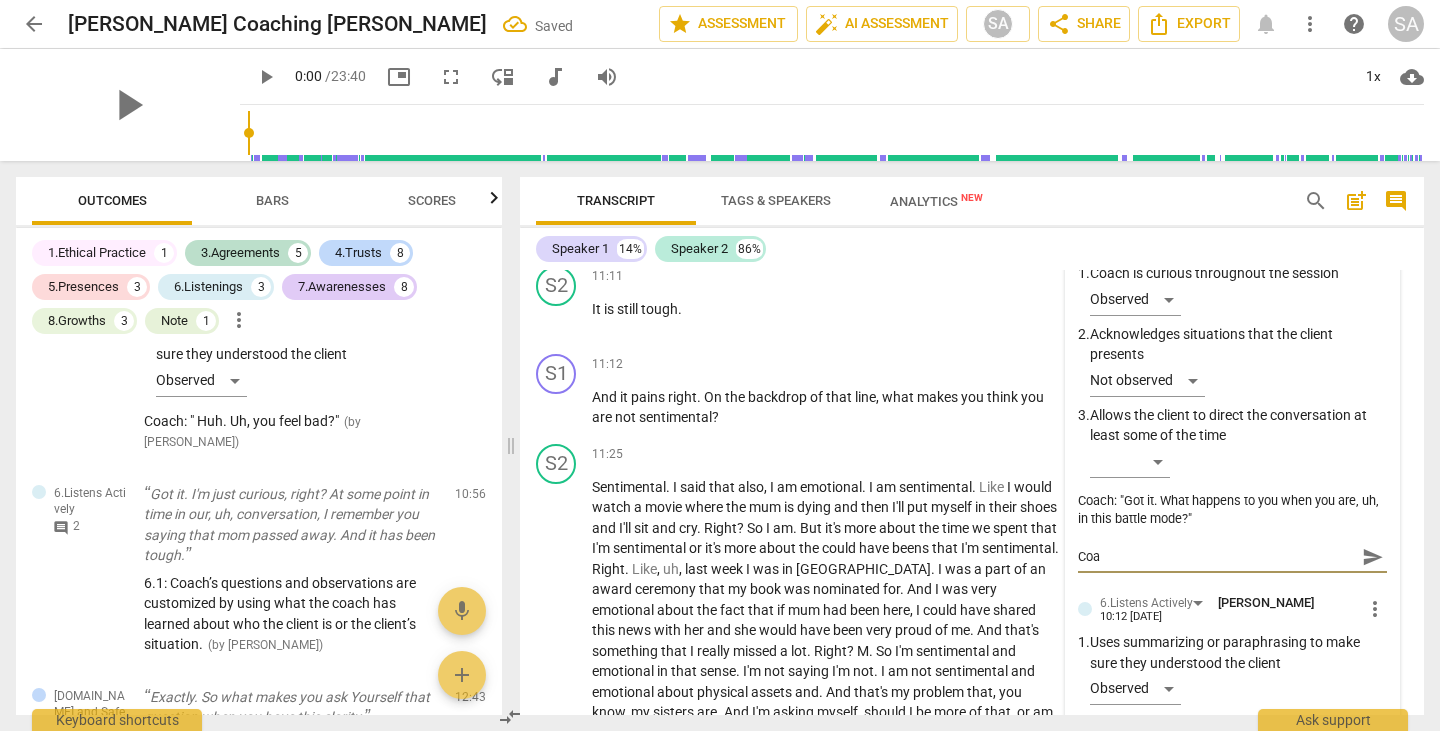 type on "Coac" 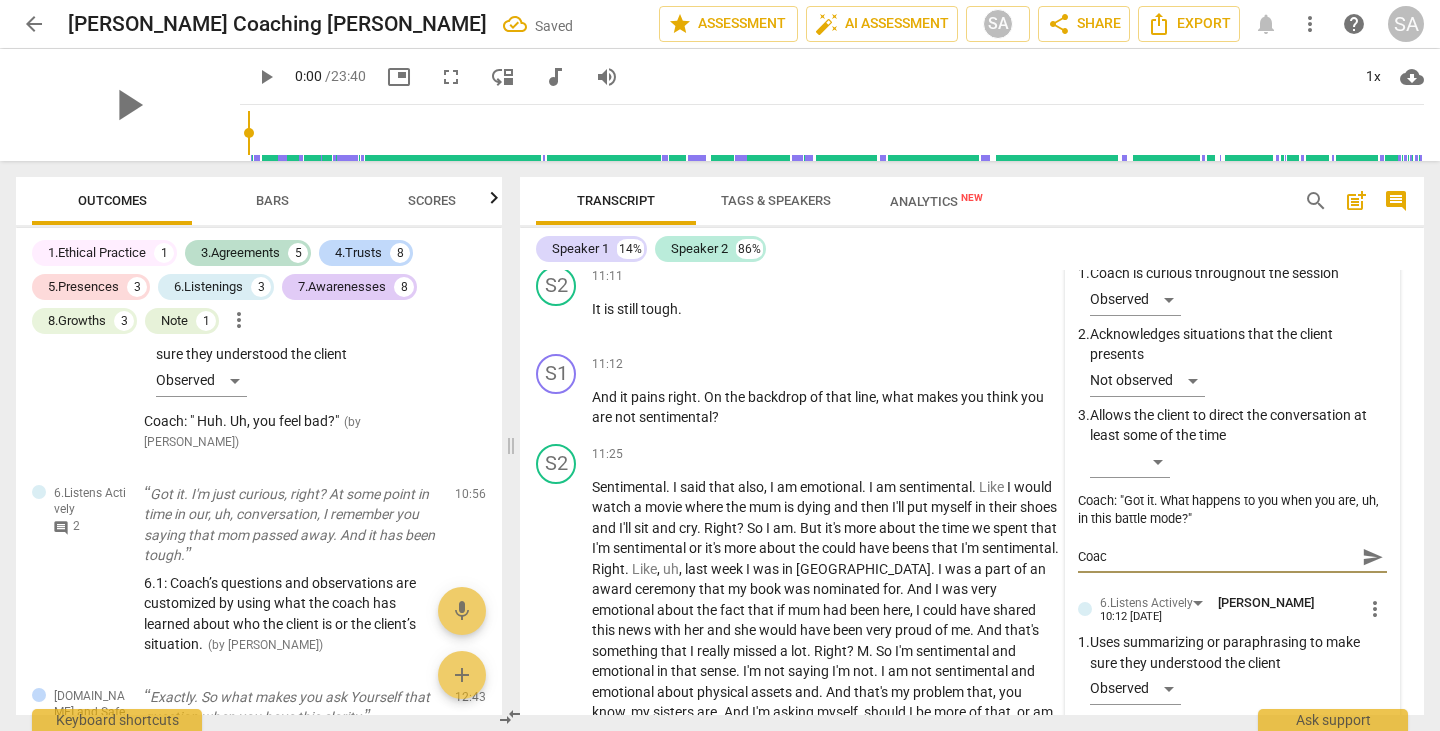type on "Coach" 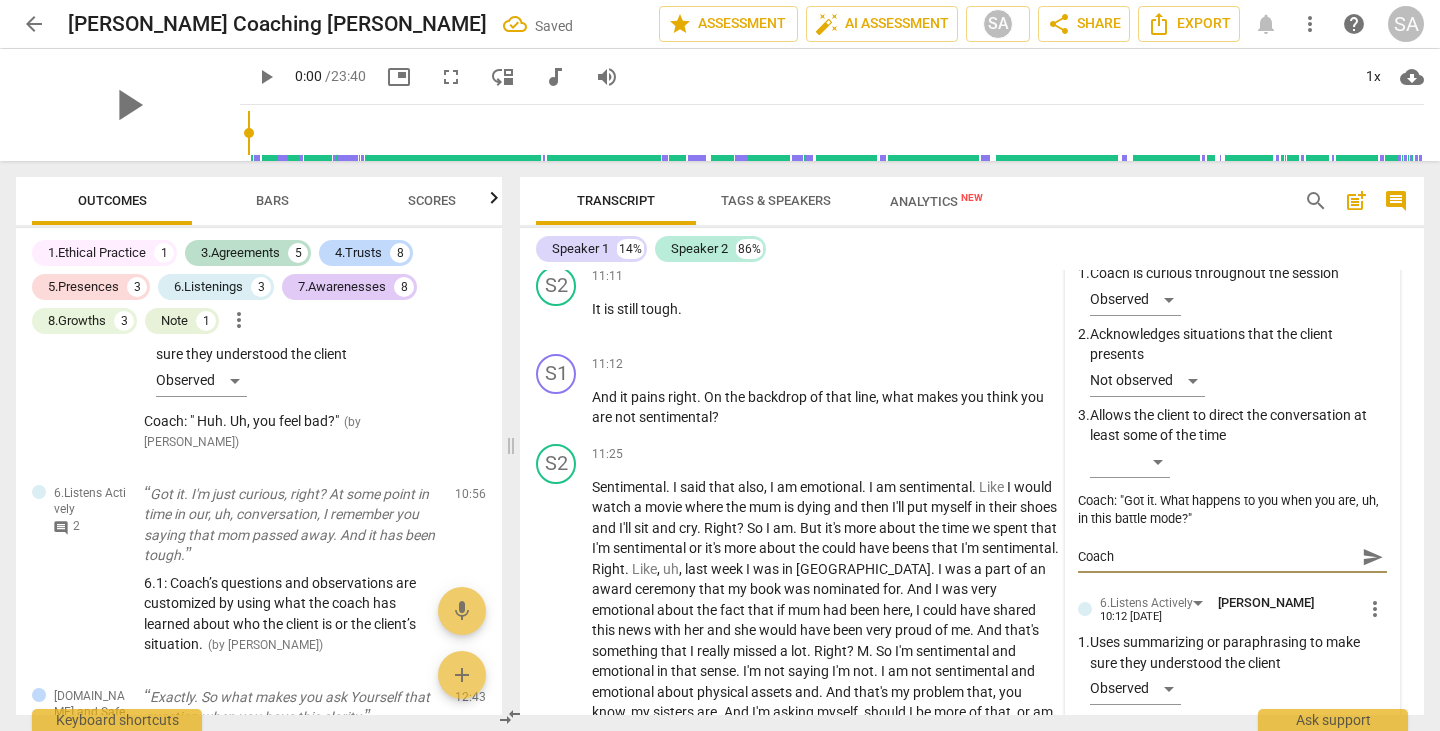 type on "[PERSON_NAME]" 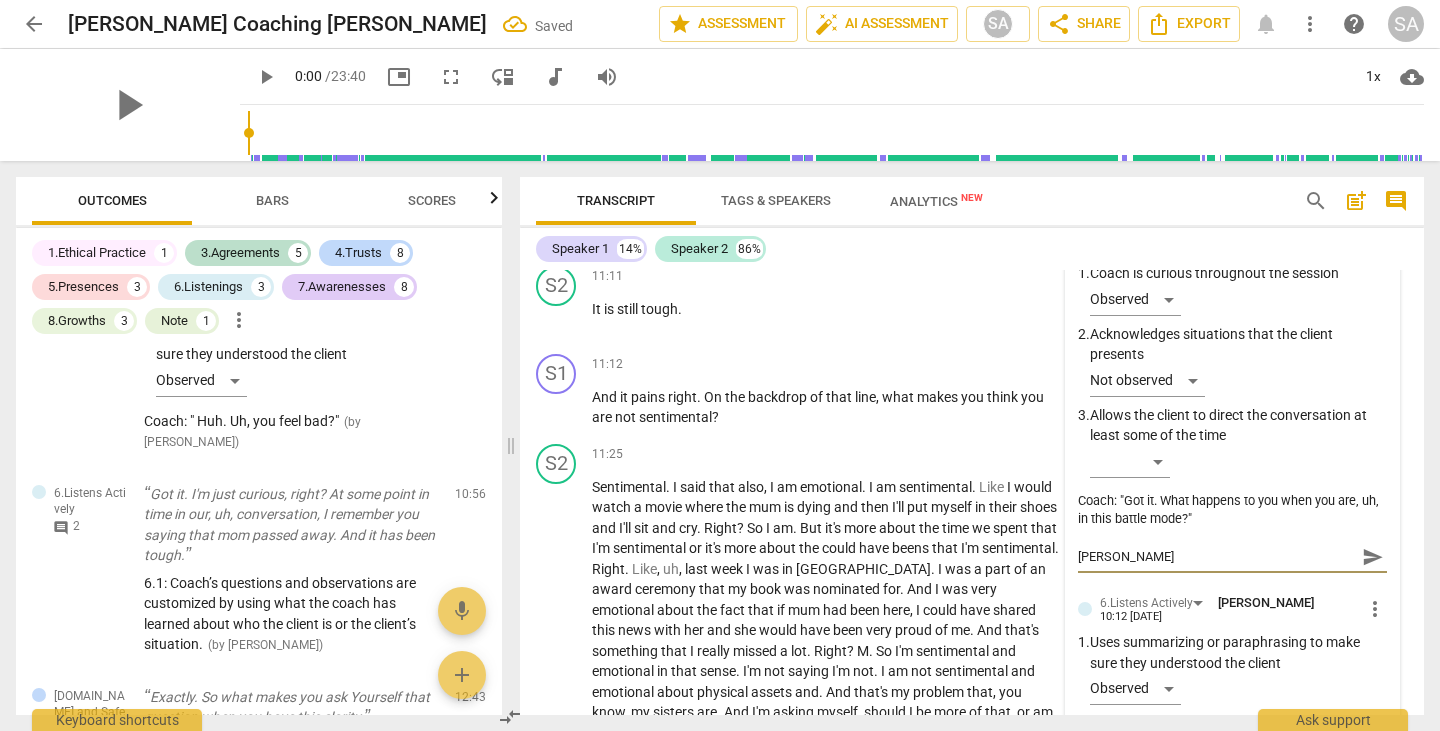 type on "Coachee" 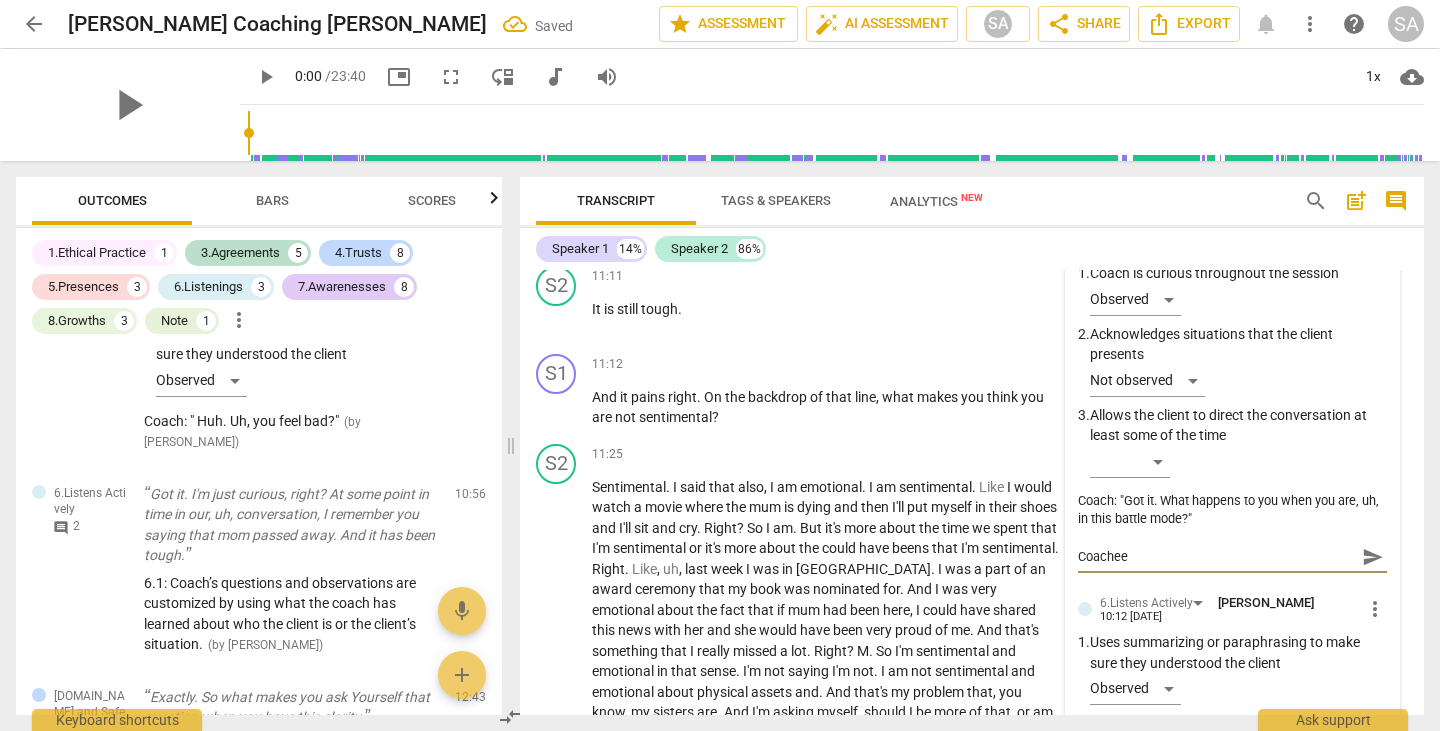 type on "Coachee" 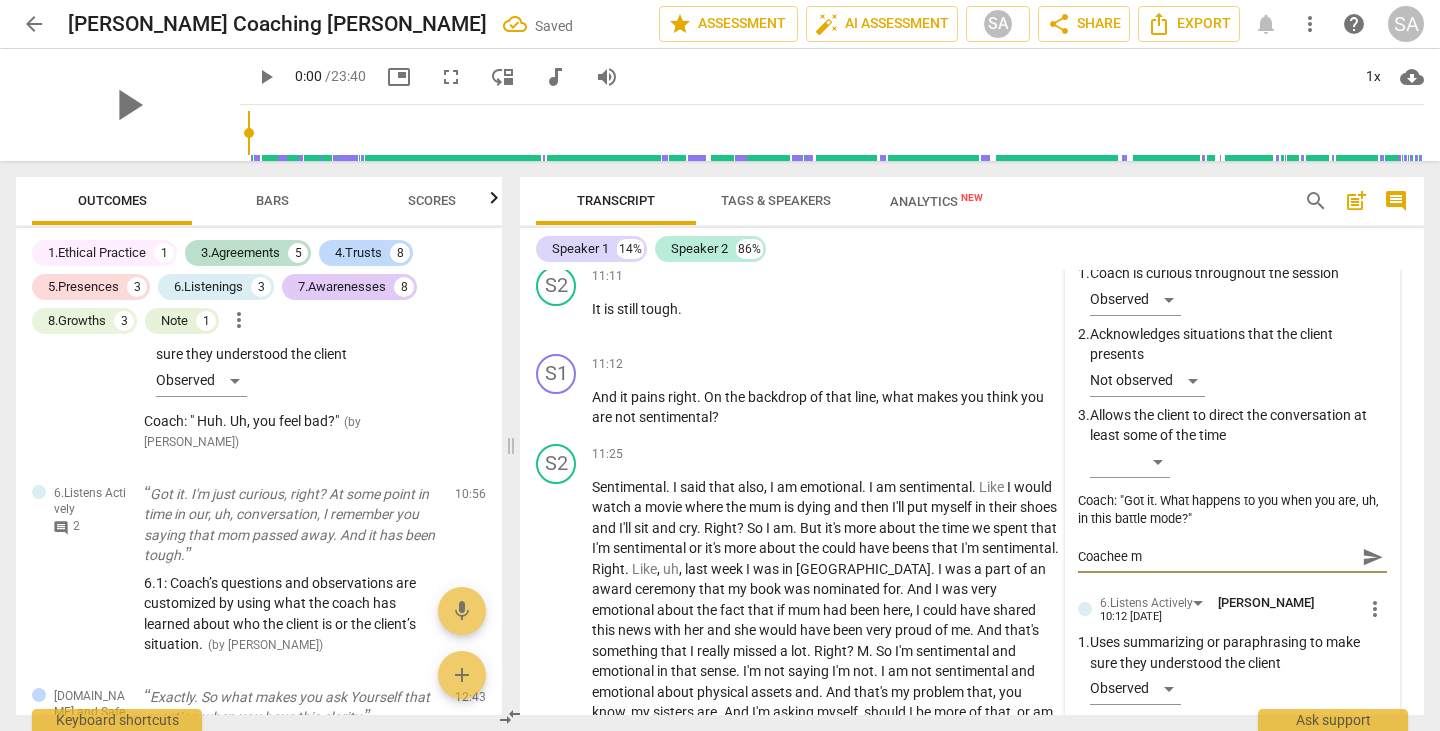 type on "Coachee me" 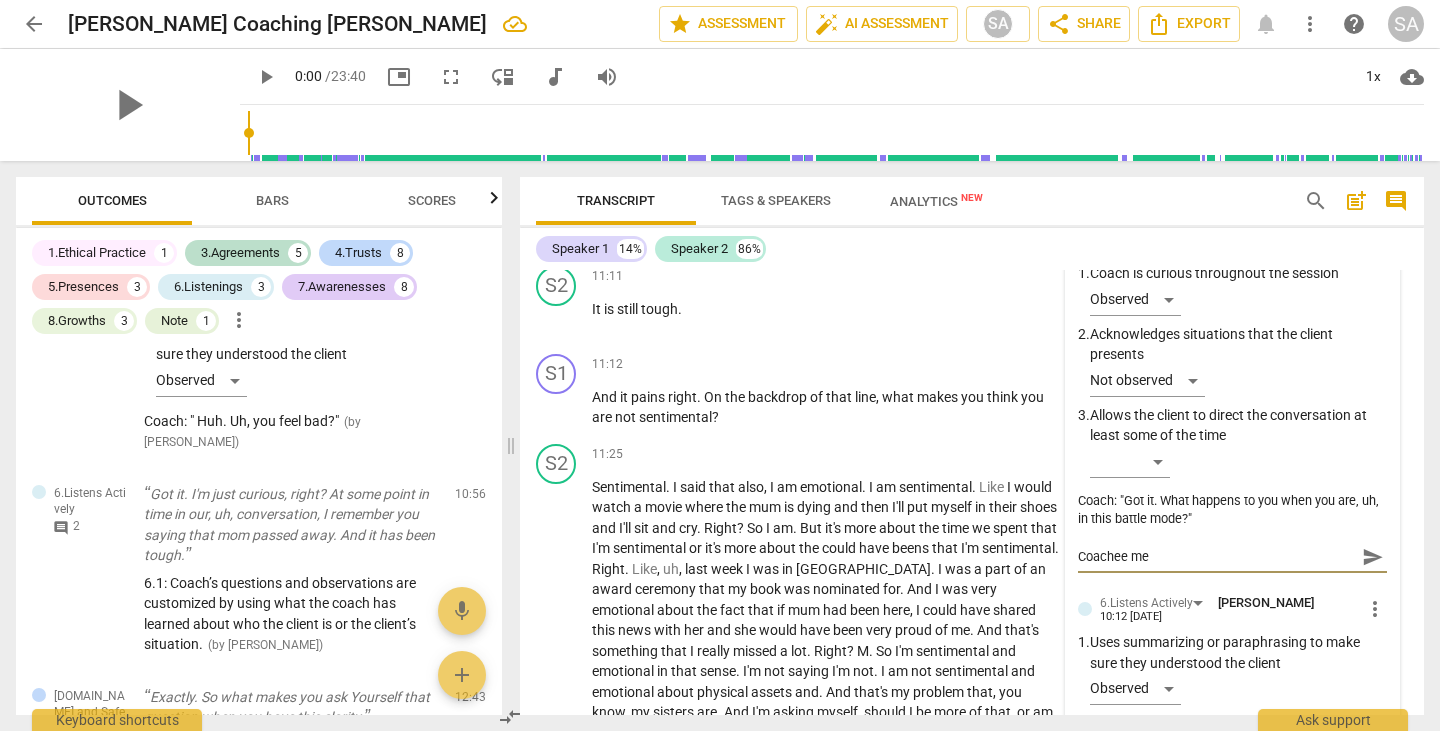 type on "Coachee men" 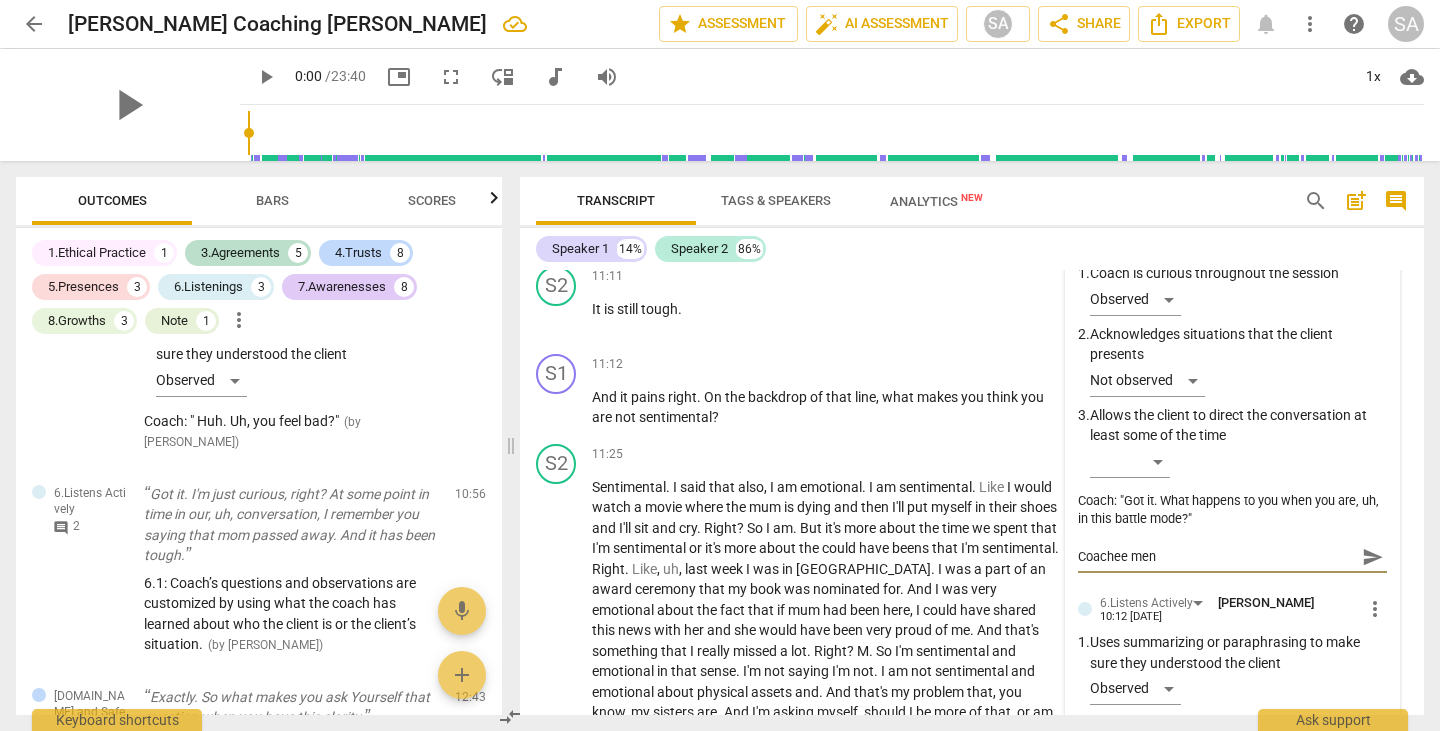 type on "Coachee ment" 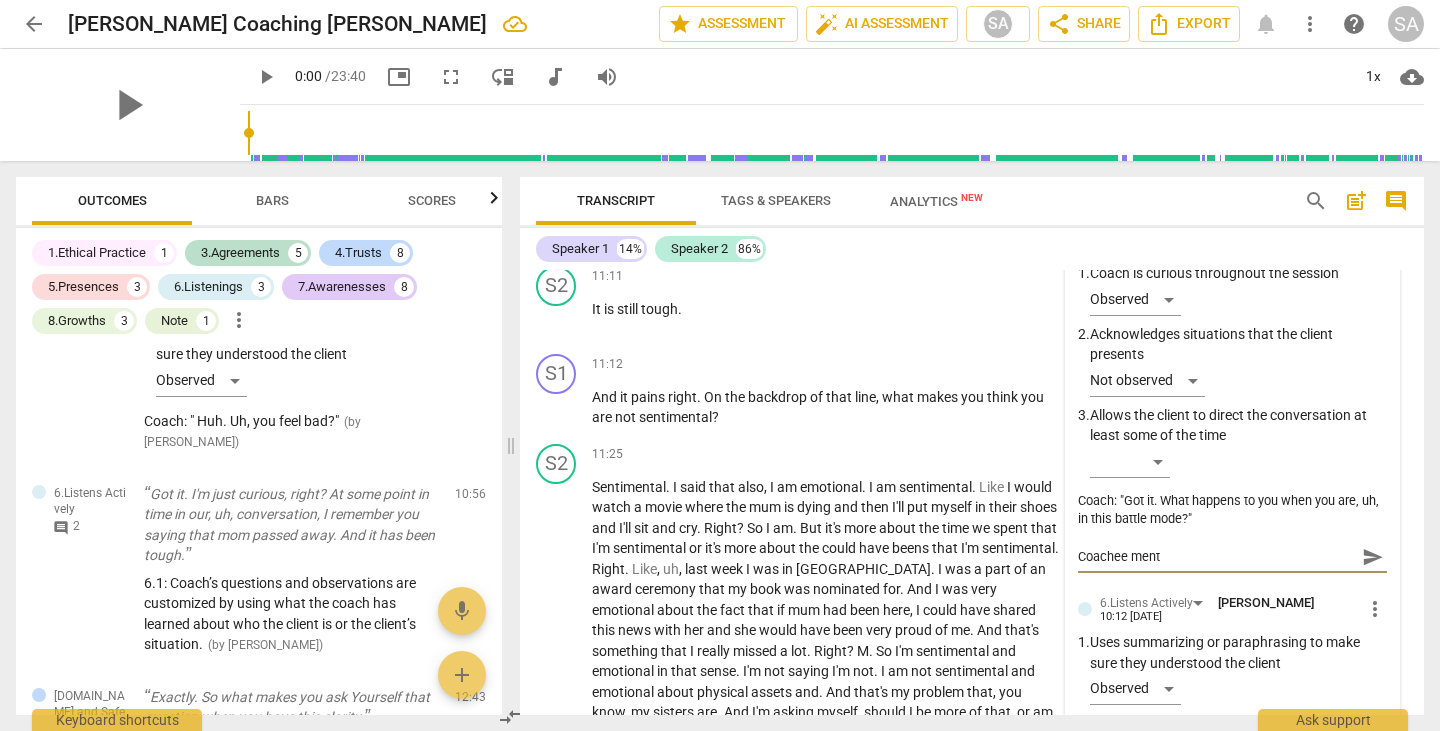 type on "Coachee menti" 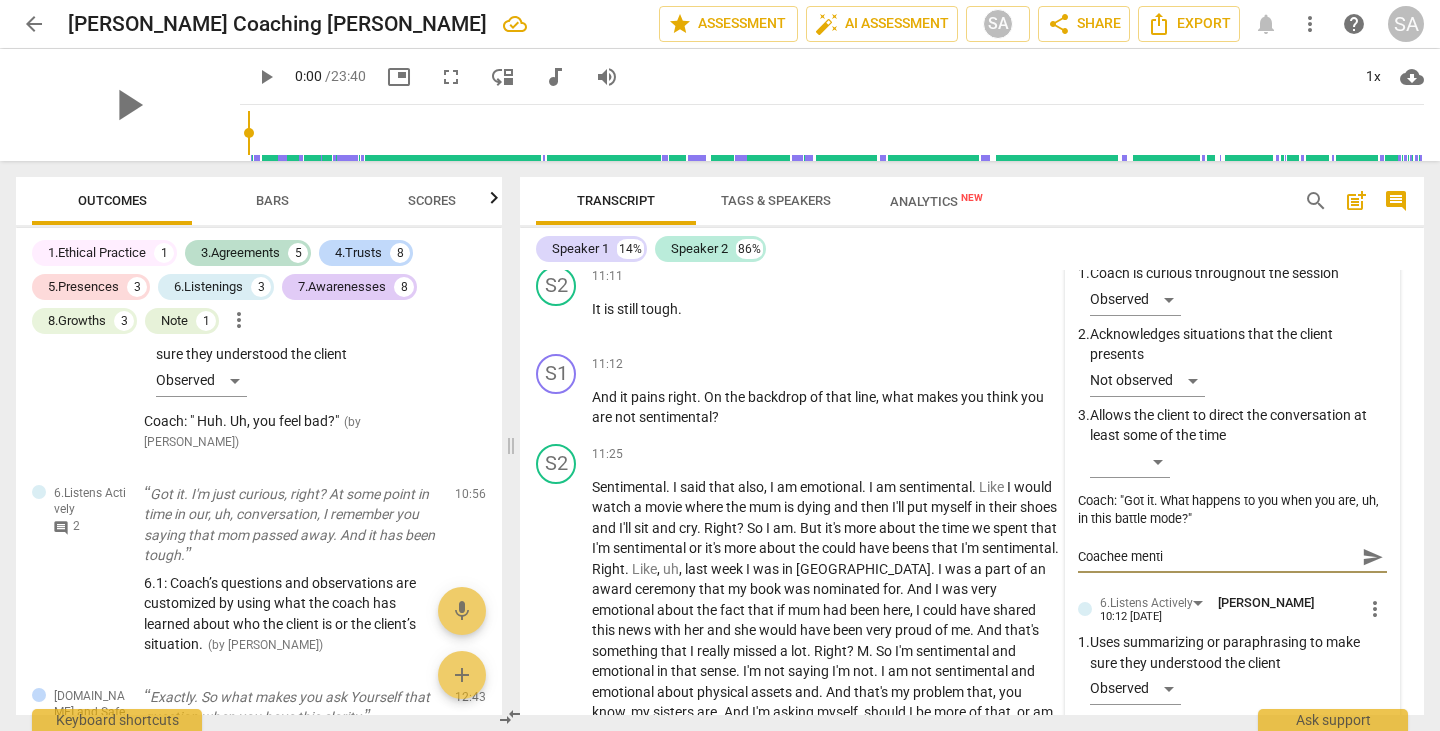 type on "Coachee mentio" 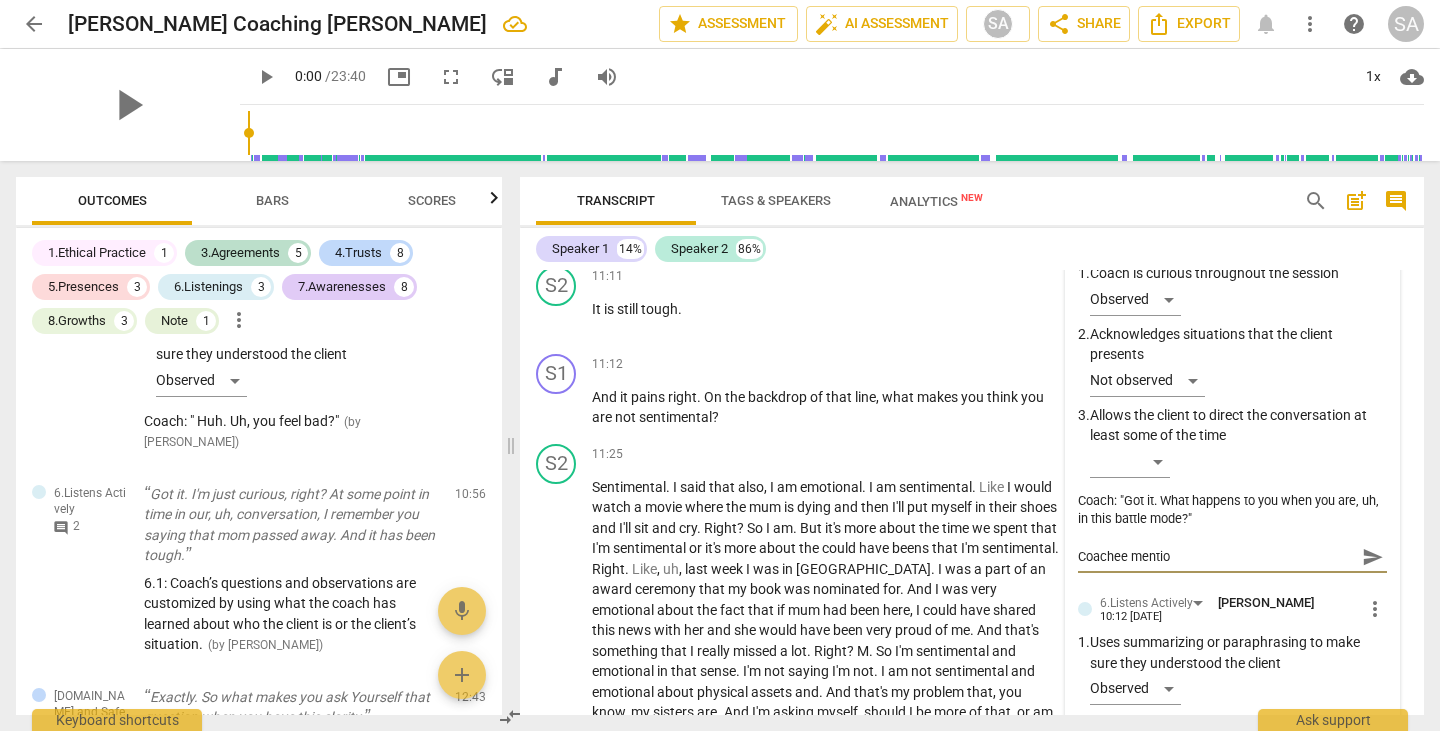 type on "Coachee mention" 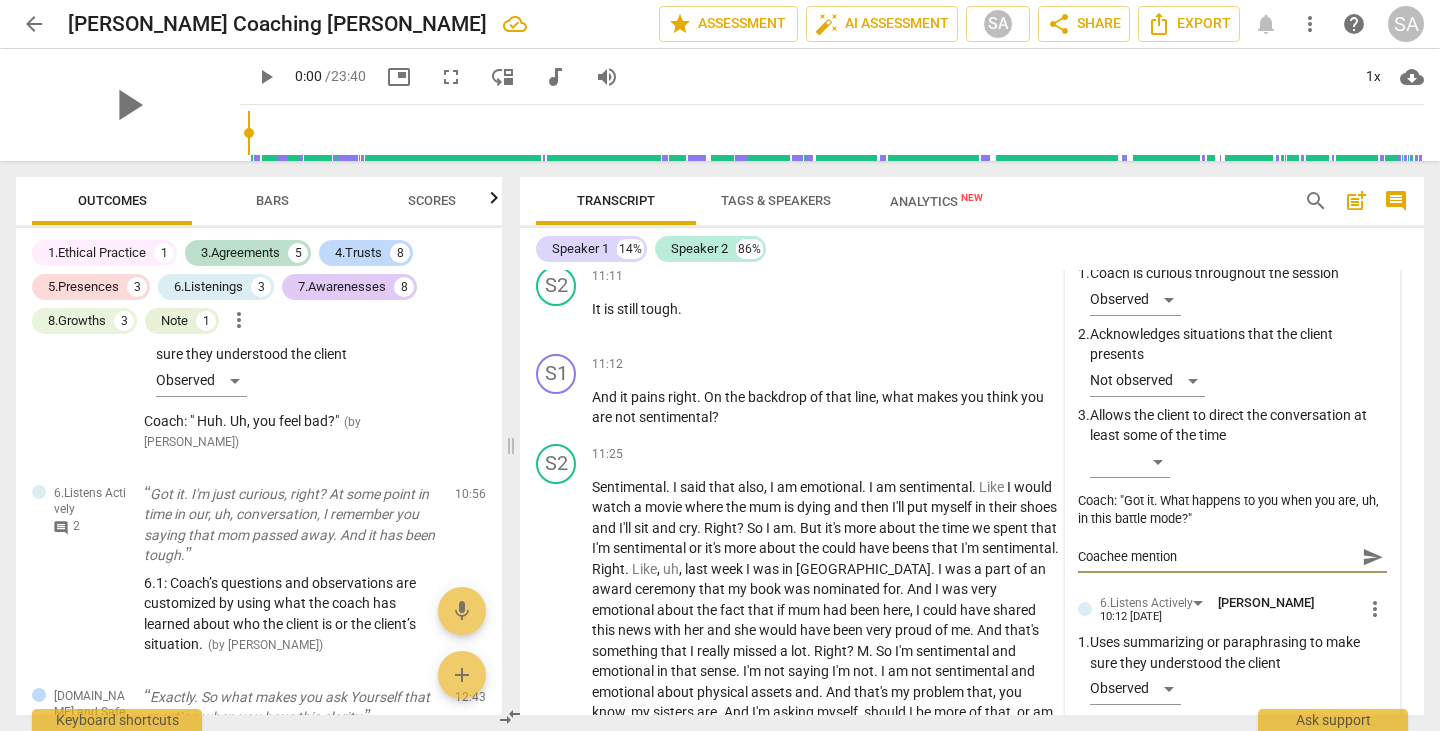type on "Coachee mentione" 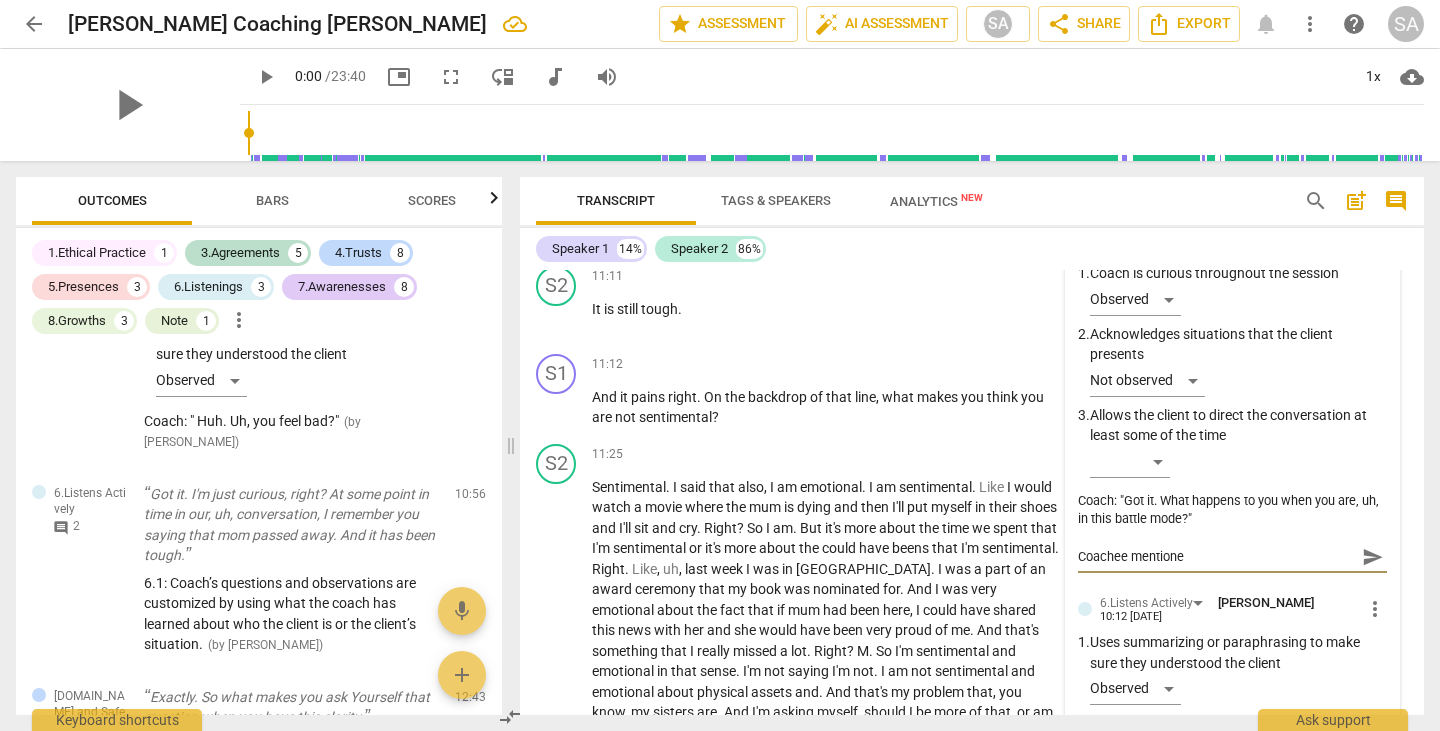 type on "Coachee mentioned" 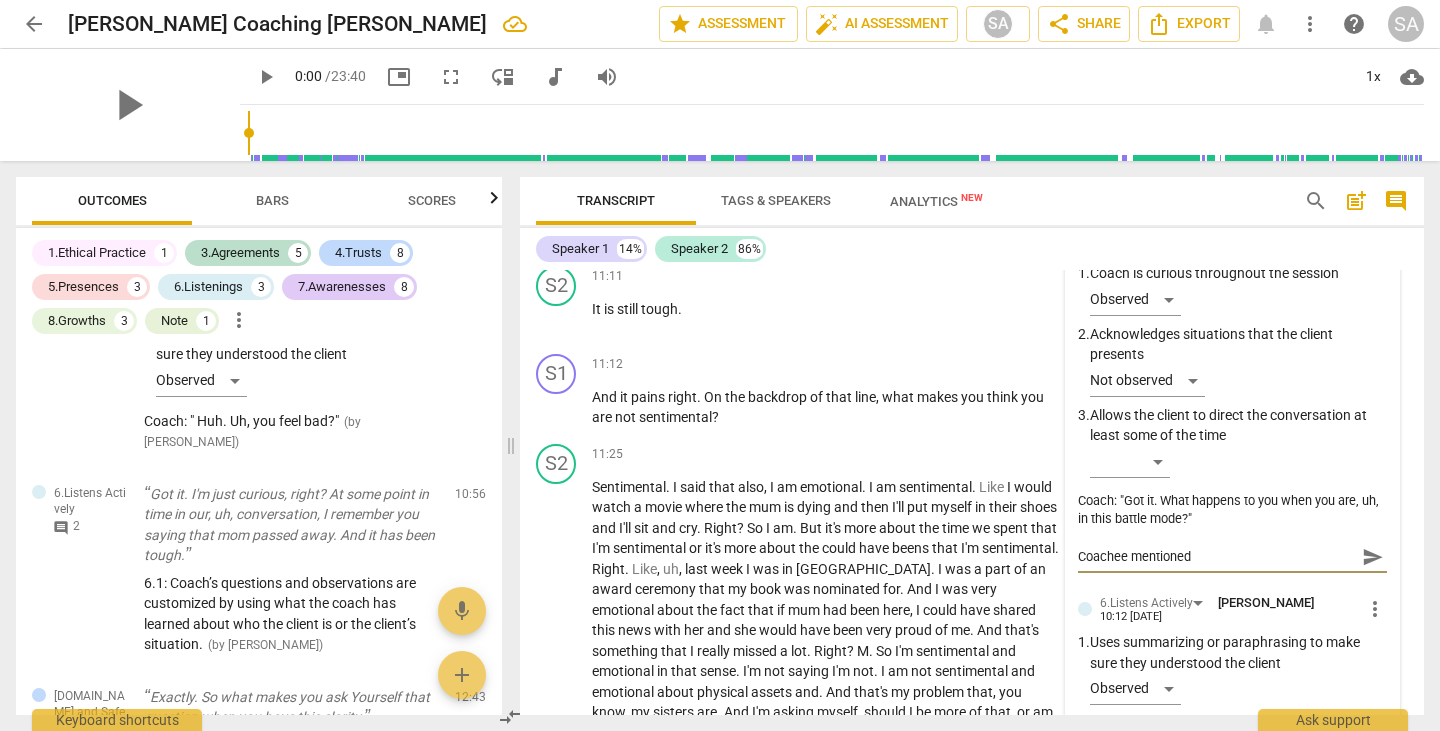 type on "Coachee mentioned" 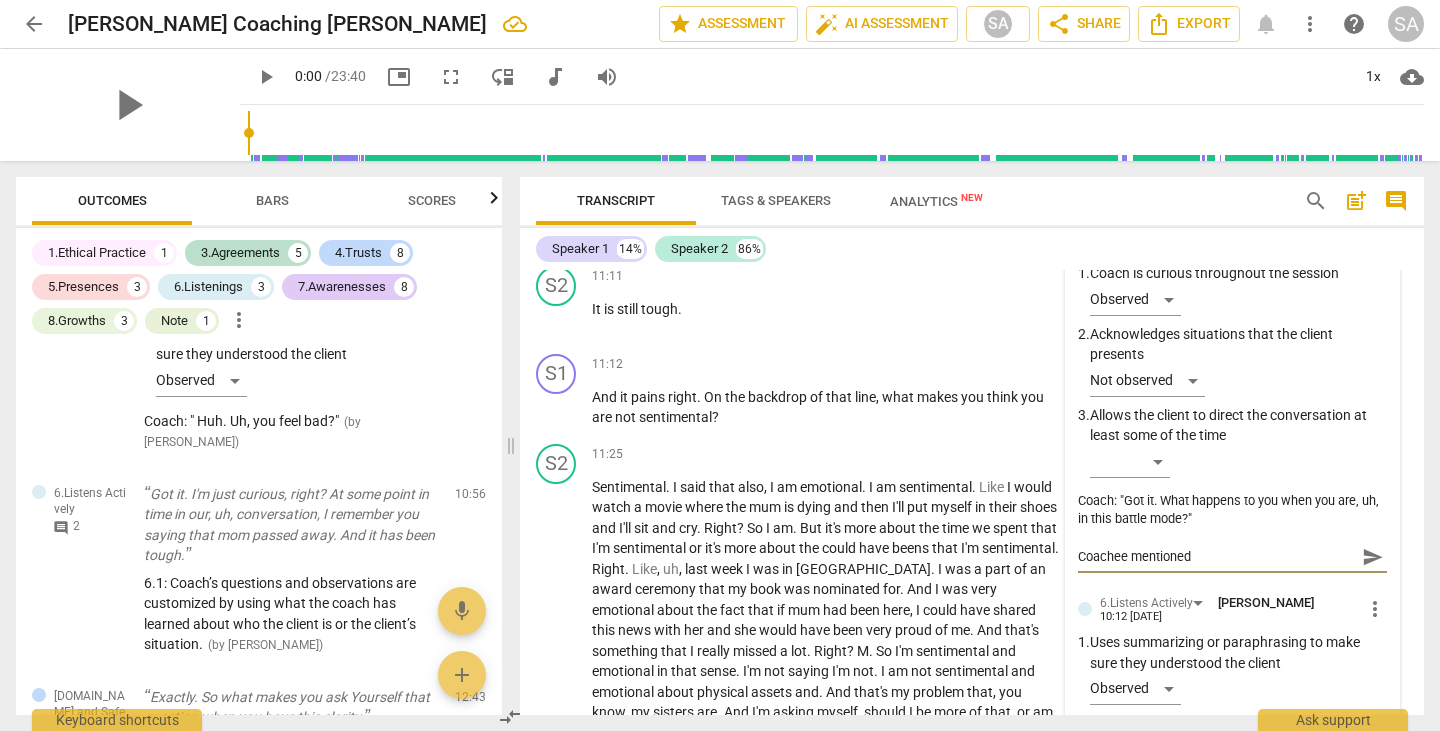 type on "Coachee mentioned i" 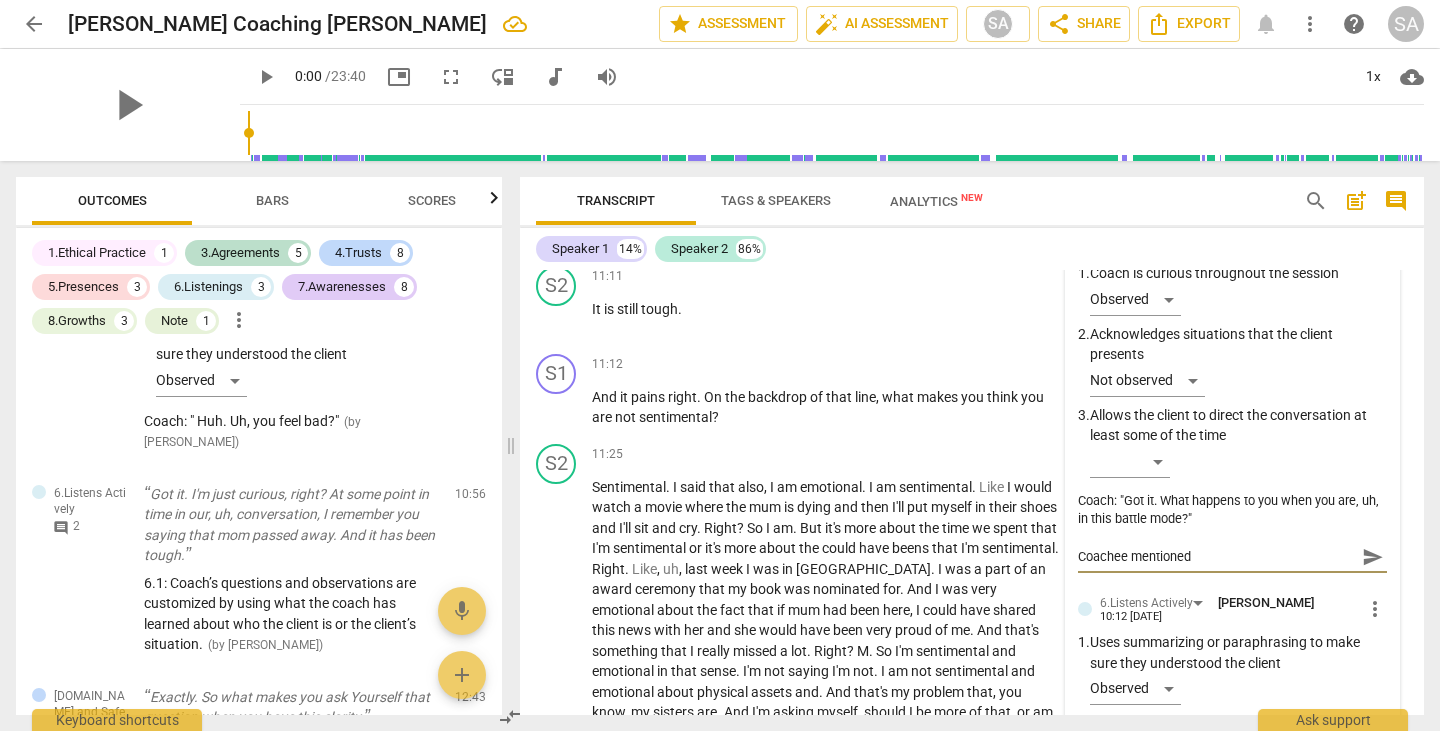 type on "Coachee mentioned i" 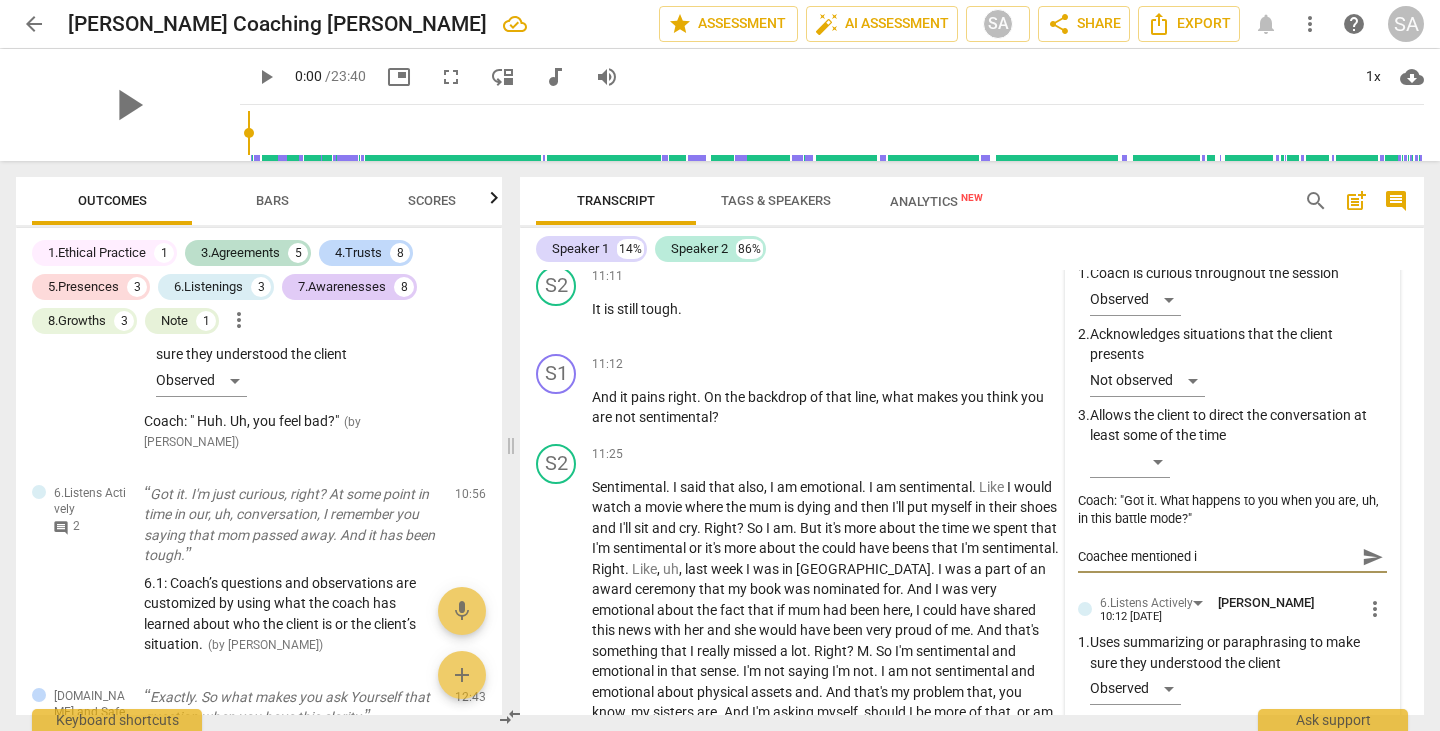 type on "Coachee mentioned in" 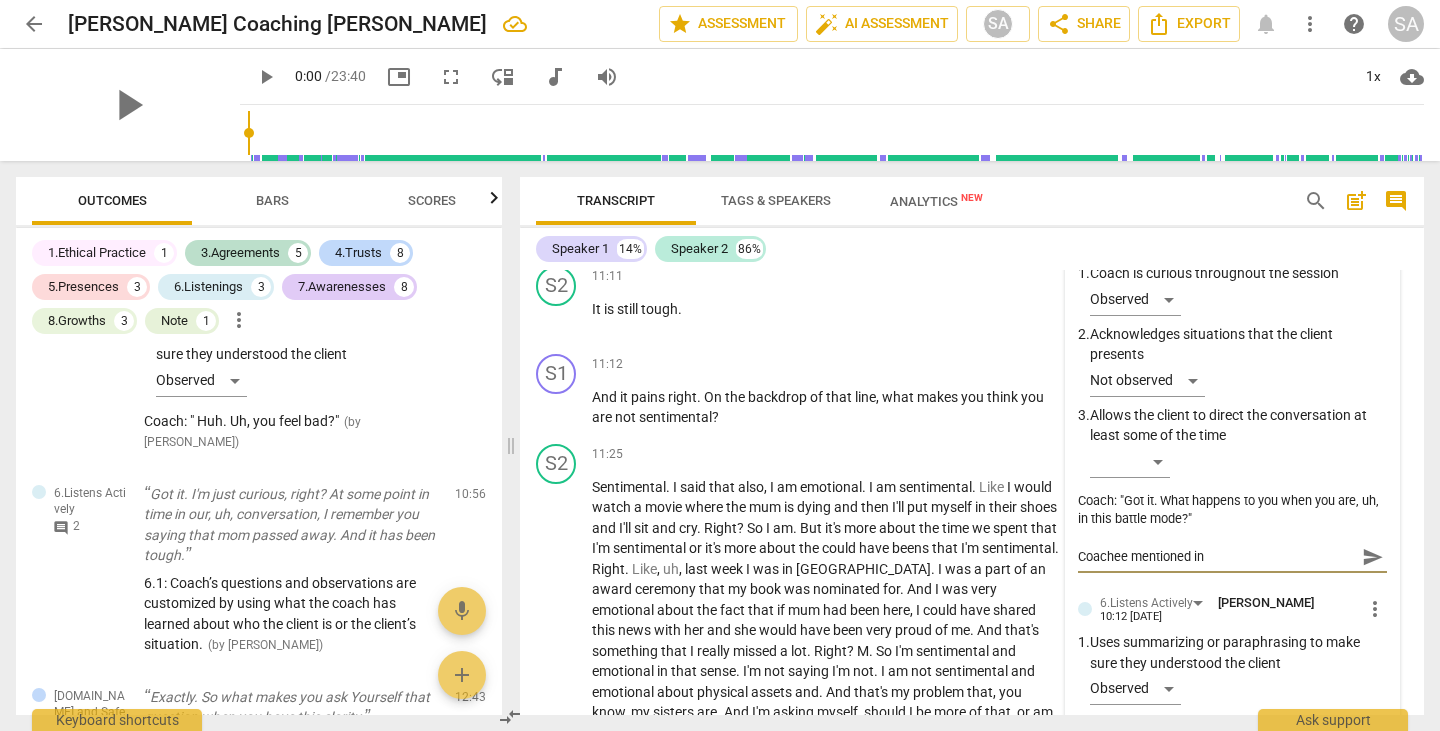 type on "Coachee mentioned i" 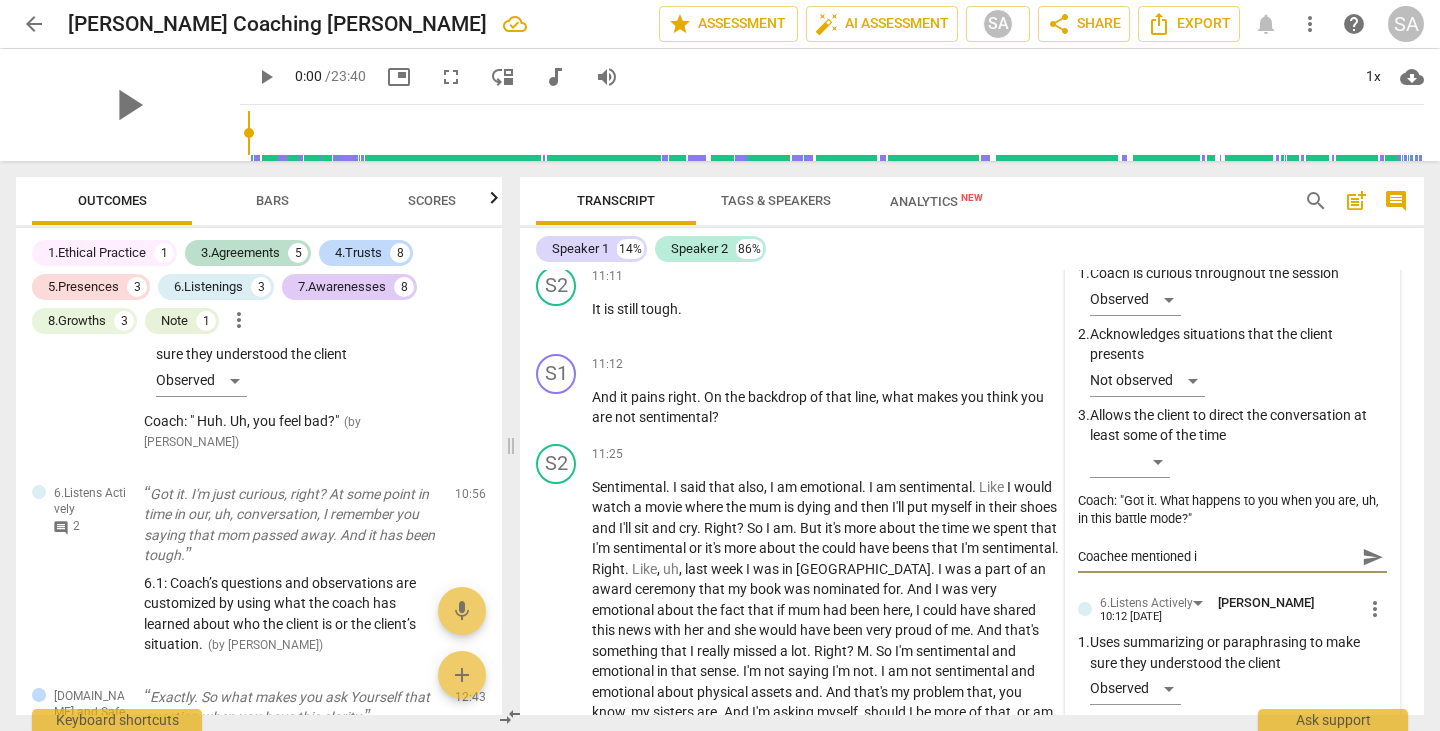 type on "Coachee mentioned" 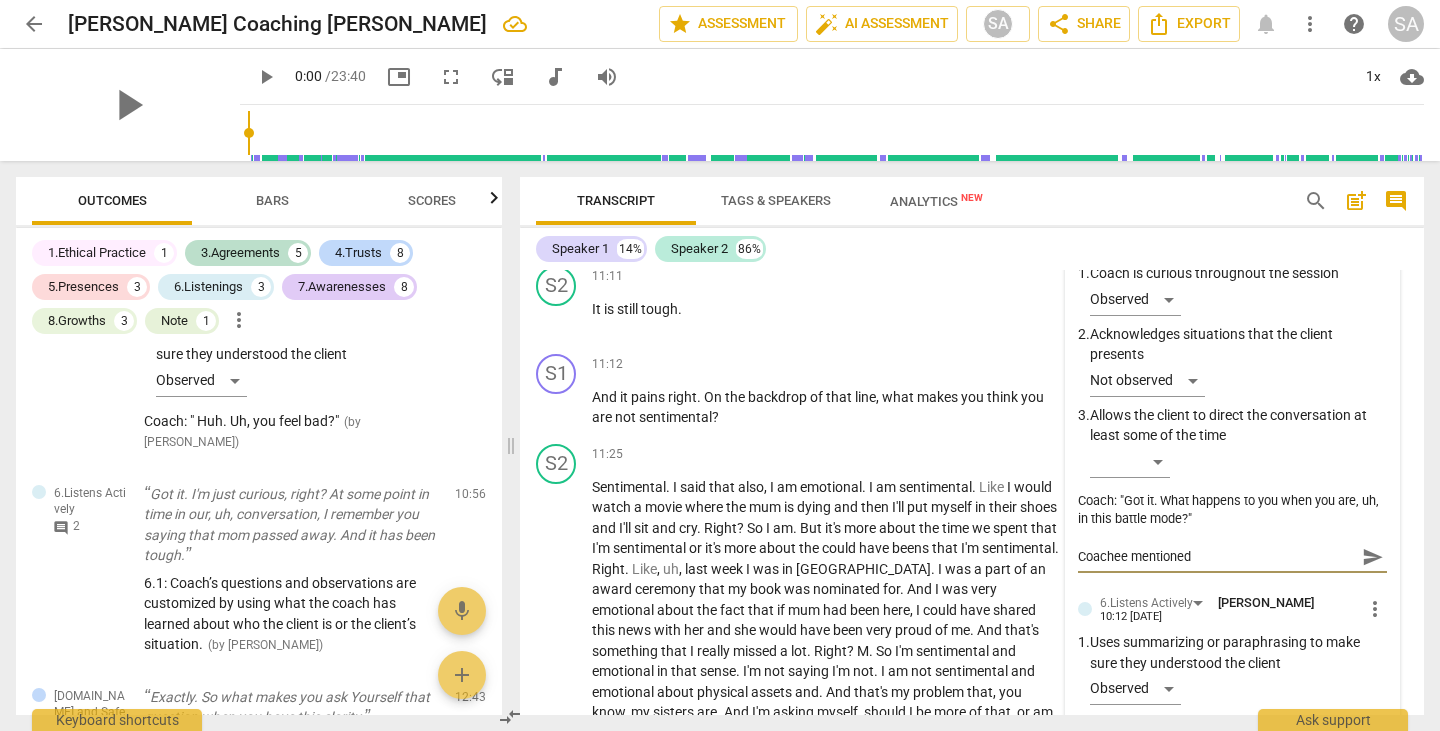 type on "Coachee mentioned" 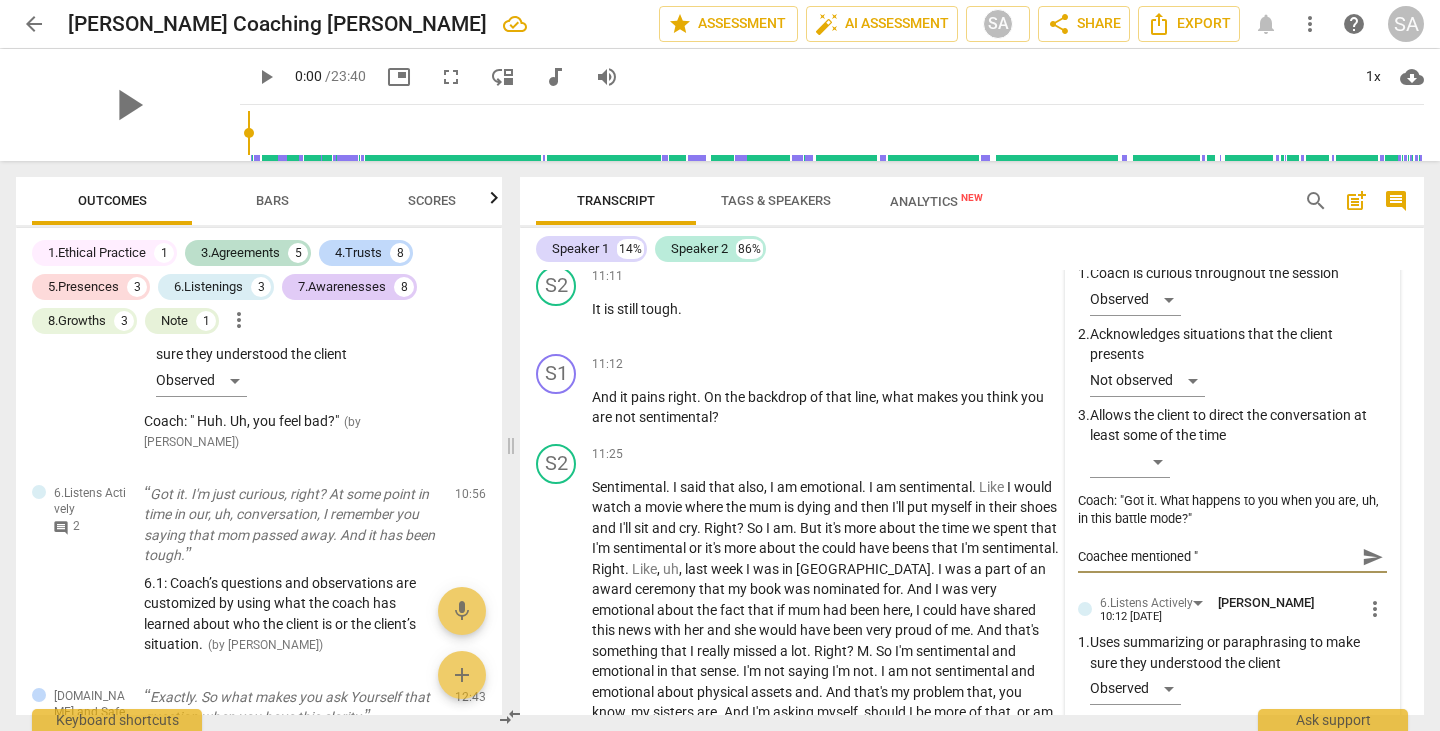 type on "Coachee mentioned "n" 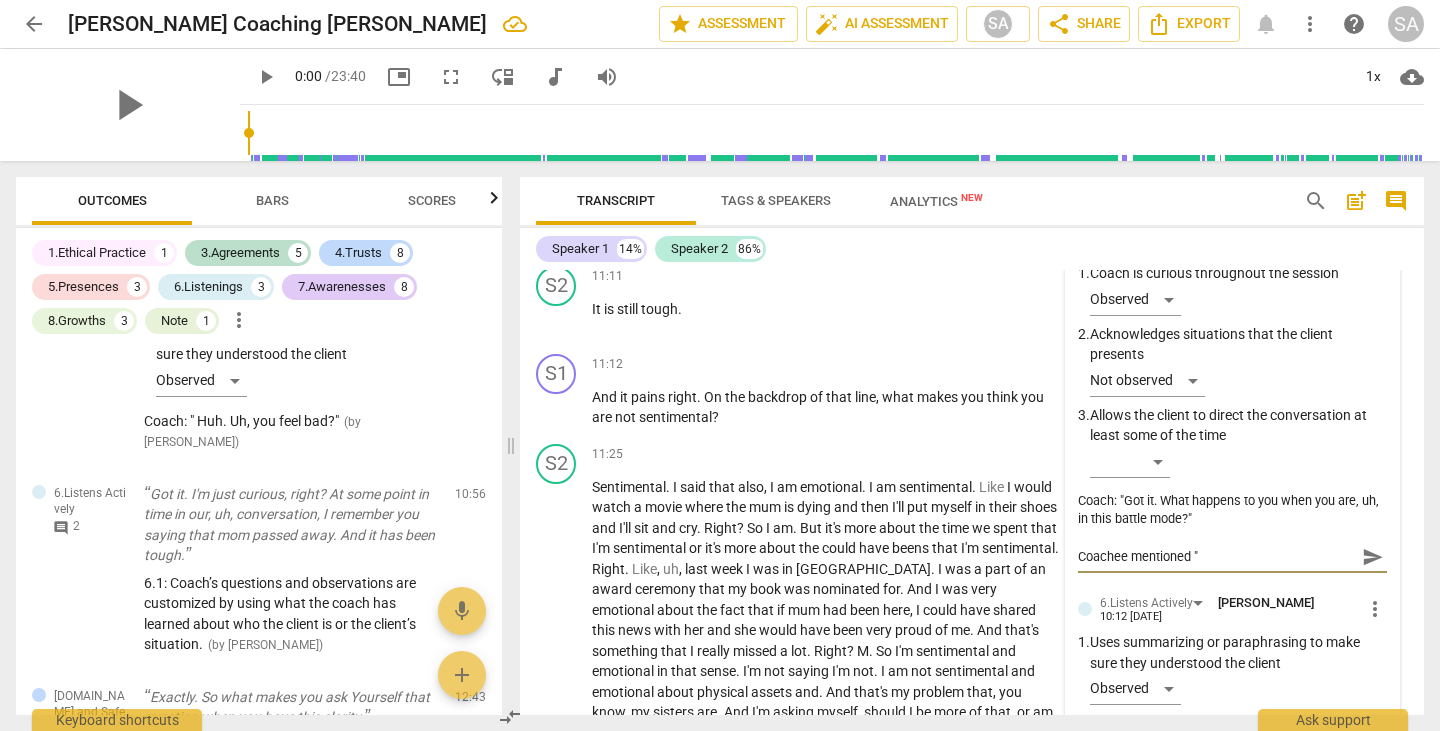 type on "Coachee mentioned "n" 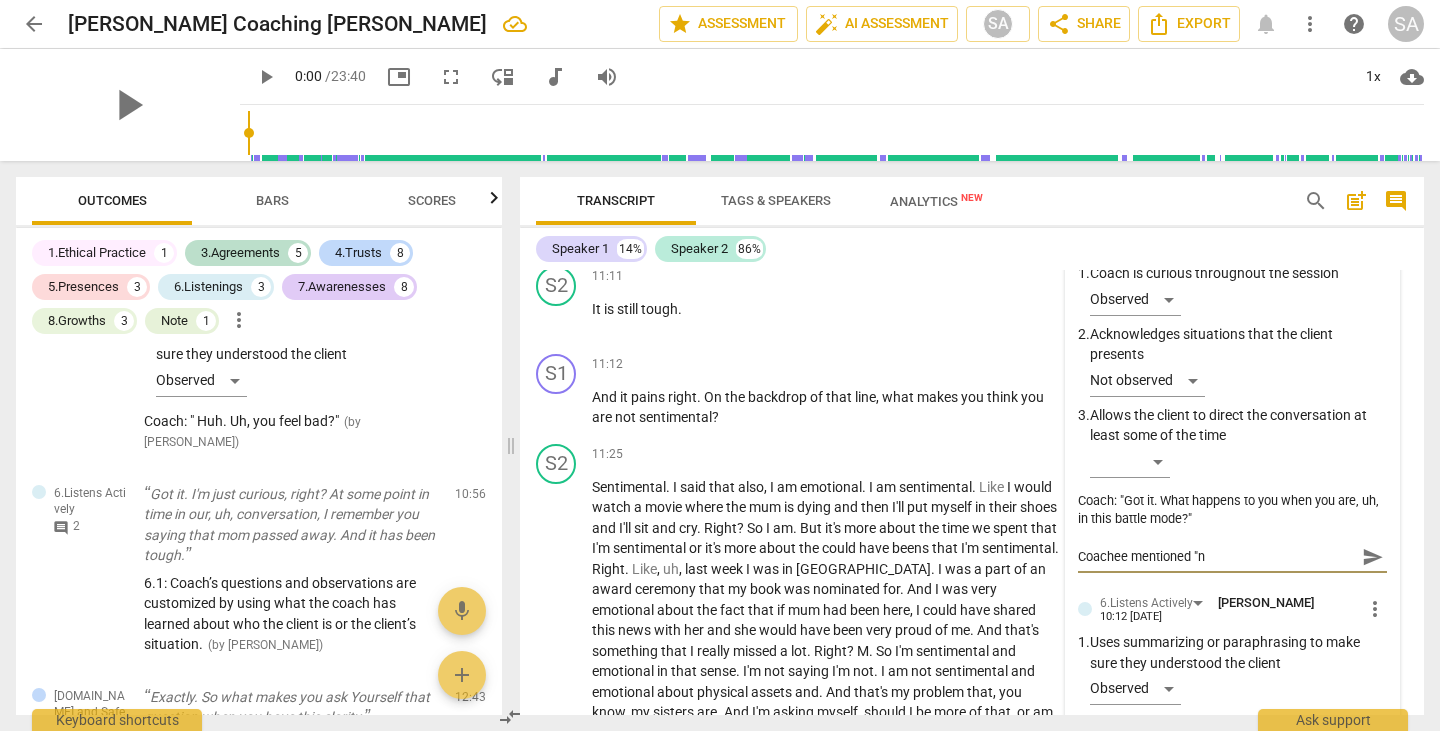 type on "Coachee mentioned "nn" 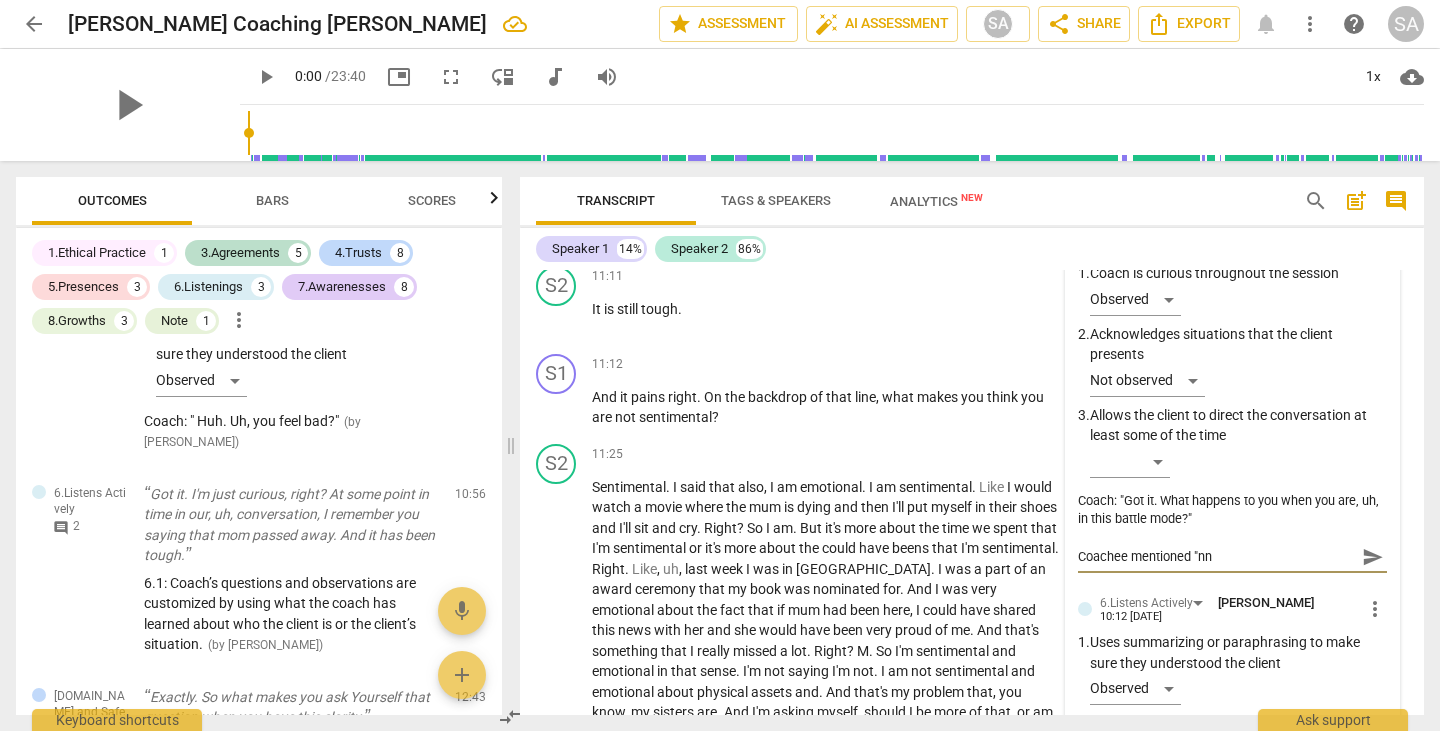 type on "Coachee mentioned "nne" 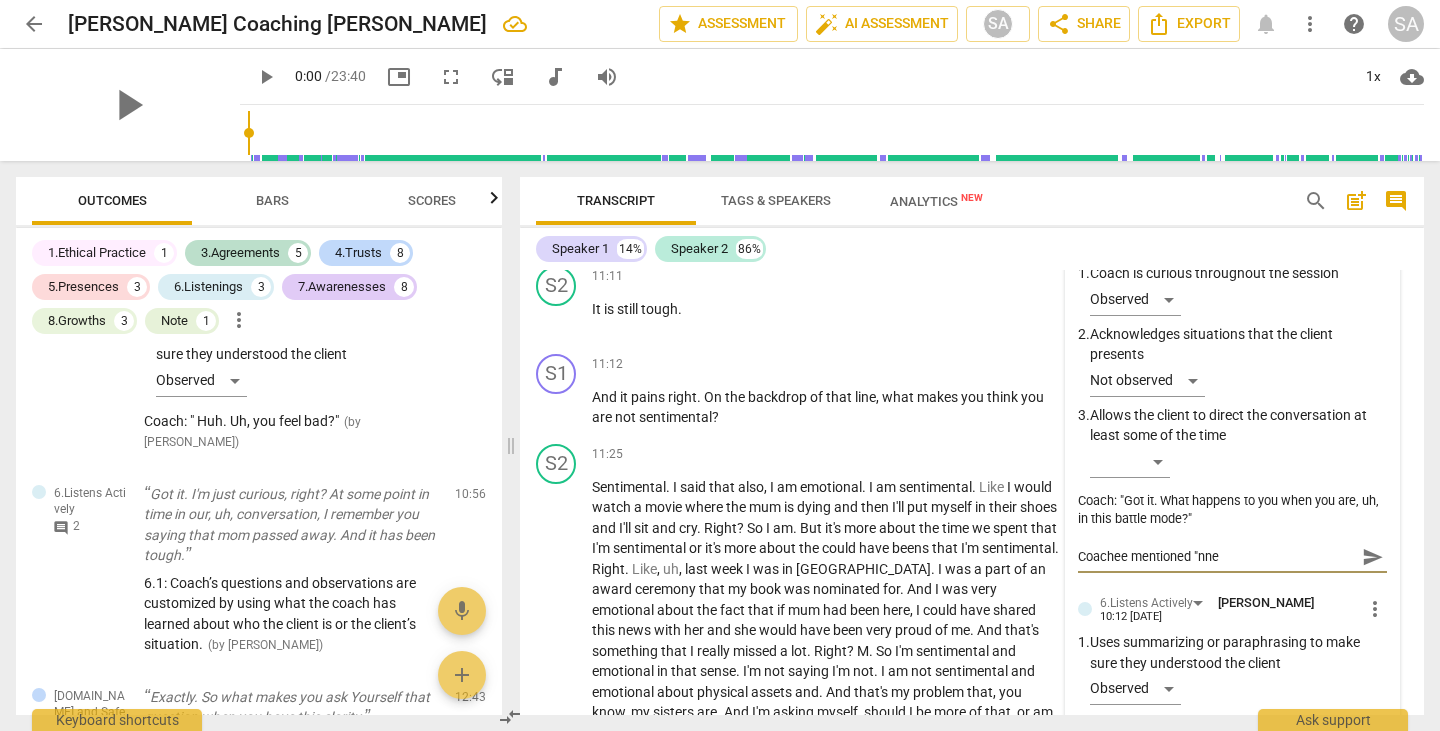 type on "Coachee mentioned "nner" 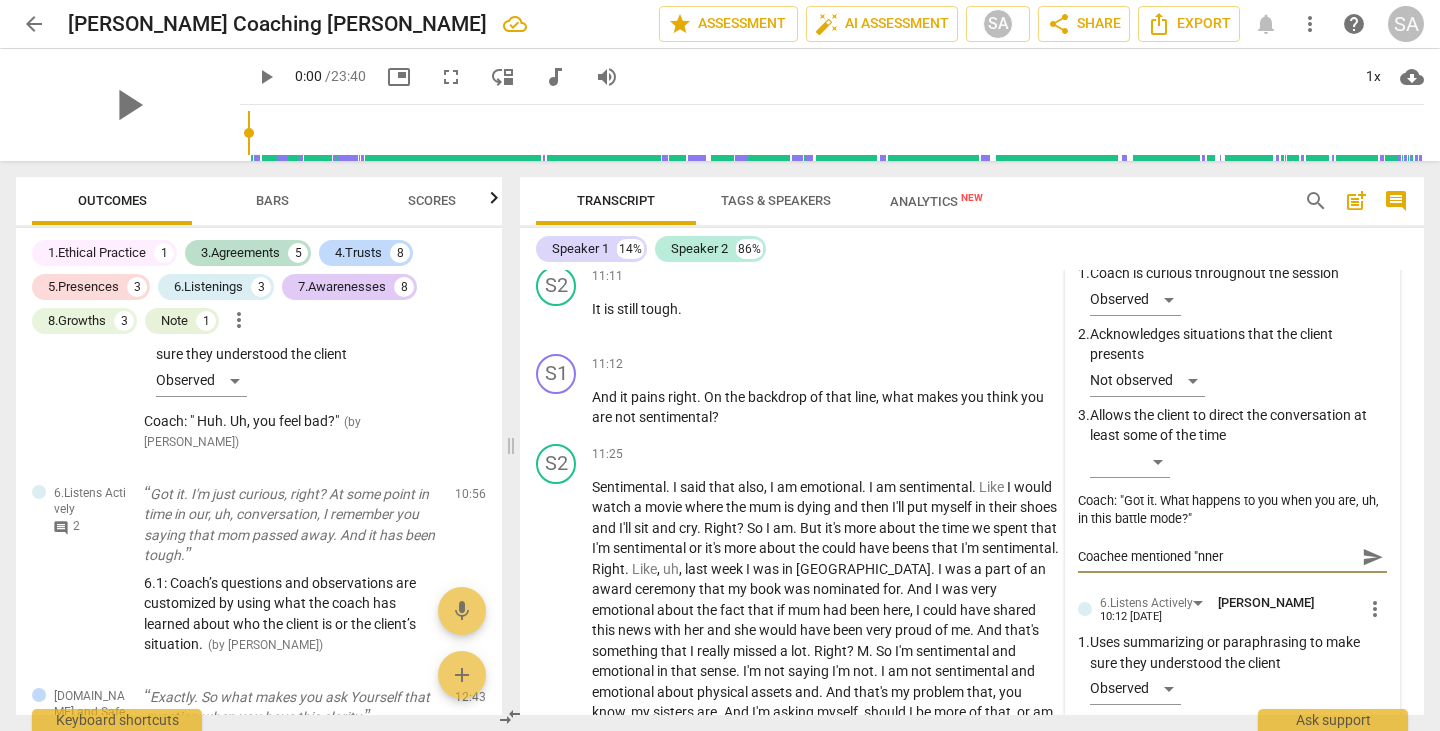 type on "Coachee mentioned "nner" 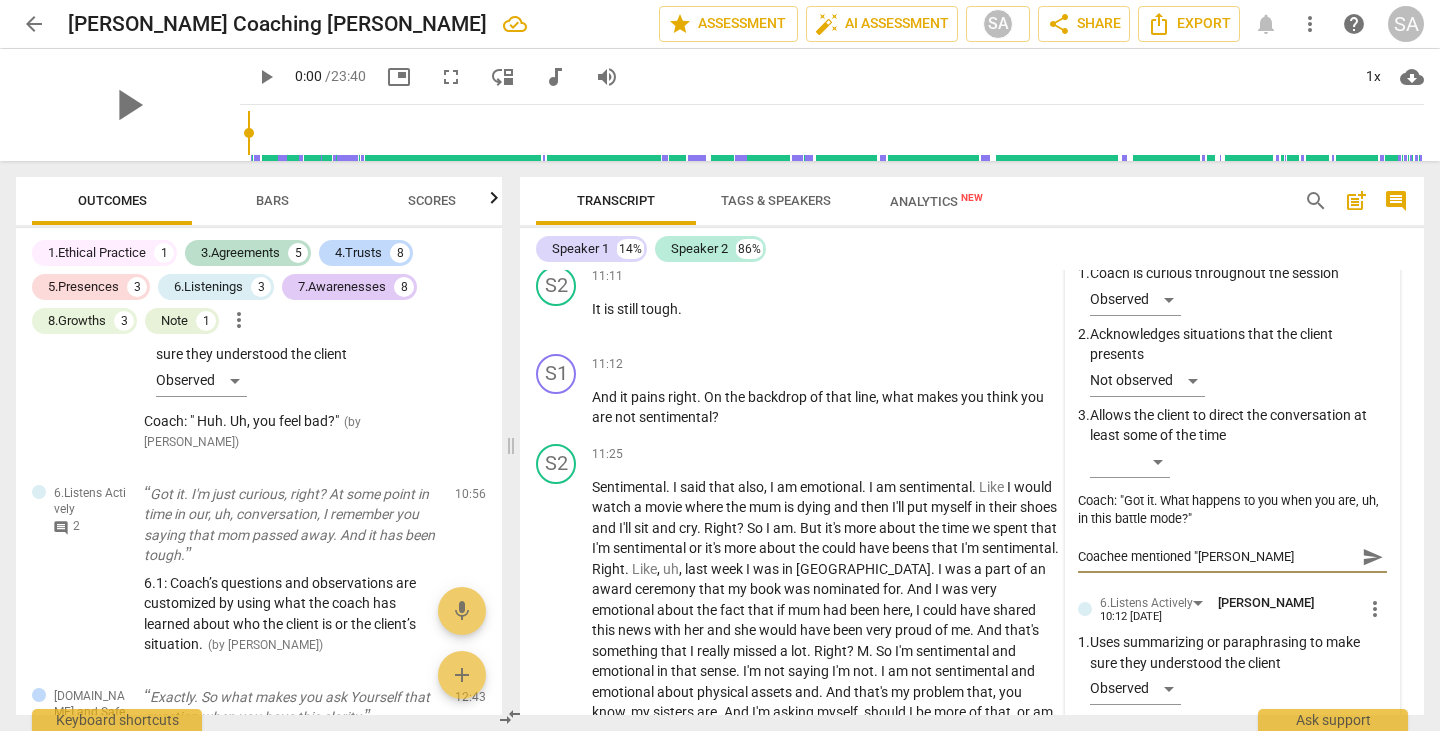 type on "Coachee mentioned "[PERSON_NAME]" 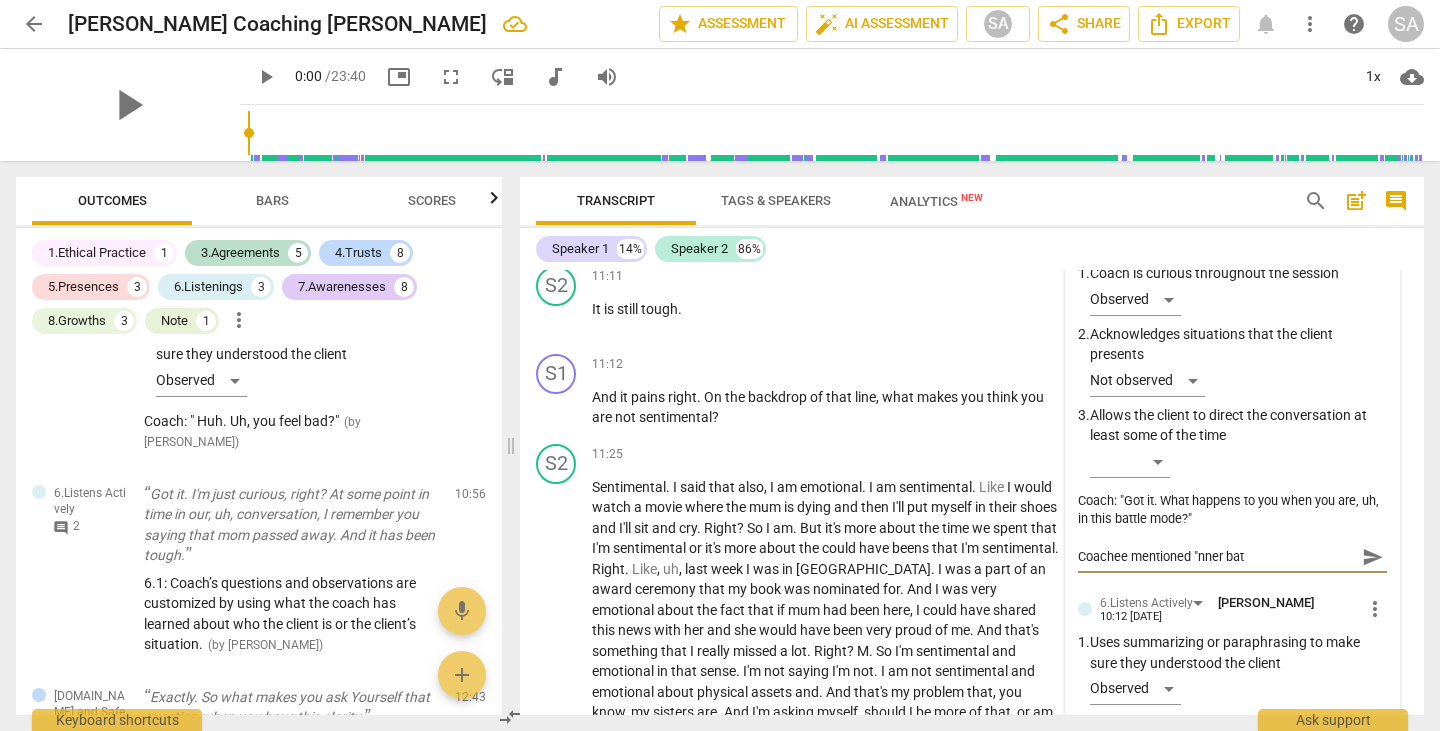 type on "Coachee mentioned "[PERSON_NAME]" 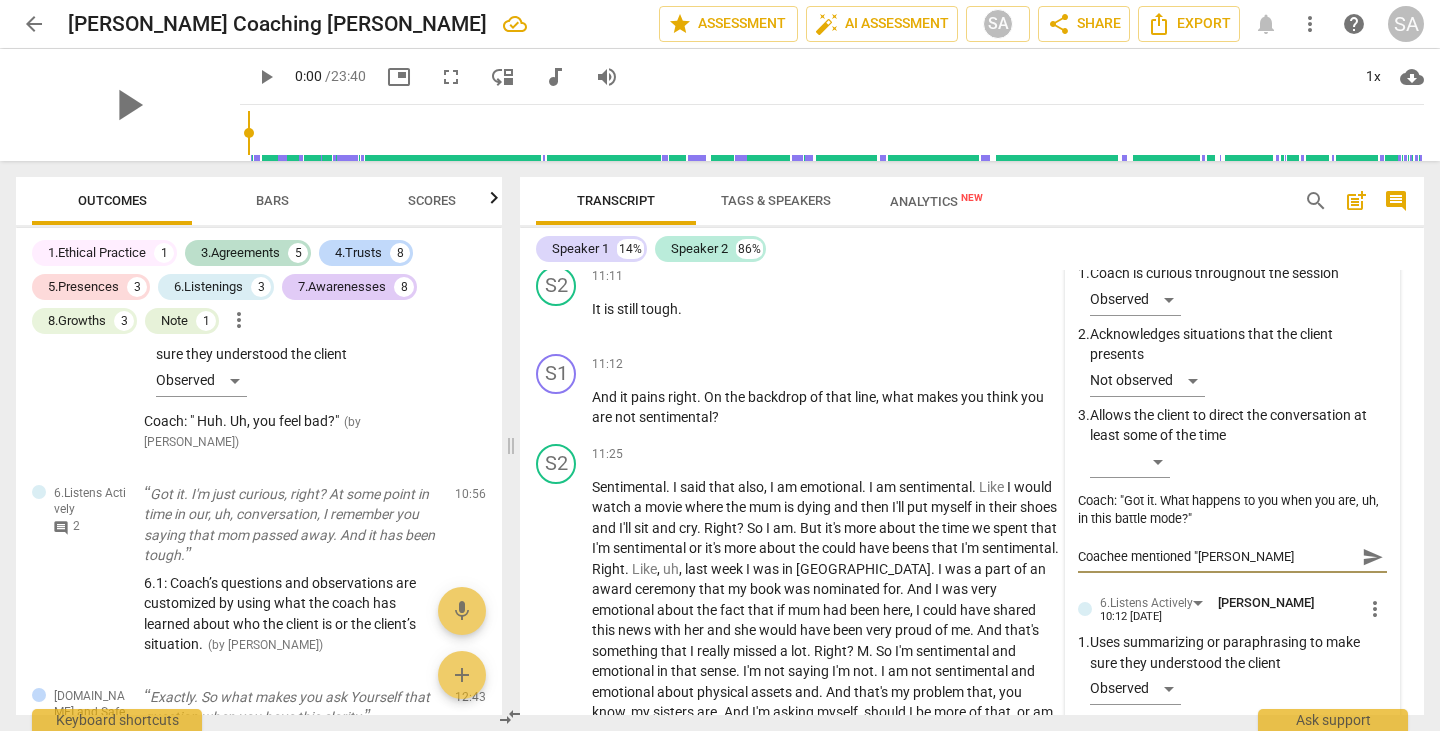 type on "Coachee mentioned "[PERSON_NAME]" 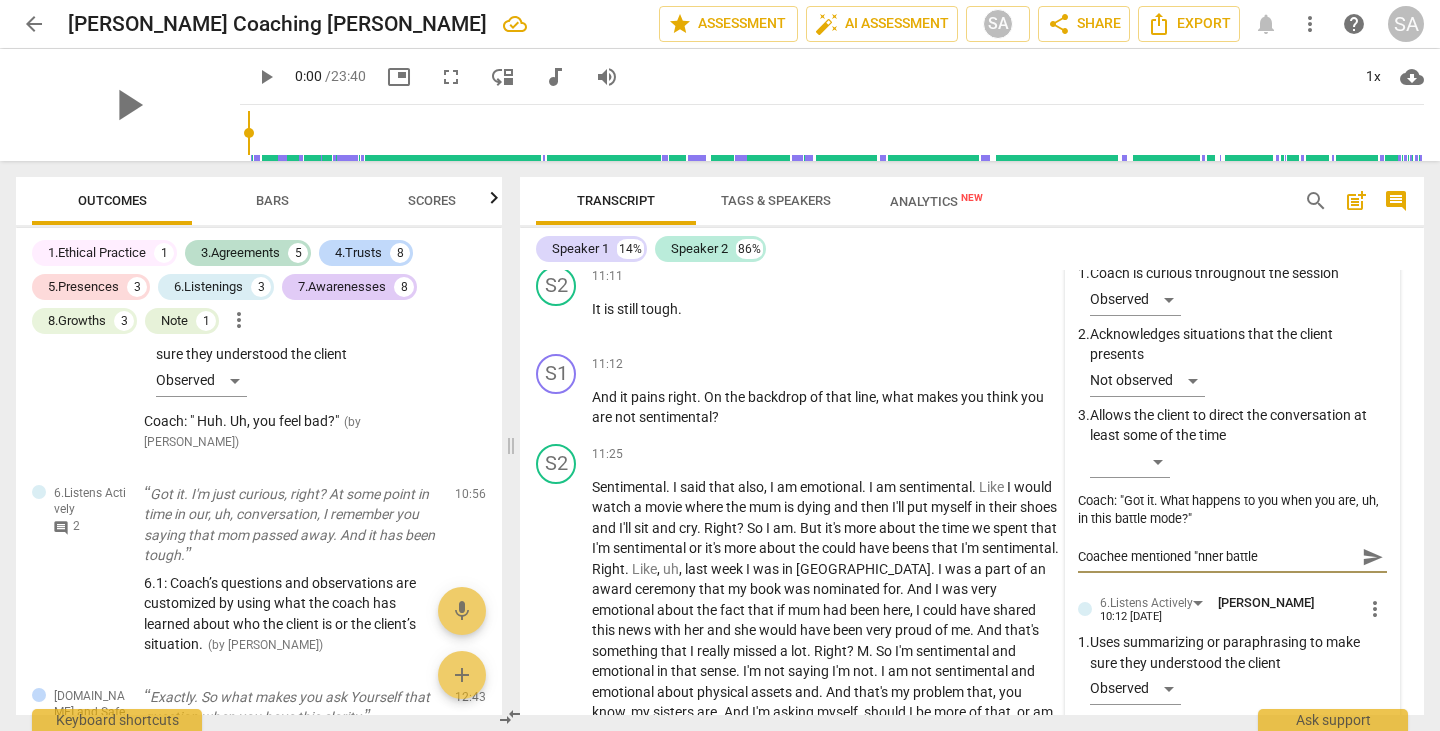 type on "Coachee mentioned "nner battle"" 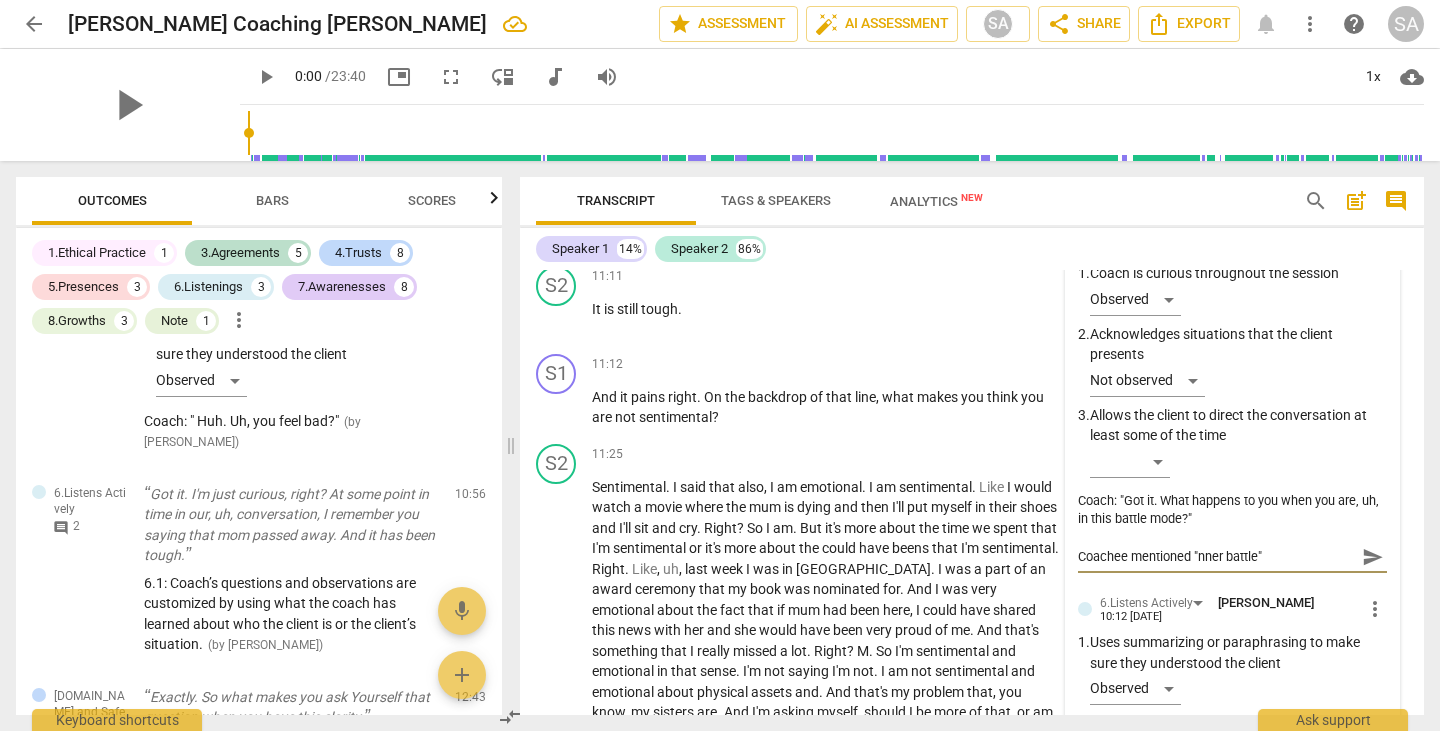 type on "Coachee mentioned "nner battle"" 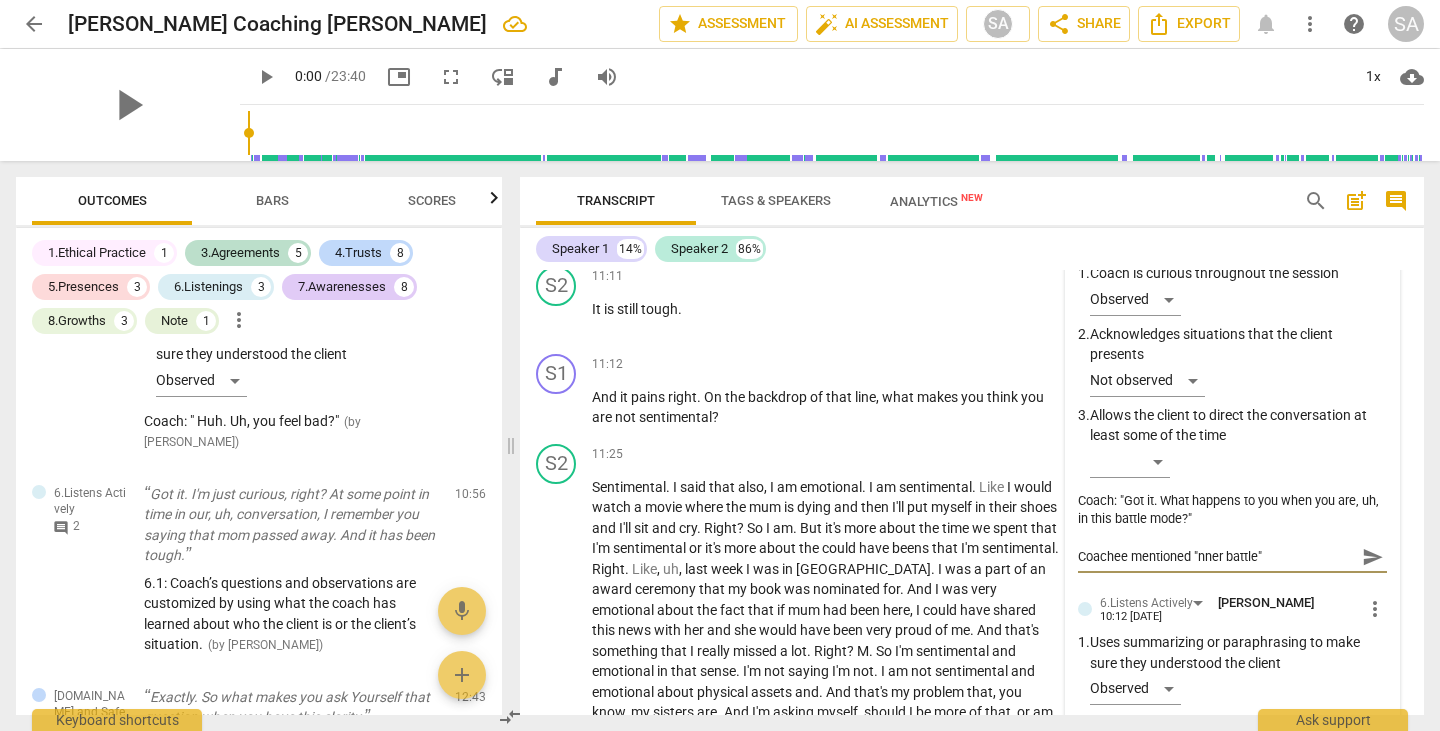 type on "Coachee mentioned "inner battle"" 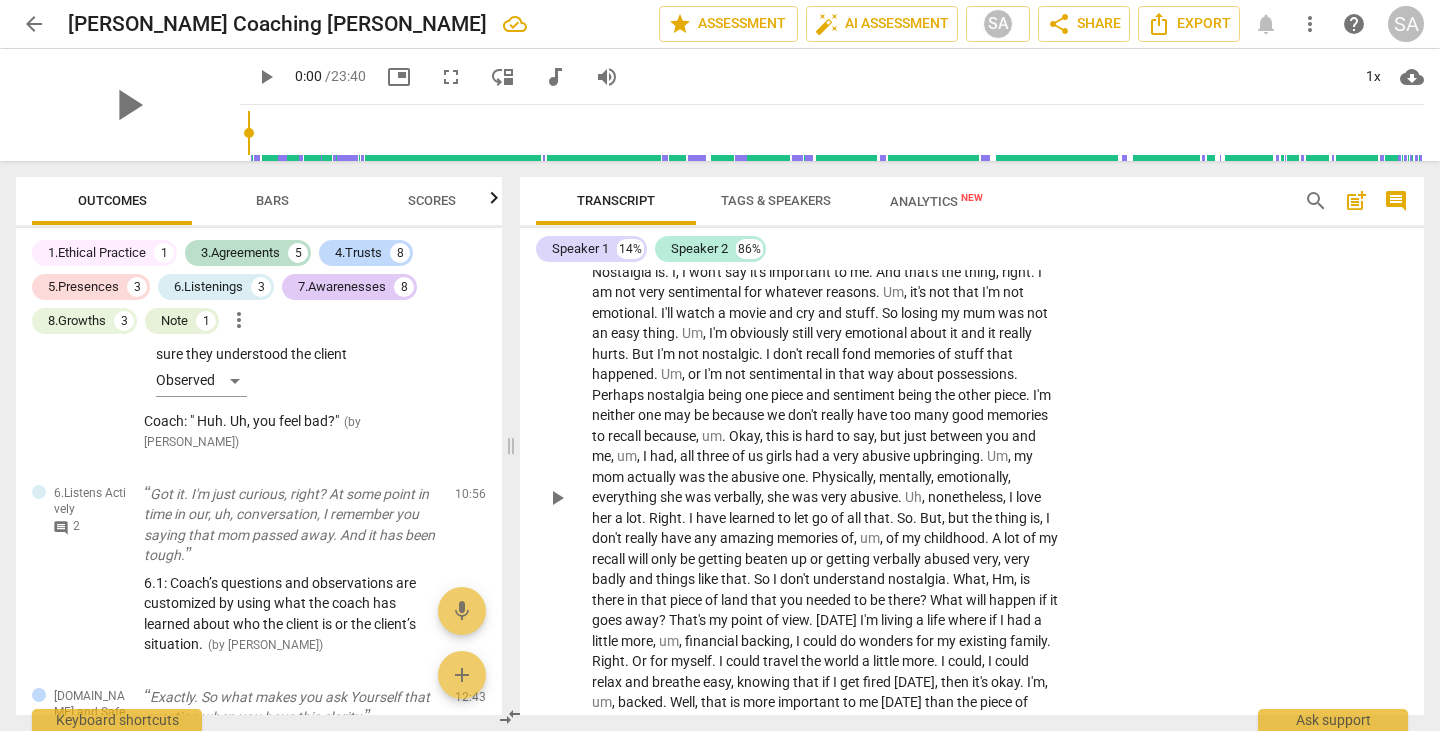 scroll, scrollTop: 2445, scrollLeft: 0, axis: vertical 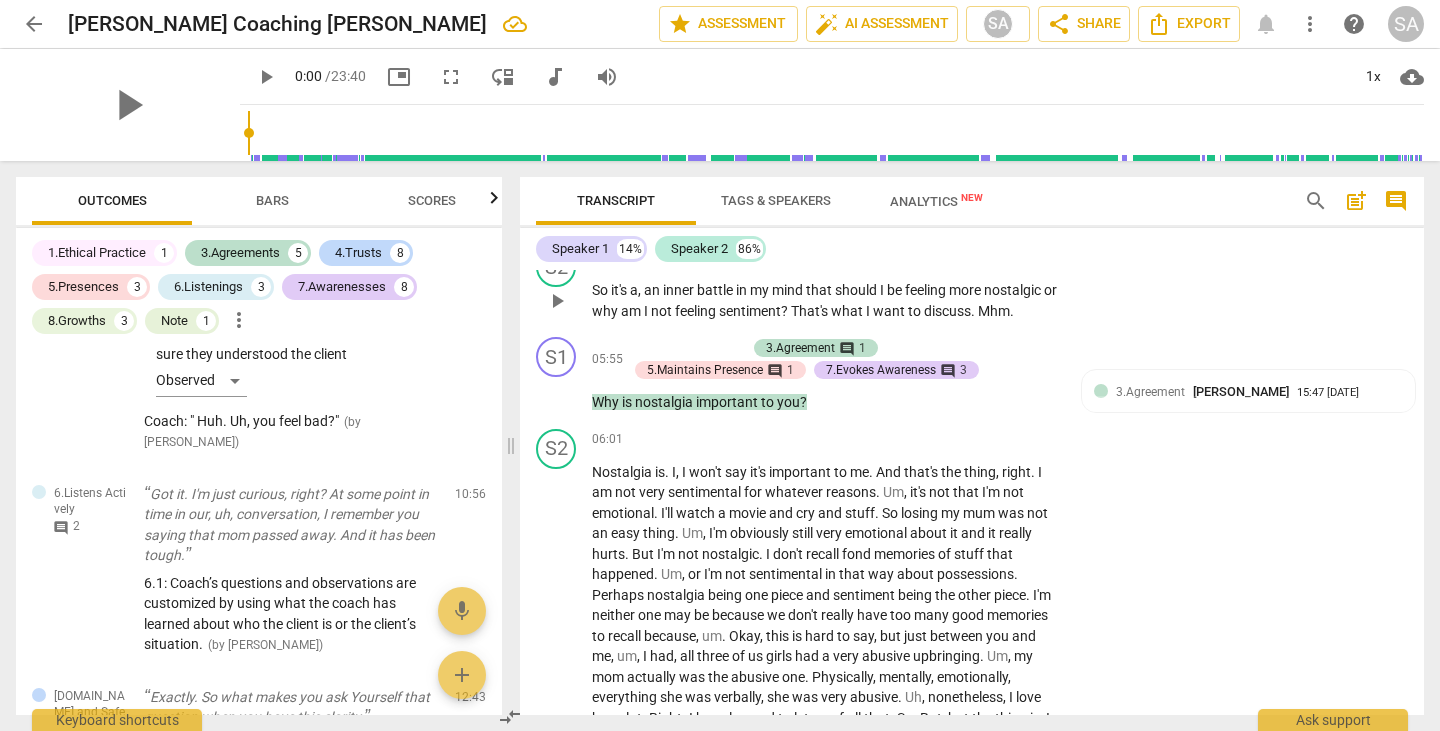 type on "Coachee mentioned "inner battle"" 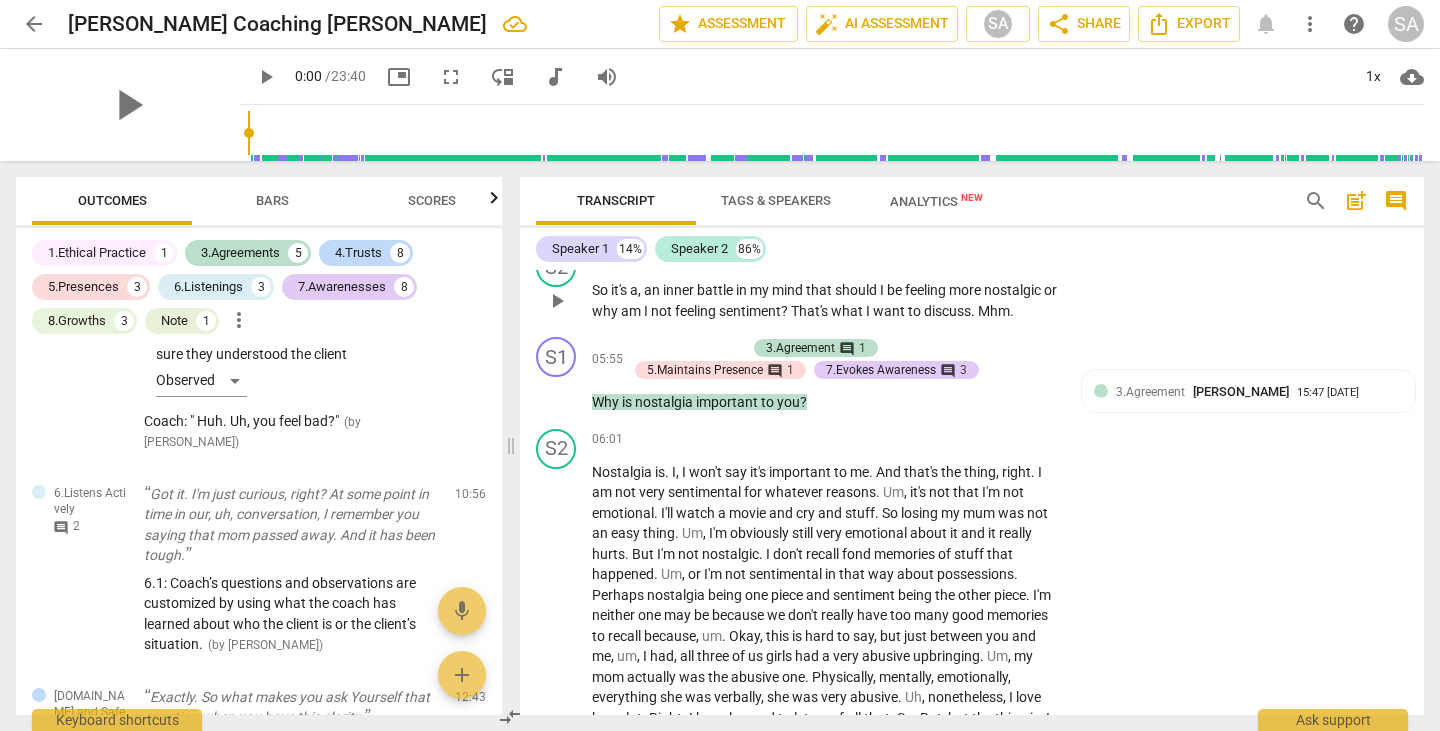 drag, startPoint x: 591, startPoint y: 310, endPoint x: 750, endPoint y: 308, distance: 159.01257 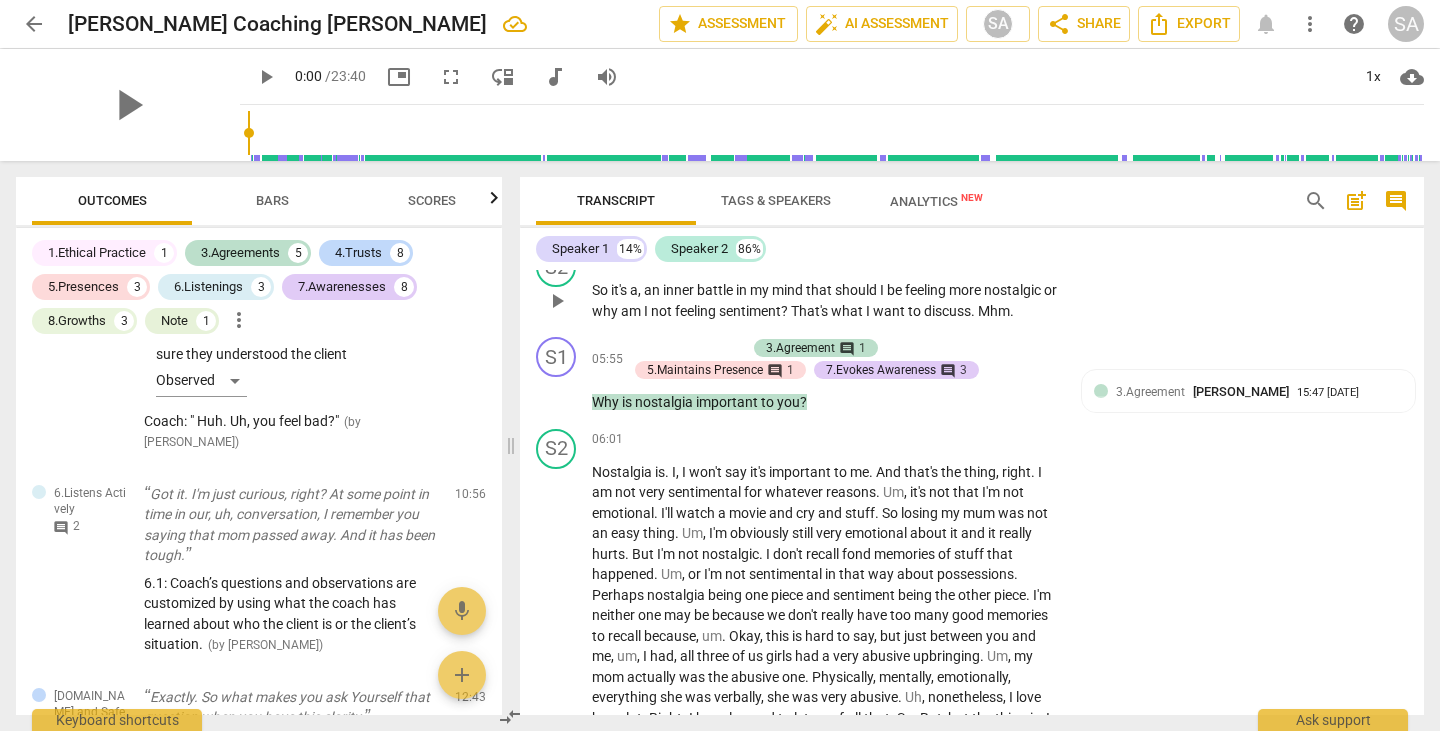 click on "S2 play_arrow pause 05:43 + Add competency keyboard_arrow_right So   it's   a ,   an   inner   battle   in   my   mind   that   should   I   be   feeling   more   nostalgic   or   why   am   I   not   feeling   sentiment ?   That's   what   I   want   to   discuss .   Mhm ." at bounding box center (972, 284) 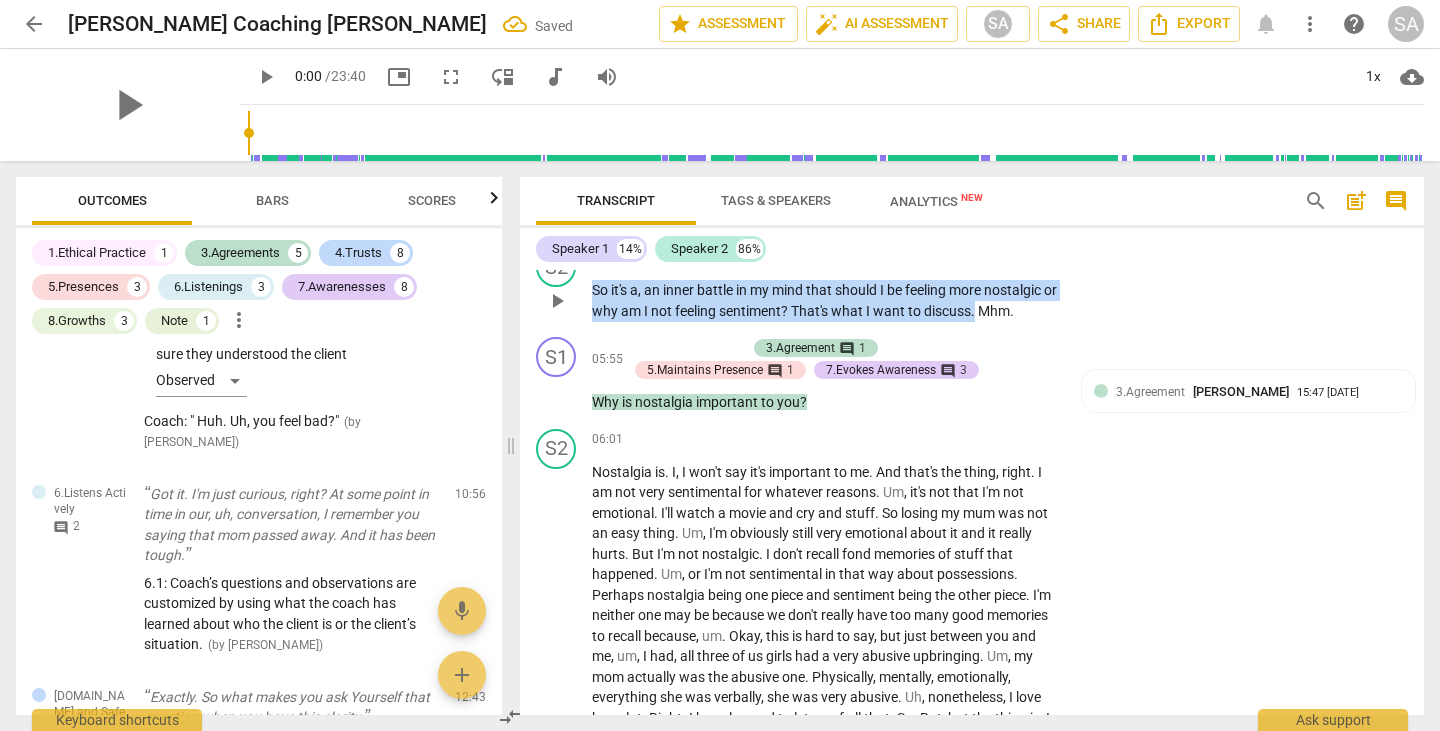 drag, startPoint x: 594, startPoint y: 306, endPoint x: 1066, endPoint y: 340, distance: 473.223 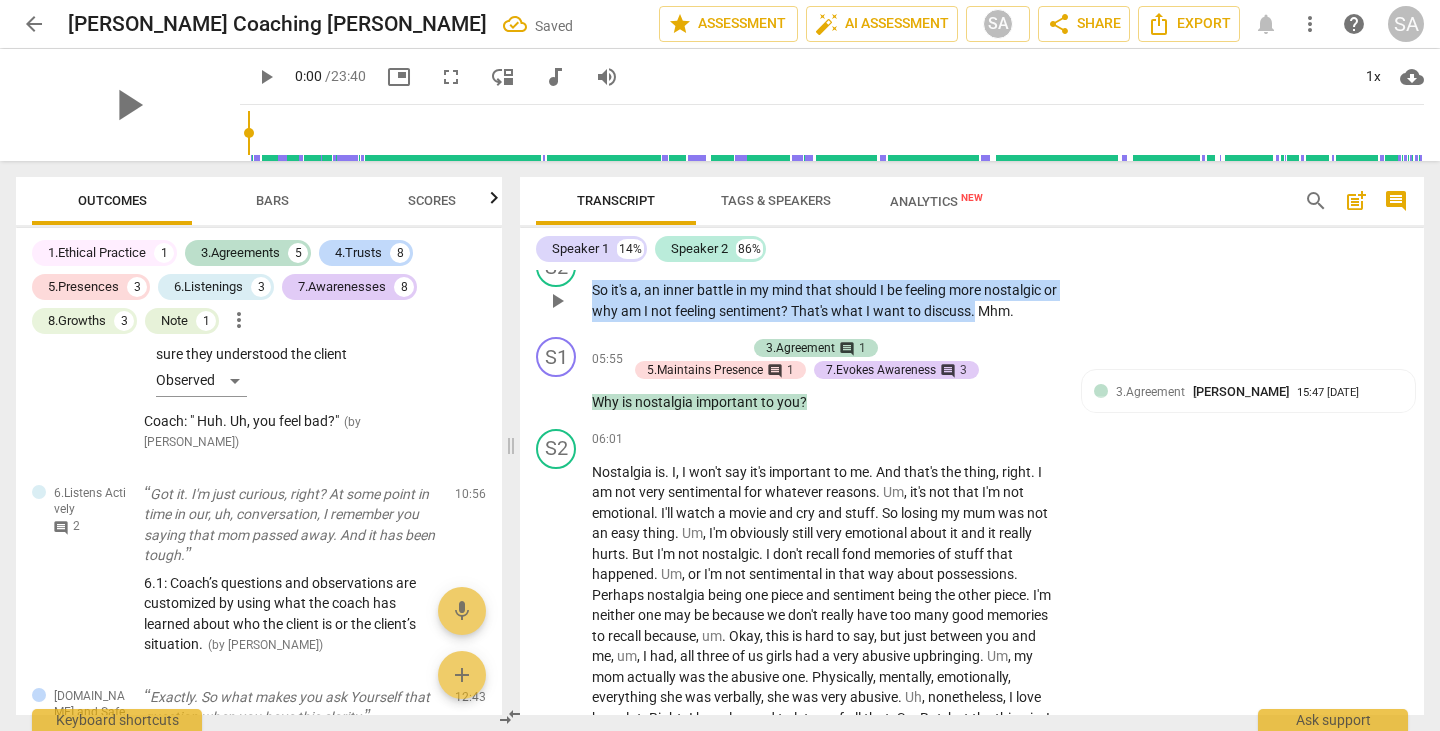 click on "So   it's   a ,   an   inner   battle   in   my   mind   that   should   I   be   feeling   more   nostalgic   or   why   am   I   not   feeling   sentiment ?   That's   what   I   want   to   discuss .   Mhm ." at bounding box center (826, 300) 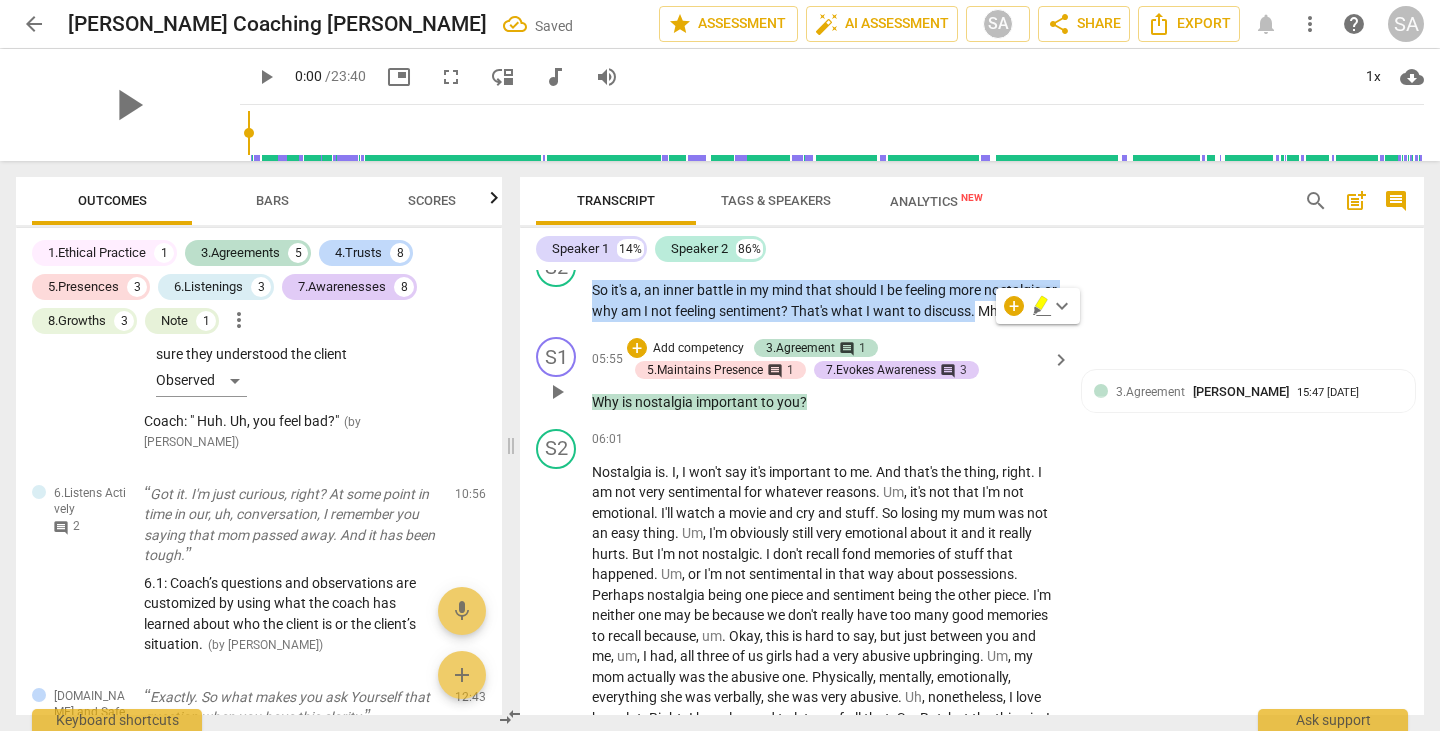copy on "So   it's   a ,   an   inner   battle   in   my   mind   that   should   I   be   feeling   more   nostalgic   or   why   am   I   not   feeling   sentiment ?   That's   what   I   want   to   discuss ." 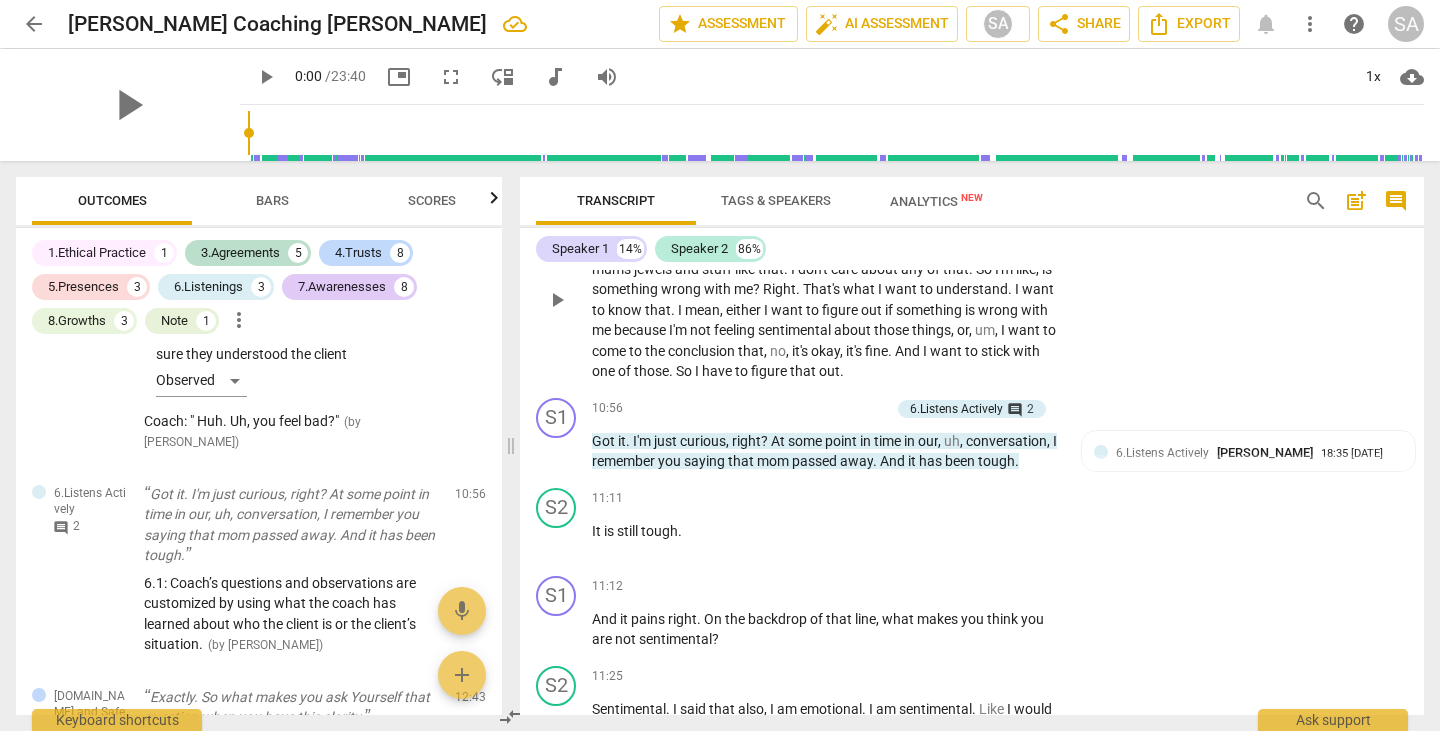 scroll, scrollTop: 3645, scrollLeft: 0, axis: vertical 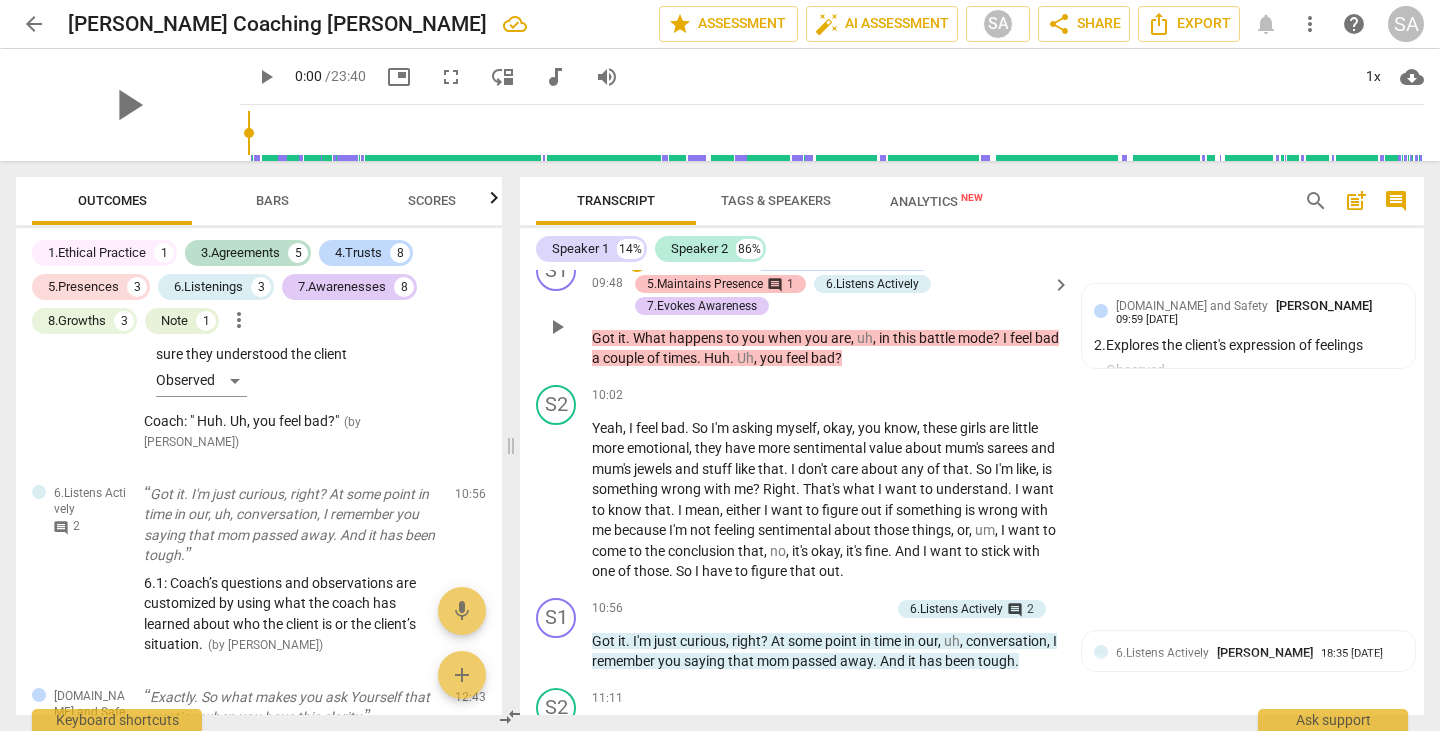 click on "5.Maintains Presence" at bounding box center [705, 284] 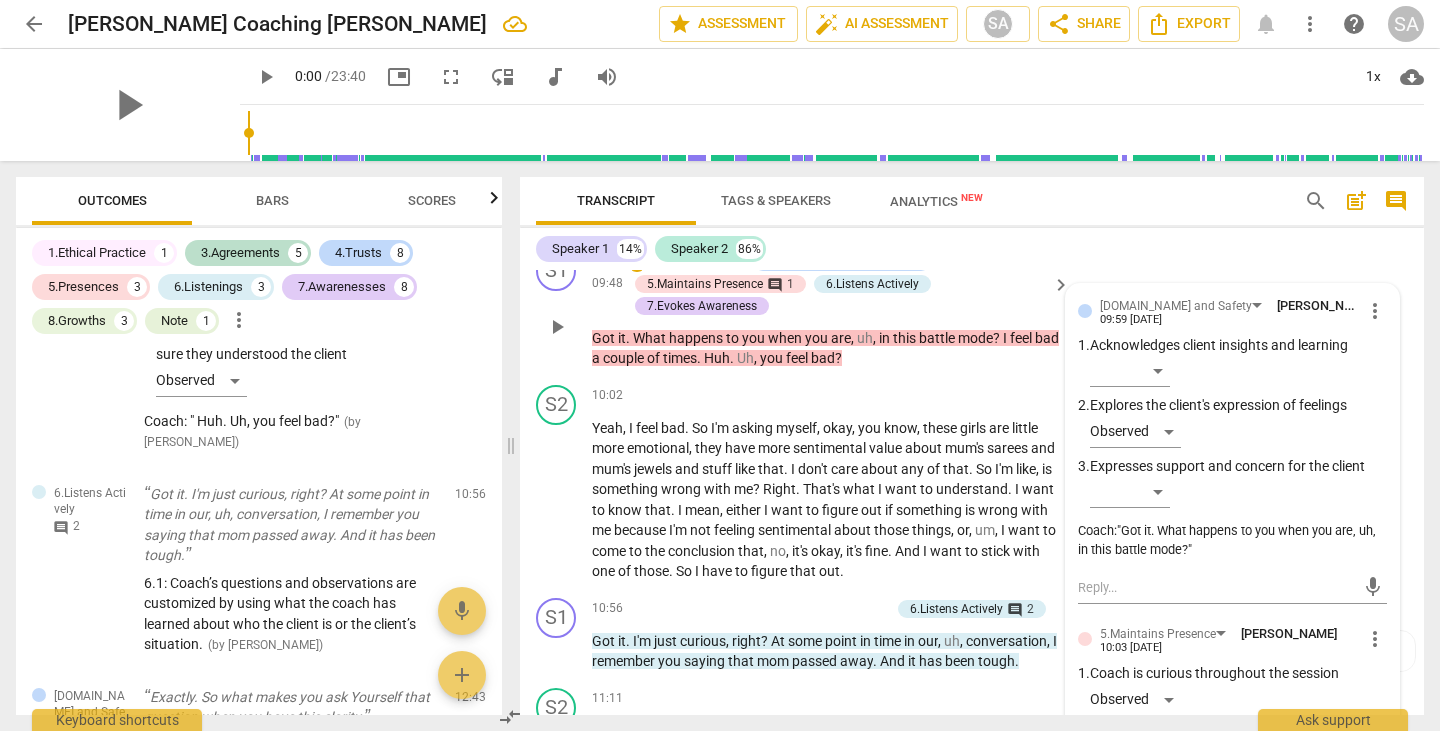 scroll, scrollTop: 2914, scrollLeft: 0, axis: vertical 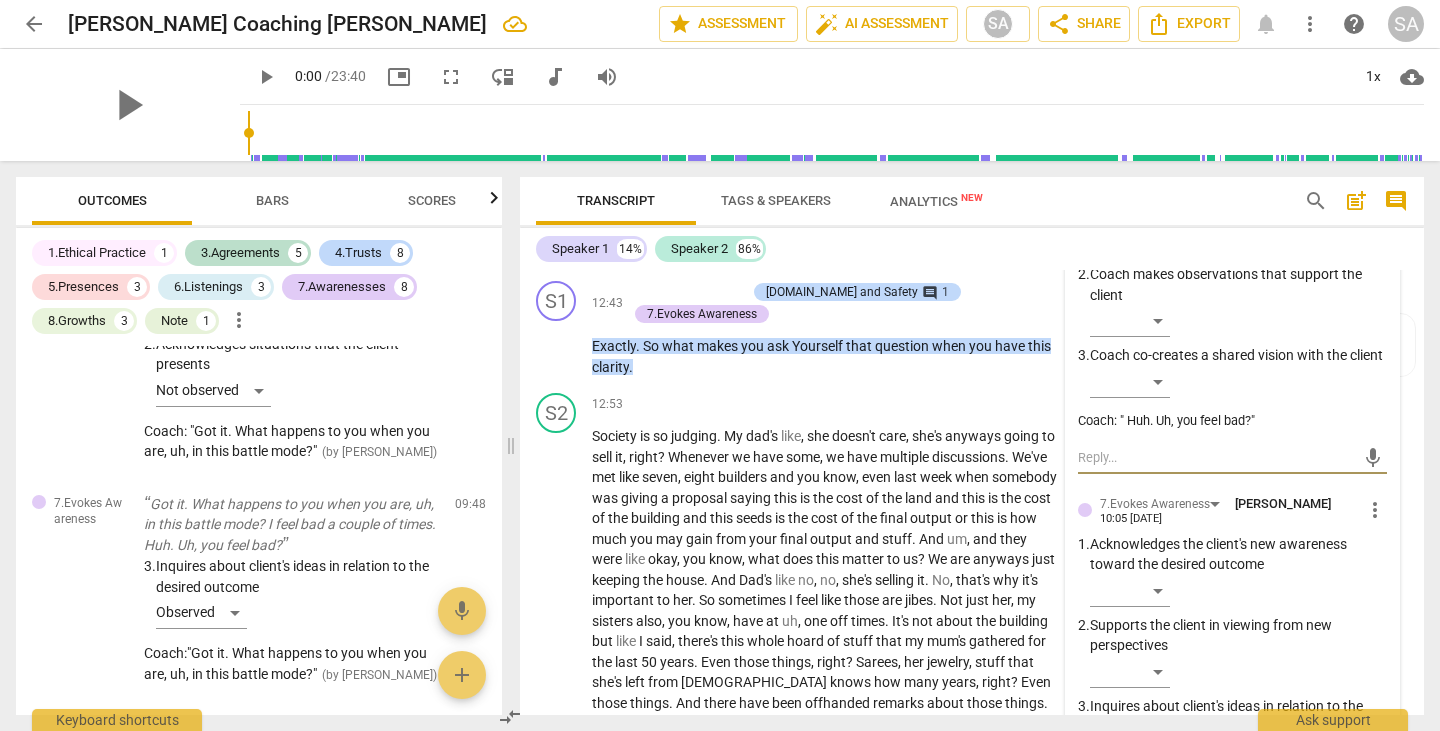 click at bounding box center (1216, 457) 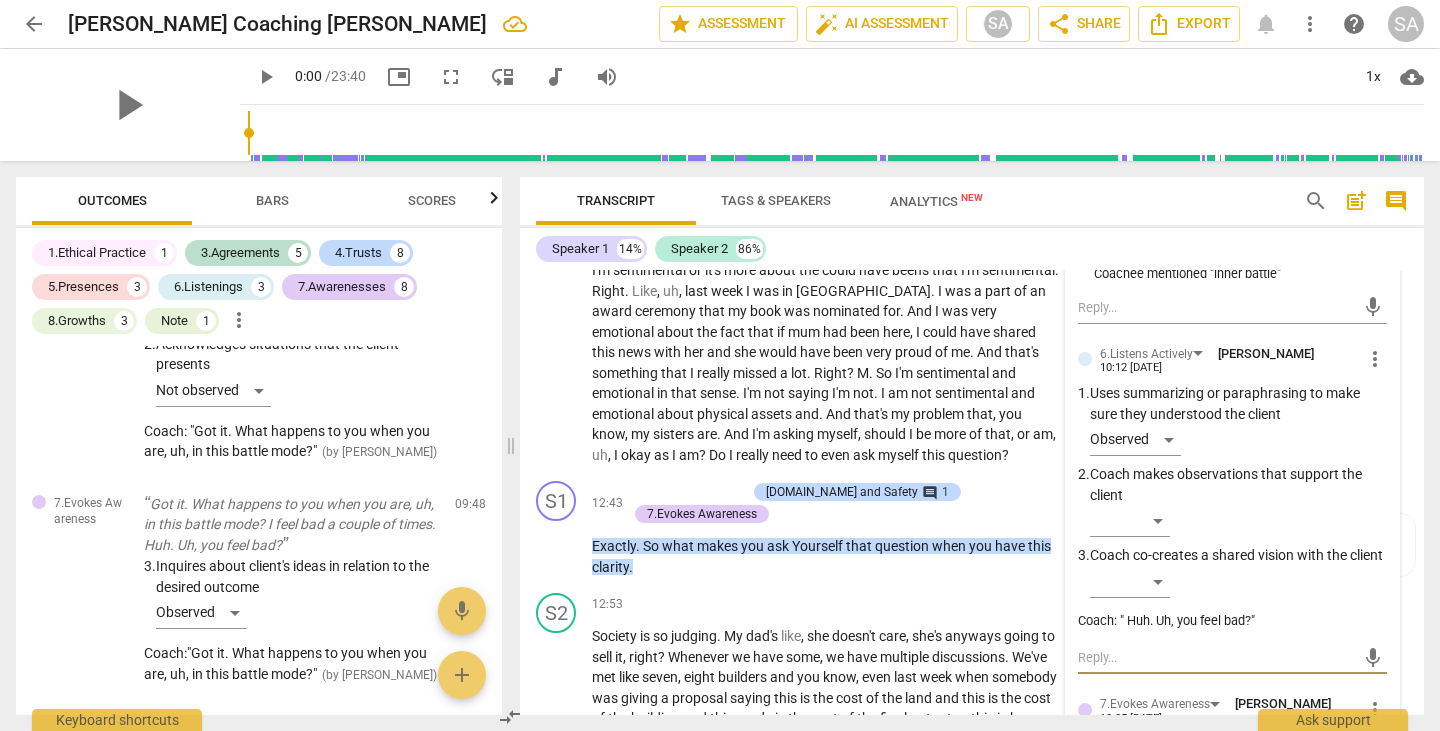 scroll, scrollTop: 4245, scrollLeft: 0, axis: vertical 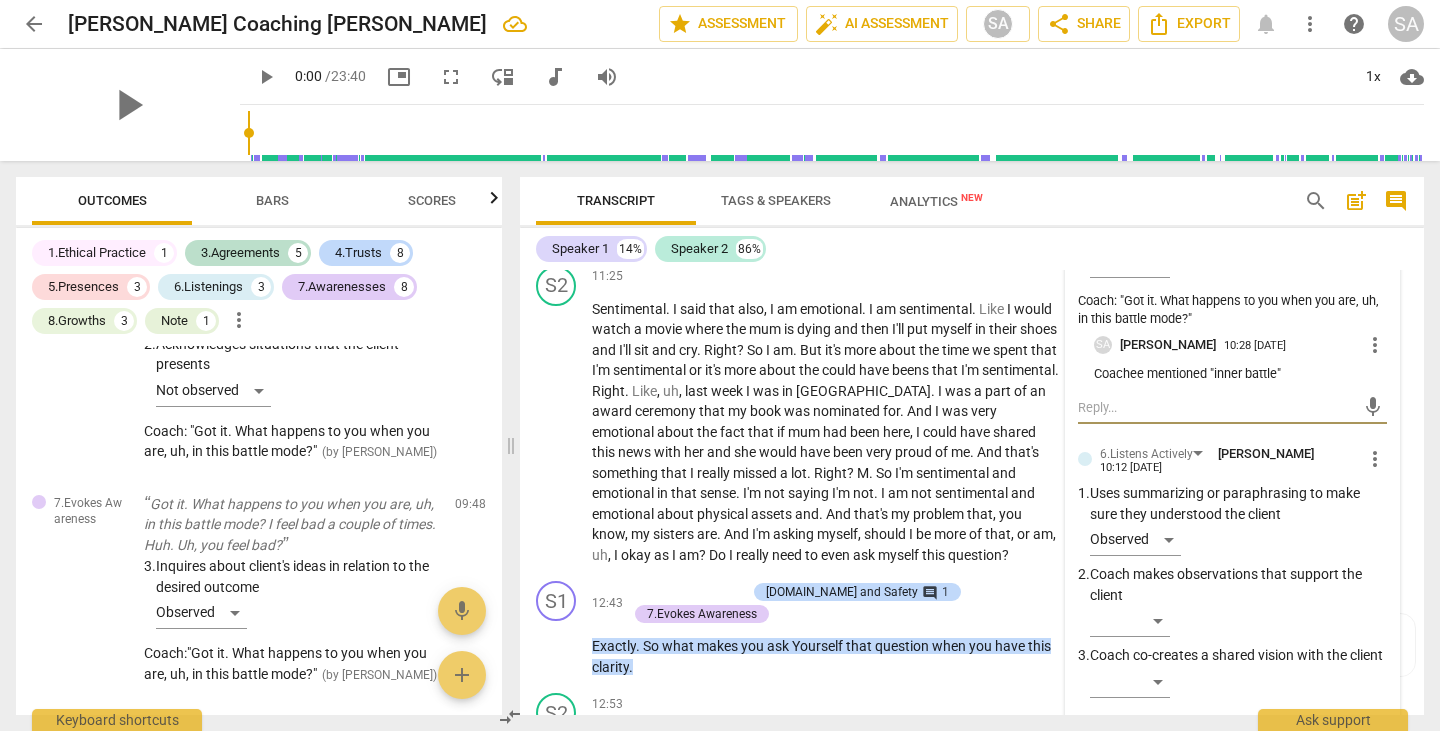 click at bounding box center [1216, 407] 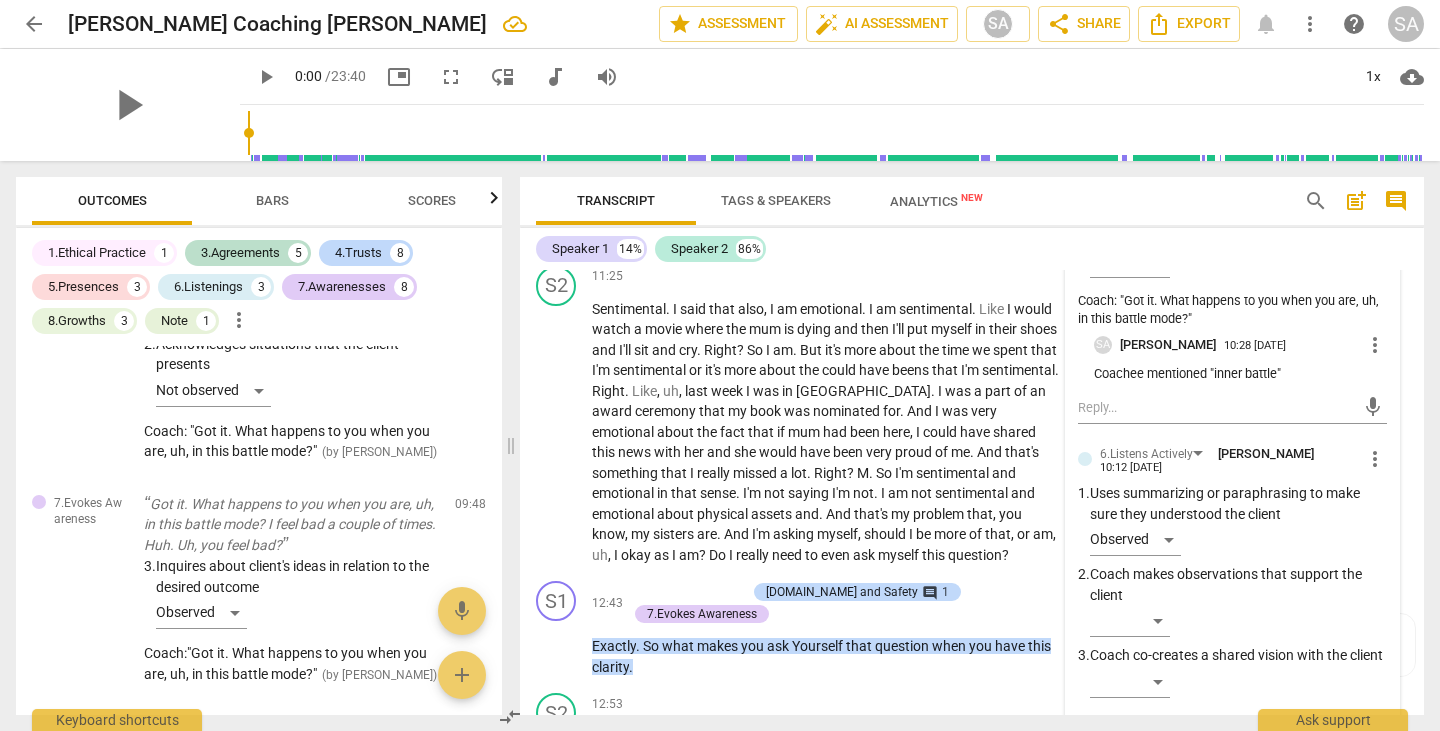 click on "Coachee mentioned "inner battle"" at bounding box center [1240, 374] 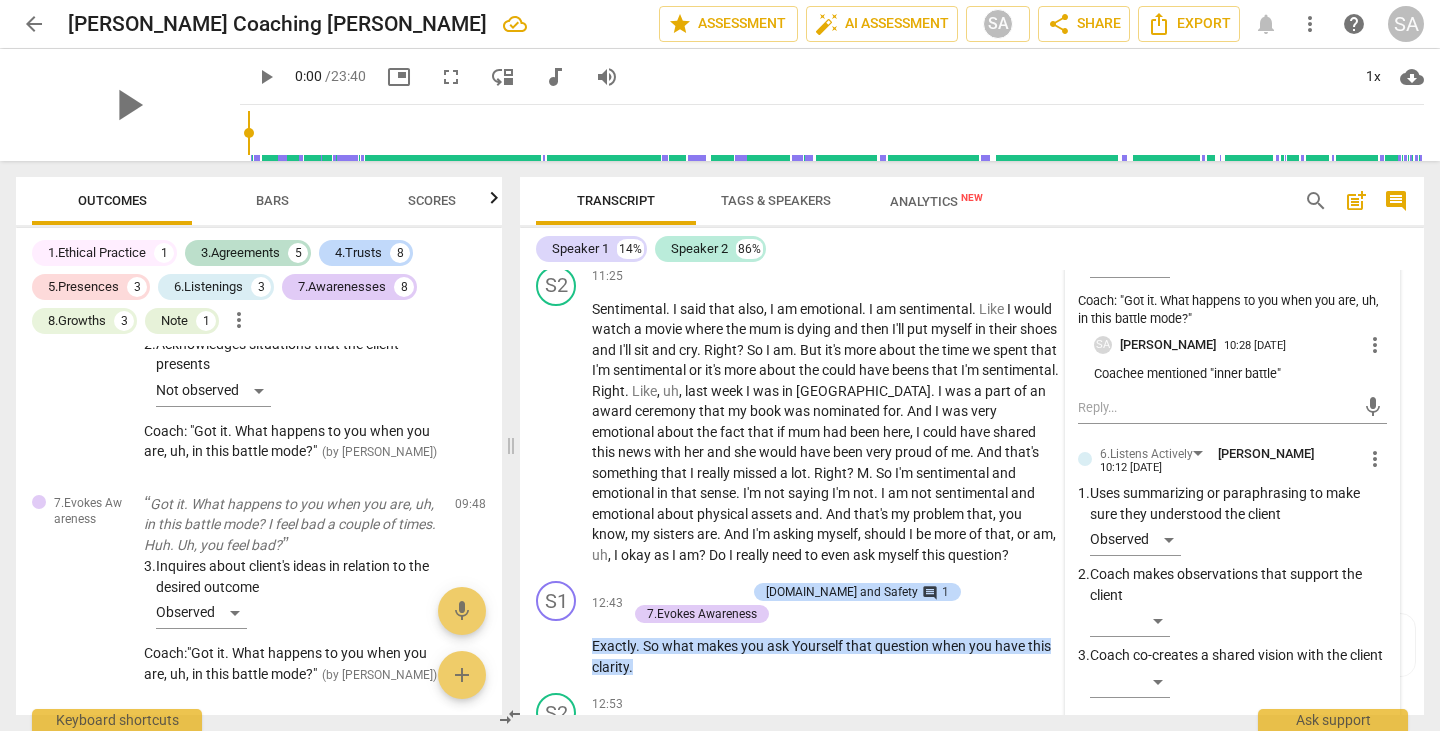 click on "Coachee mentioned "inner battle"" at bounding box center [1240, 374] 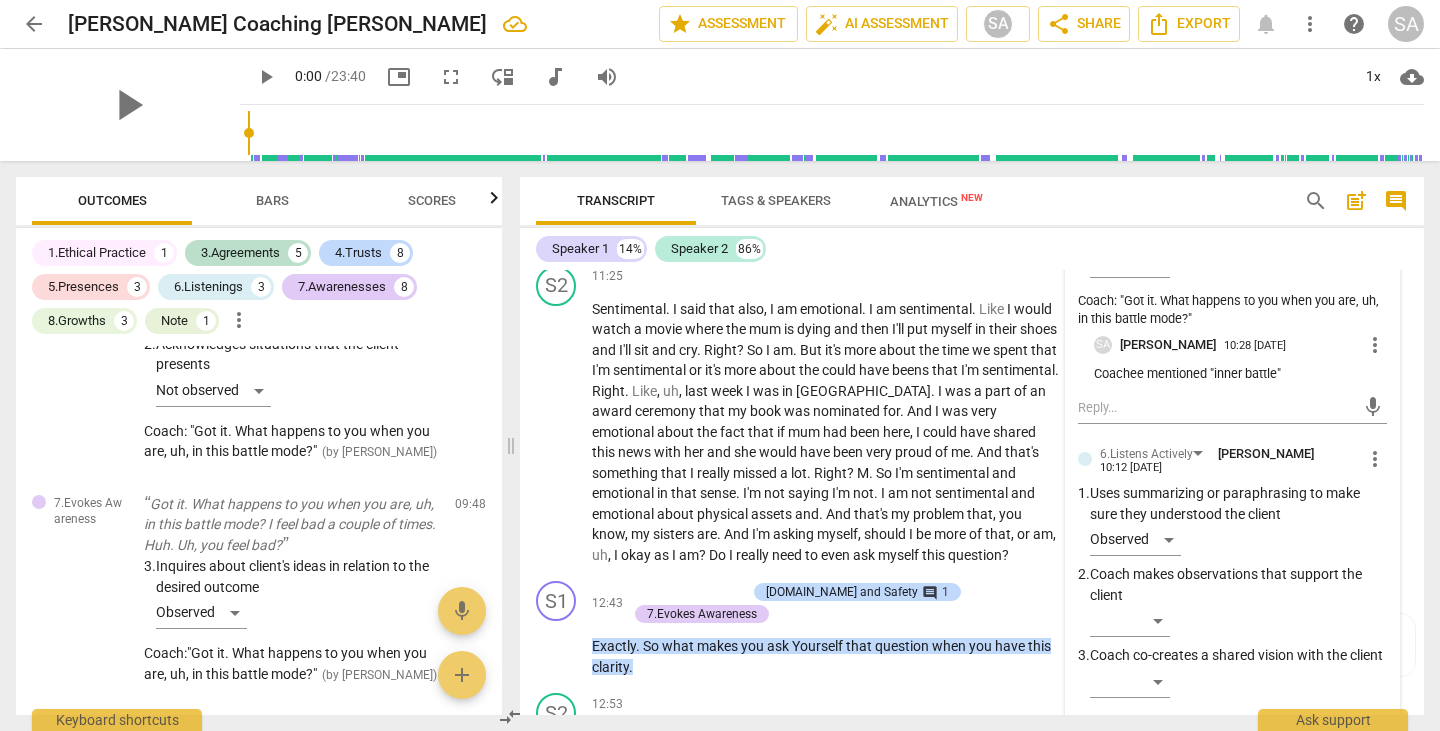 click on "more_vert" at bounding box center (1375, 345) 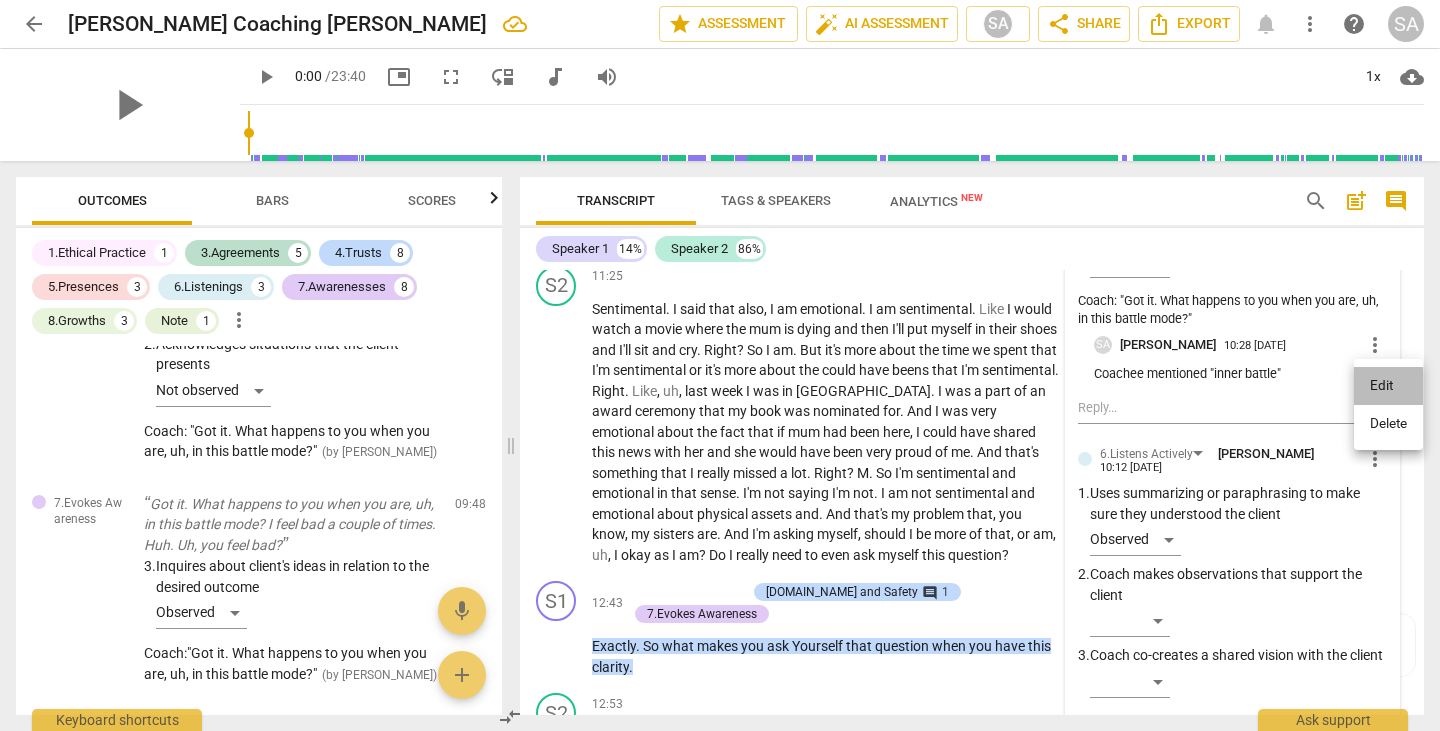 click on "Edit" at bounding box center [1388, 386] 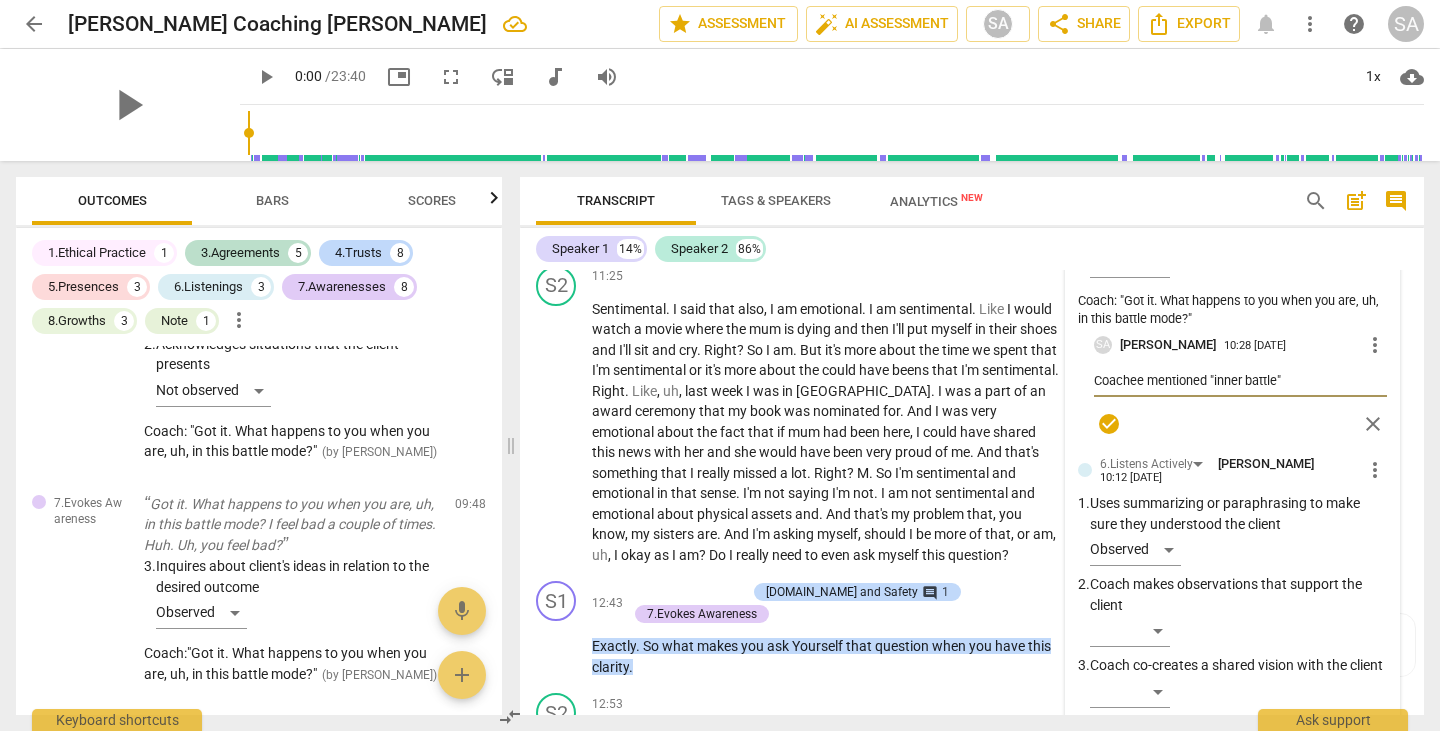 type on "aCoachee mentioned "inner battle"" 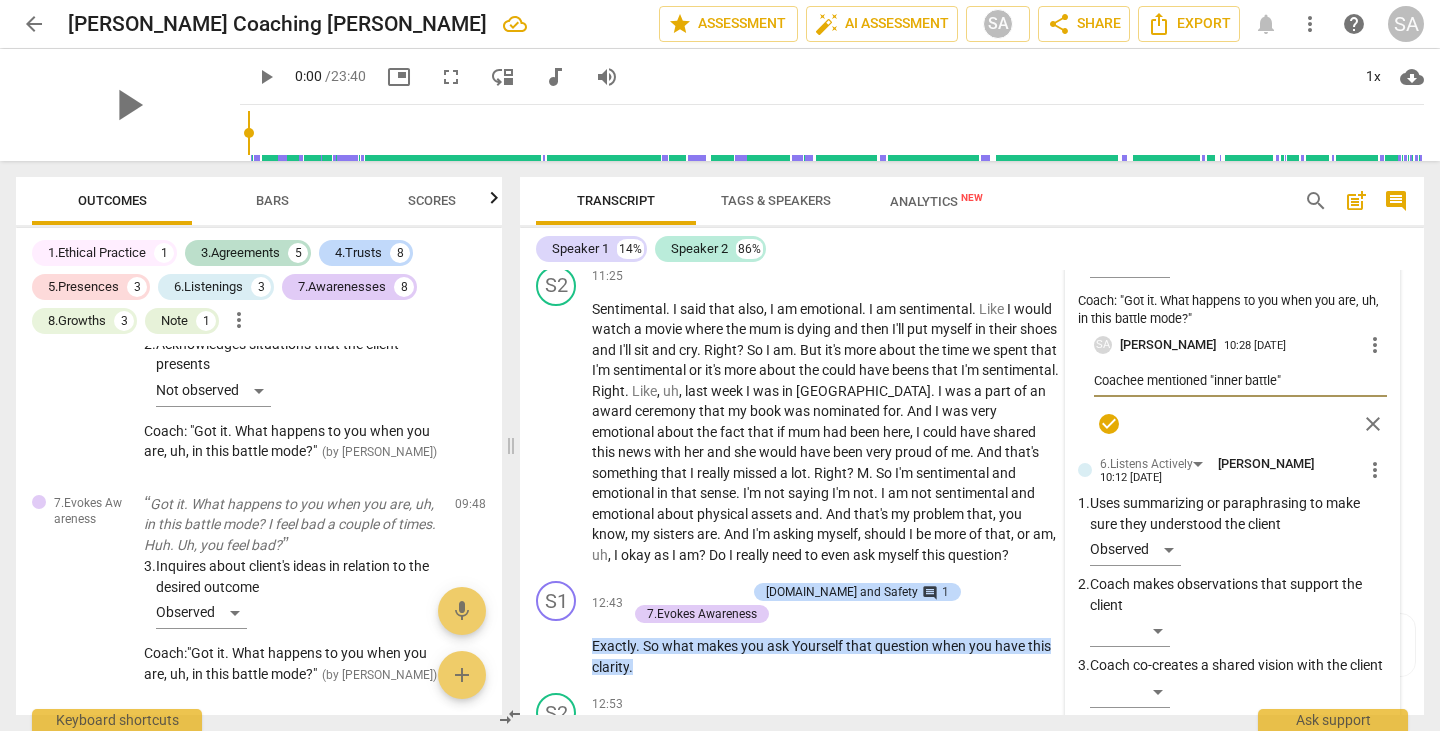 type on "aCoachee mentioned "inner battle"" 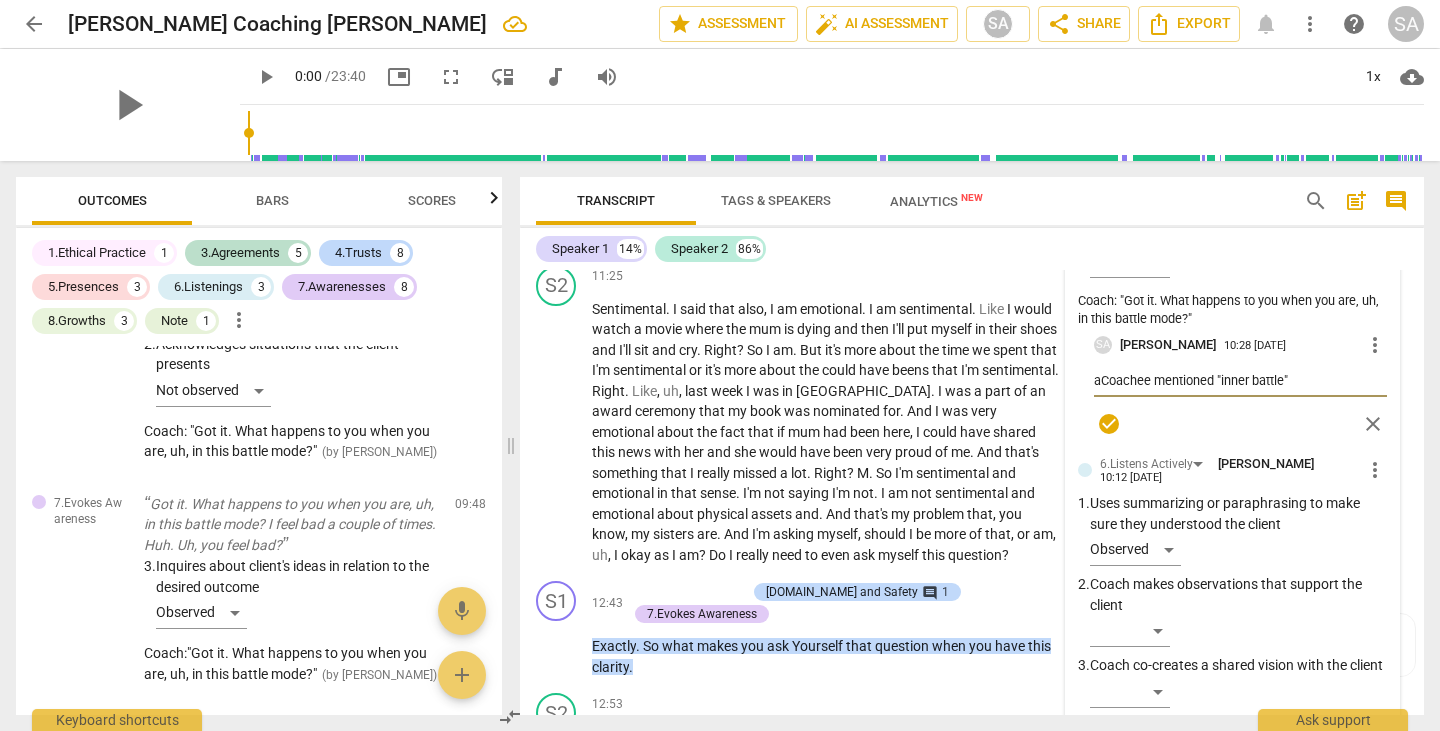 type on "atCoachee mentioned "inner battle"" 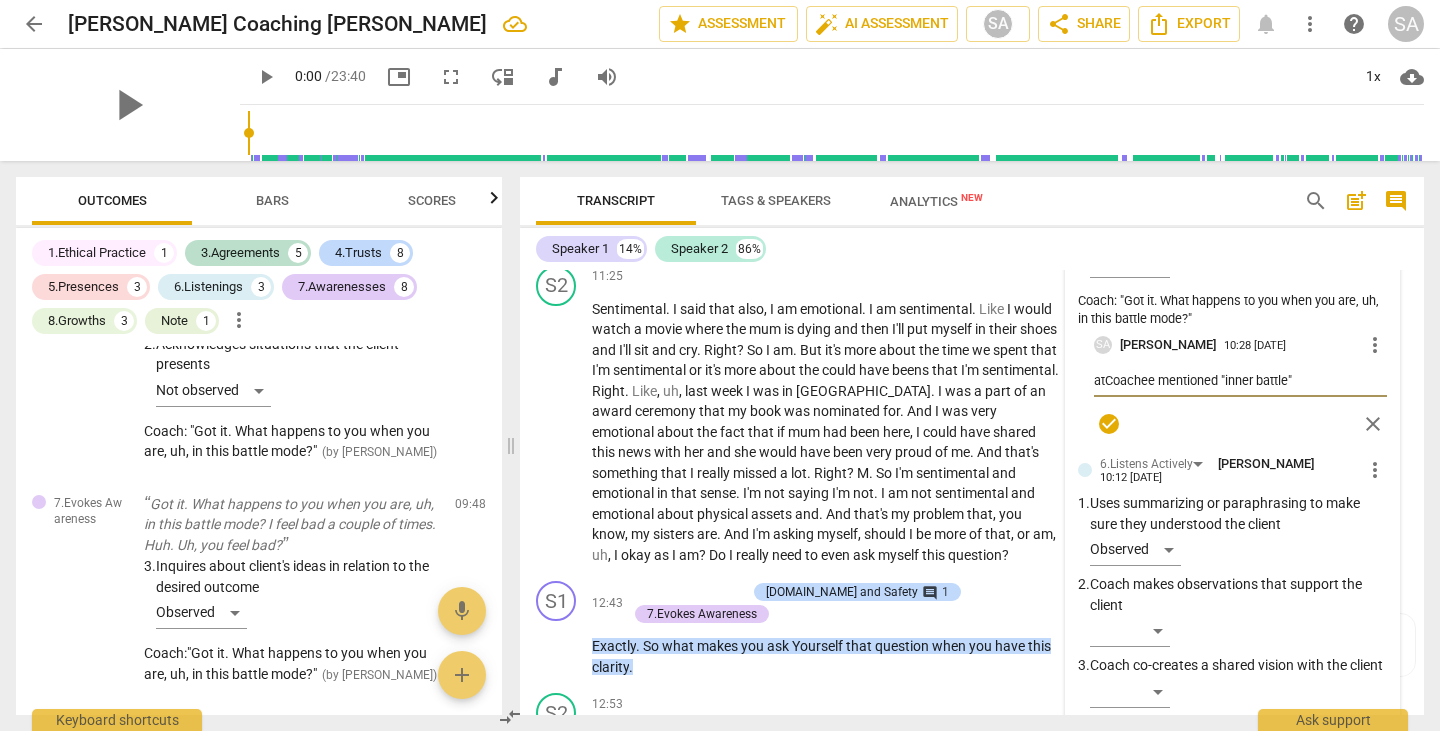 type on "at Coachee mentioned "inner battle"" 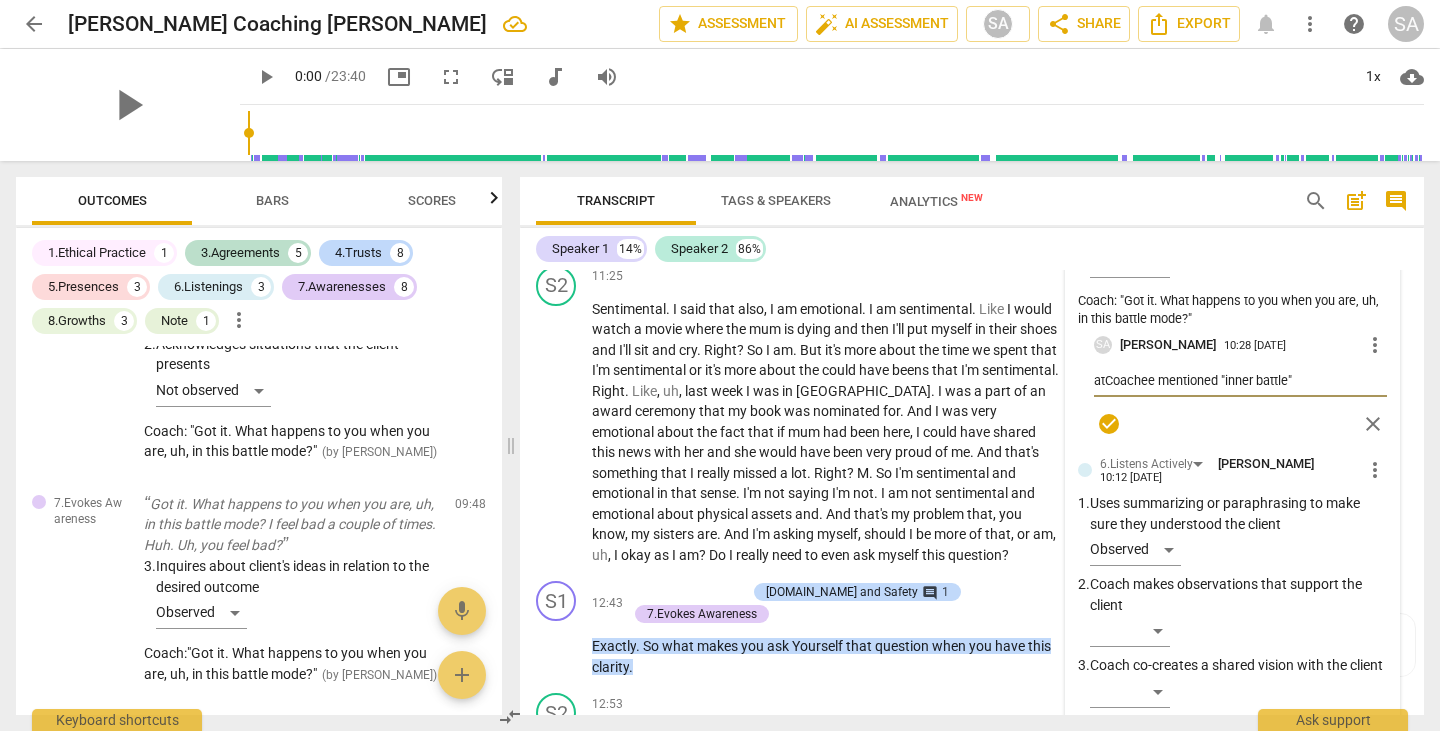 type on "at Coachee mentioned "inner battle"" 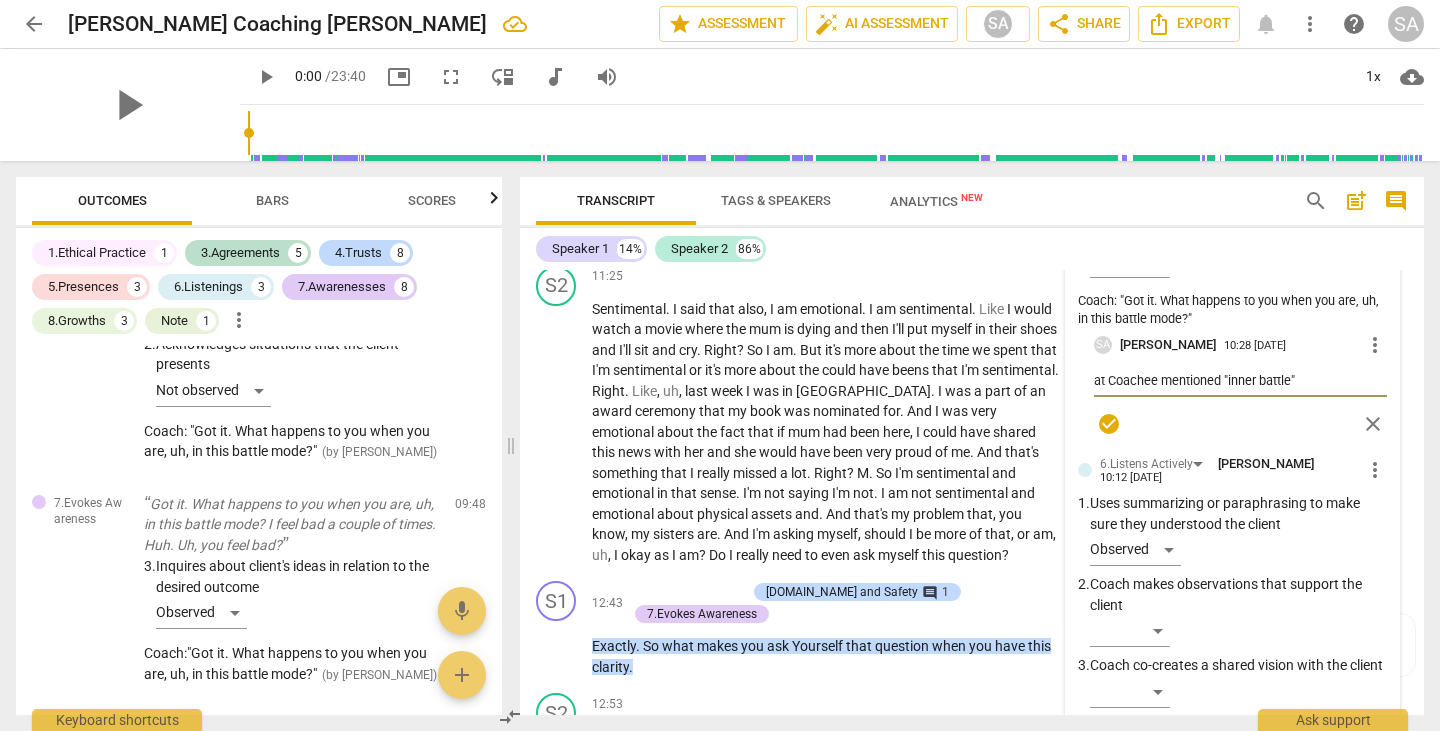 type on "at 5Coachee mentioned "inner battle"" 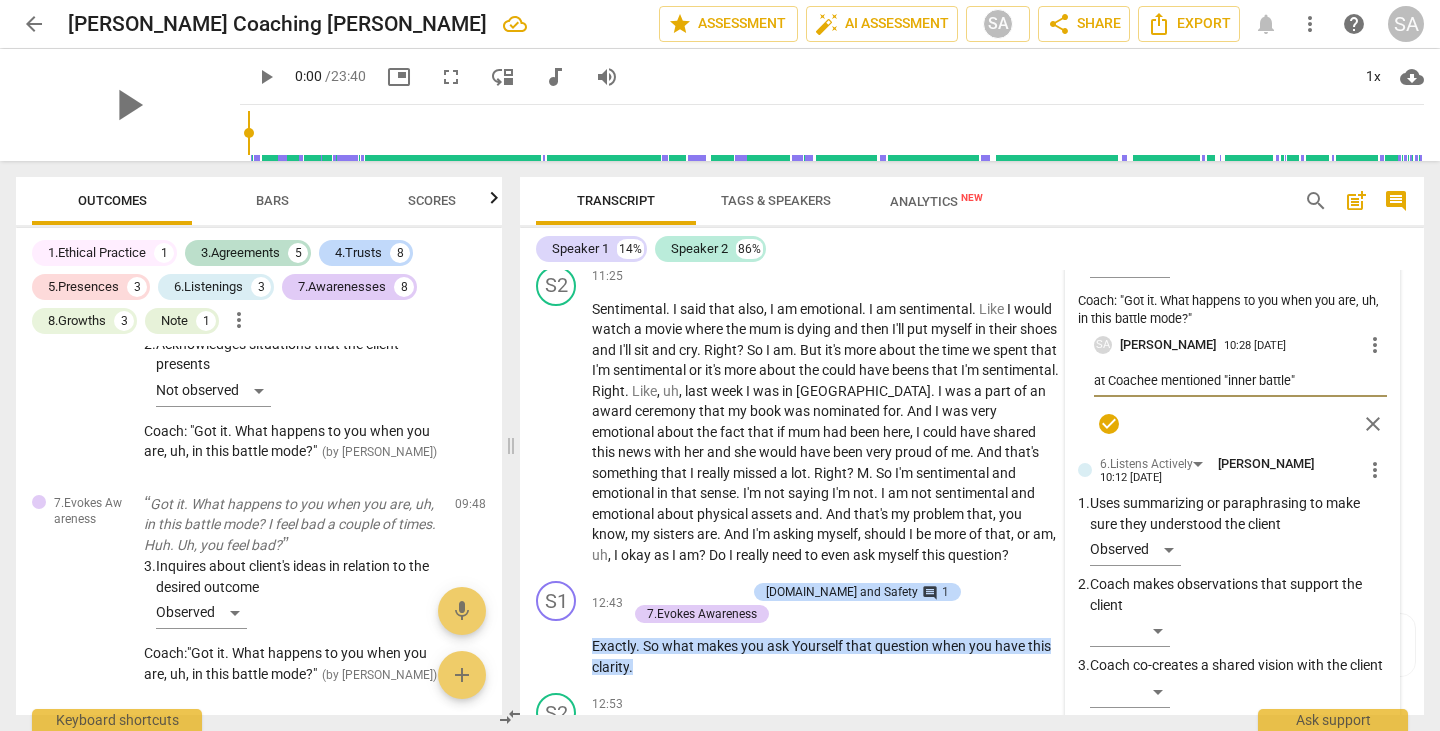 type on "at 5Coachee mentioned "inner battle"" 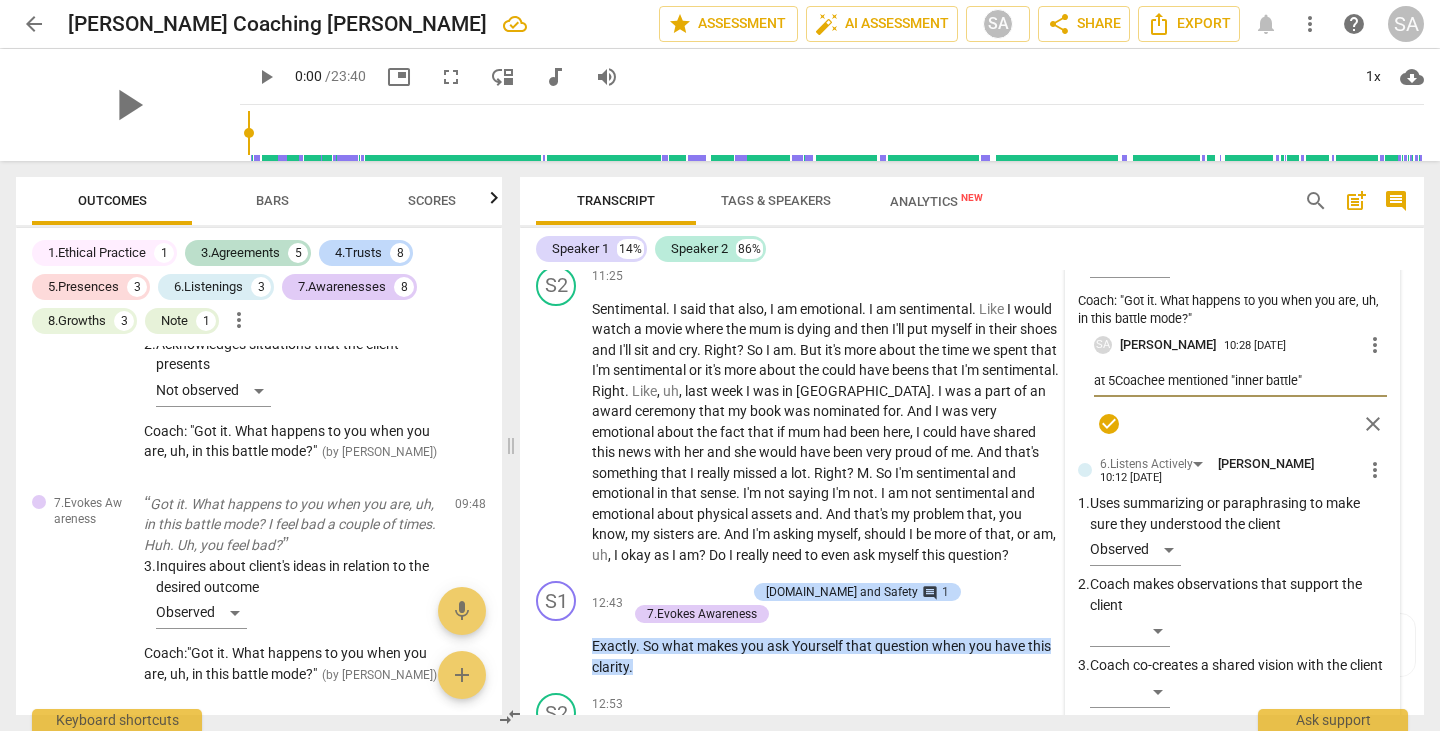 type on "at 5.Coachee mentioned "inner battle"" 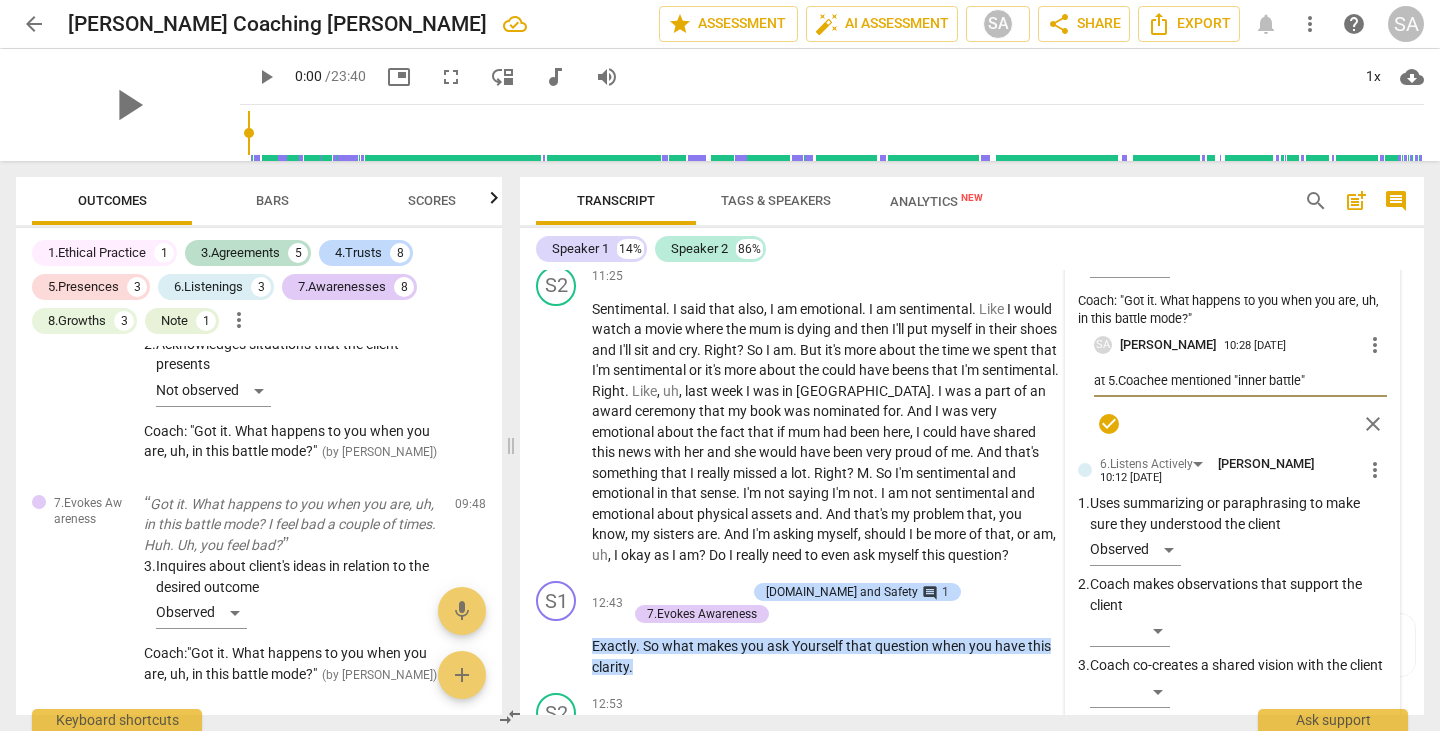 type on "at 5.4Coachee mentioned "inner battle"" 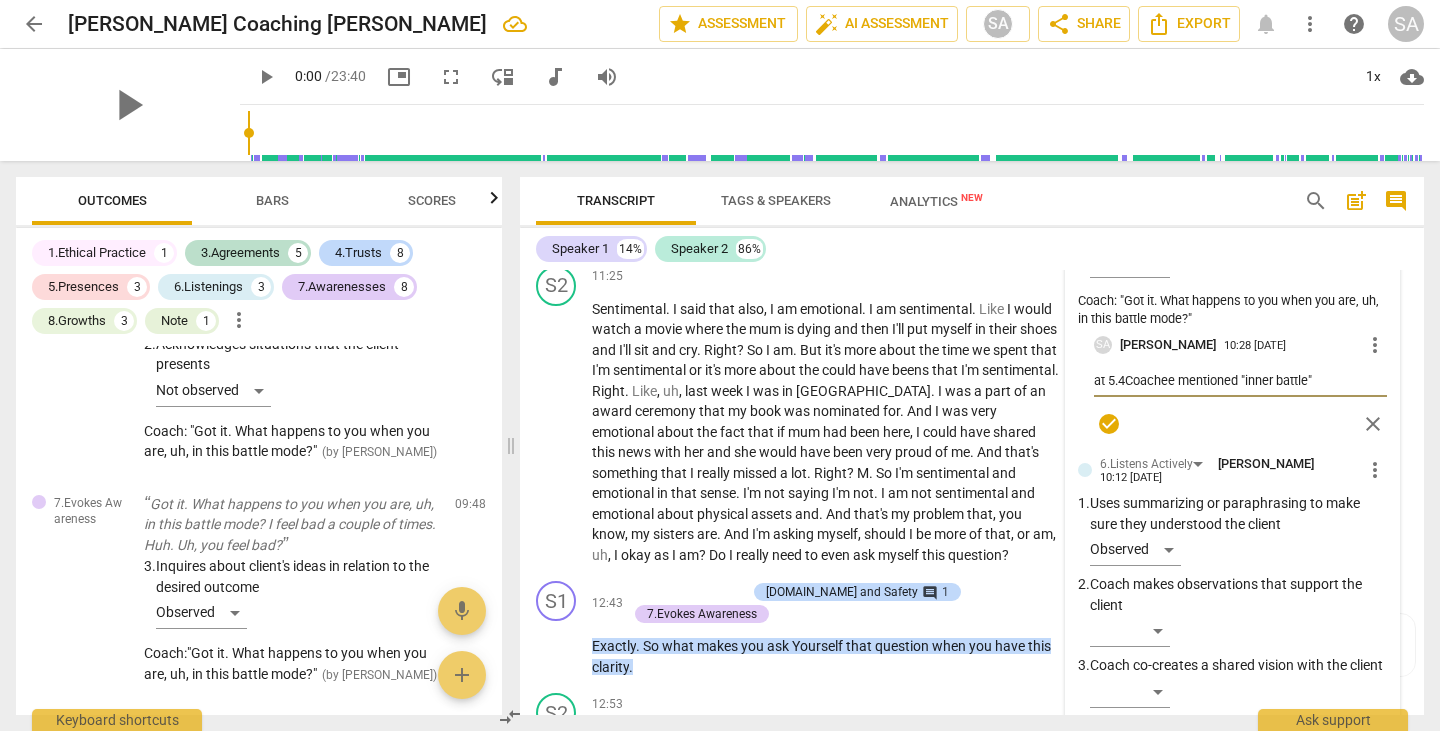 type on "at 5.43Coachee mentioned "inner battle"" 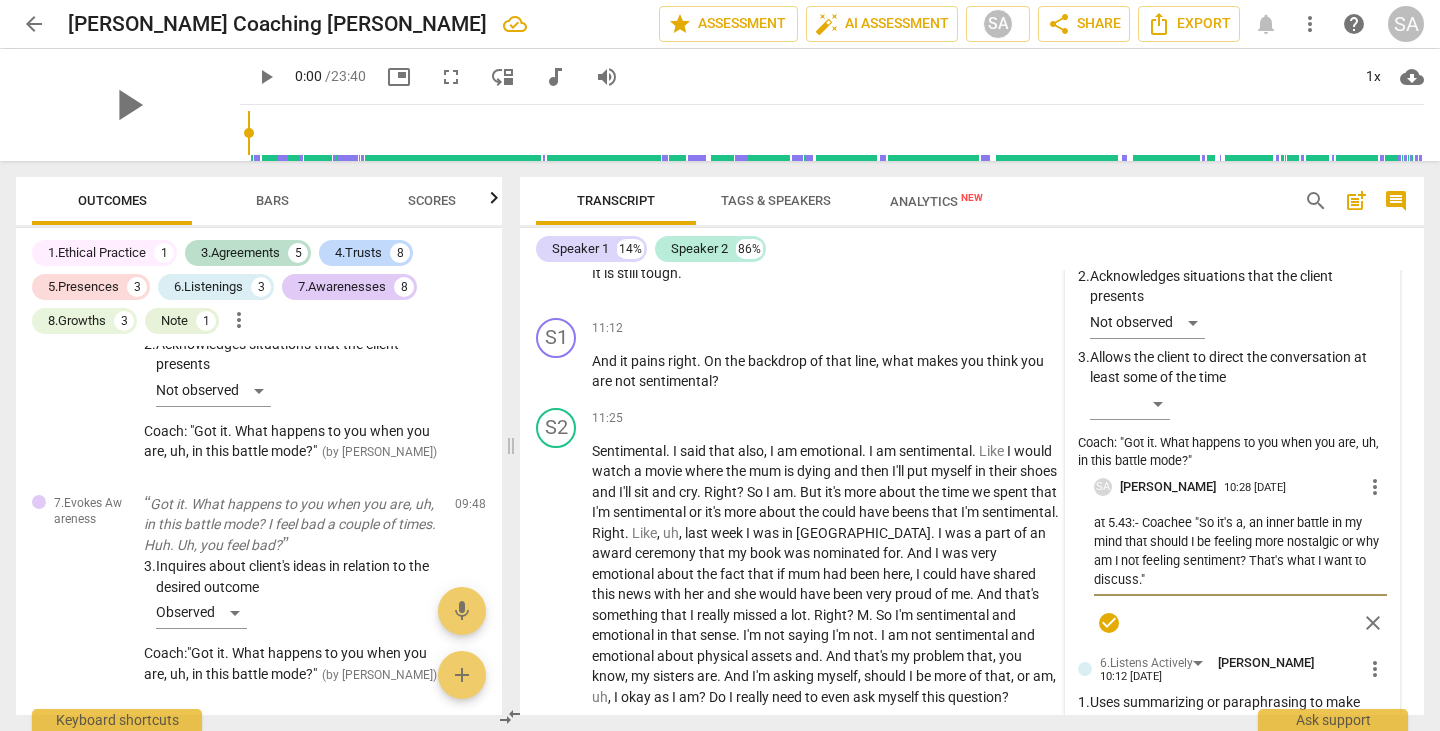 scroll, scrollTop: 4104, scrollLeft: 0, axis: vertical 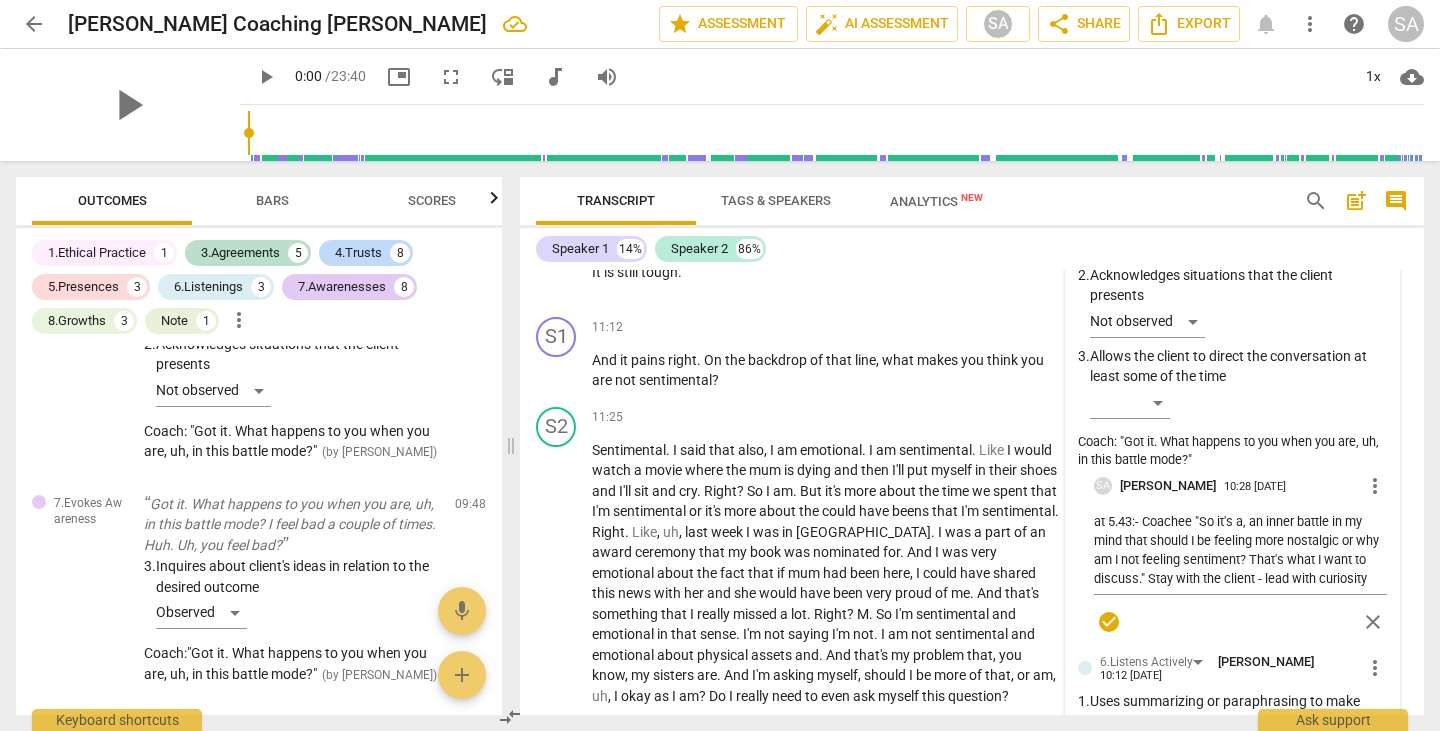 click on "Transcript Tags & Speakers Analytics   New" at bounding box center (904, 201) 